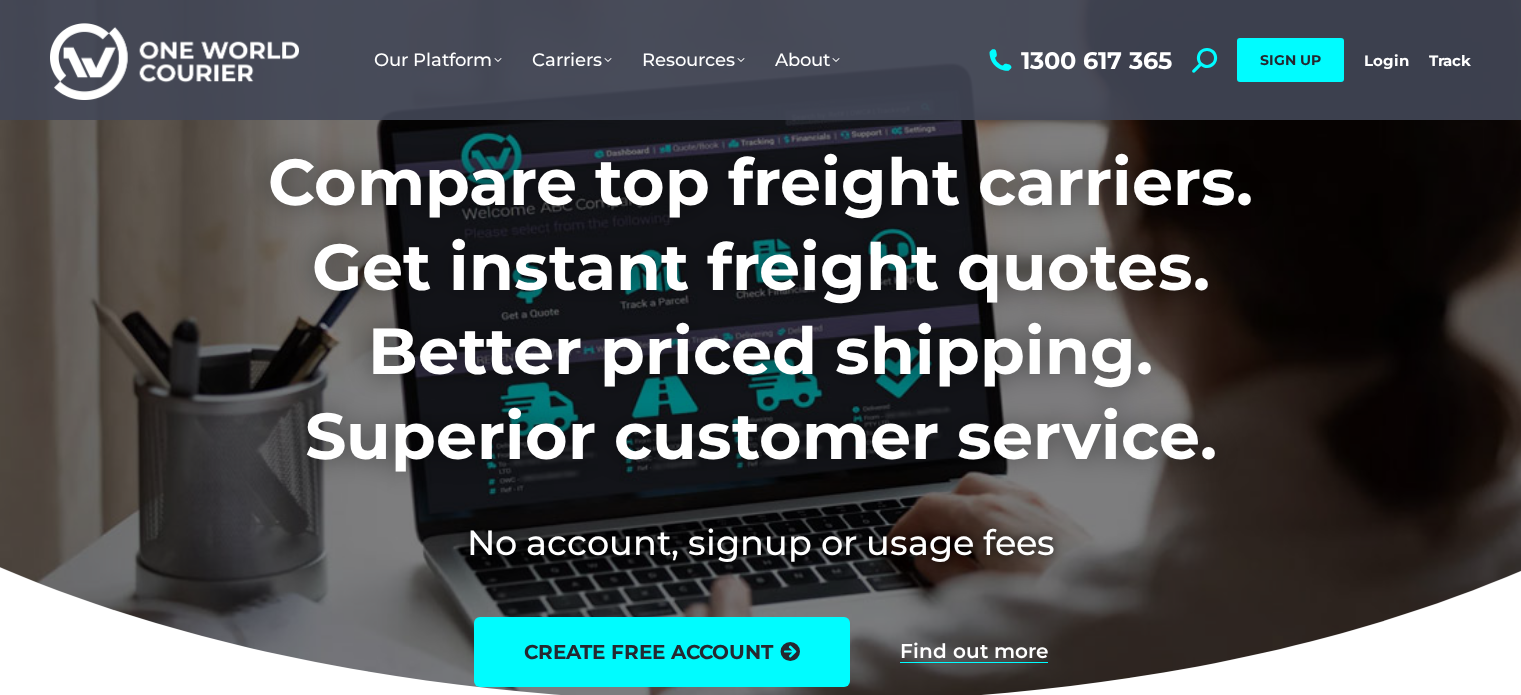 scroll, scrollTop: 0, scrollLeft: 0, axis: both 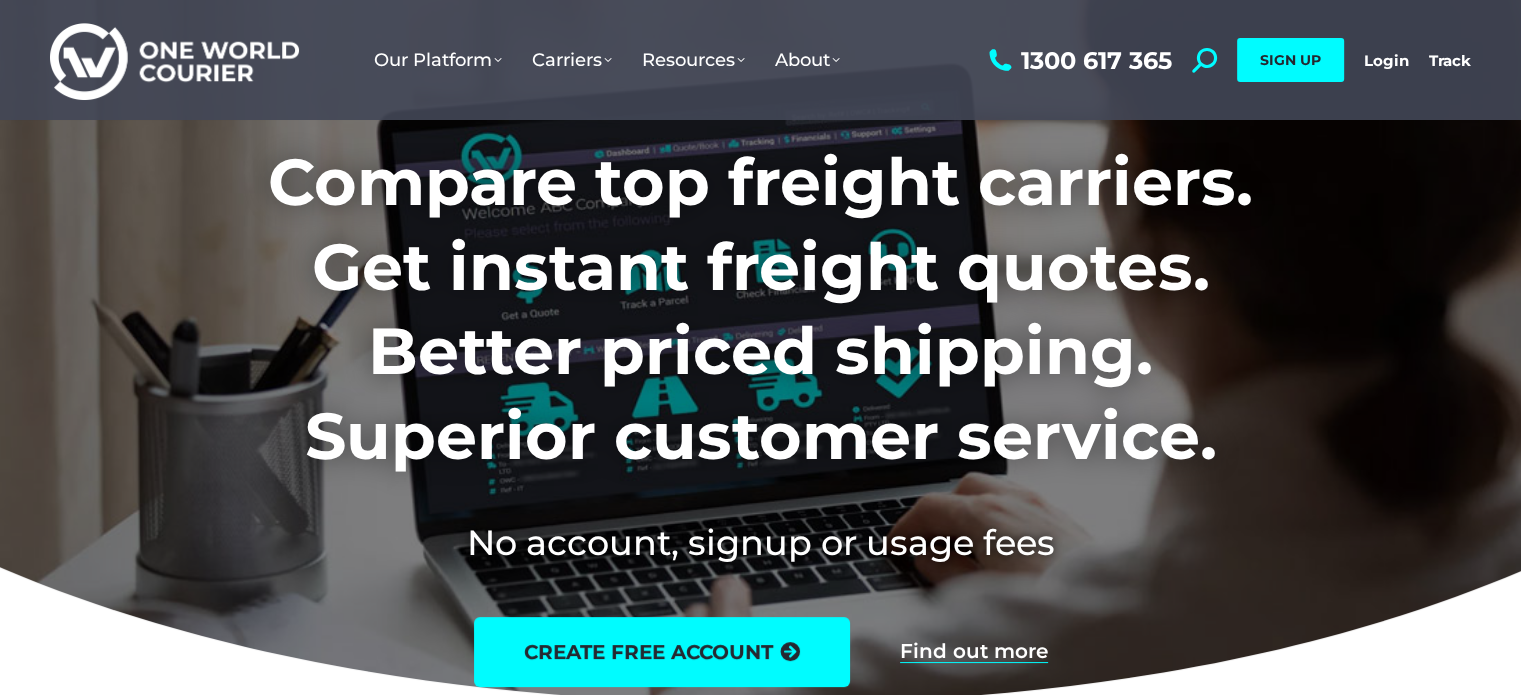 click on "1300 617 365
Search:
***
SIGN UP Login Login Track Track SIGN UP" at bounding box center [1227, 60] 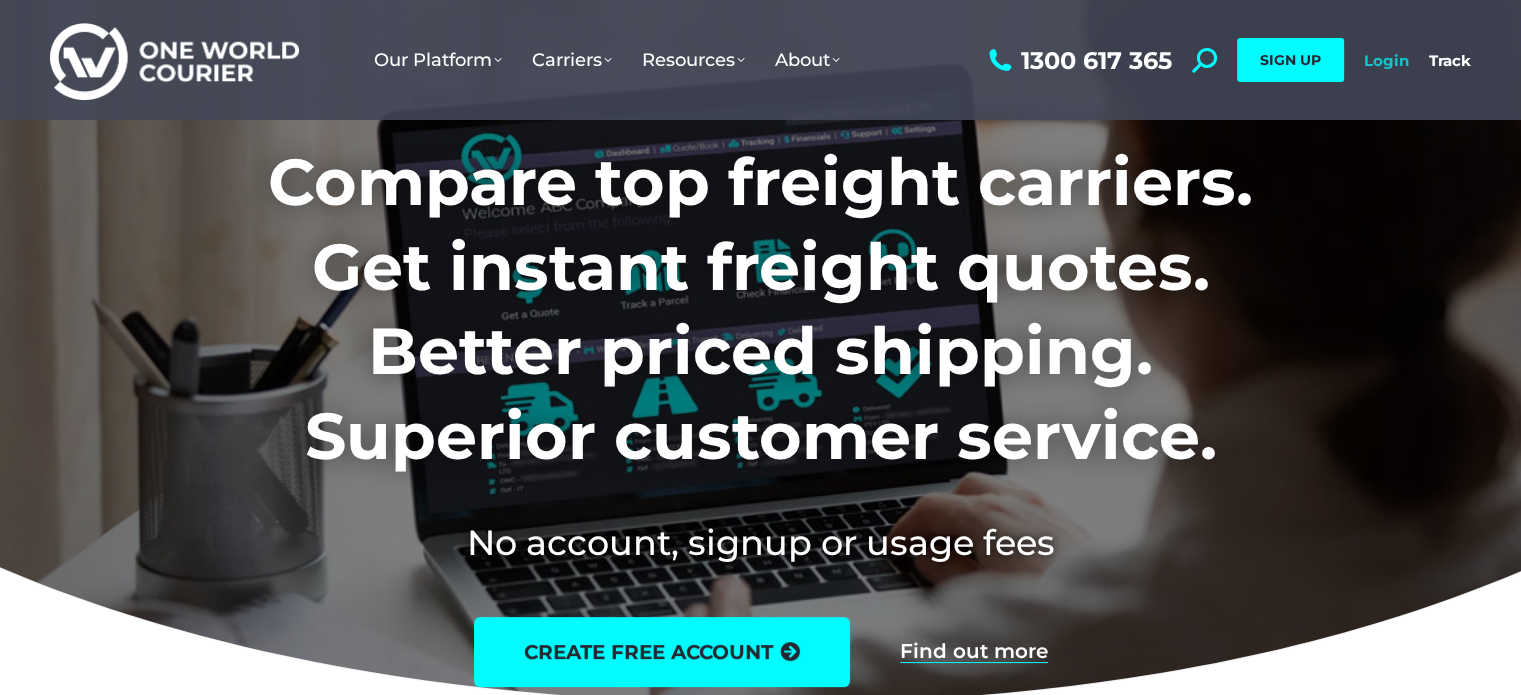 click on "Login" at bounding box center [1386, 60] 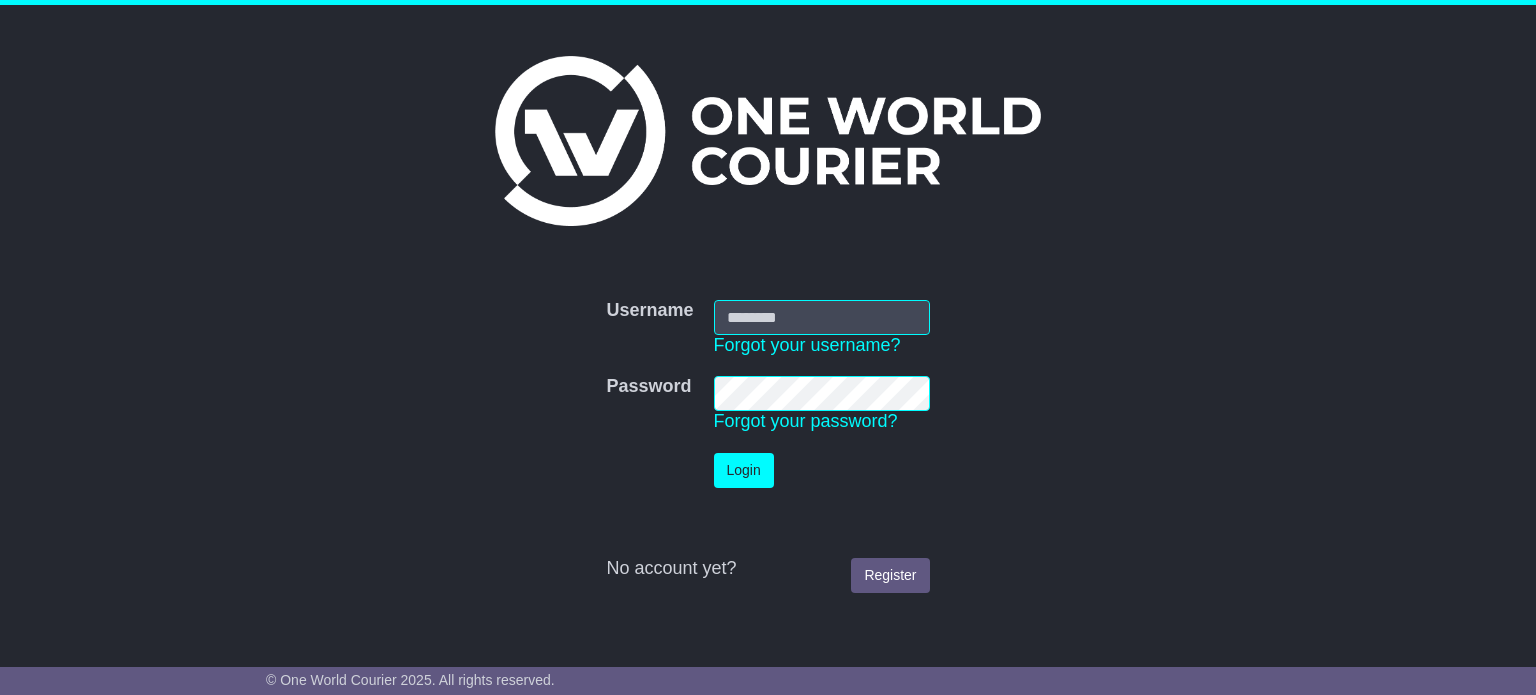 scroll, scrollTop: 0, scrollLeft: 0, axis: both 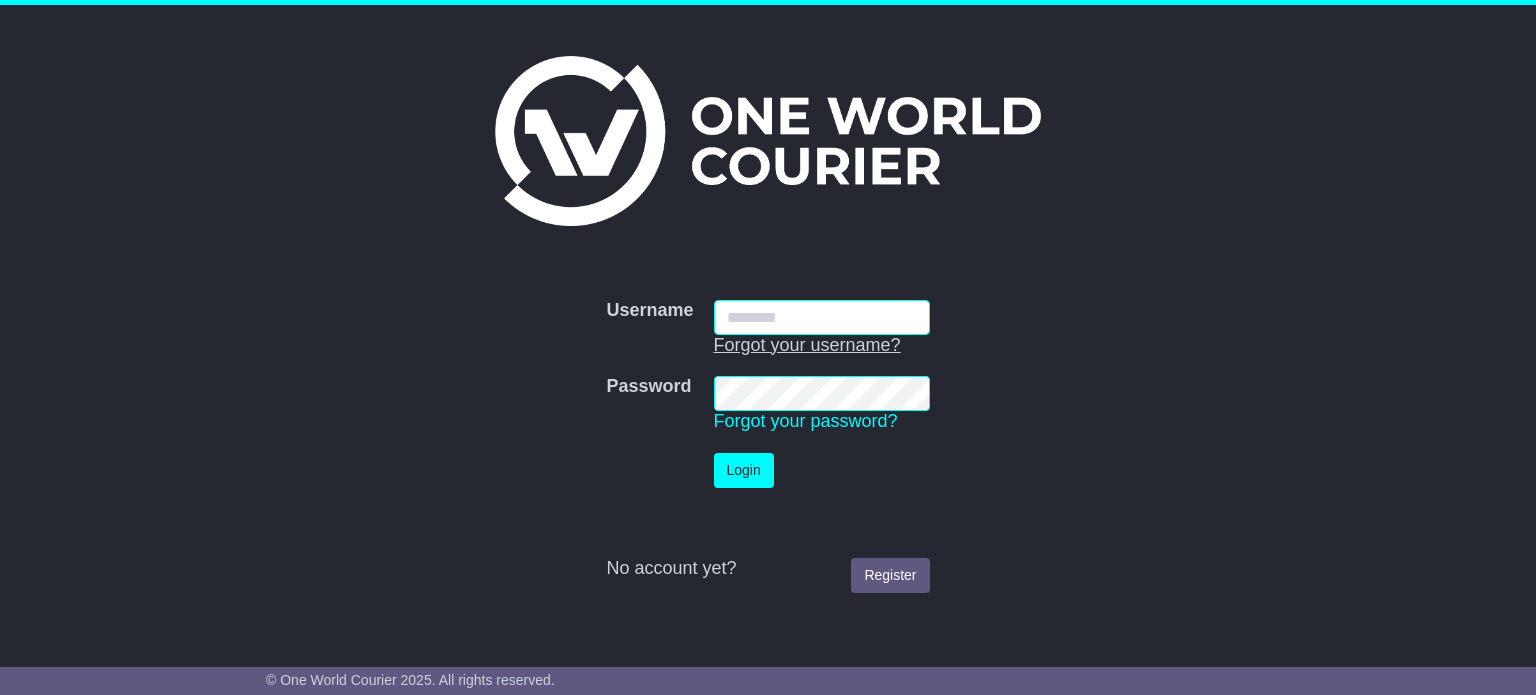 type on "**********" 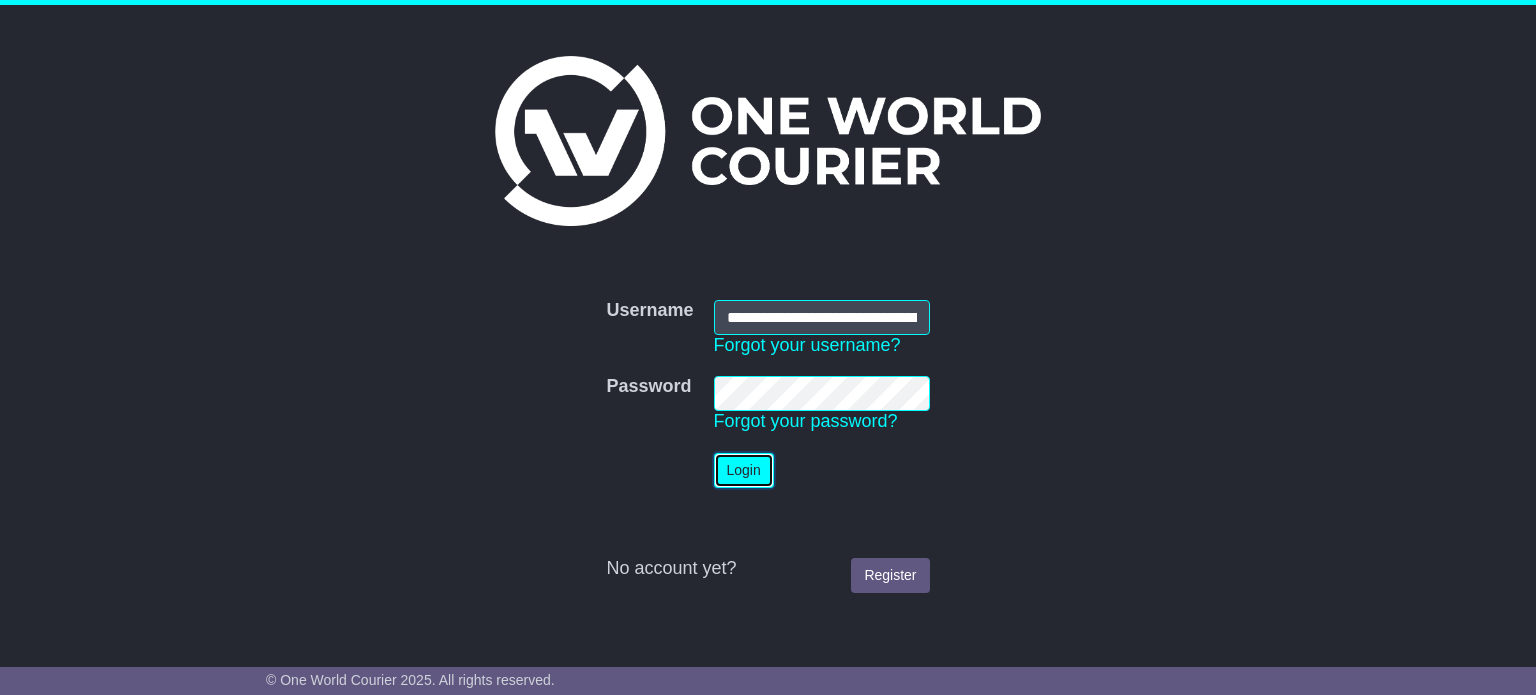 click on "Login" at bounding box center [744, 470] 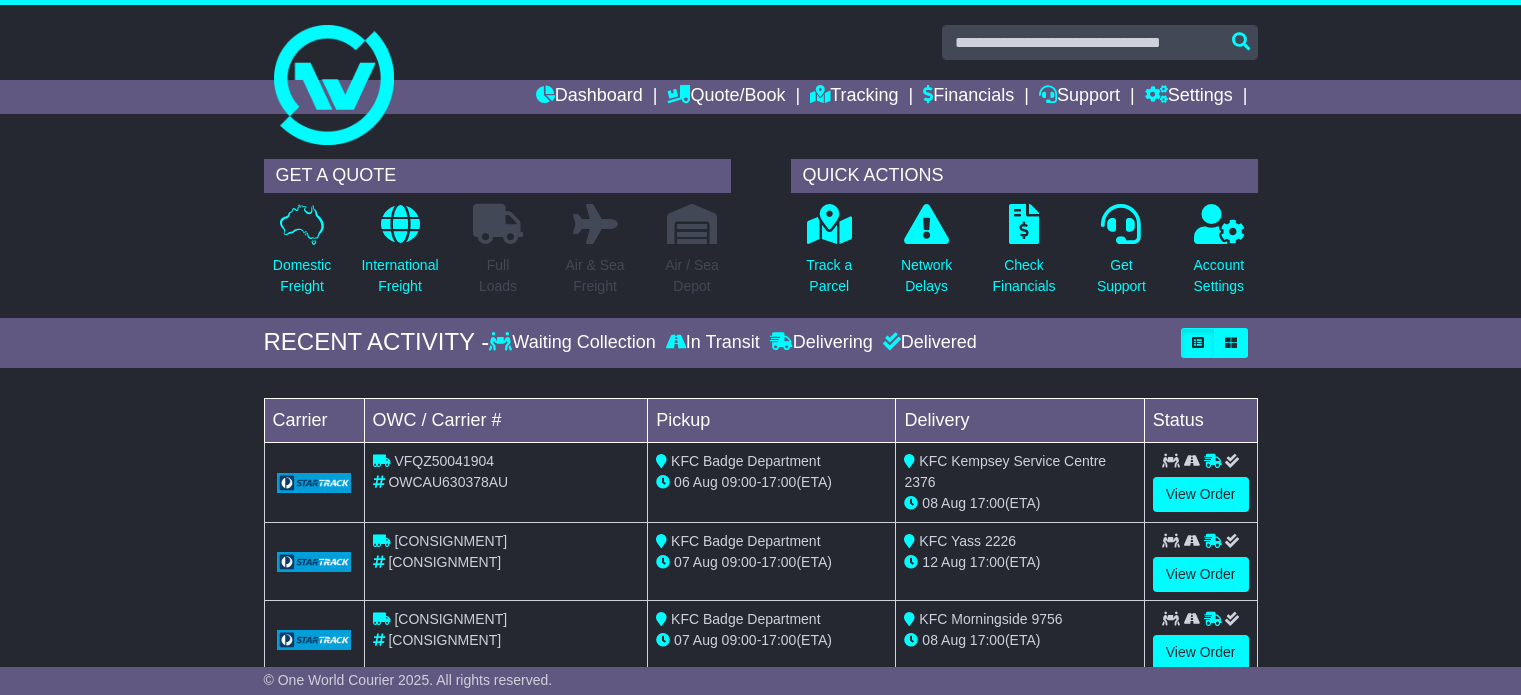 scroll, scrollTop: 0, scrollLeft: 0, axis: both 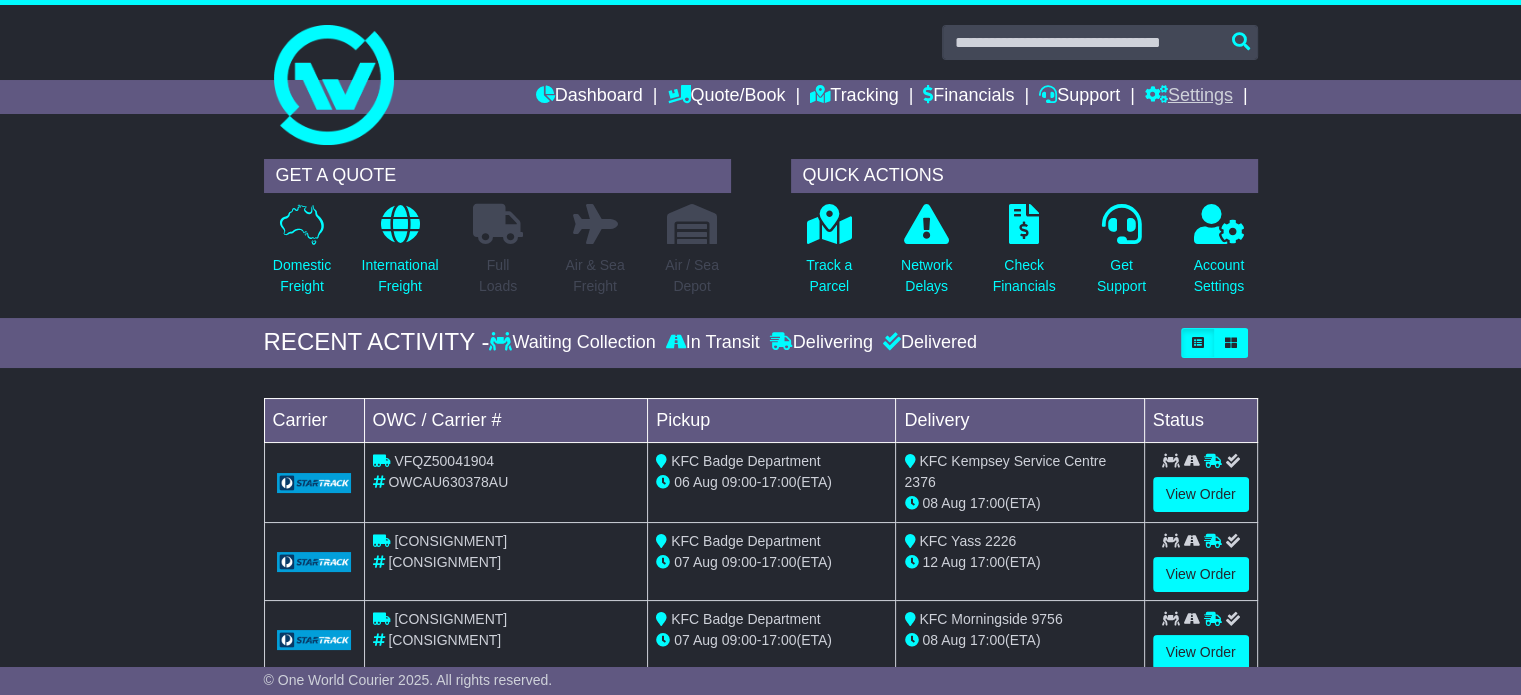 click on "Settings" at bounding box center (1189, 97) 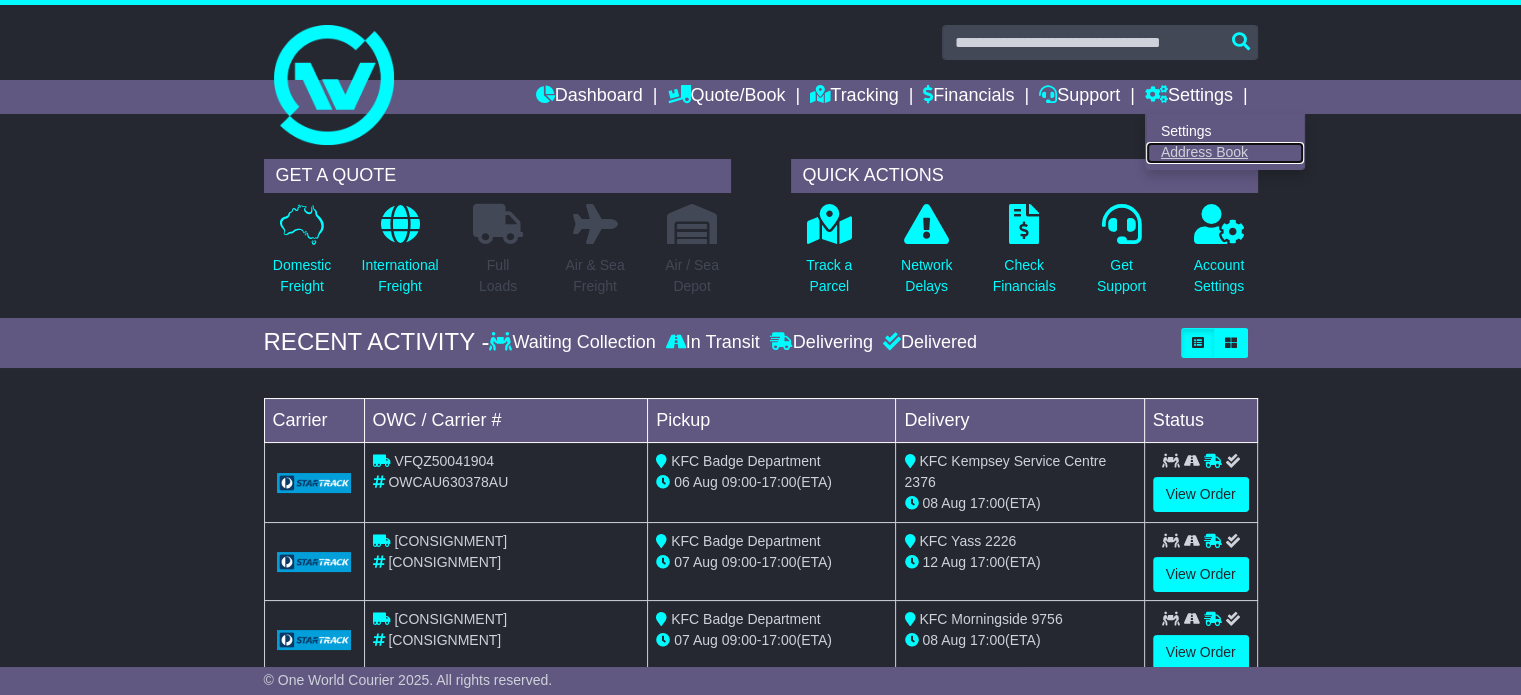 click on "Address Book" at bounding box center (1225, 153) 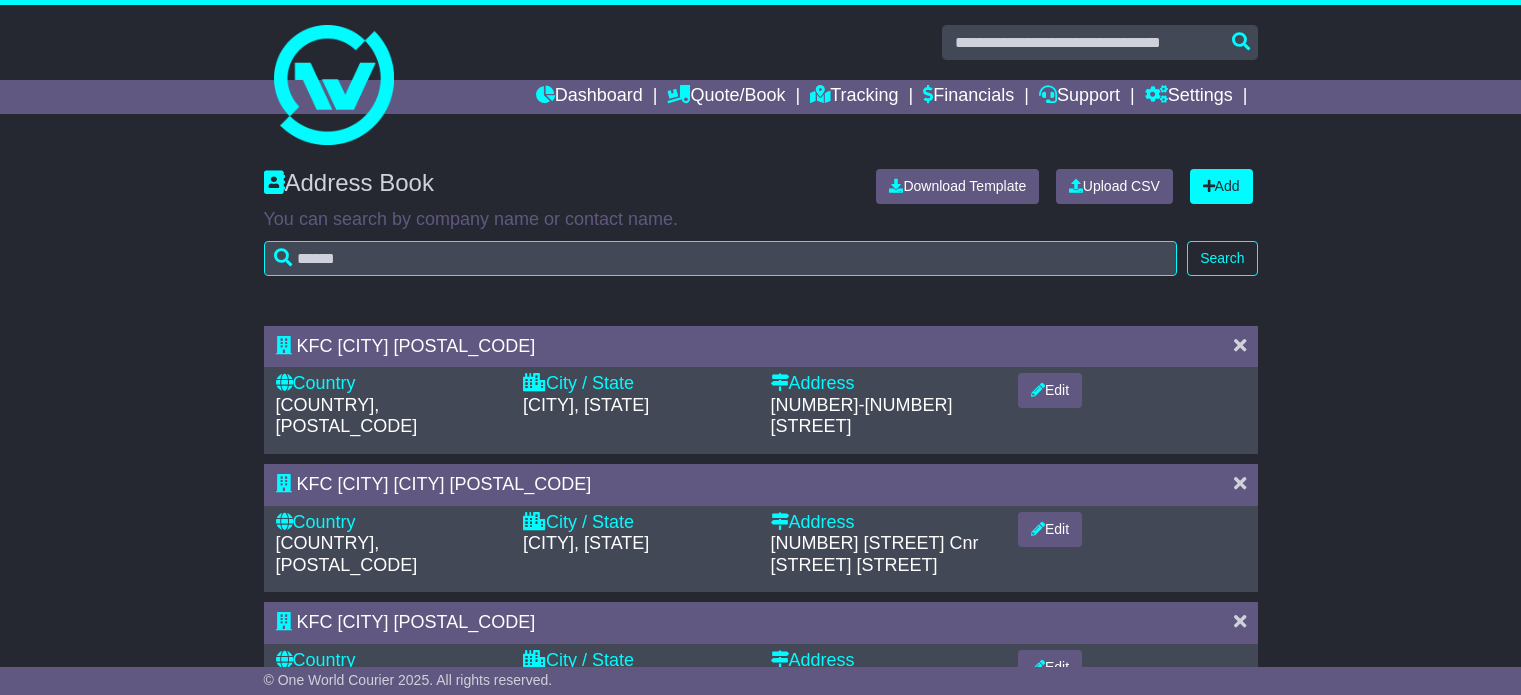 scroll, scrollTop: 0, scrollLeft: 0, axis: both 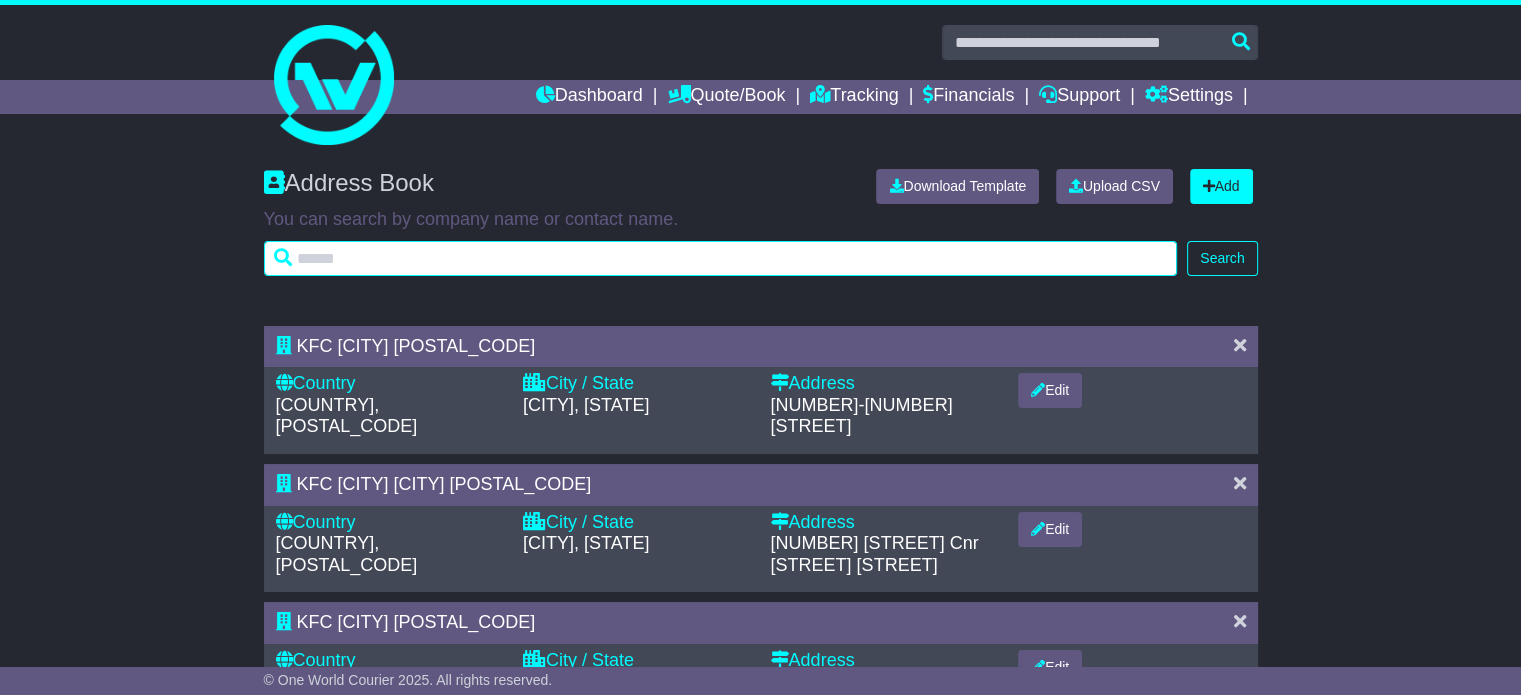 click at bounding box center (721, 258) 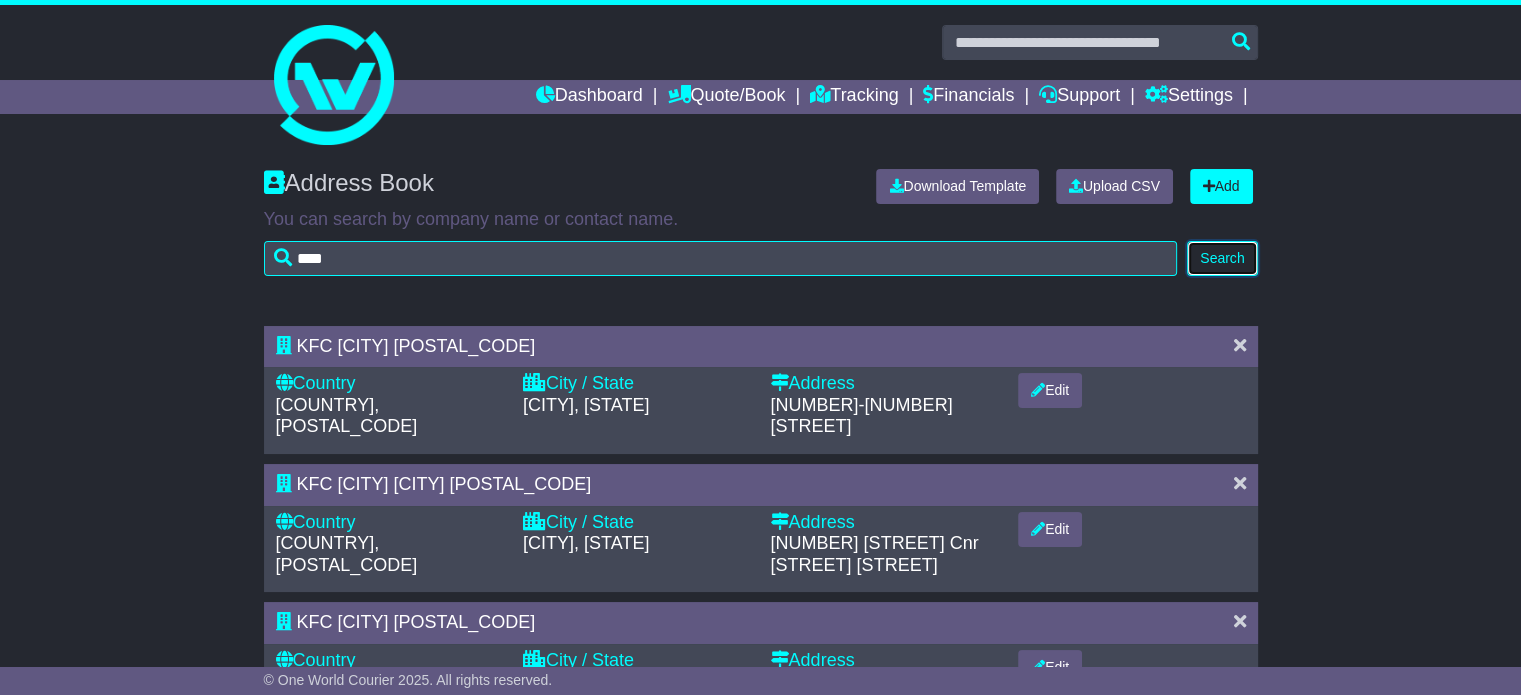 click on "Search" at bounding box center (1222, 258) 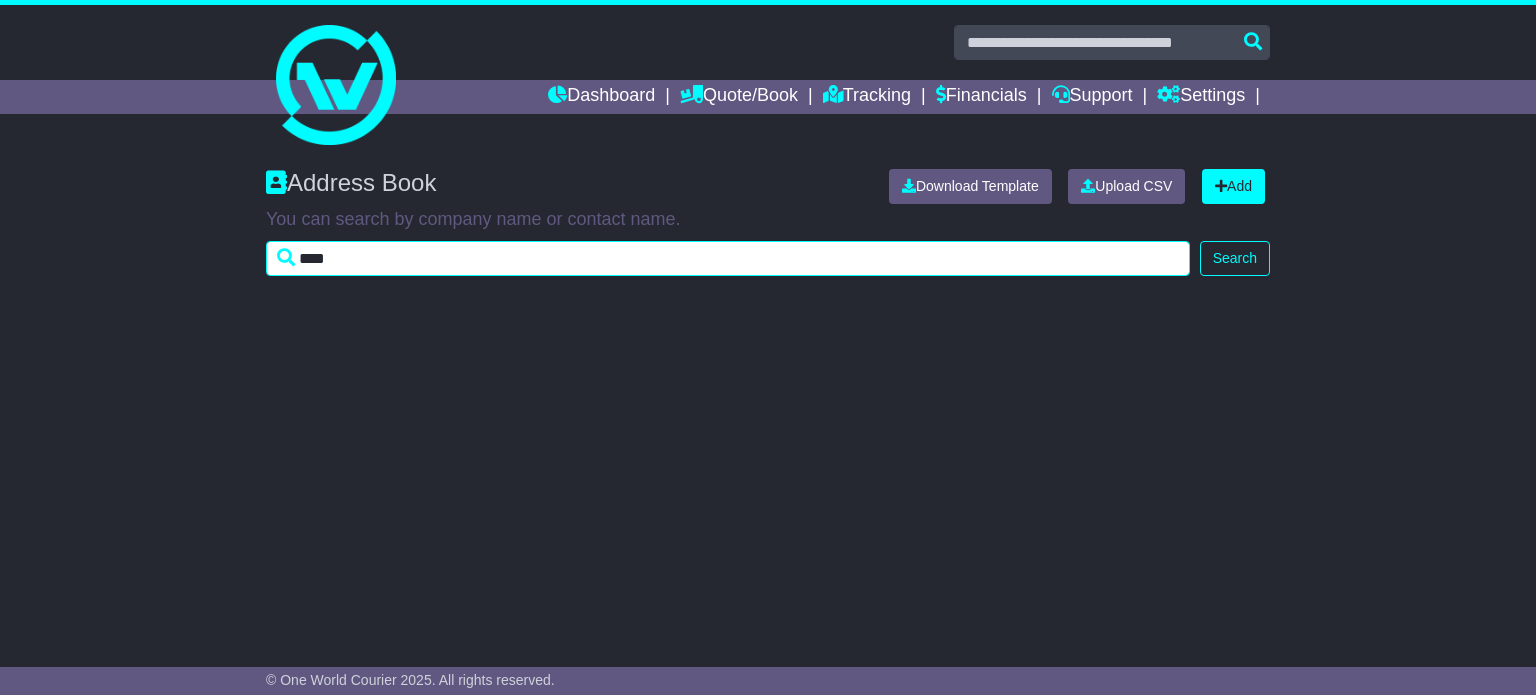 click on "****" at bounding box center (728, 258) 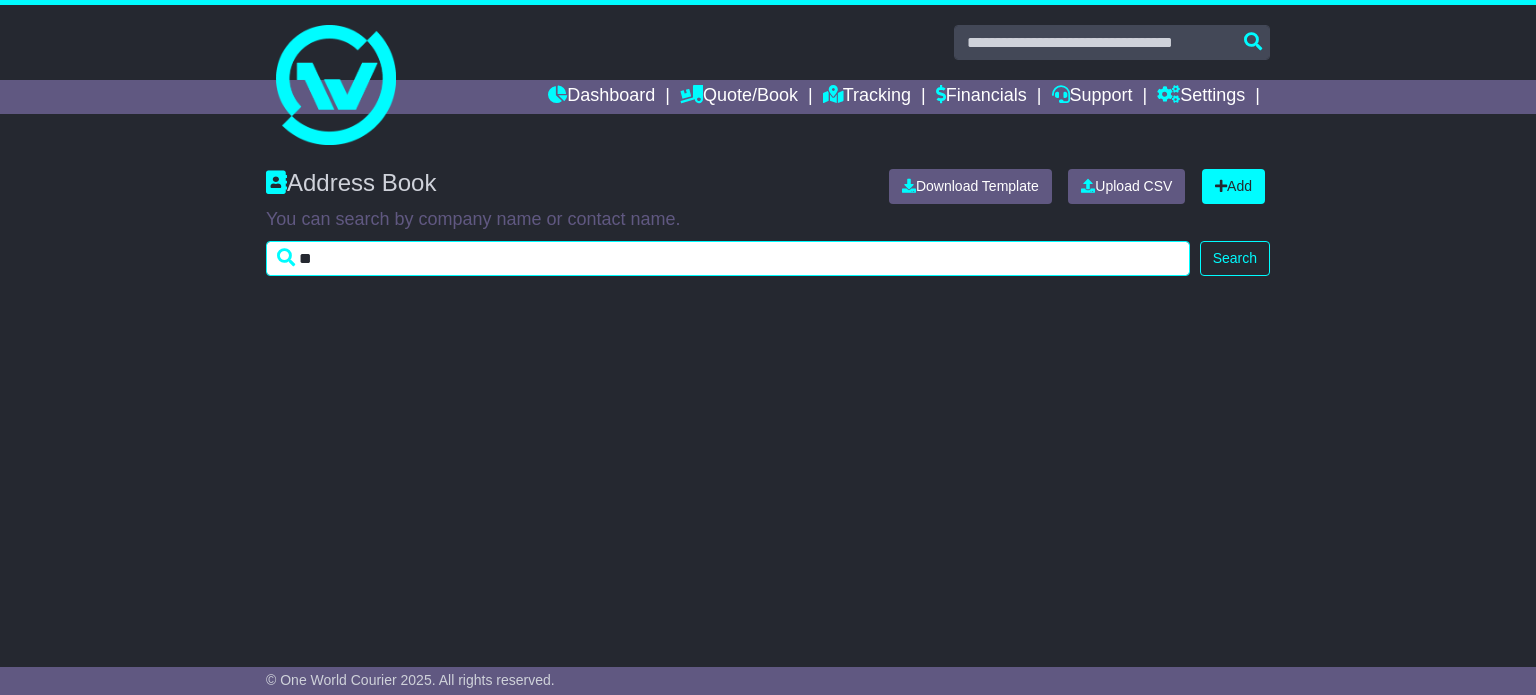 type on "*" 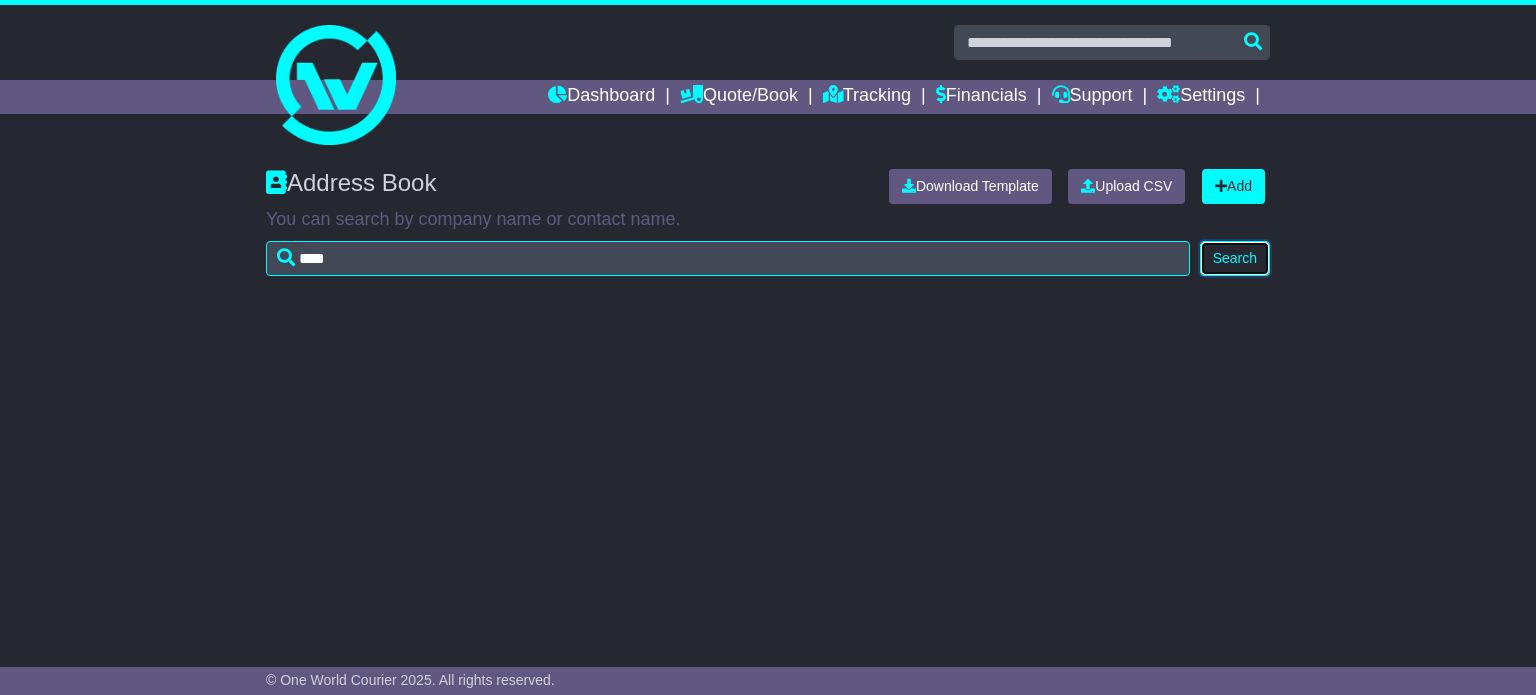 click on "Search" at bounding box center [1235, 258] 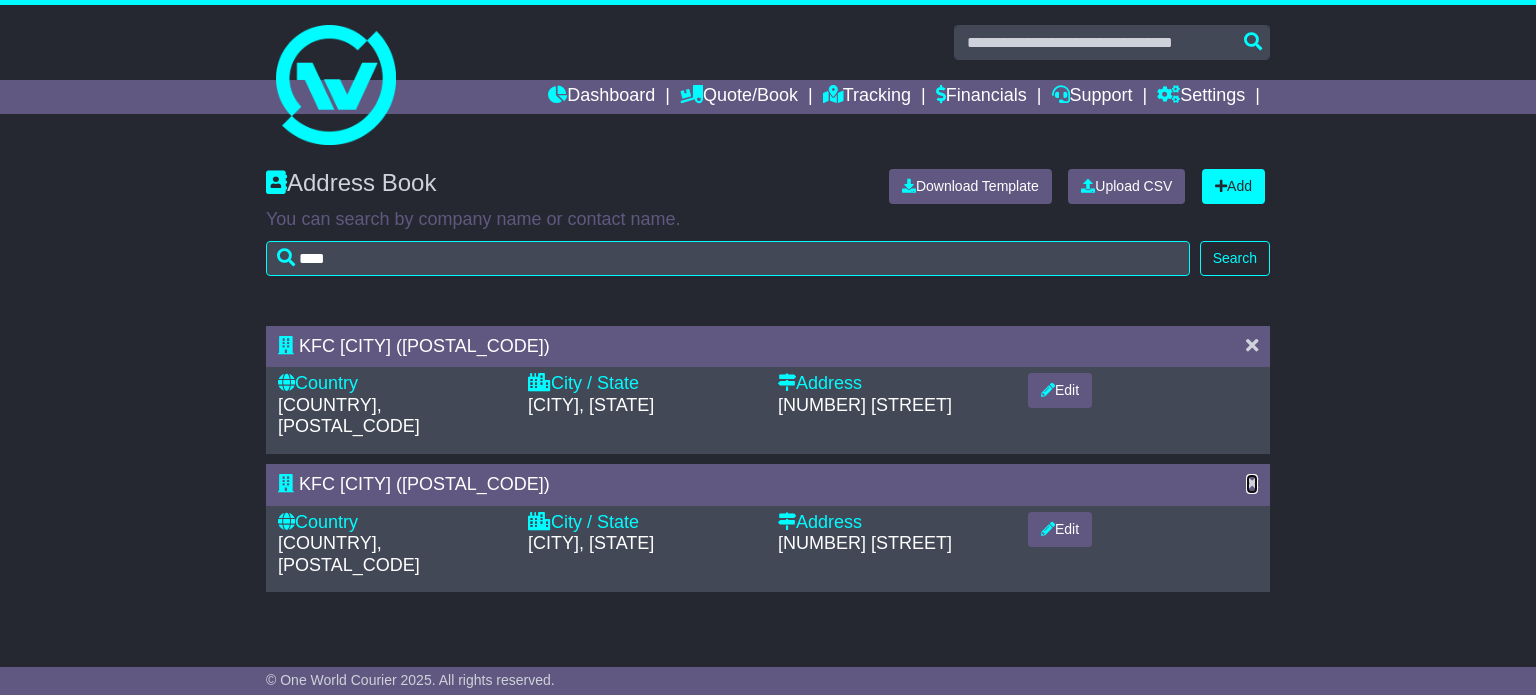 click at bounding box center [1252, 483] 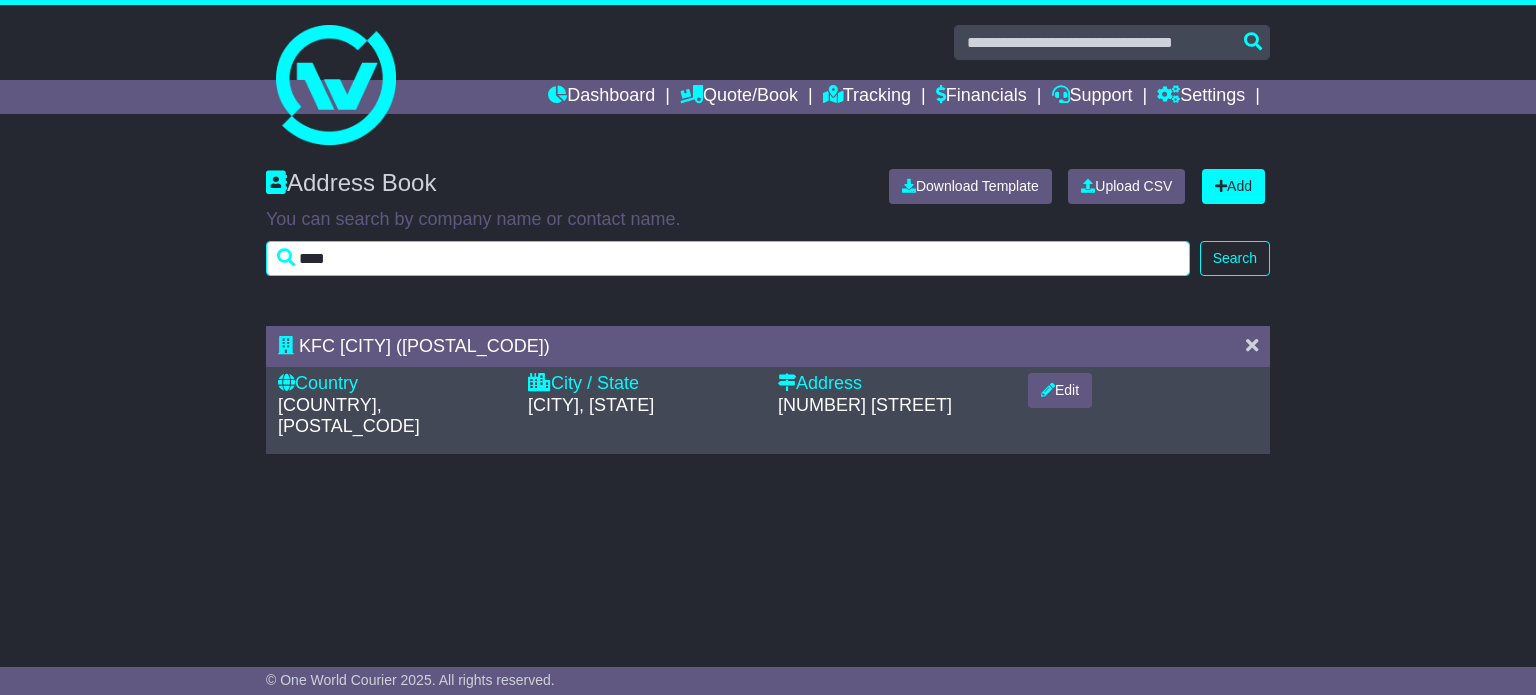 click on "****" at bounding box center (728, 258) 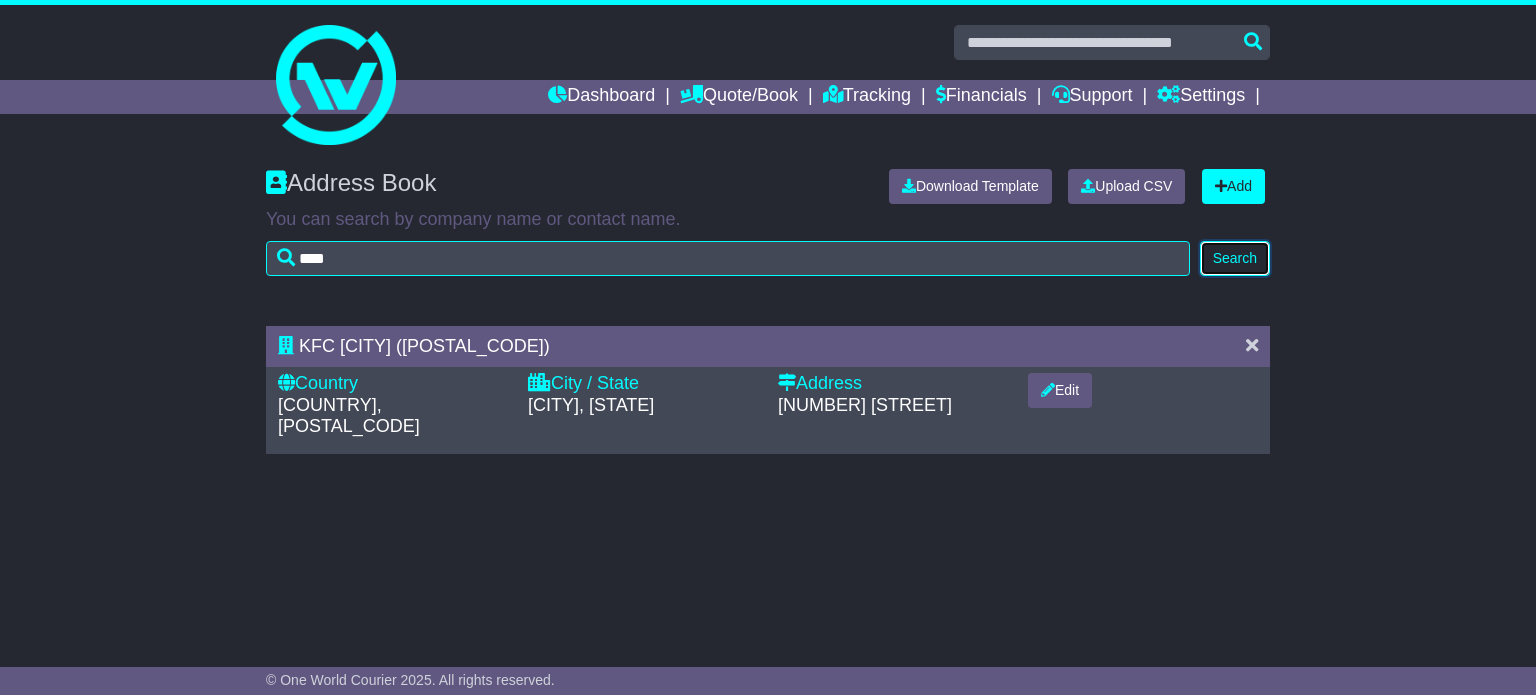 click on "Search" at bounding box center (1235, 258) 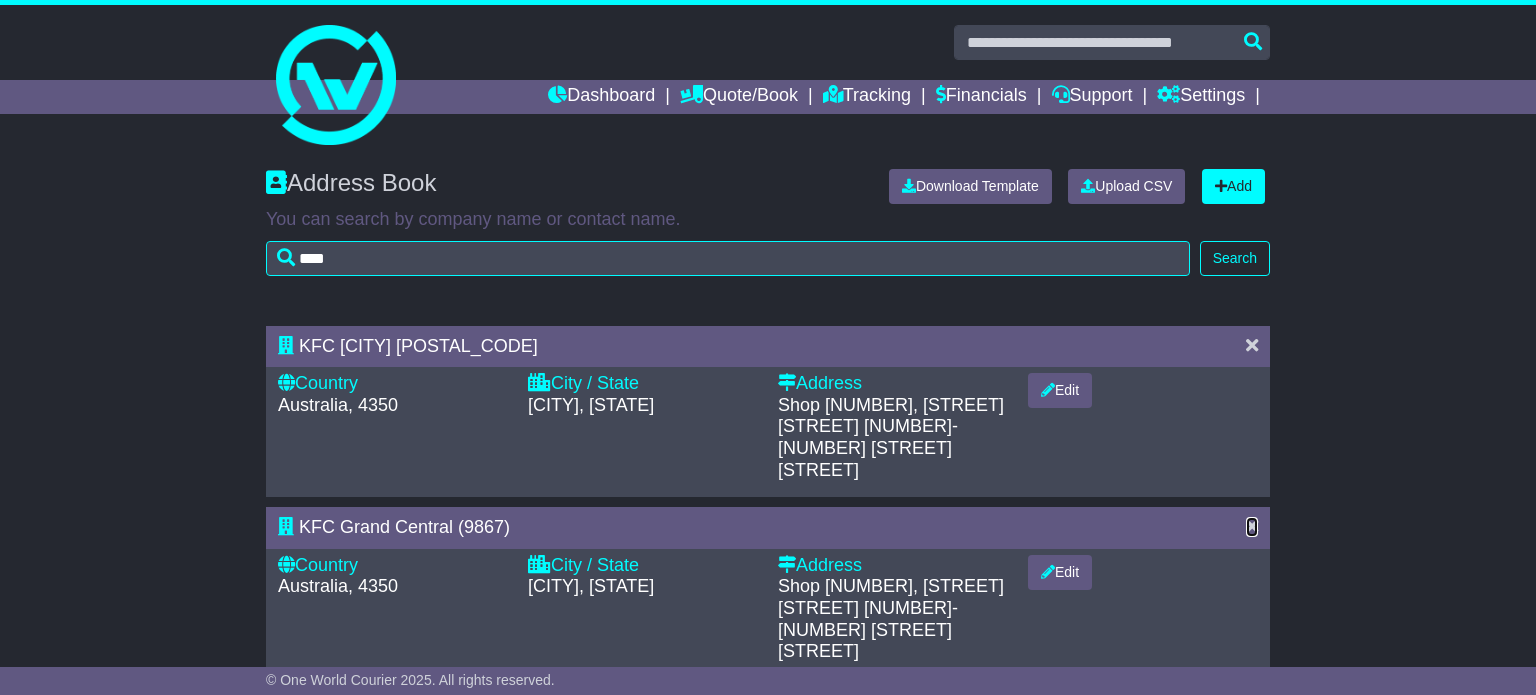 click at bounding box center (1252, 526) 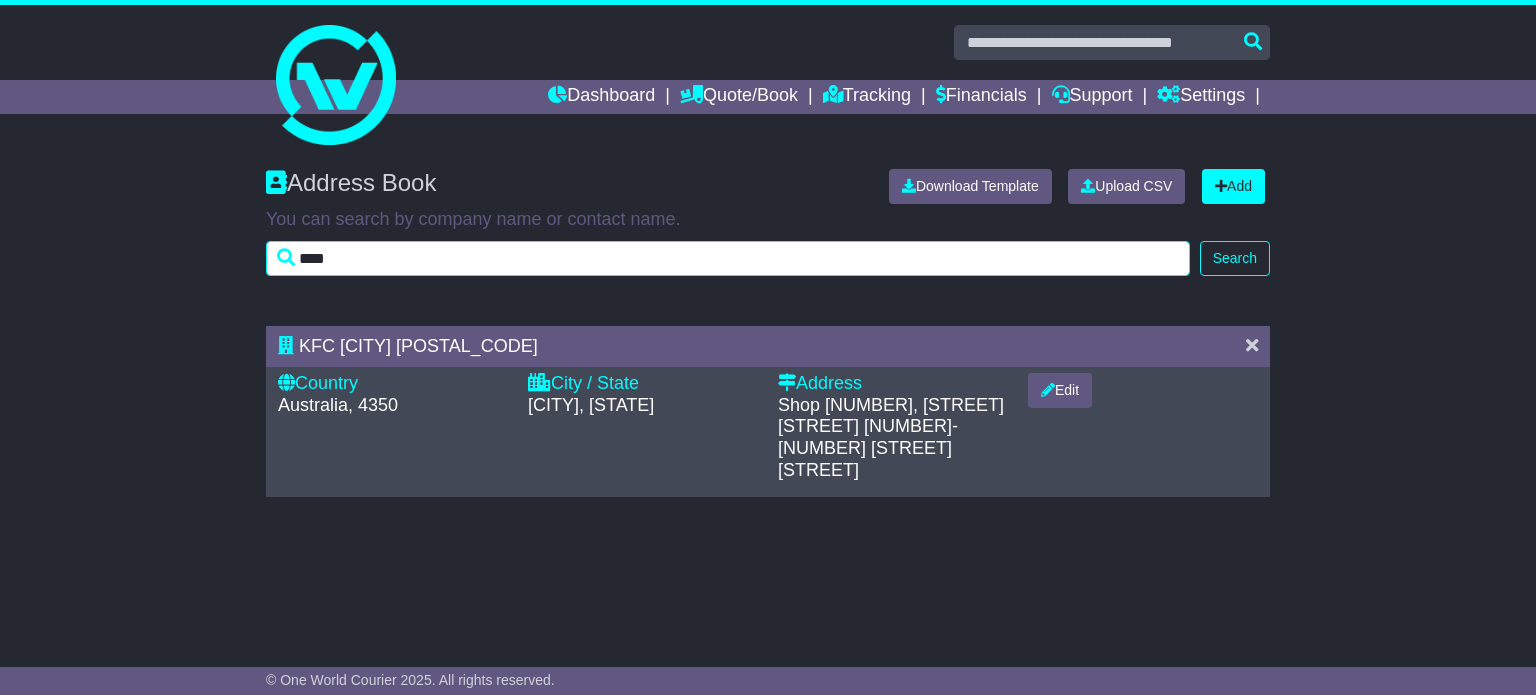 click on "****" at bounding box center (728, 258) 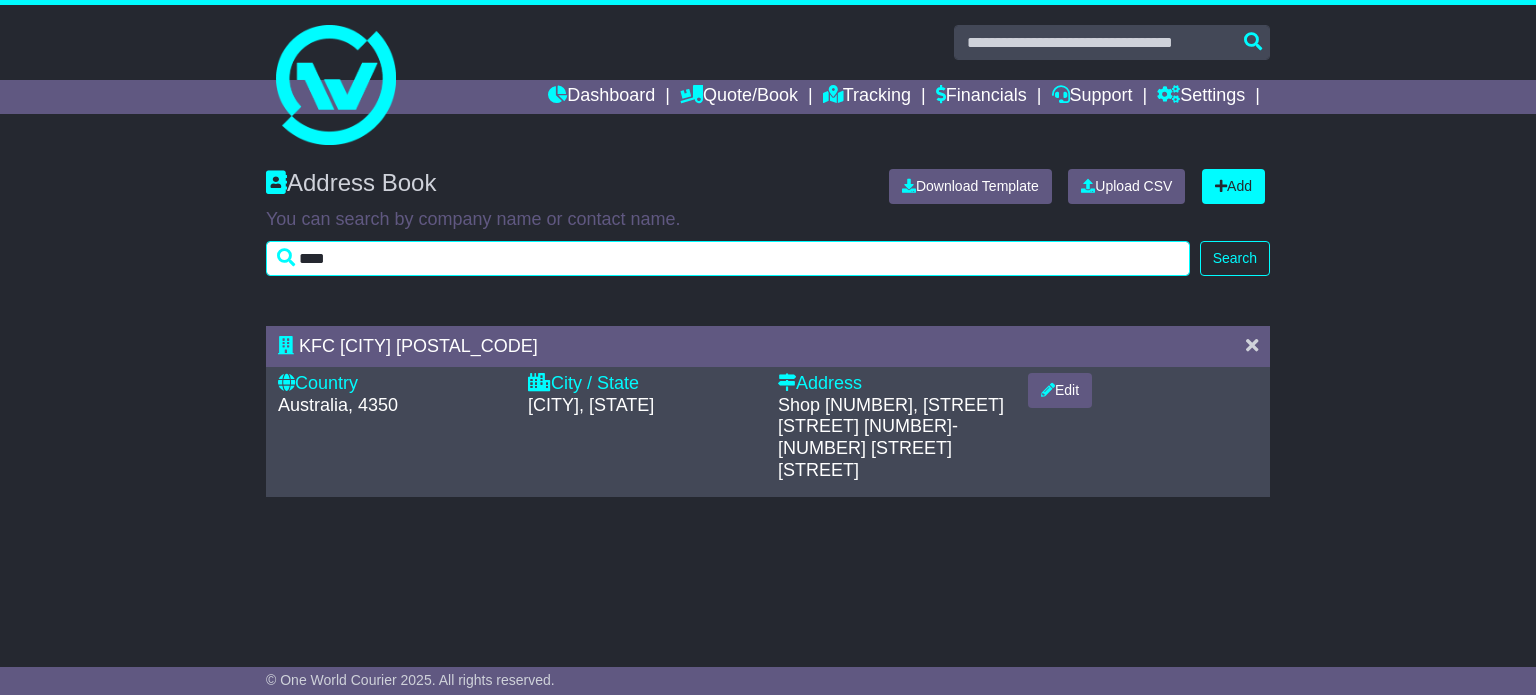 type on "****" 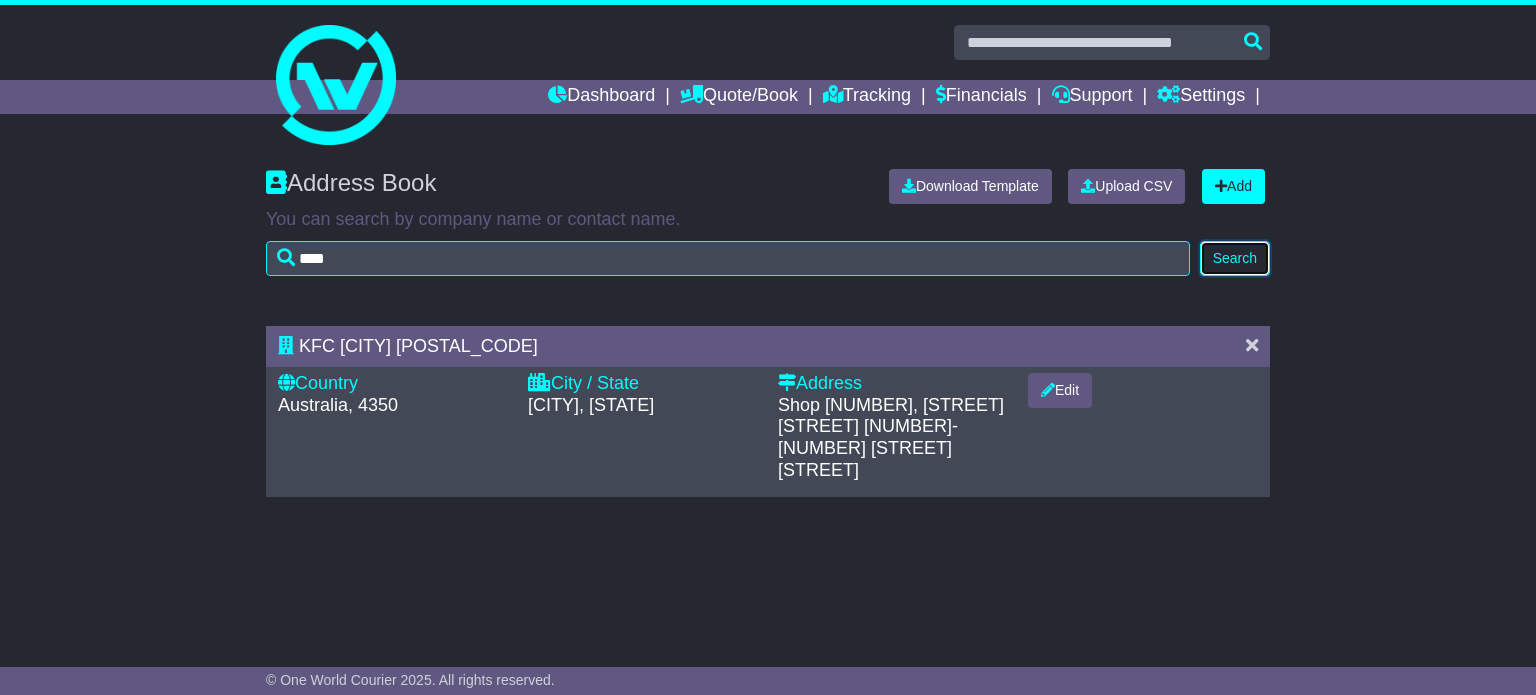 click on "Search" at bounding box center [1235, 258] 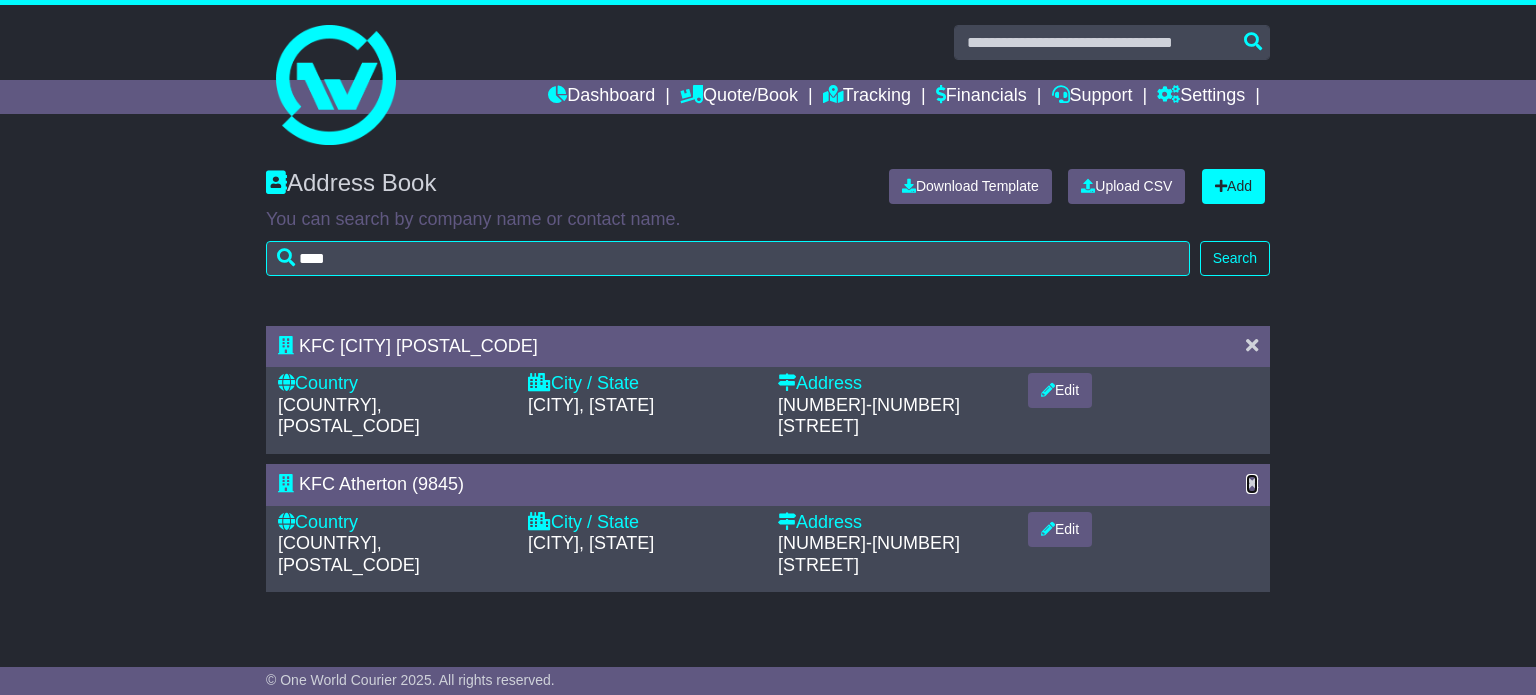 click at bounding box center (1252, 485) 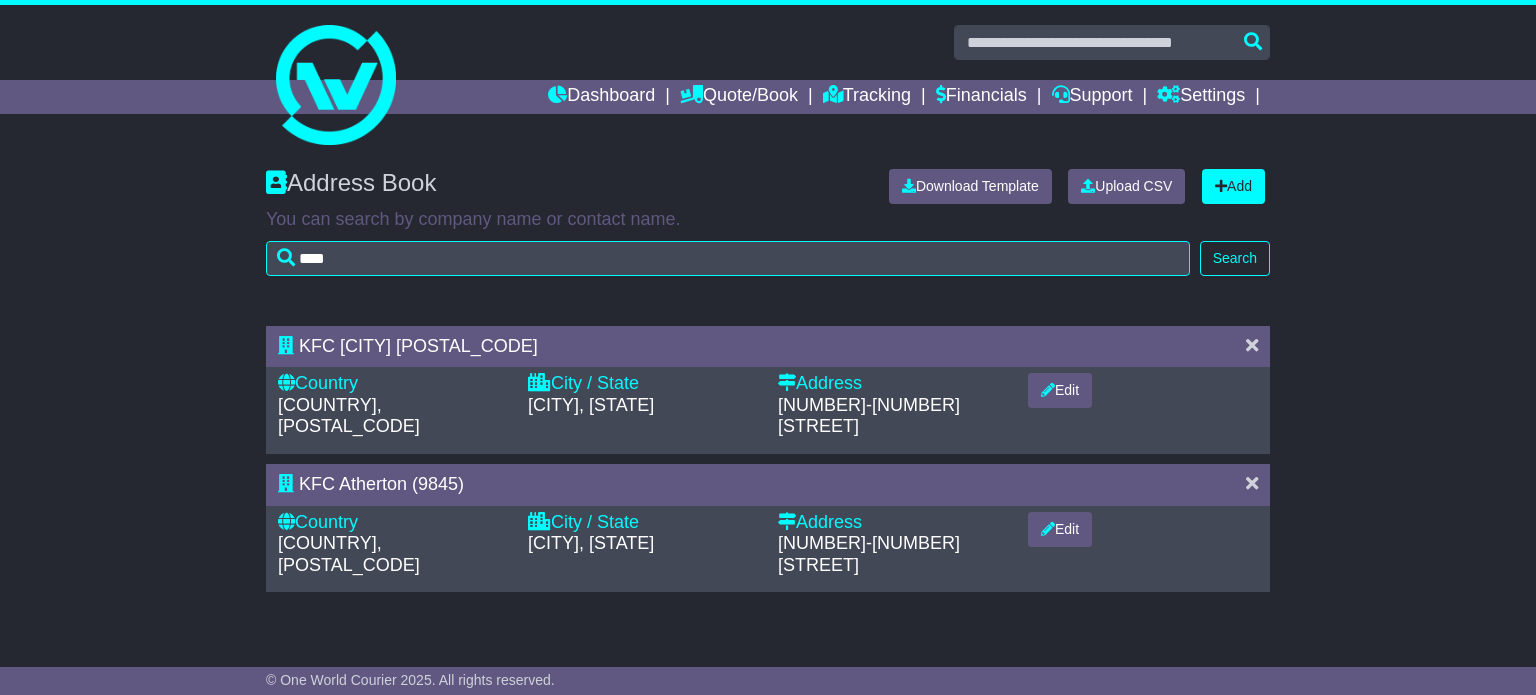 click at bounding box center [1252, 485] 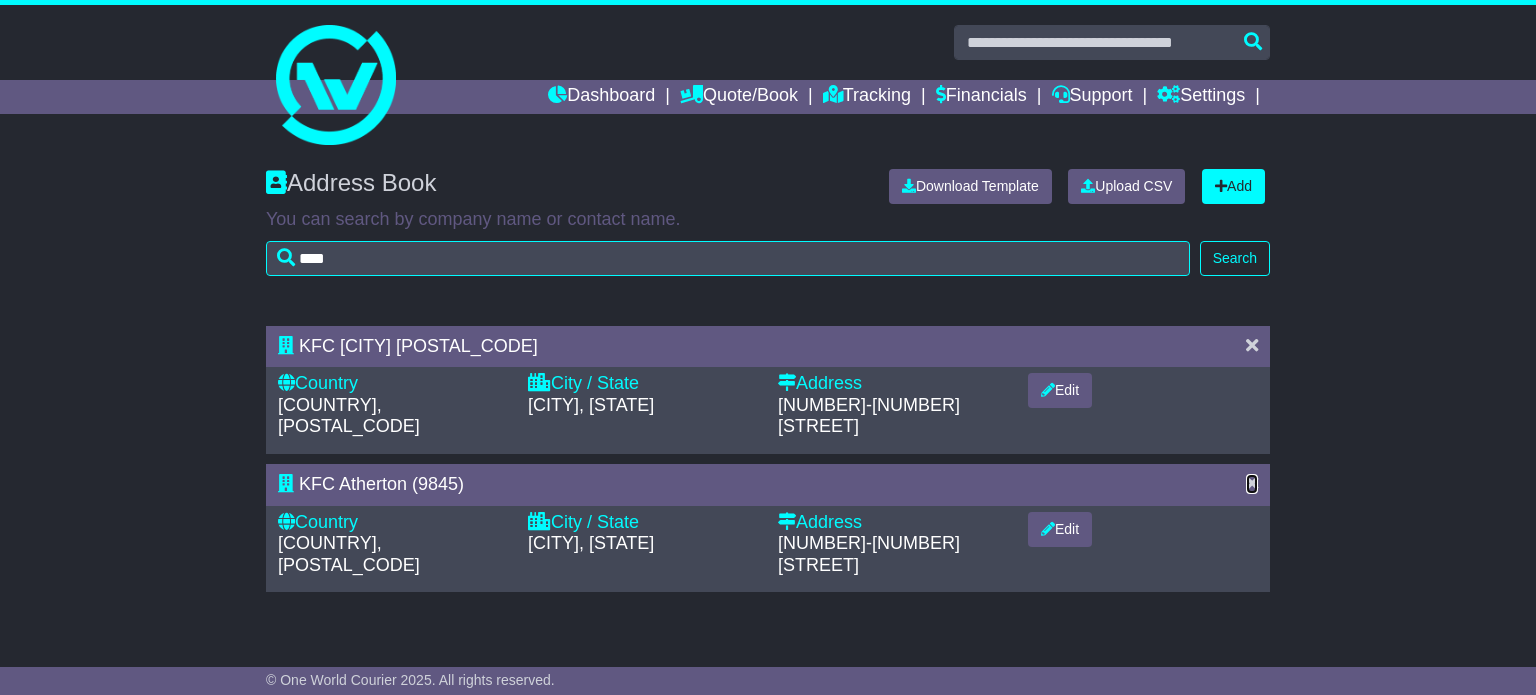 click at bounding box center [1252, 483] 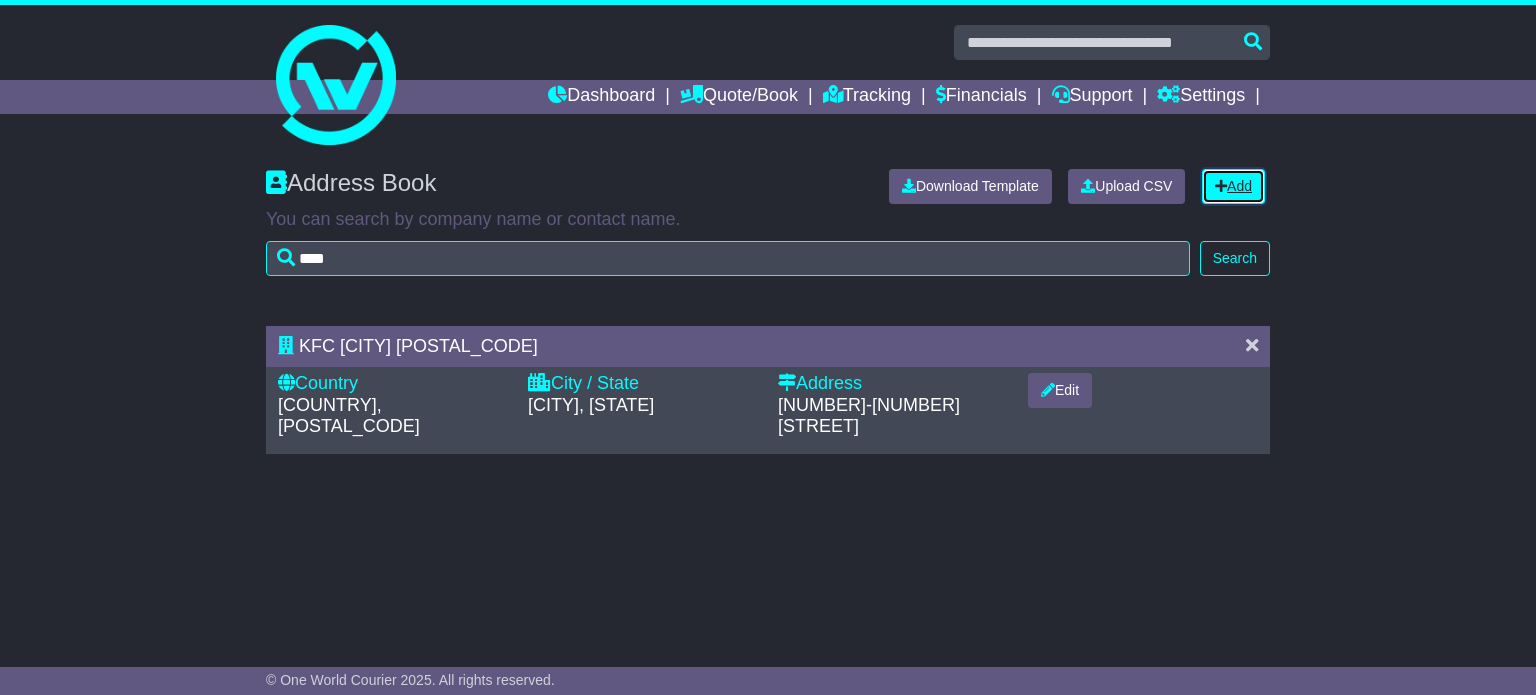 click on "Add" at bounding box center (1233, 186) 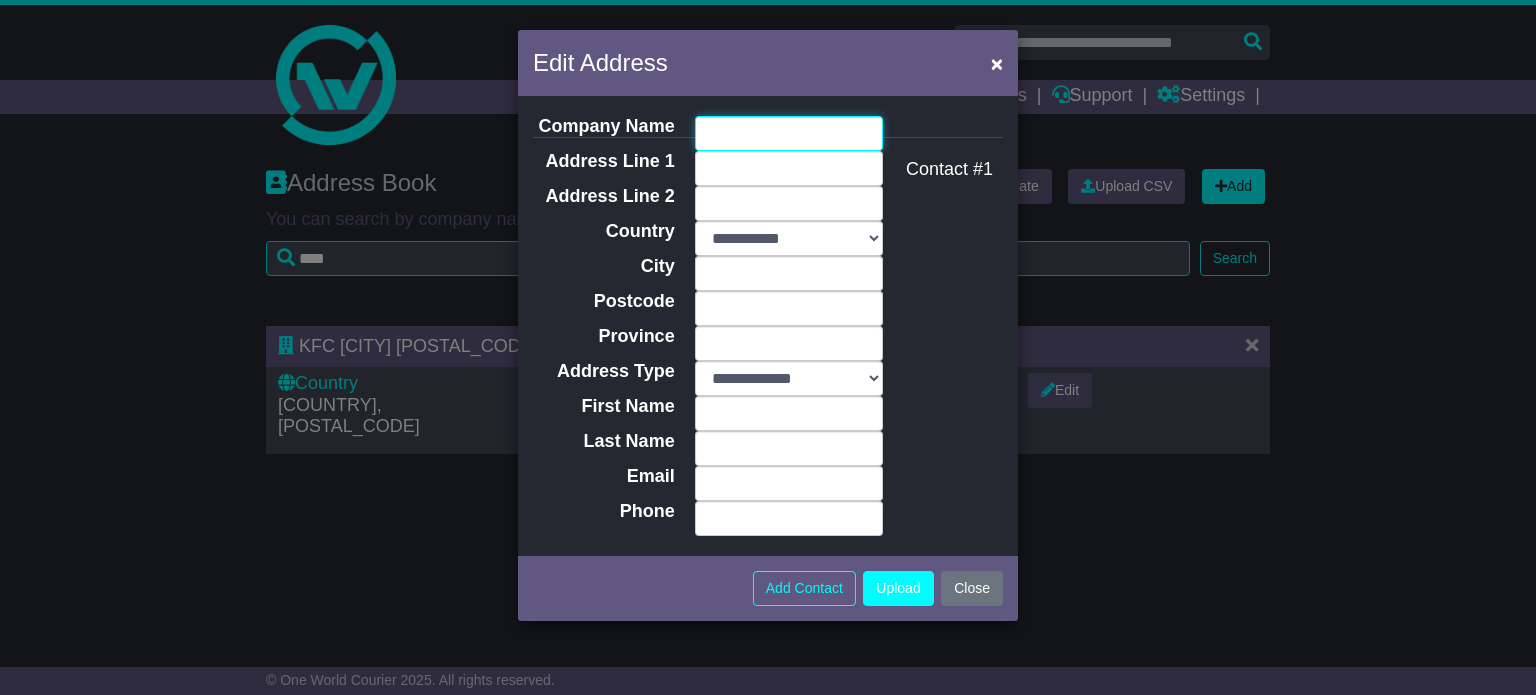 click on "Company Name" at bounding box center (789, 133) 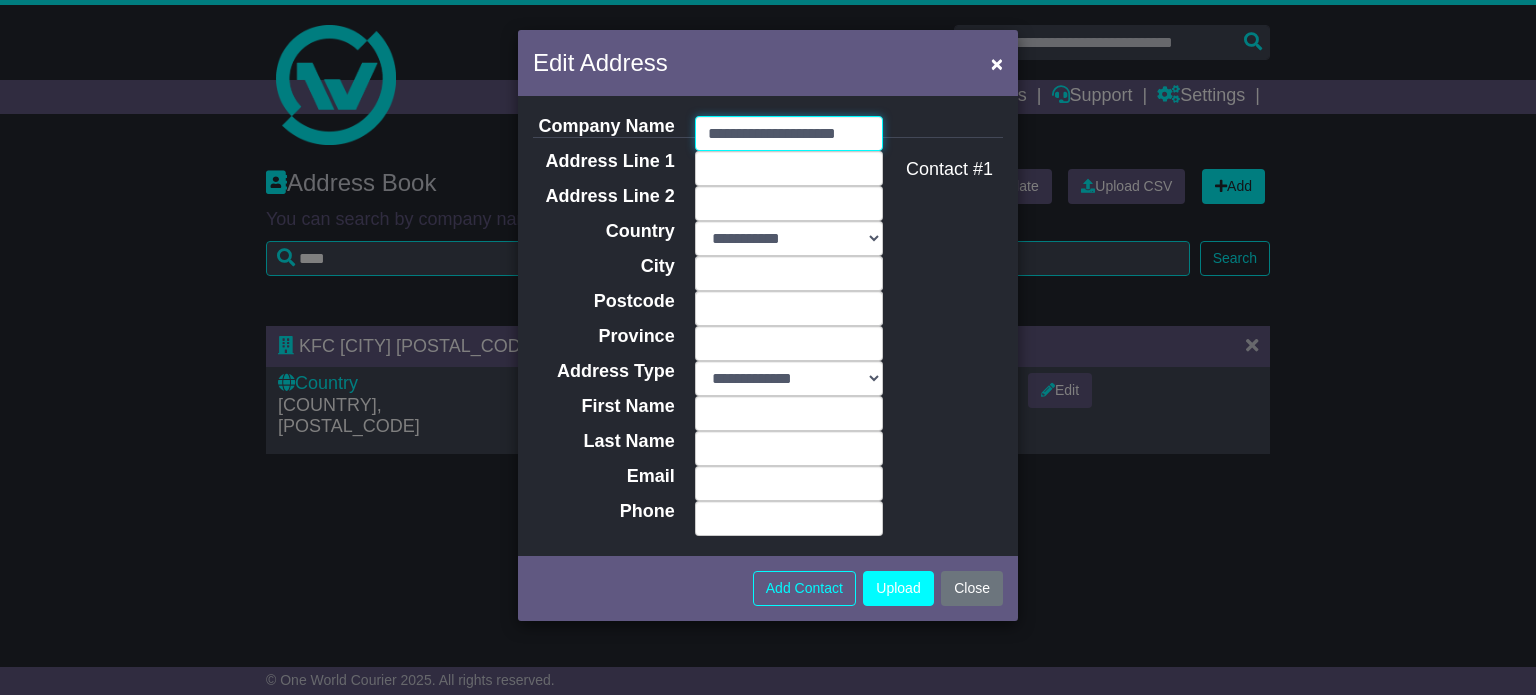 scroll, scrollTop: 0, scrollLeft: 4, axis: horizontal 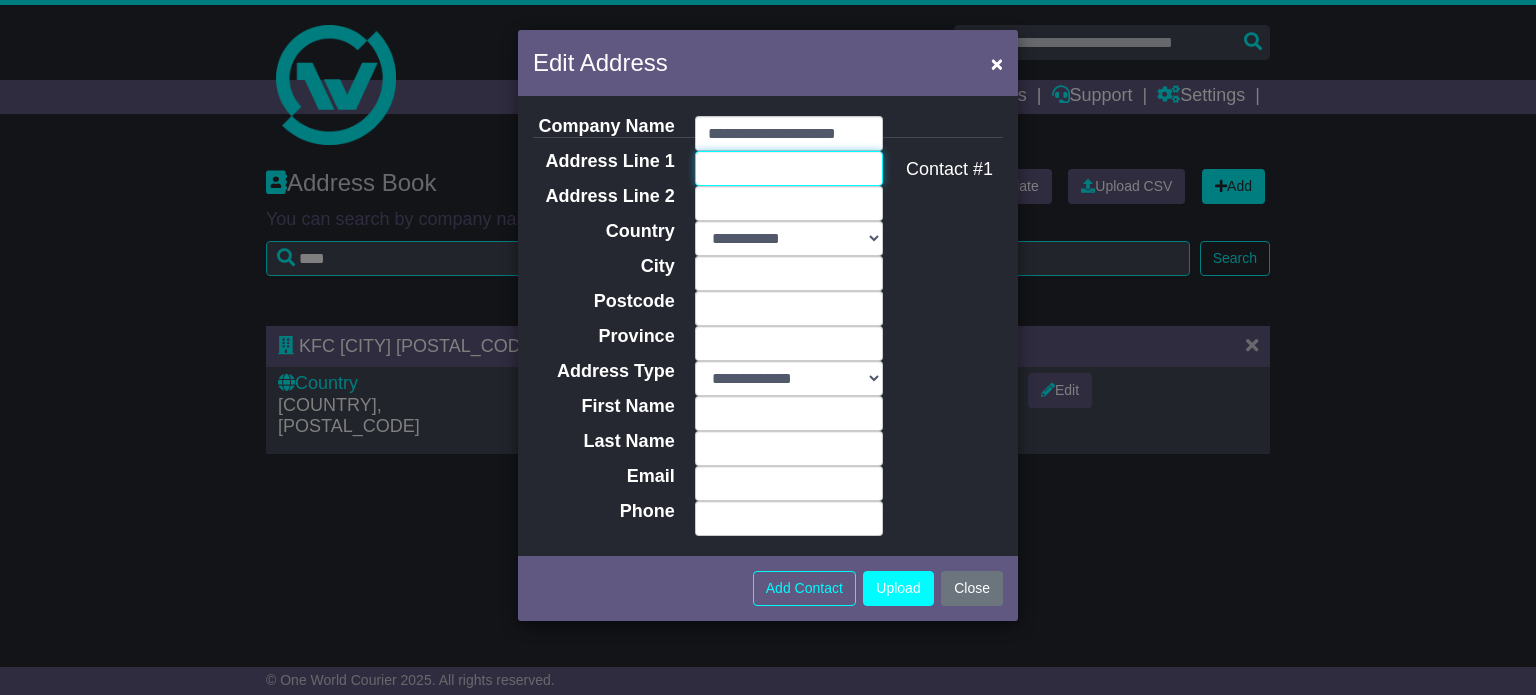 click on "Address Line 1" at bounding box center [789, 168] 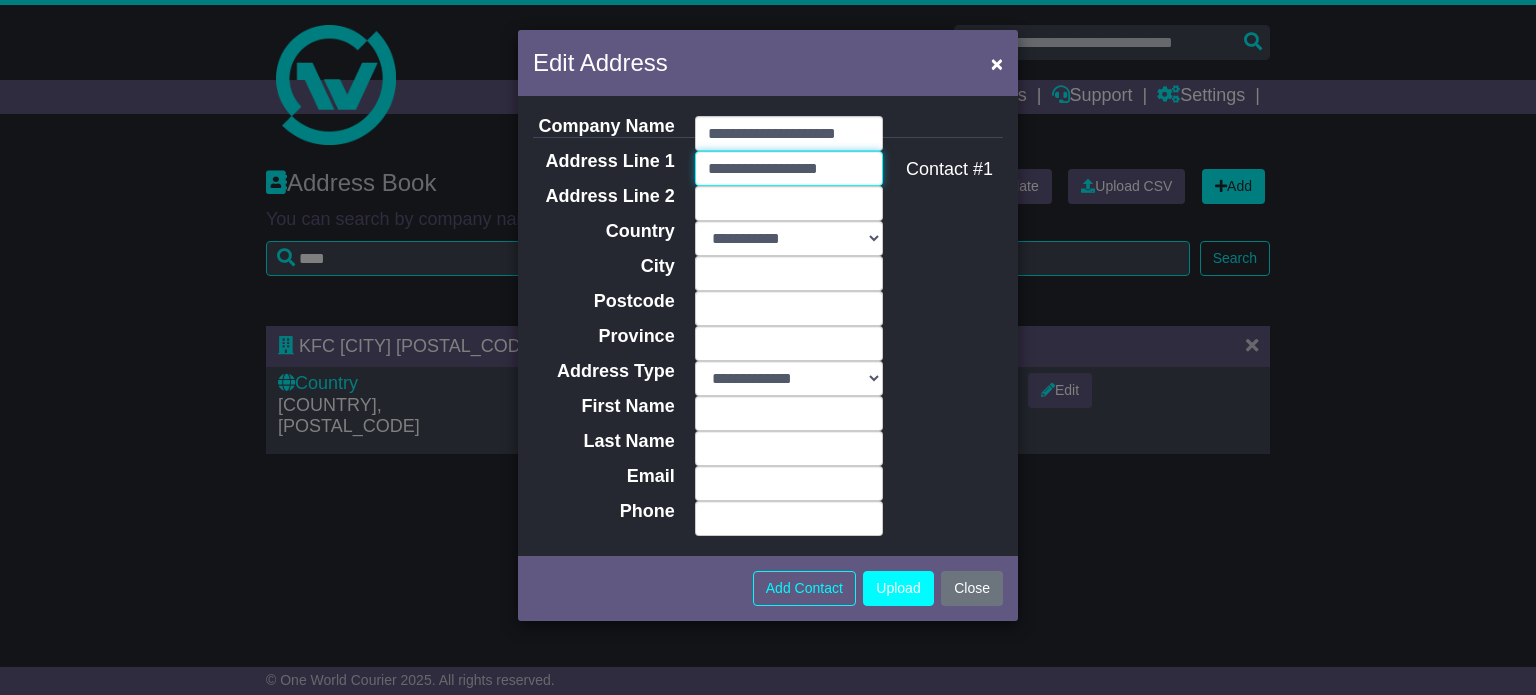 type on "**********" 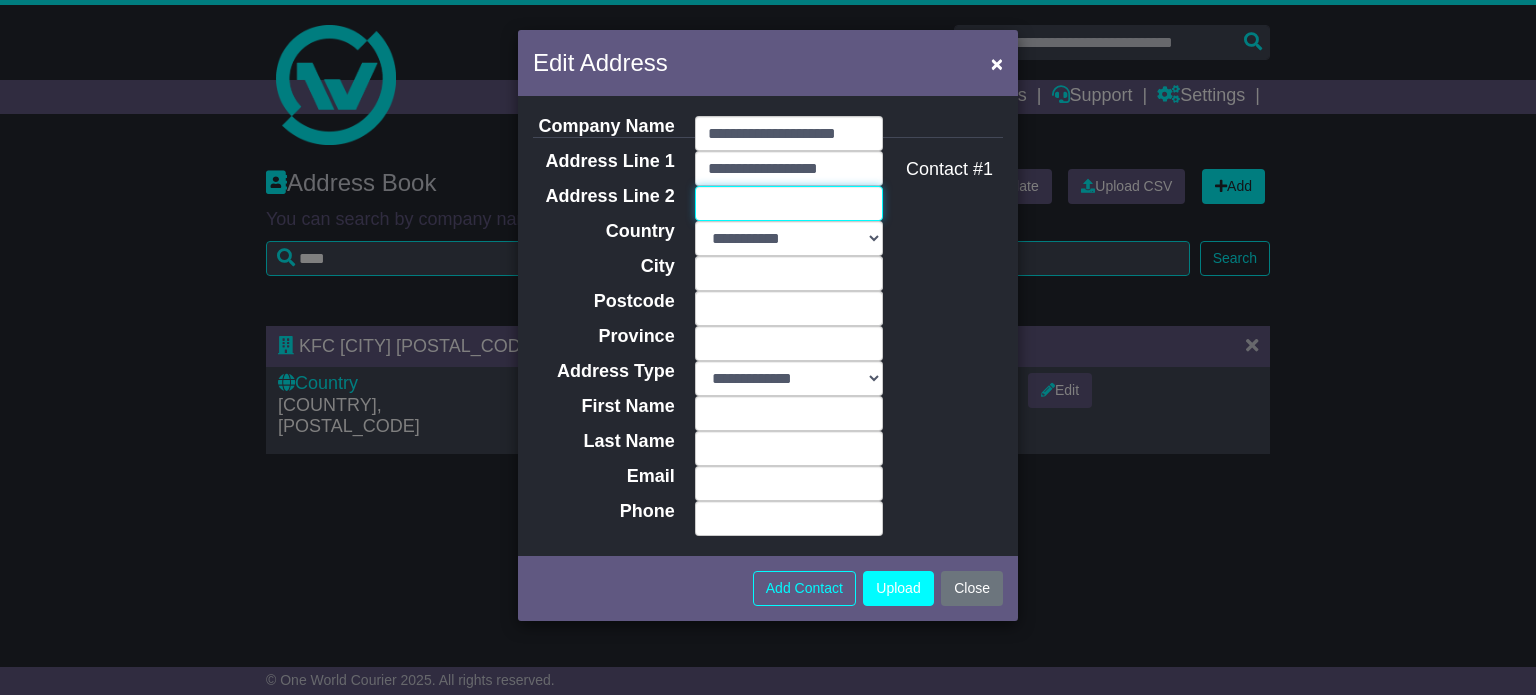 click on "Address Line 2" at bounding box center (789, 203) 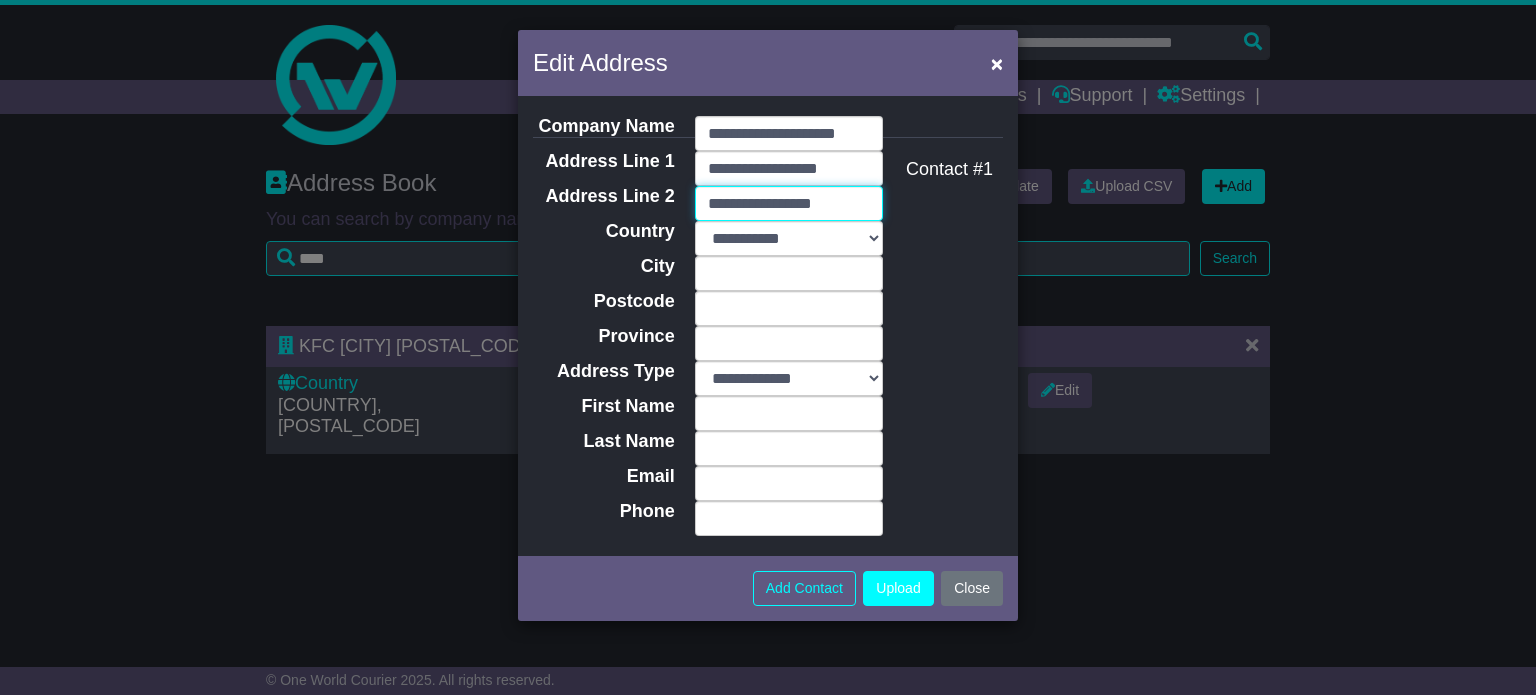 type on "**********" 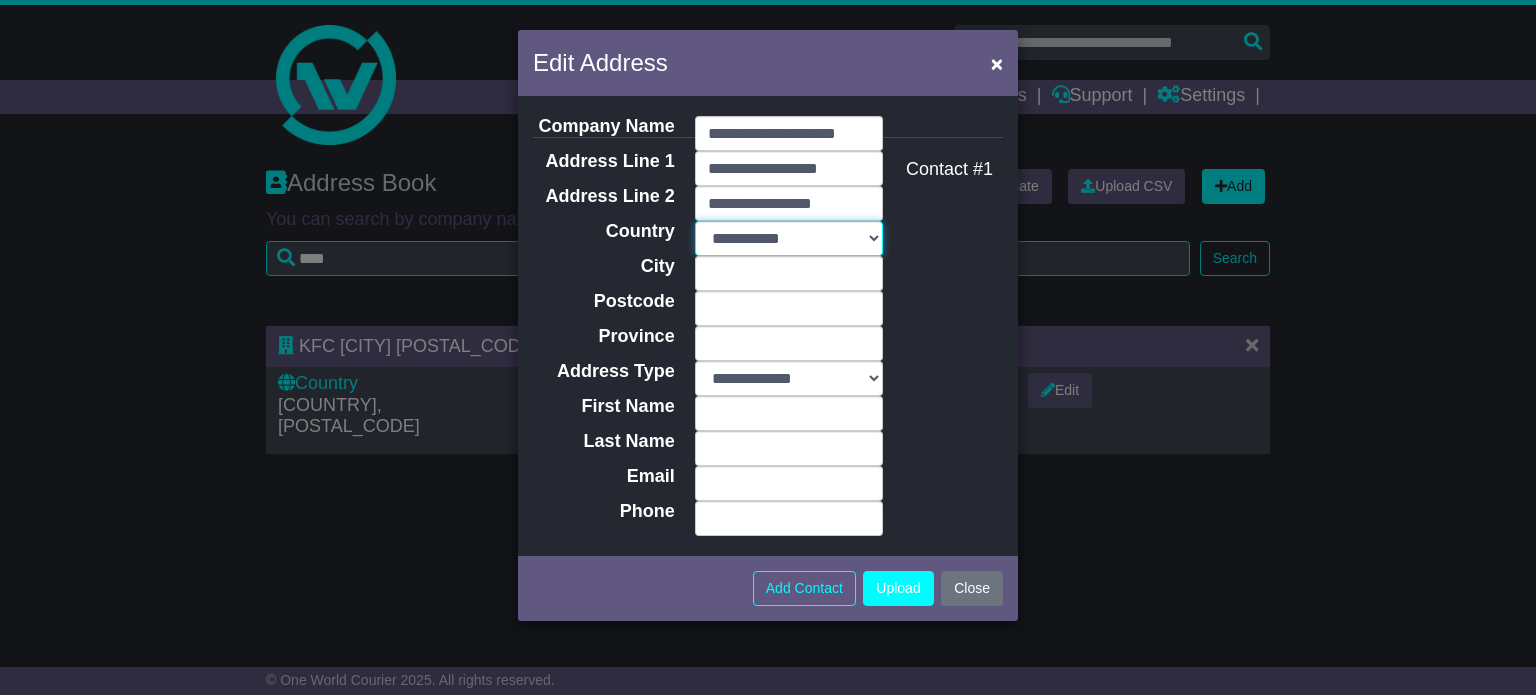 click on "**********" at bounding box center (789, 238) 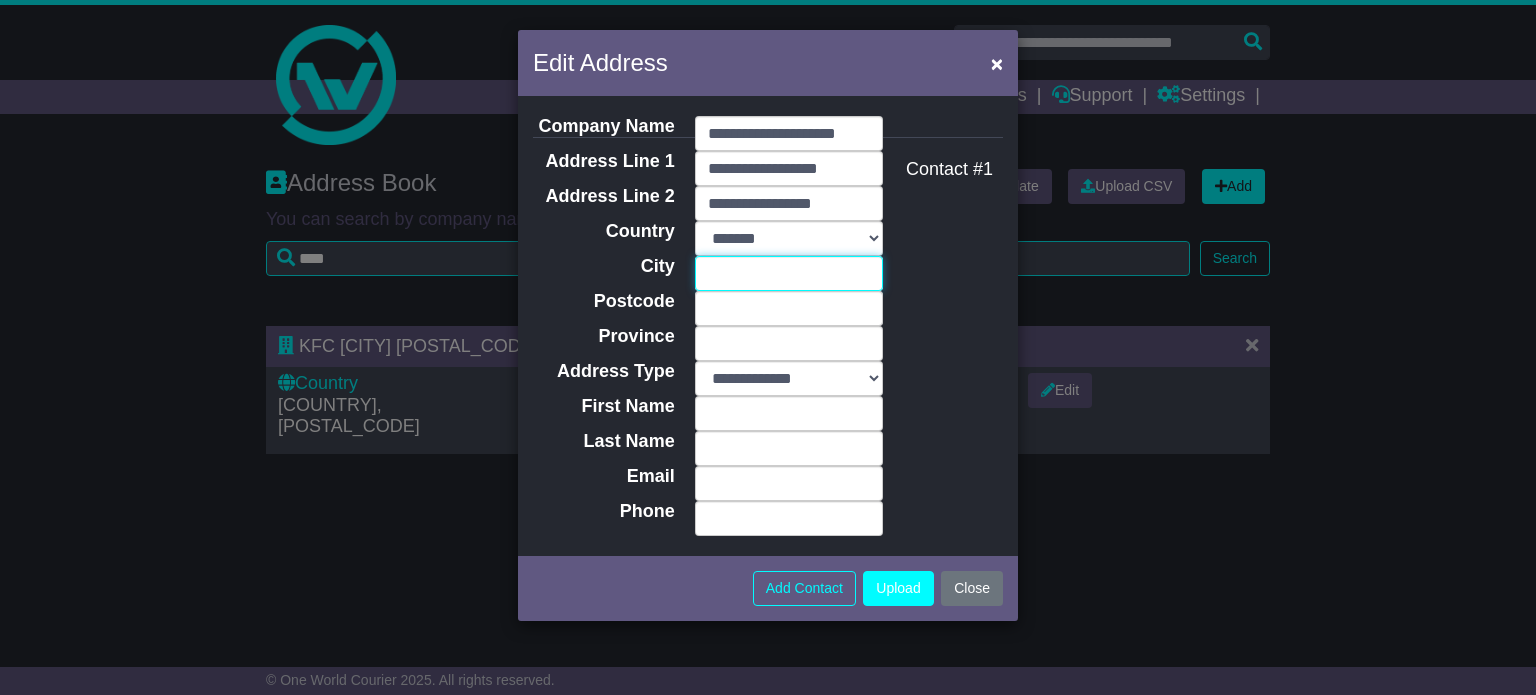 click on "City" at bounding box center [789, 273] 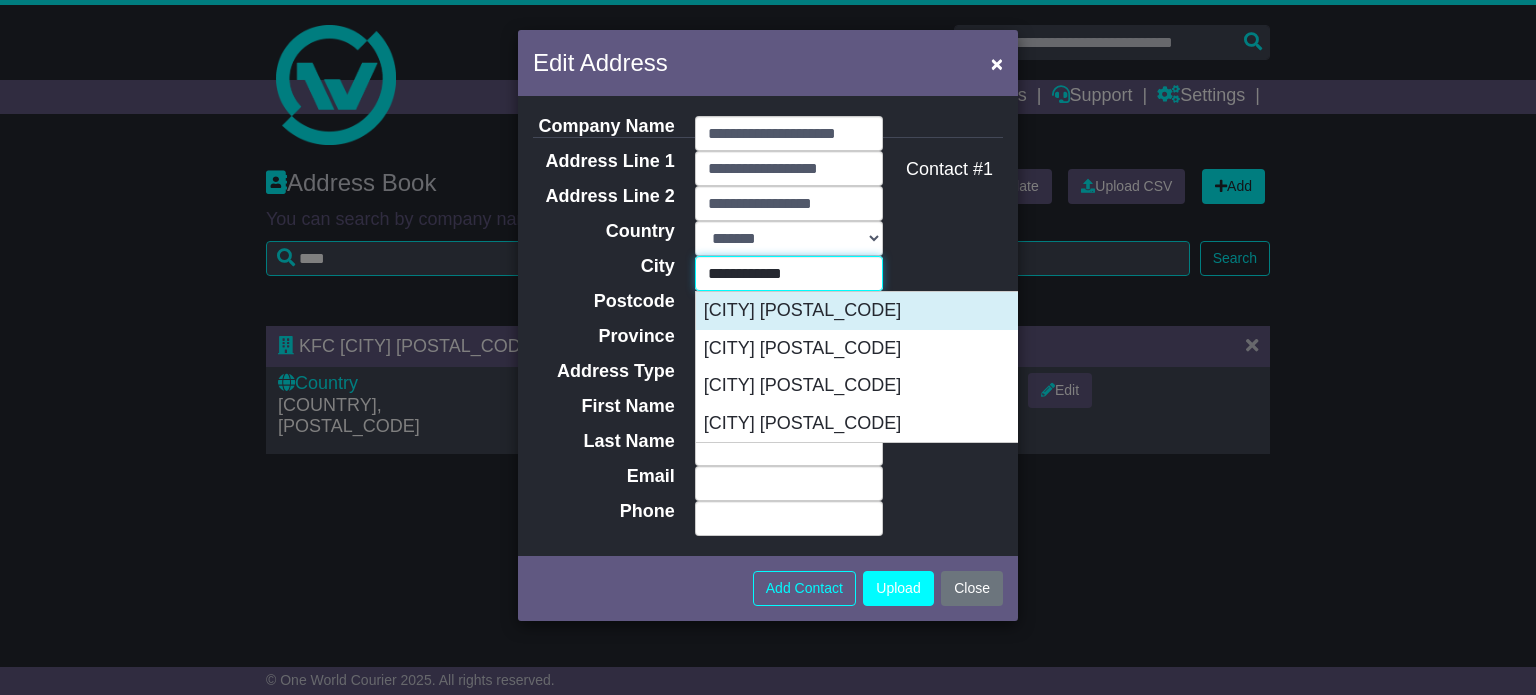 click on "PORT AUGUSTA 5700" at bounding box center [895, 311] 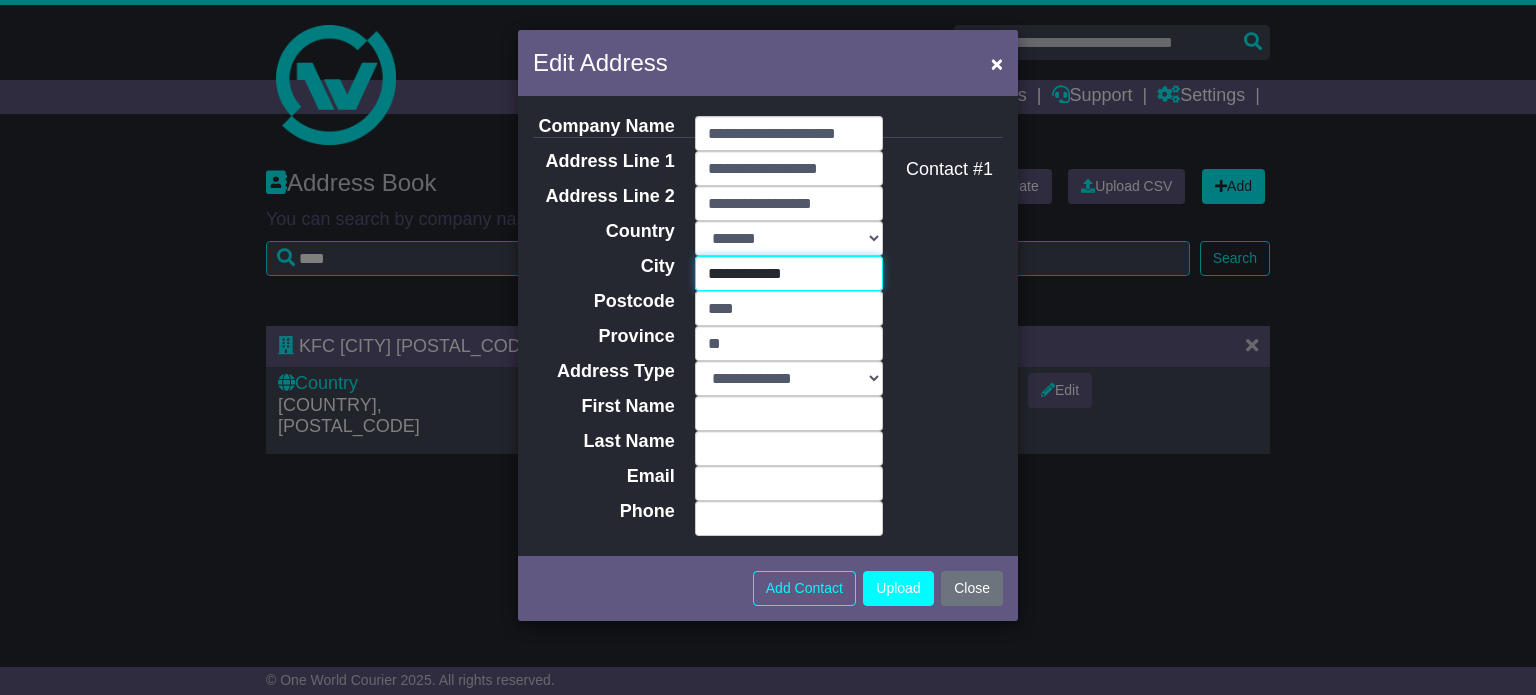 type on "**********" 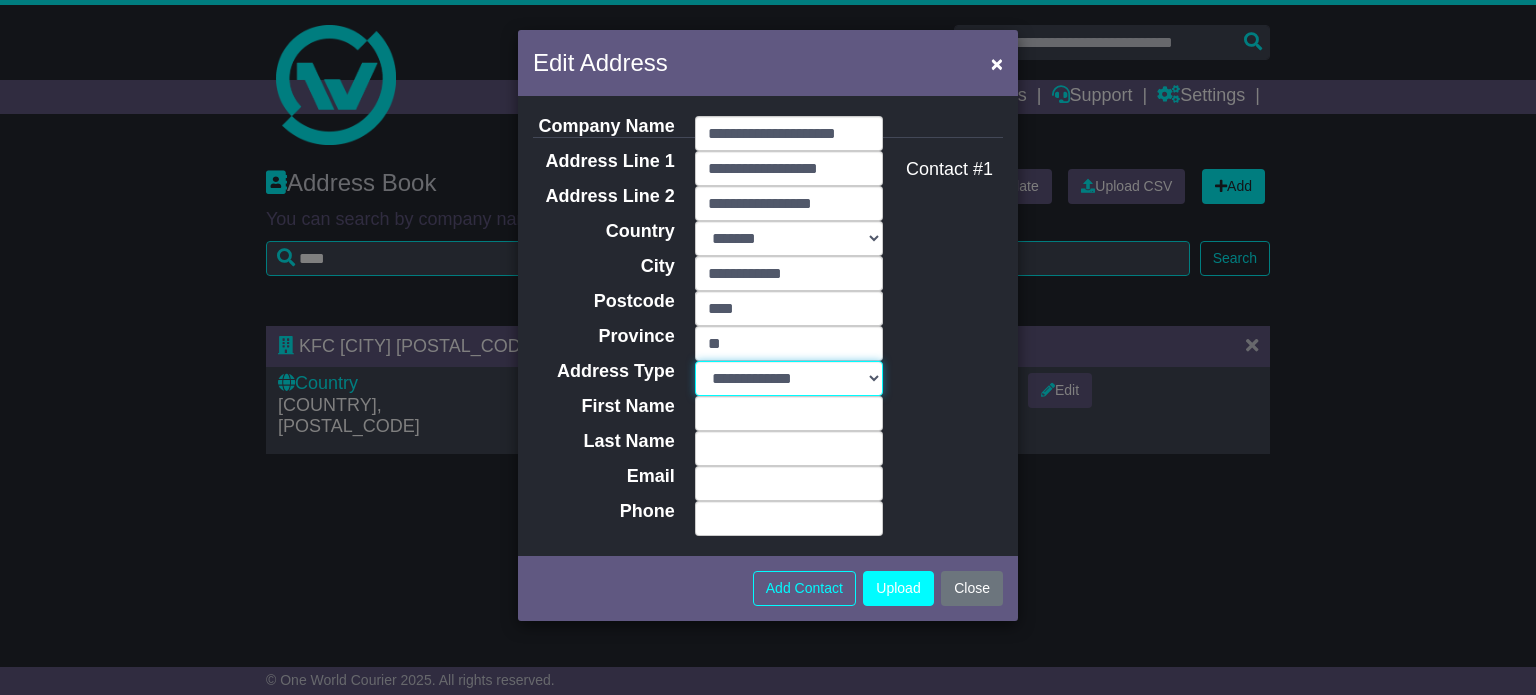 click on "**********" at bounding box center (789, 378) 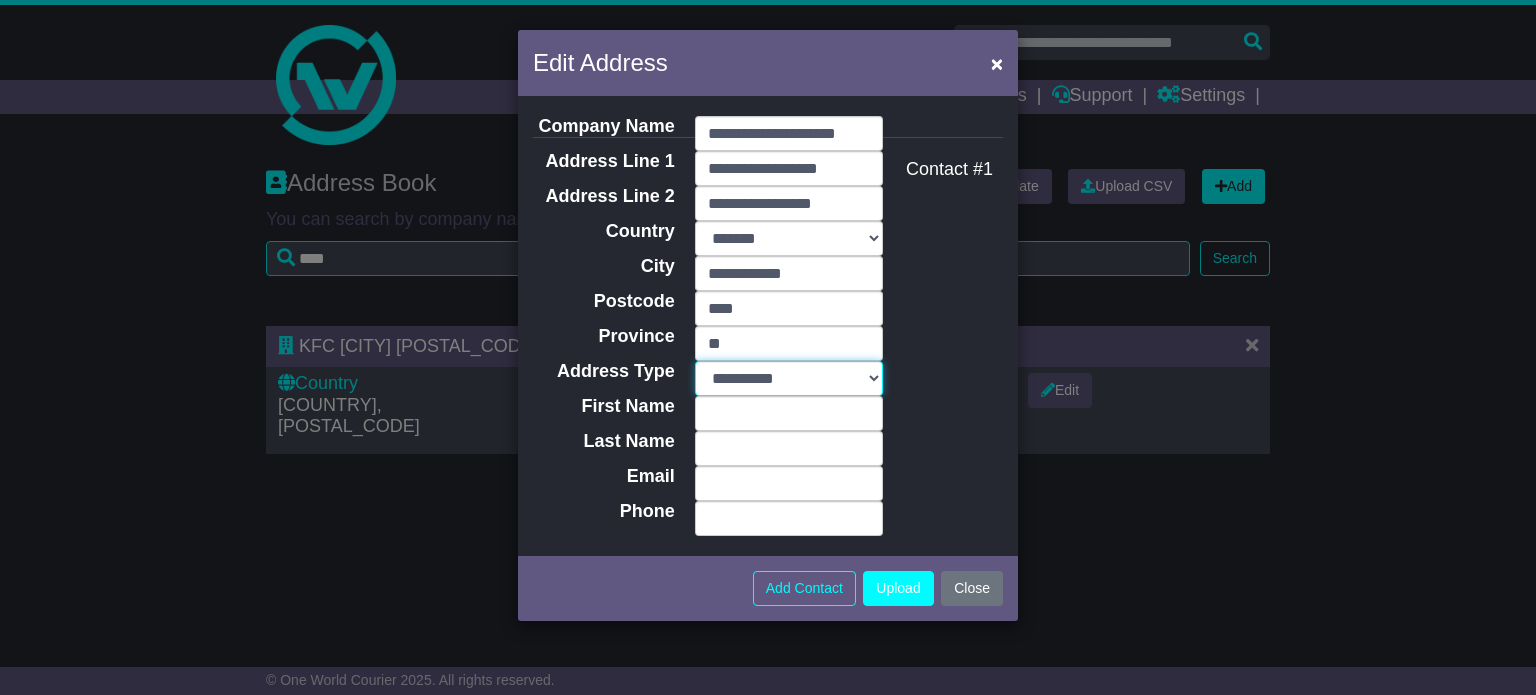 click on "**********" at bounding box center [789, 378] 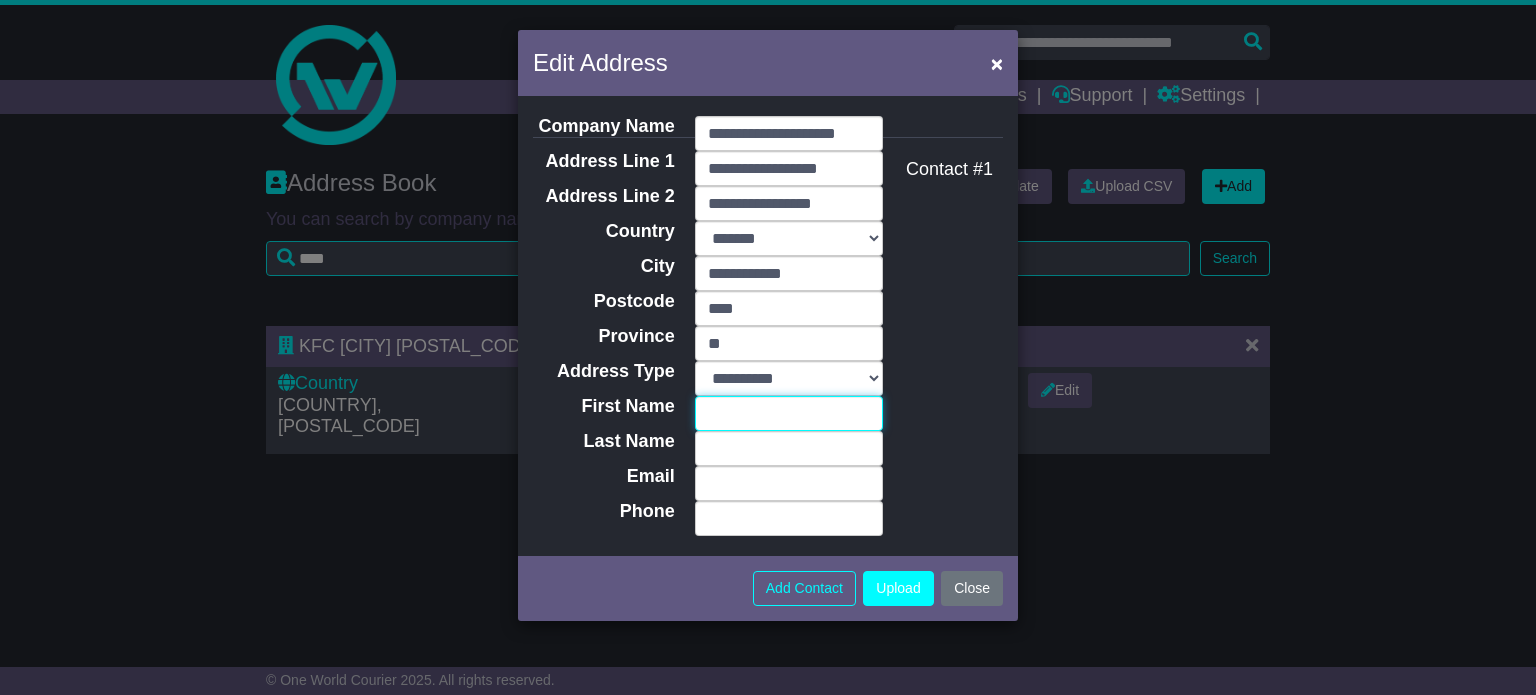 click on "First Name" at bounding box center (789, 413) 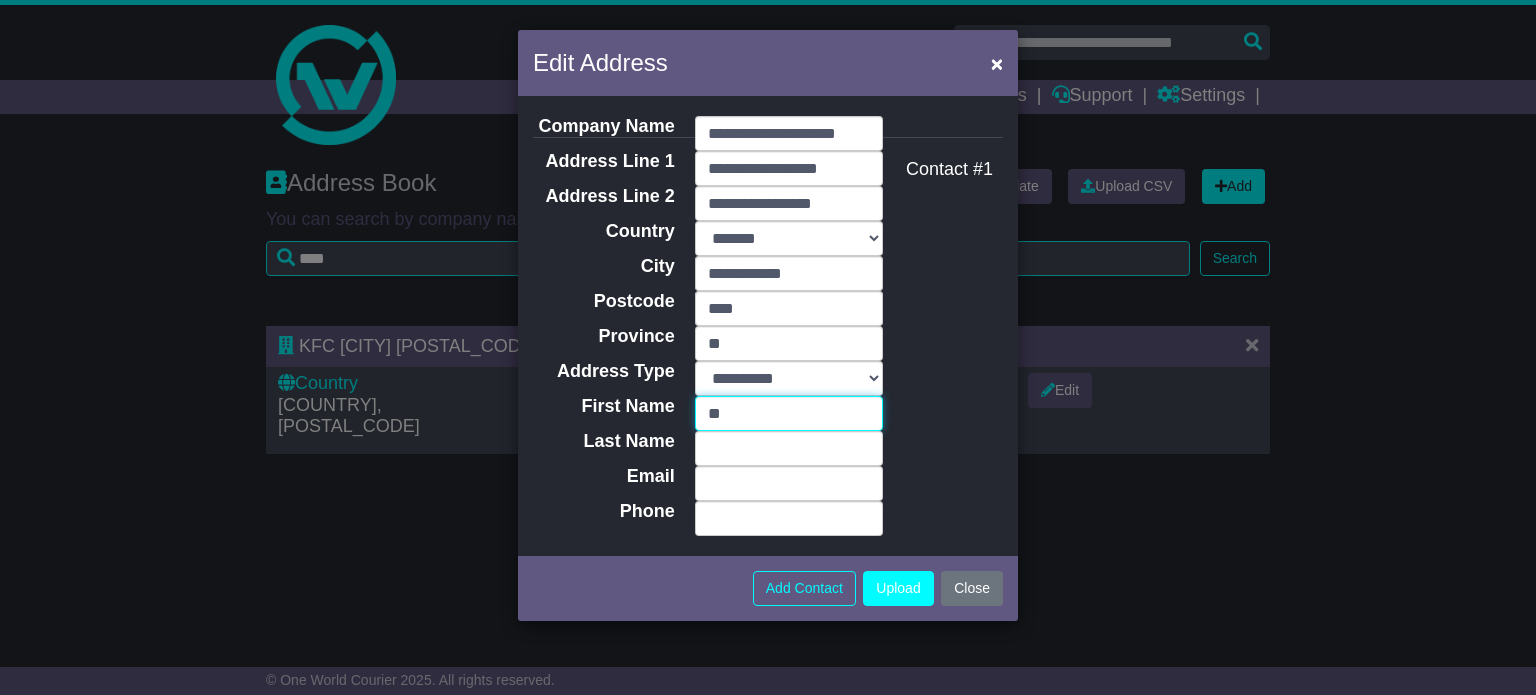 type on "*****" 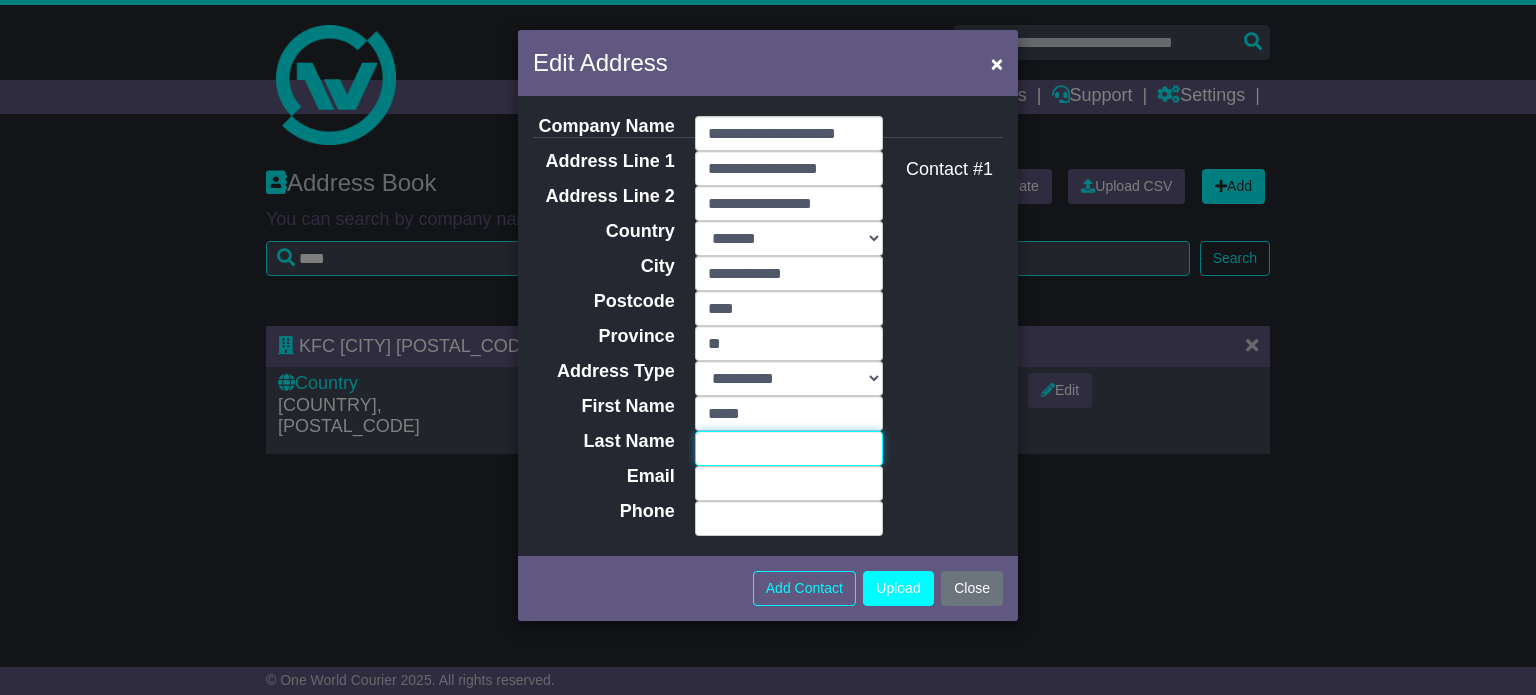 click on "Last Name" at bounding box center (789, 448) 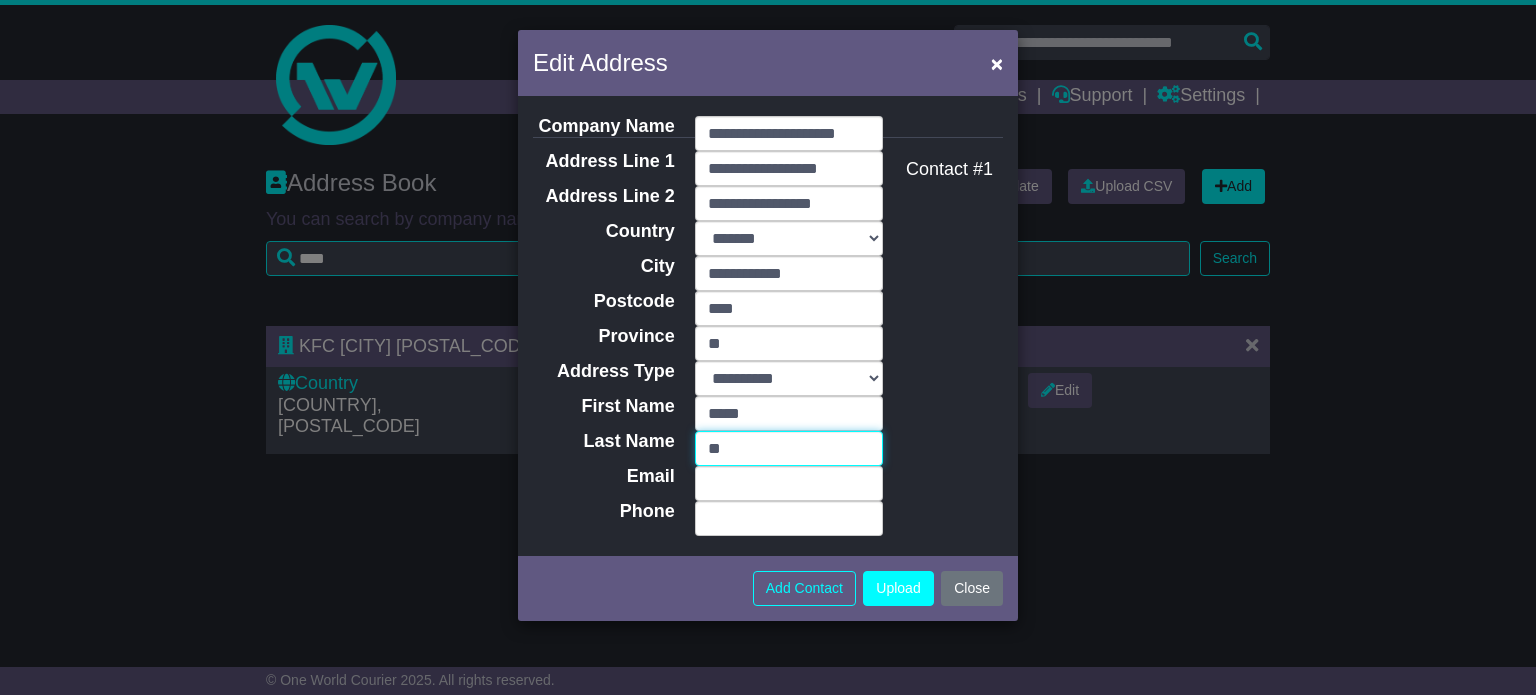type on "*******" 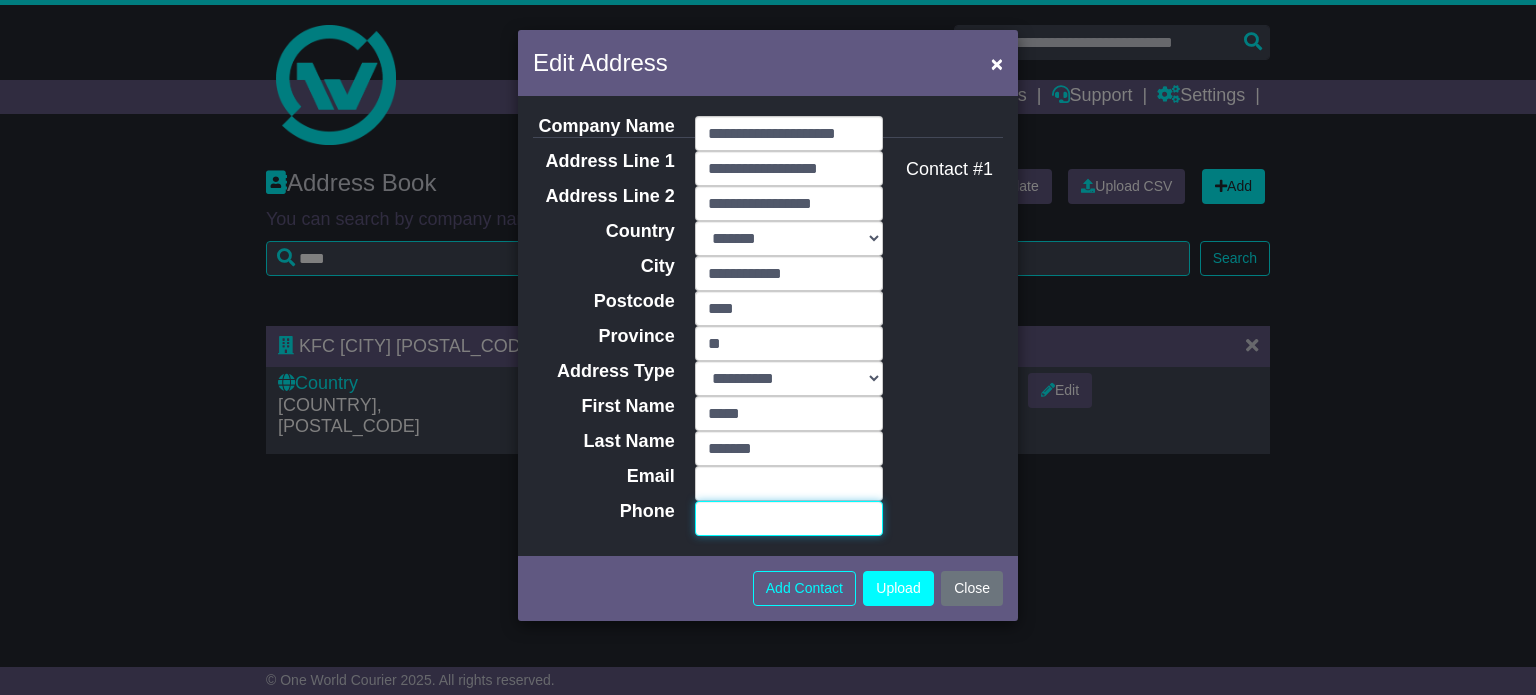 click on "Phone" at bounding box center (789, 518) 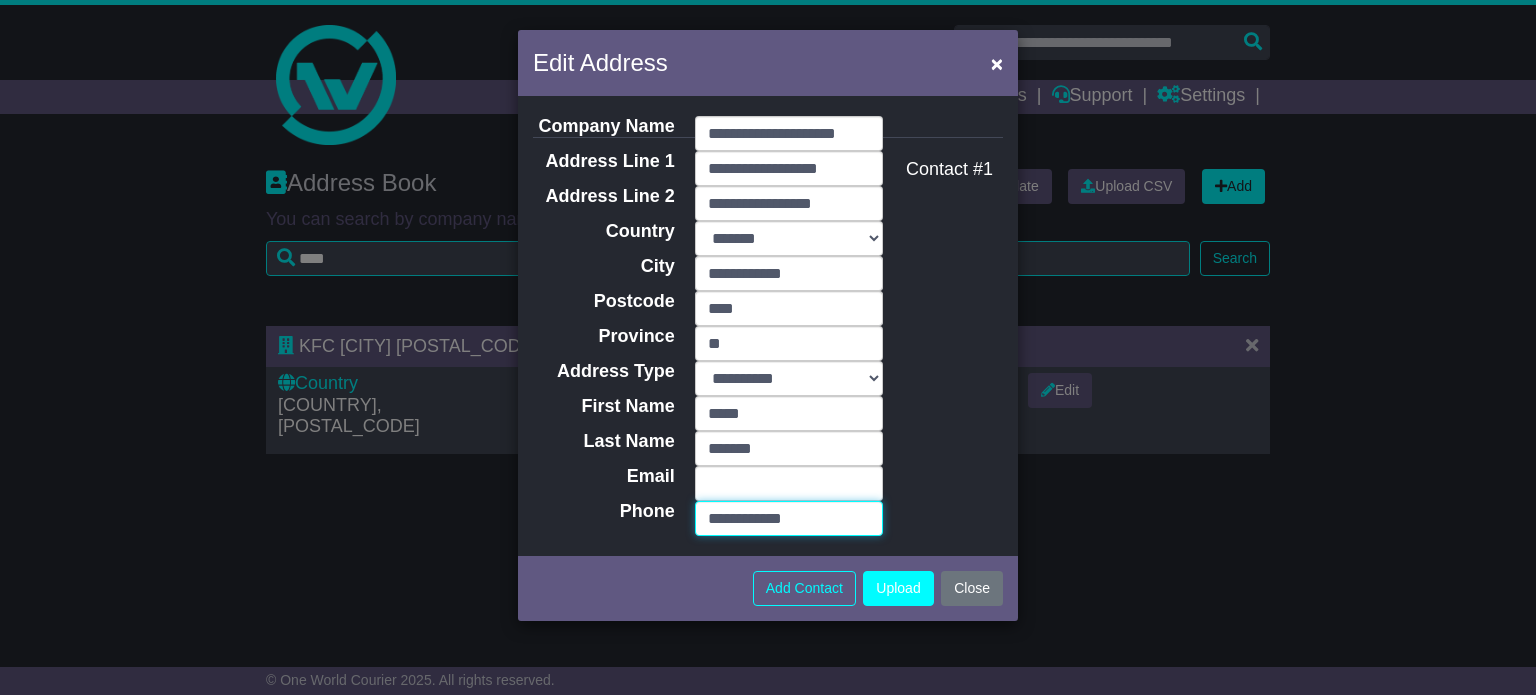 type on "**********" 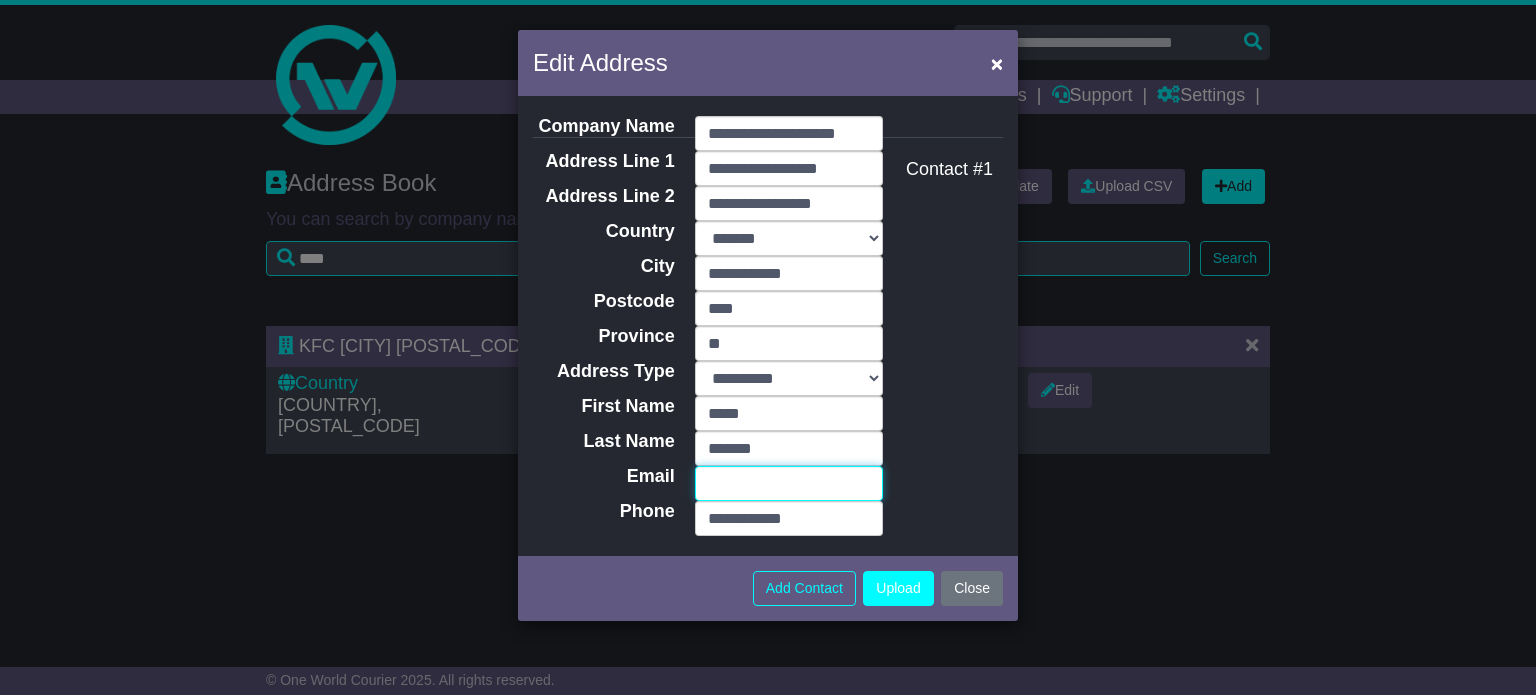 click on "Email" at bounding box center (789, 483) 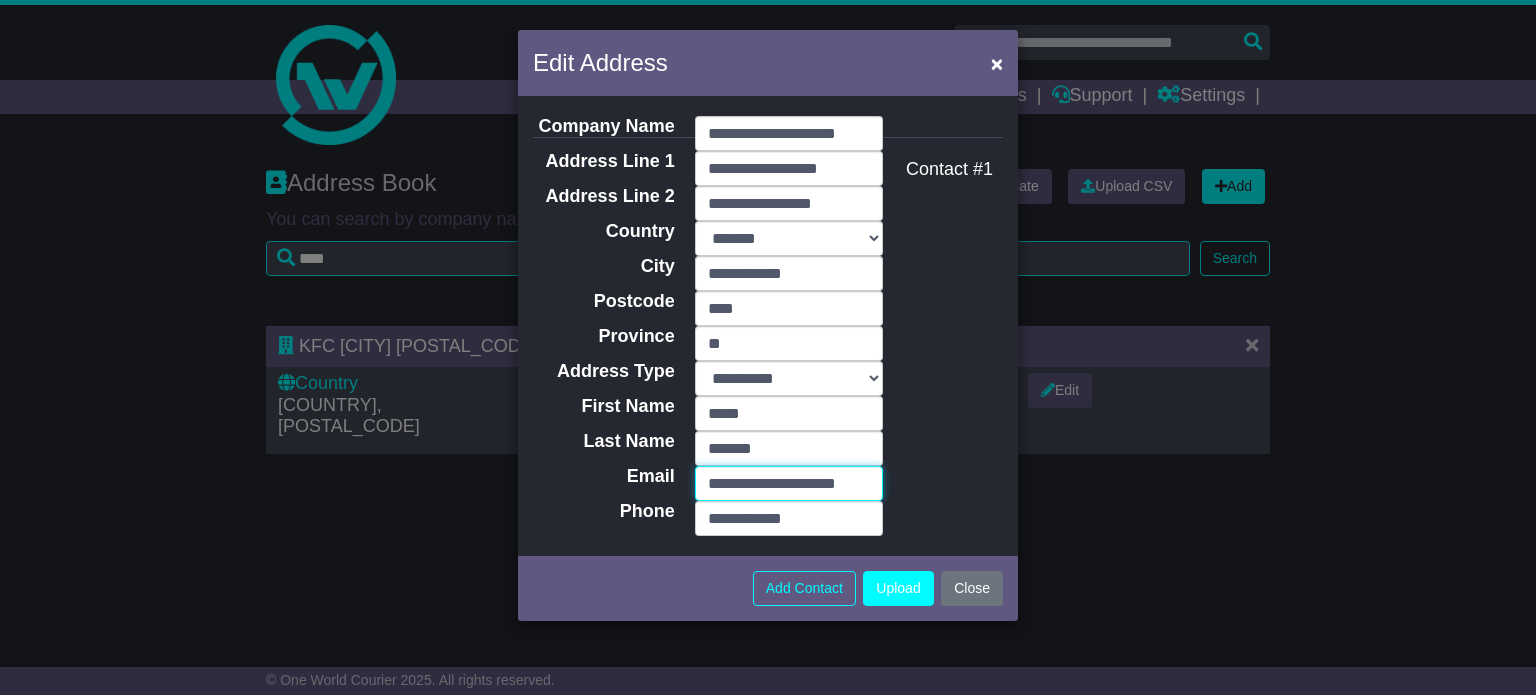 scroll, scrollTop: 0, scrollLeft: 3, axis: horizontal 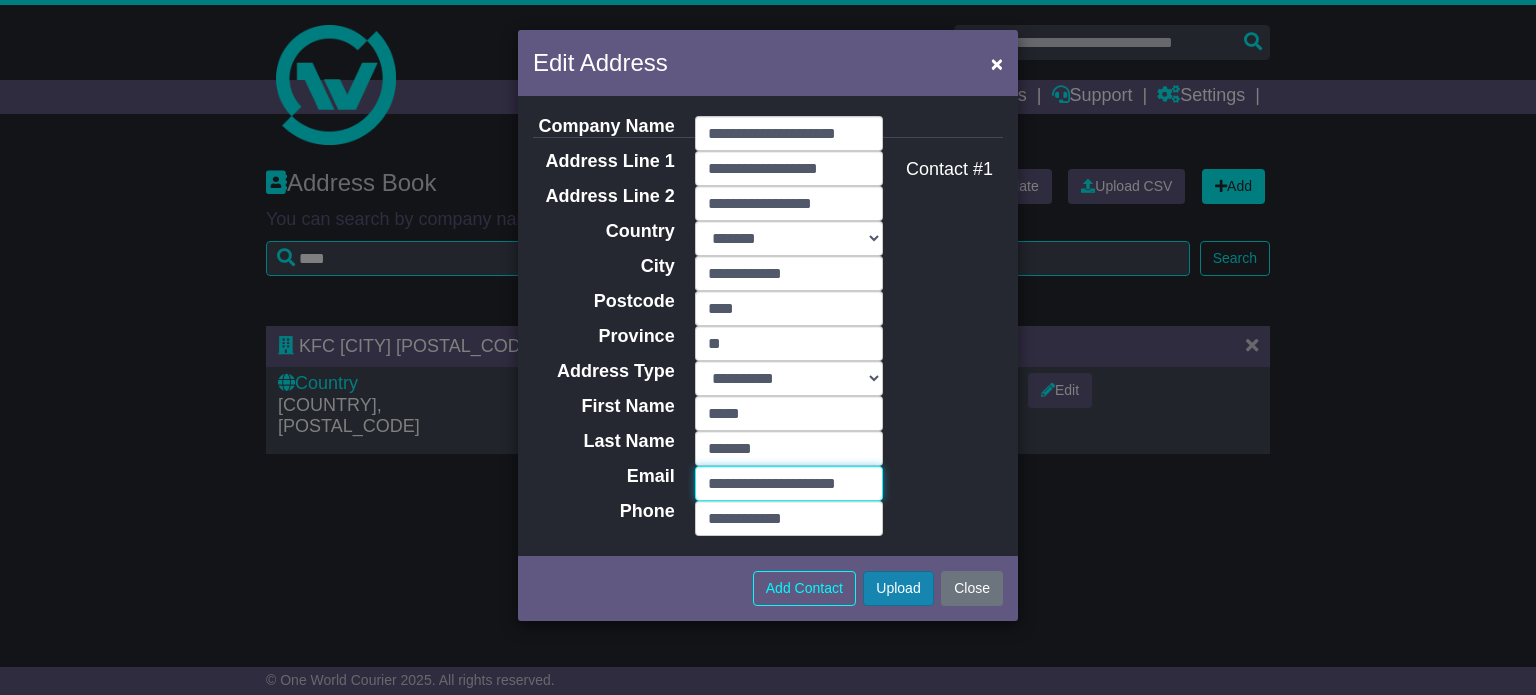 type on "**********" 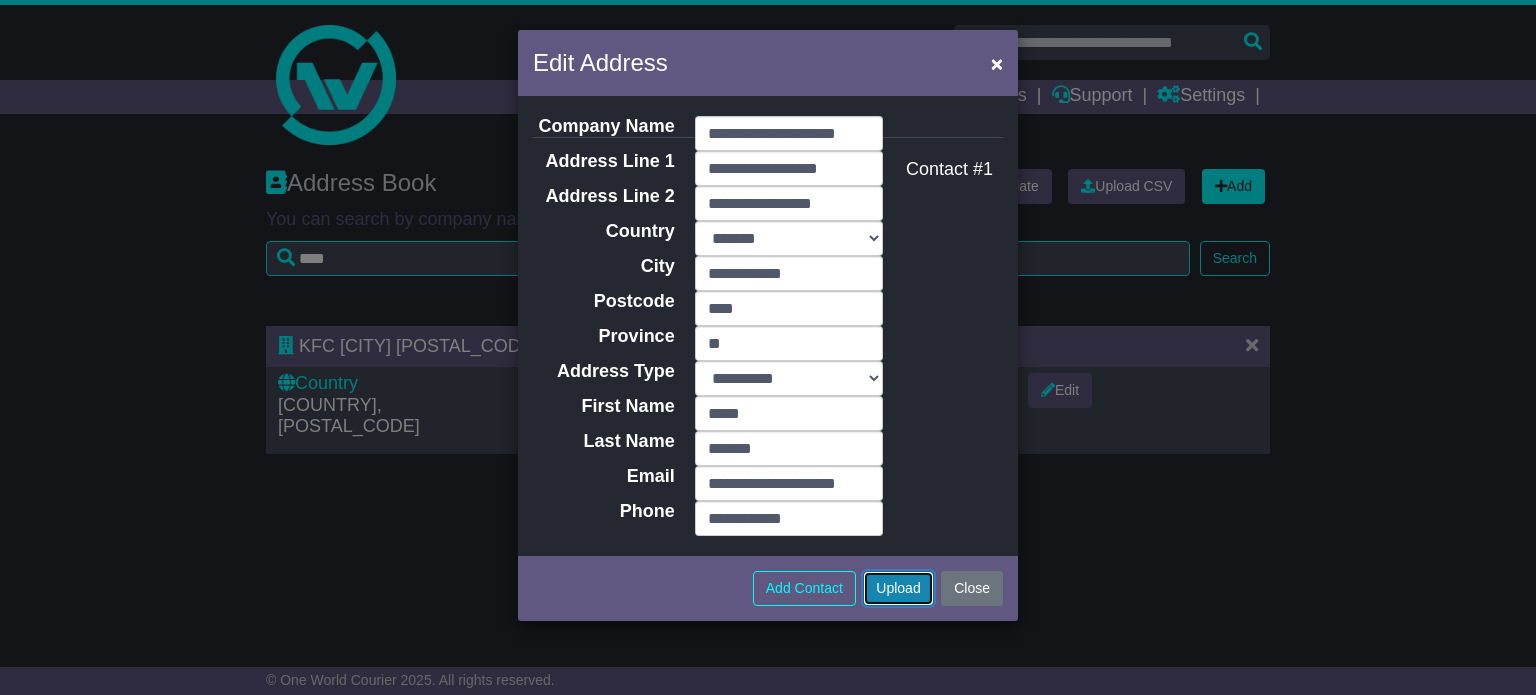 scroll, scrollTop: 0, scrollLeft: 0, axis: both 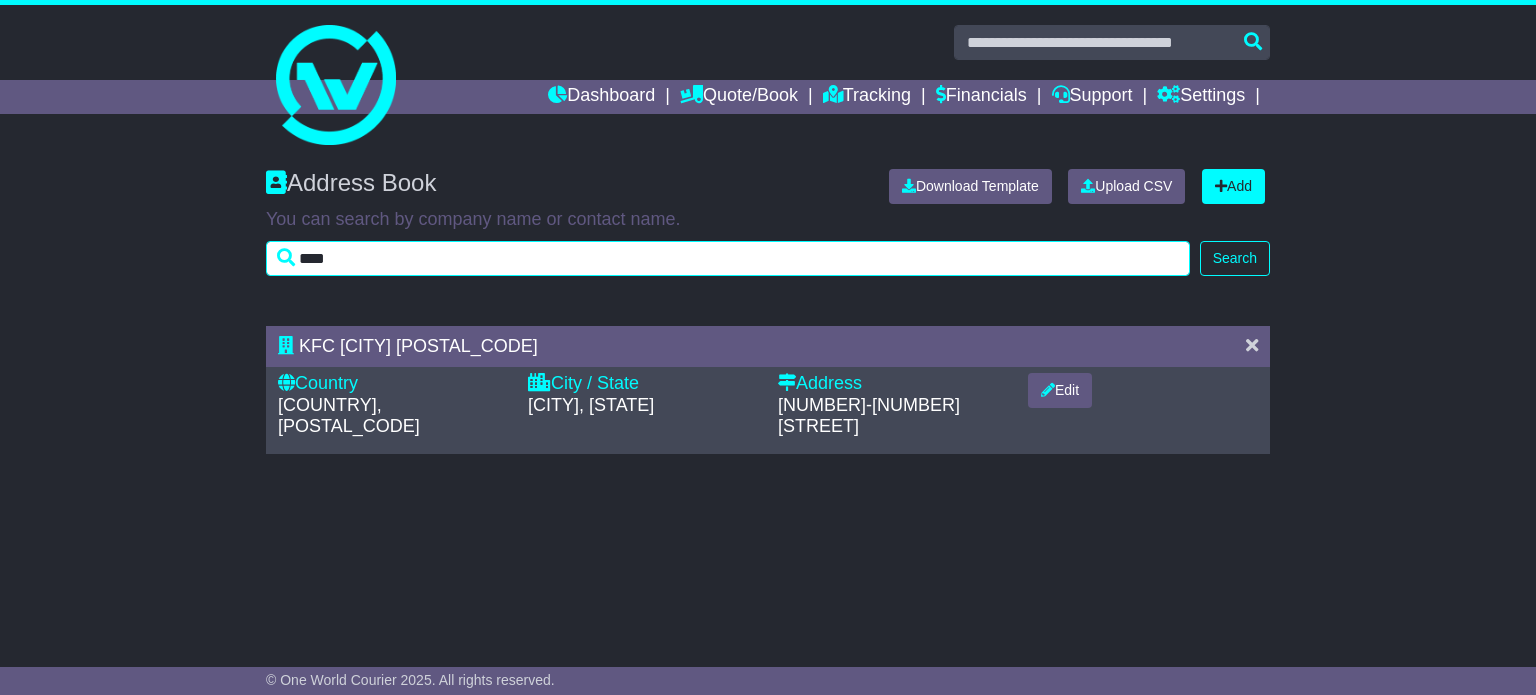 click on "****" at bounding box center [728, 258] 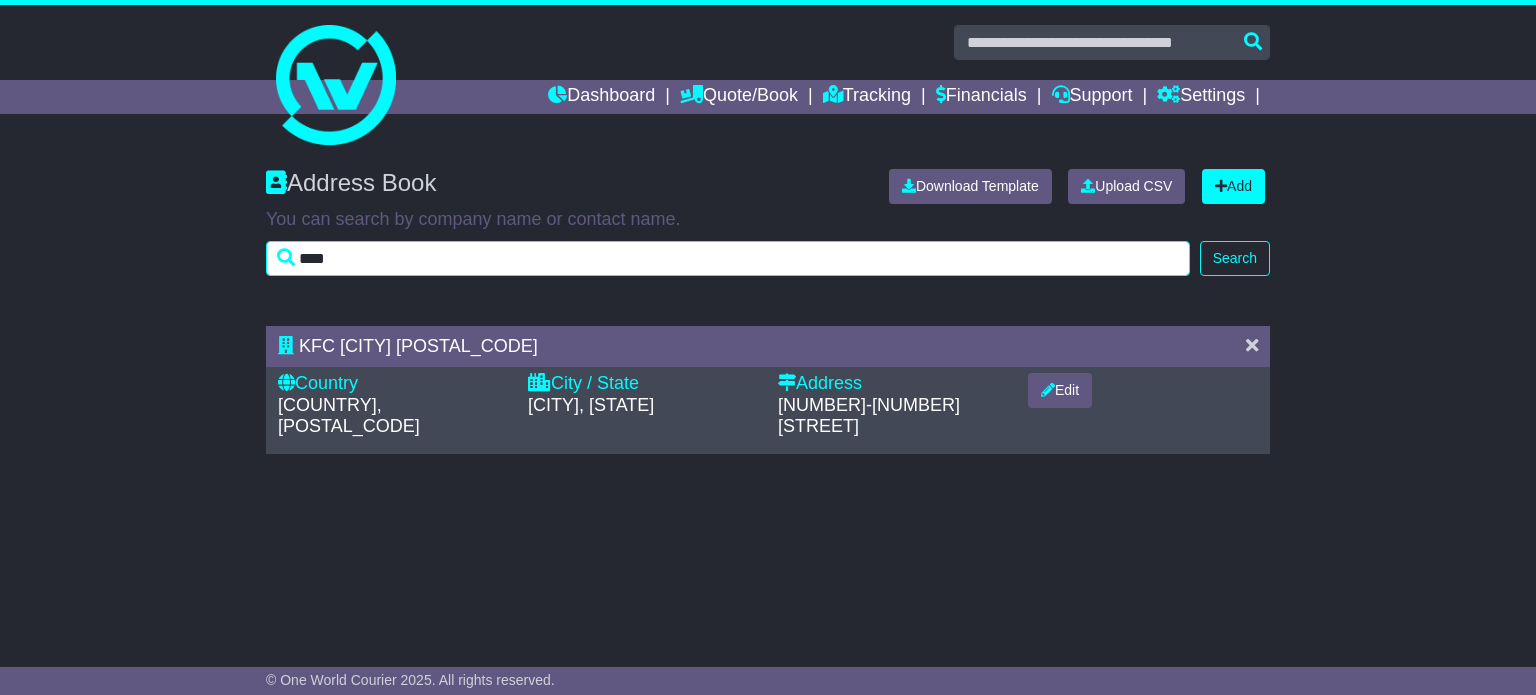 type on "****" 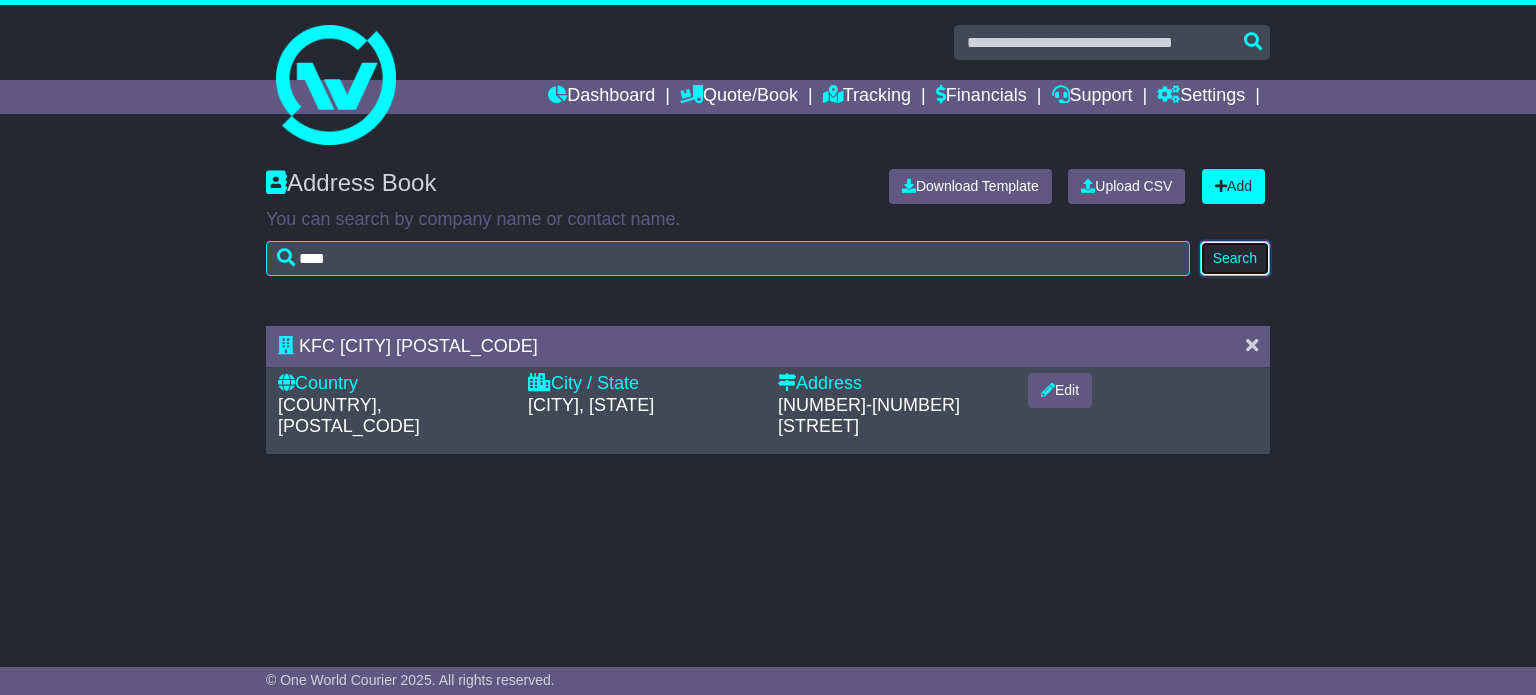 click on "Search" at bounding box center (1235, 258) 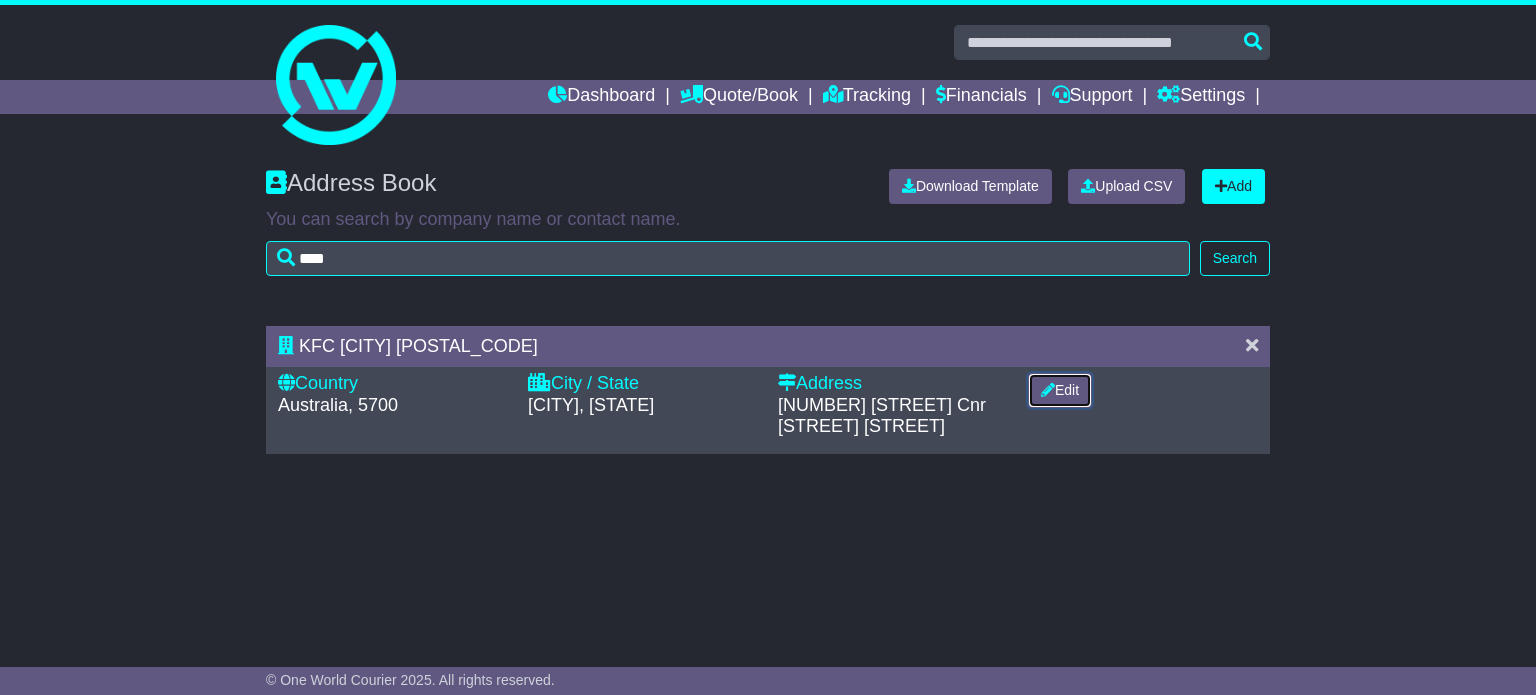 click on "Edit" at bounding box center [1060, 390] 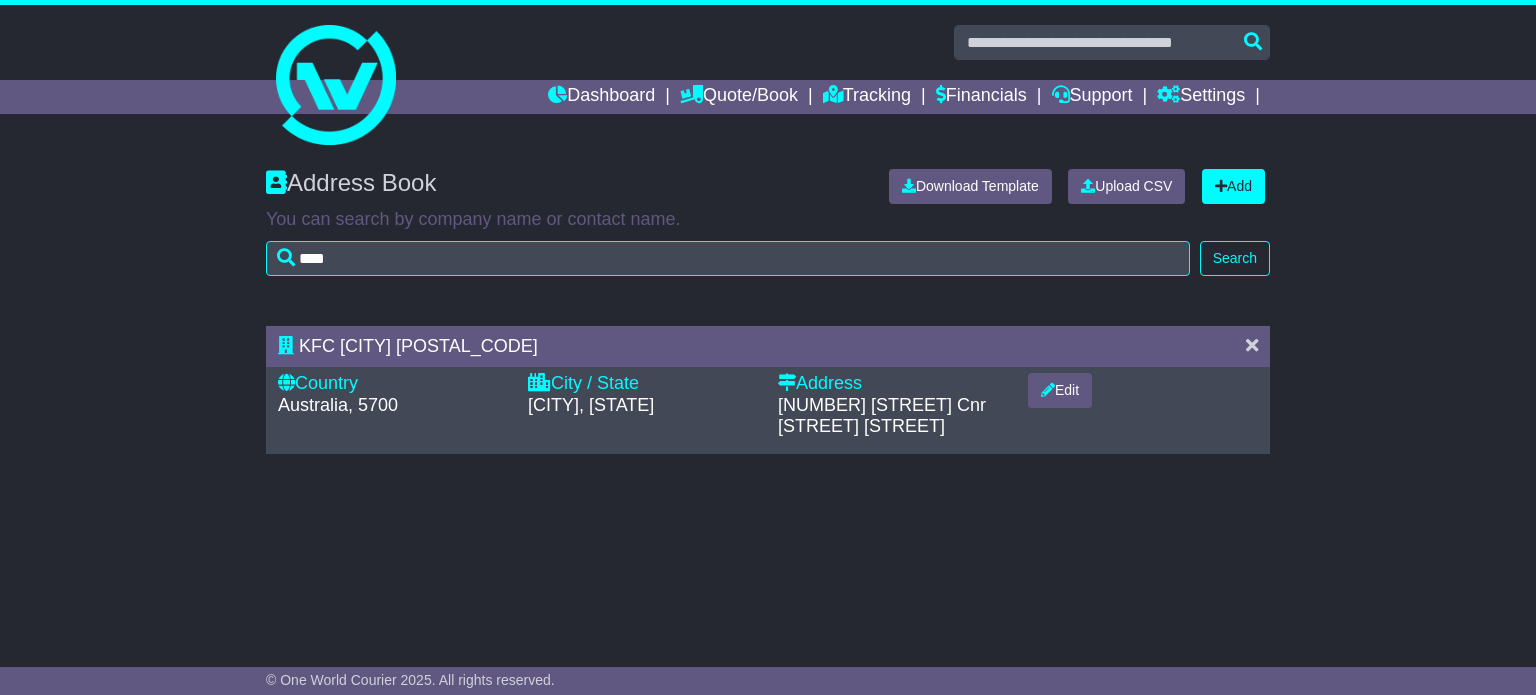 select on "**" 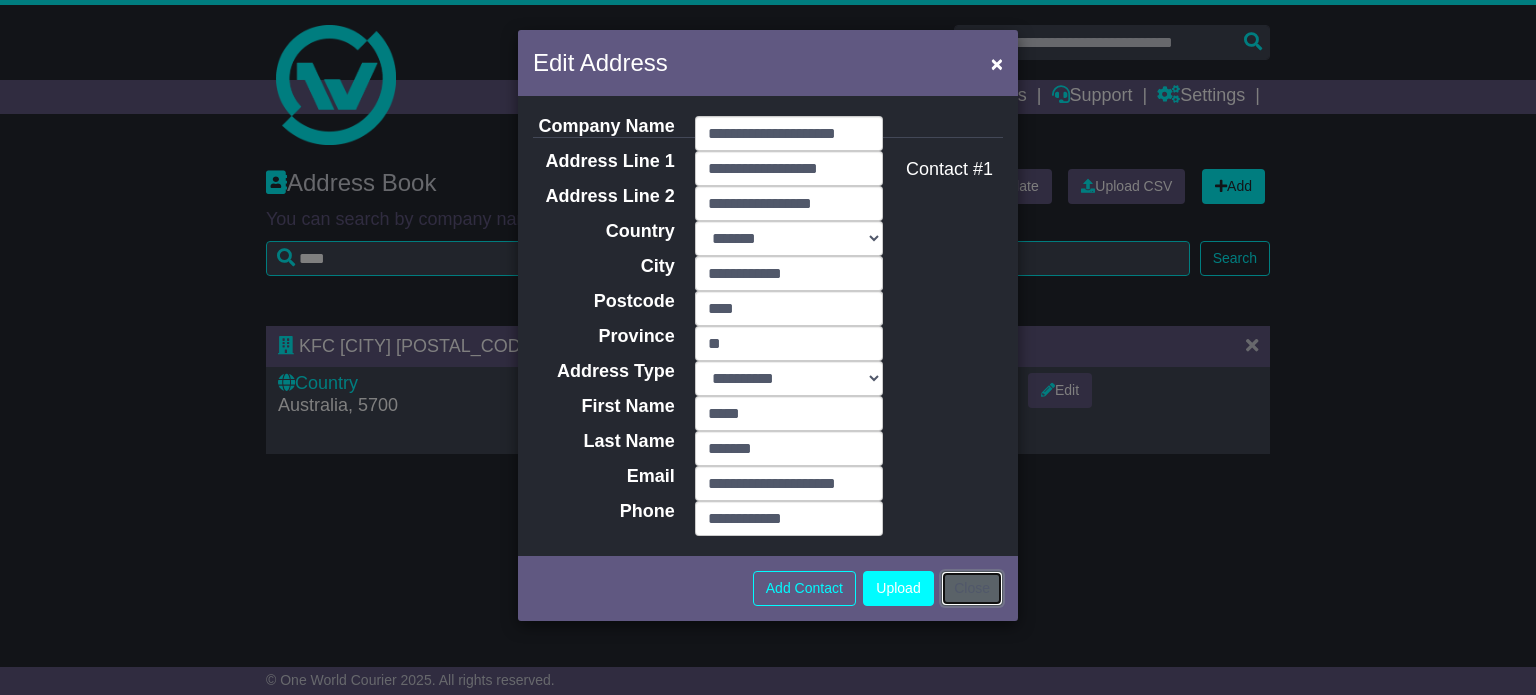 click on "Close" at bounding box center (972, 588) 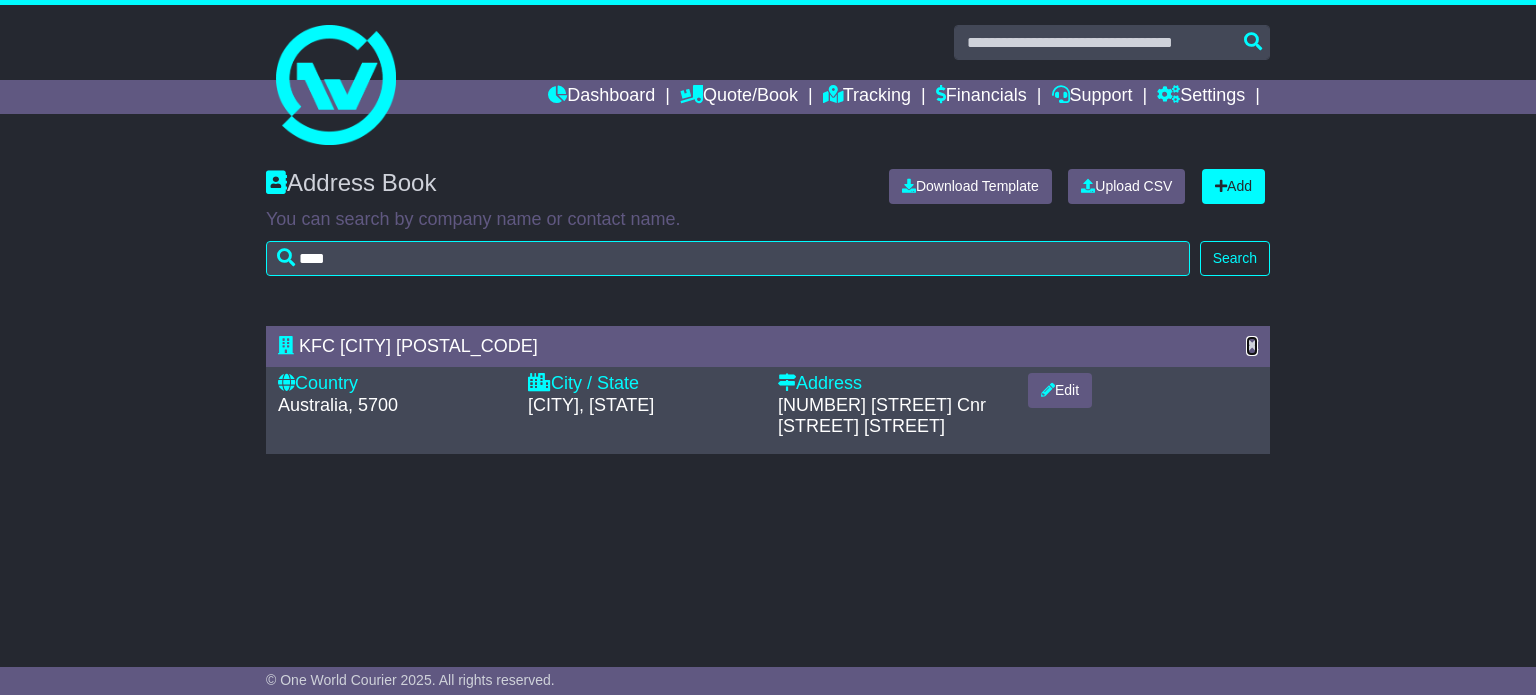 click at bounding box center (1252, 345) 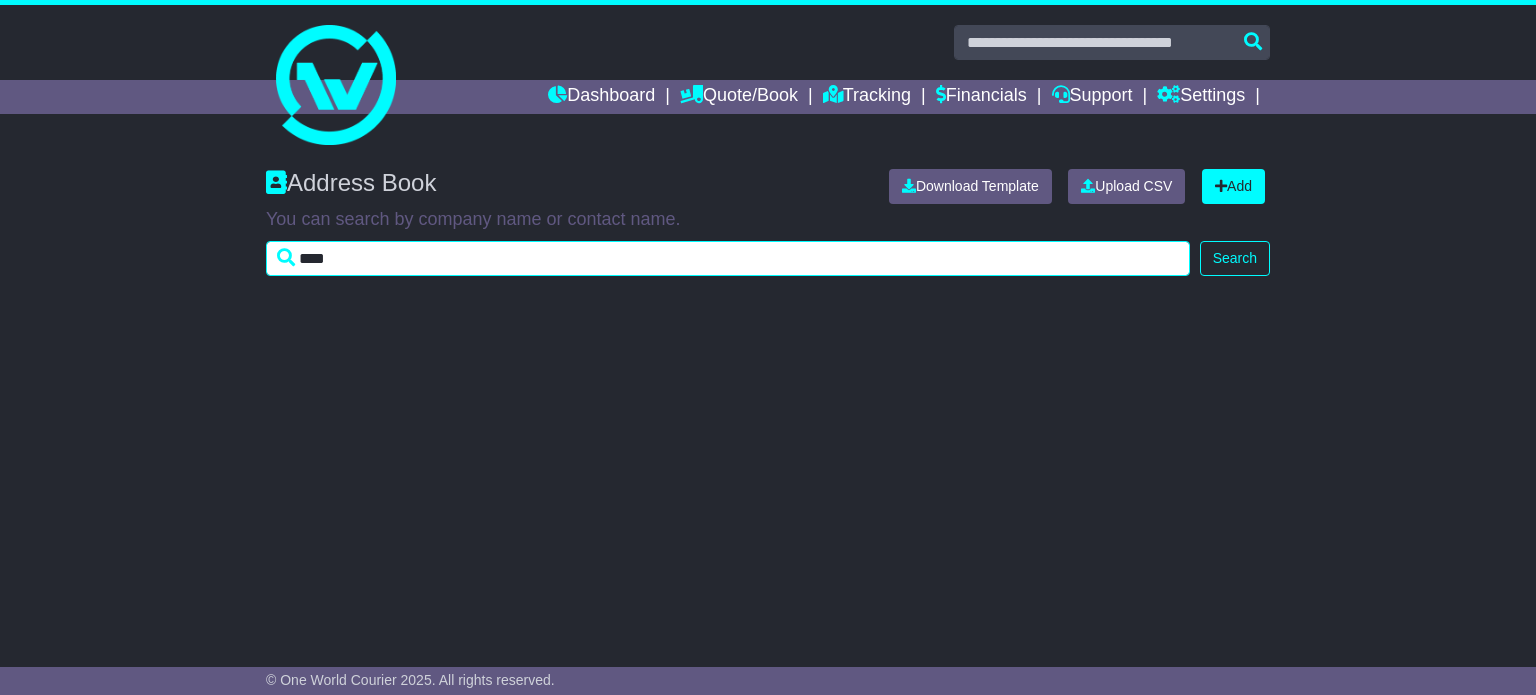 click on "****" at bounding box center [728, 258] 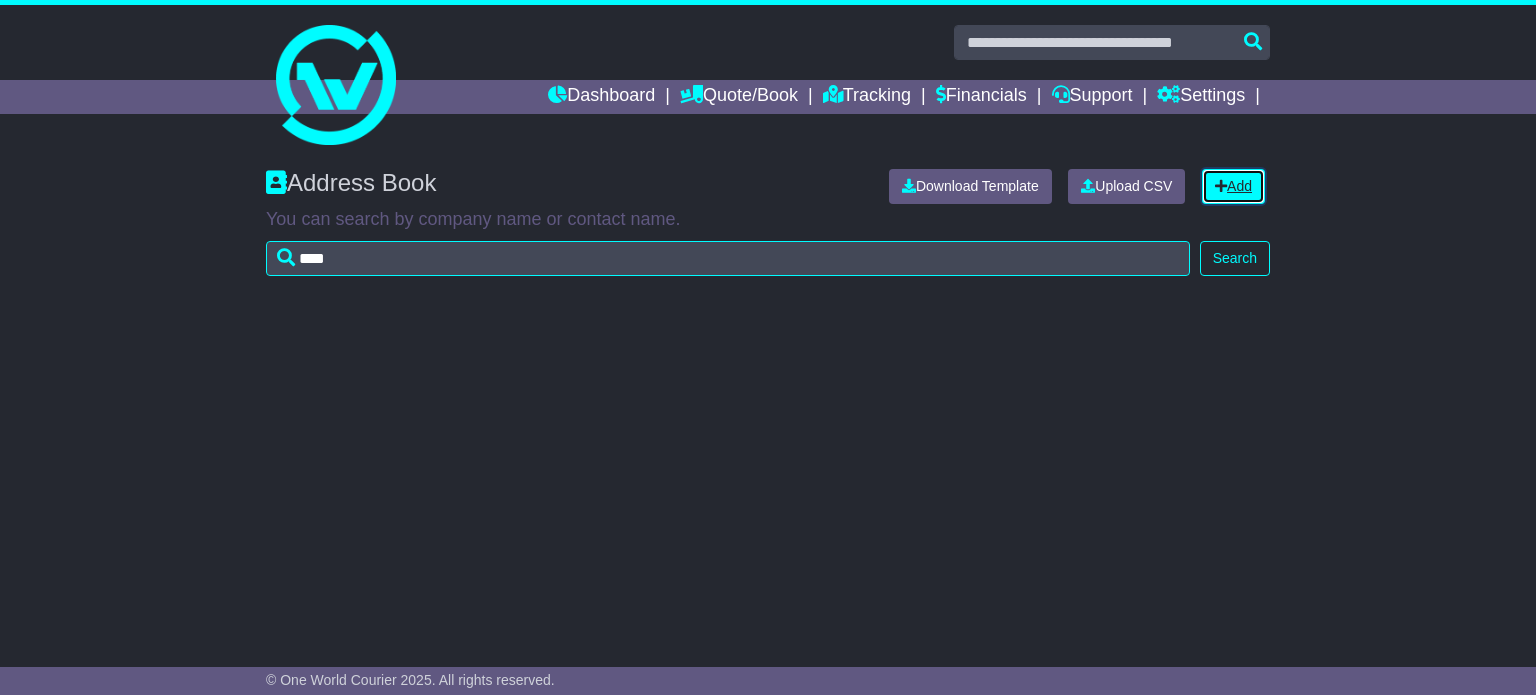 click on "Add" at bounding box center (1233, 186) 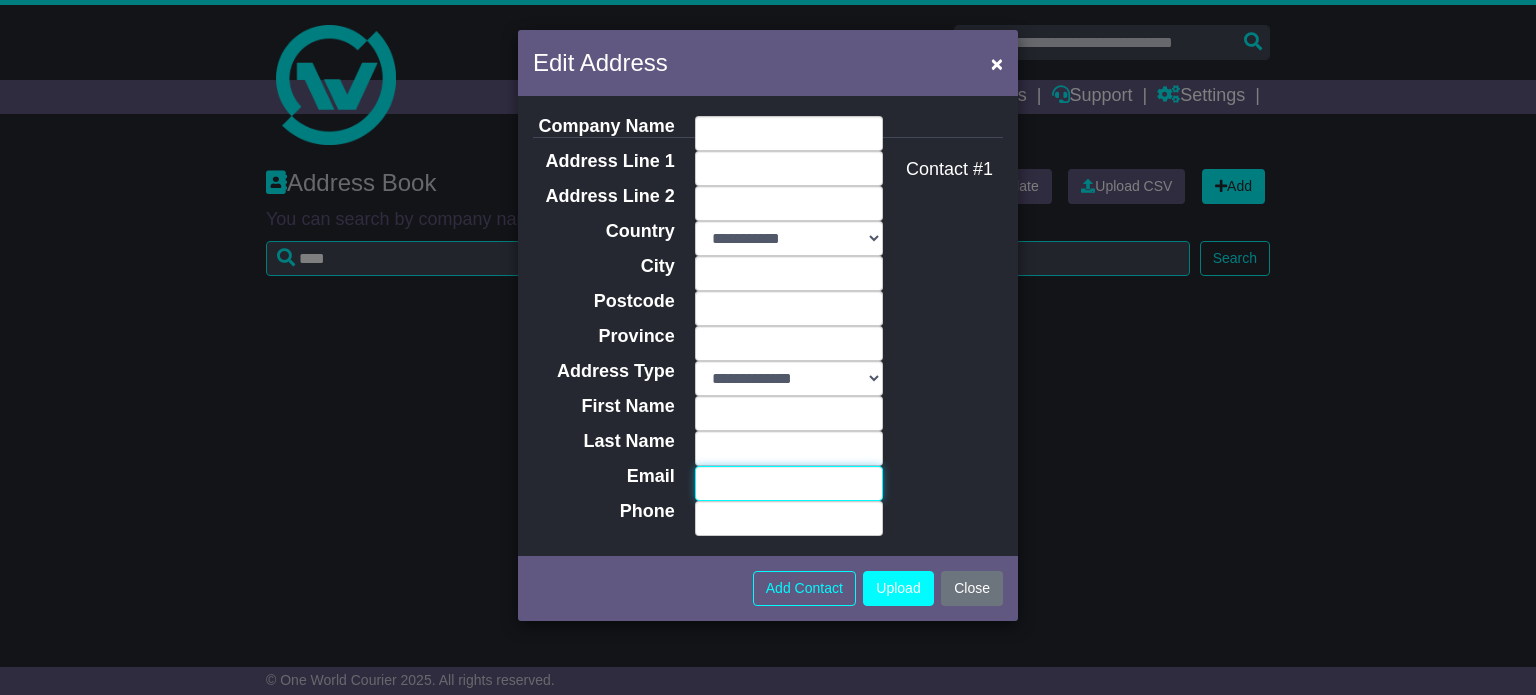 click on "Email" at bounding box center [789, 483] 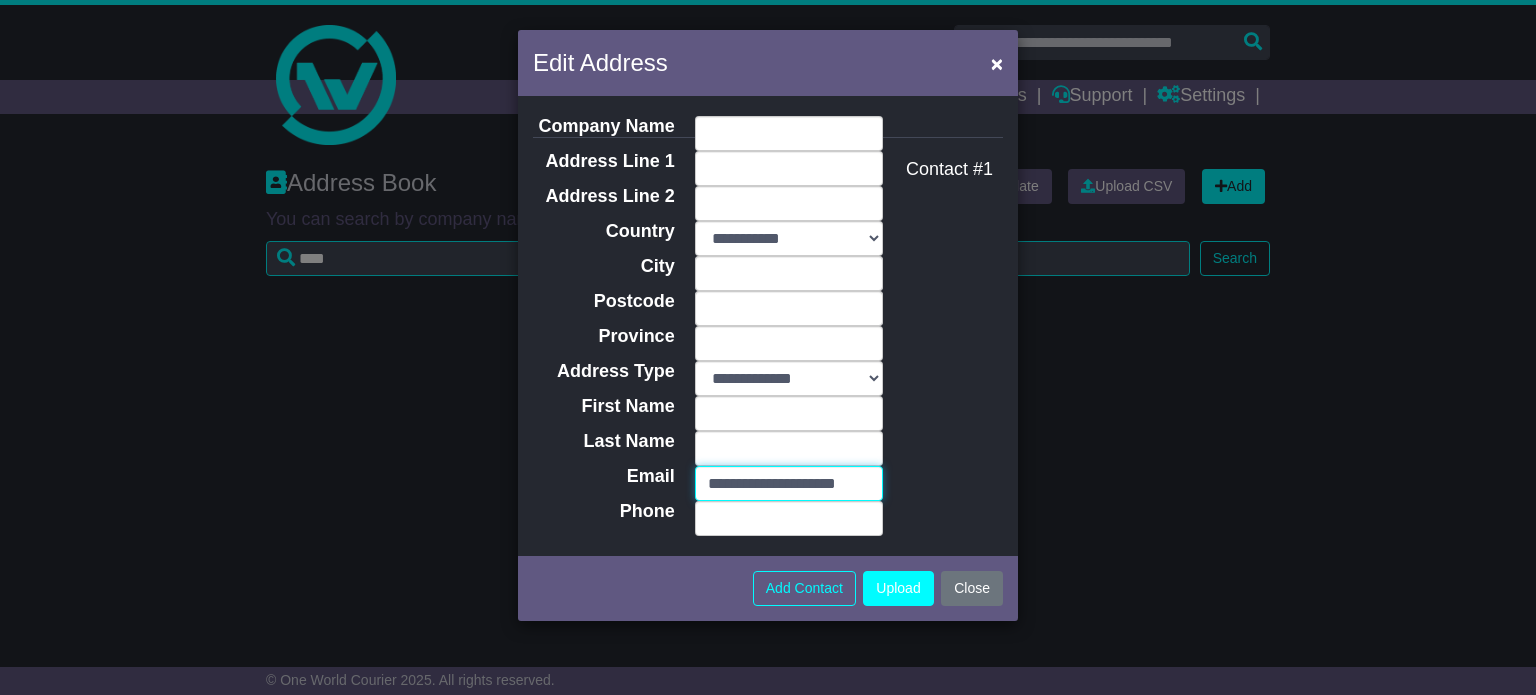 scroll, scrollTop: 0, scrollLeft: 3, axis: horizontal 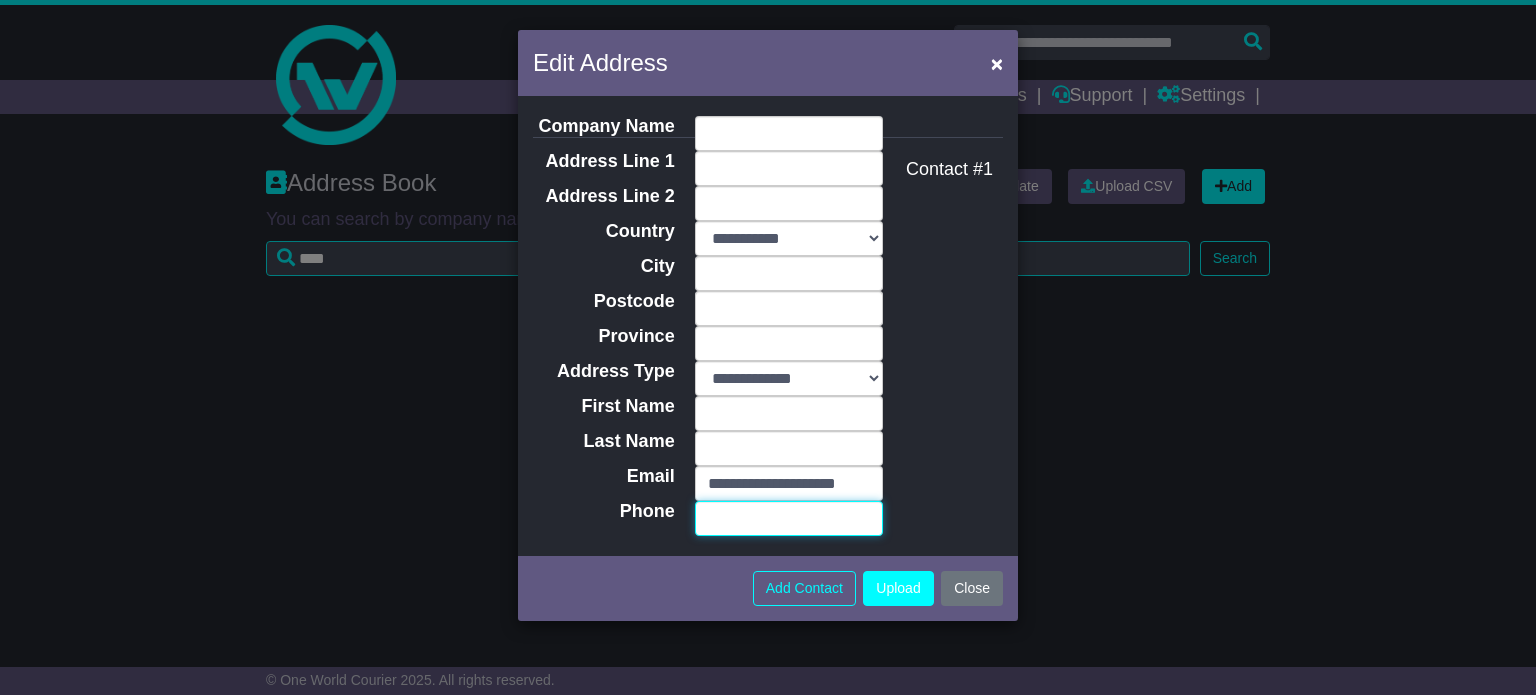 click on "Phone" at bounding box center [789, 518] 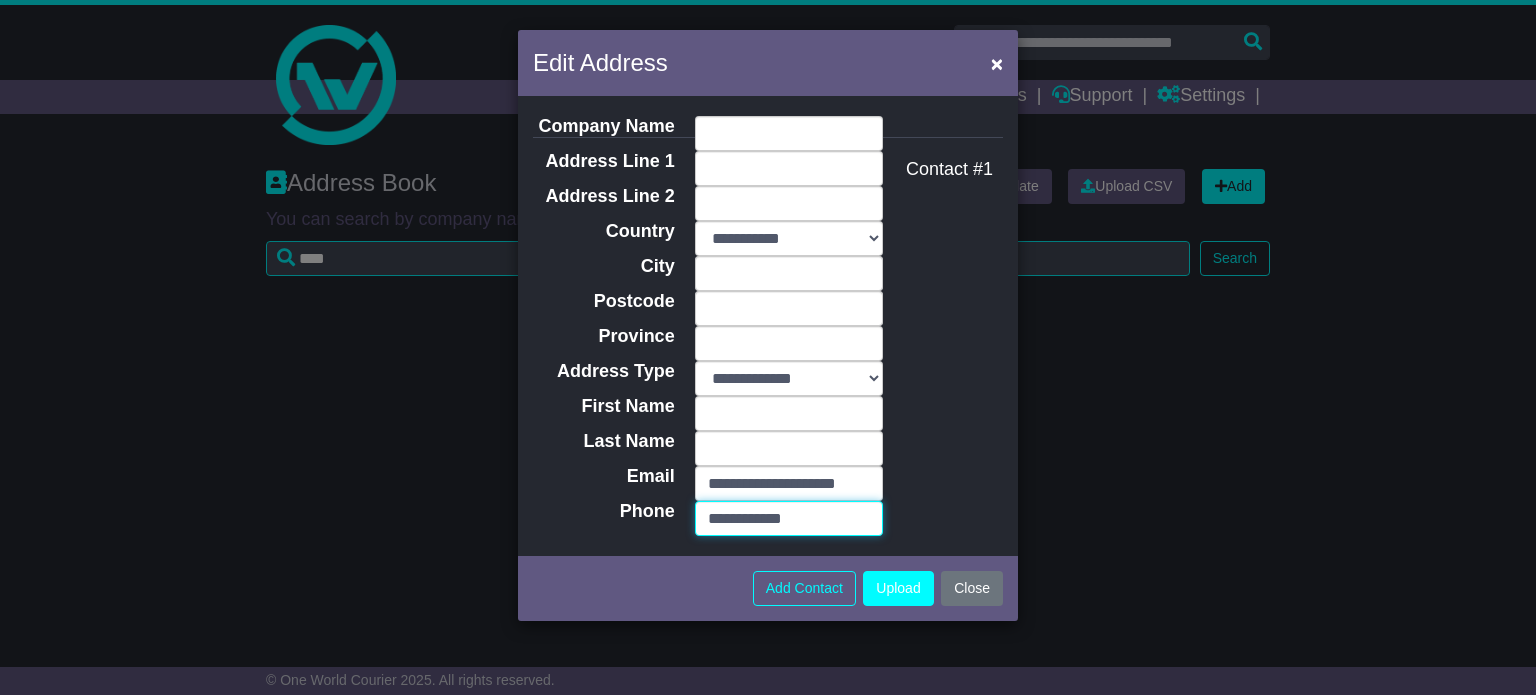 type on "**********" 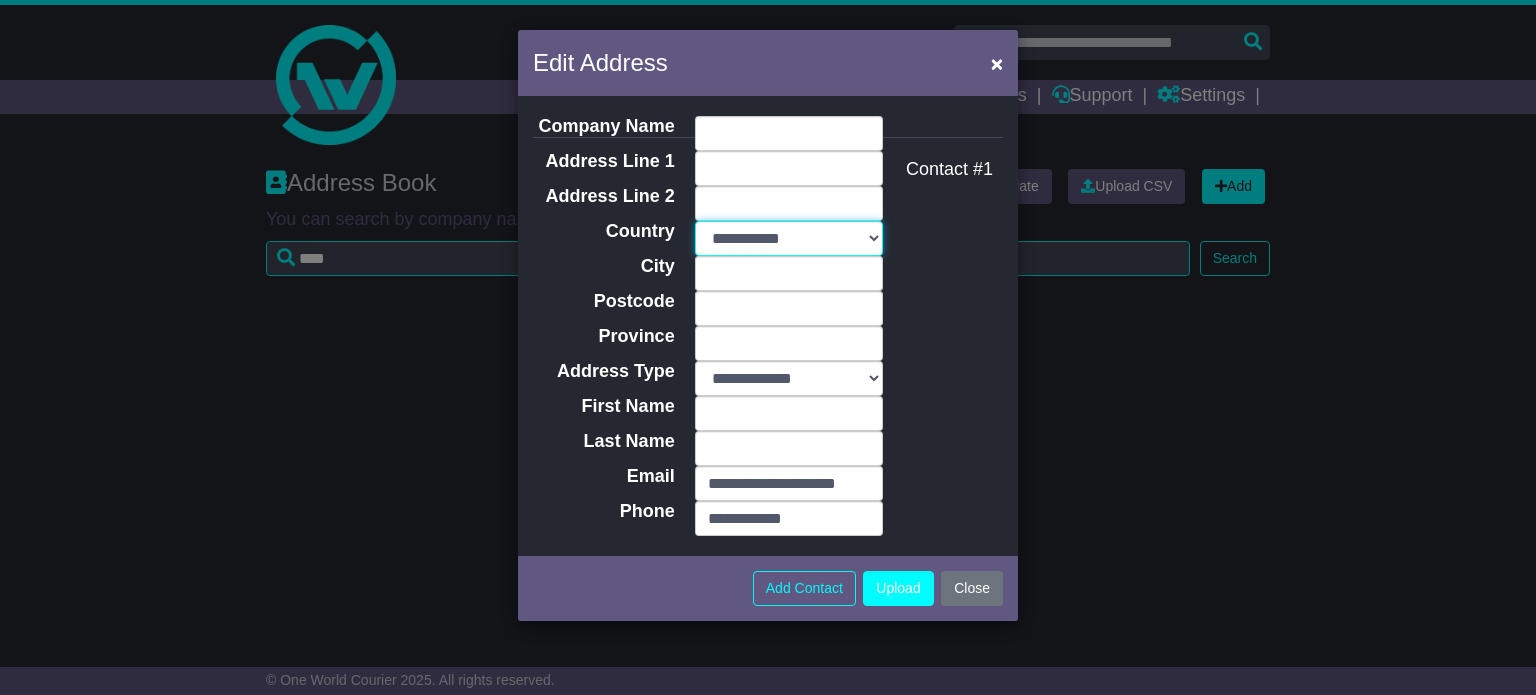 drag, startPoint x: 878, startPoint y: 226, endPoint x: 864, endPoint y: 238, distance: 18.439089 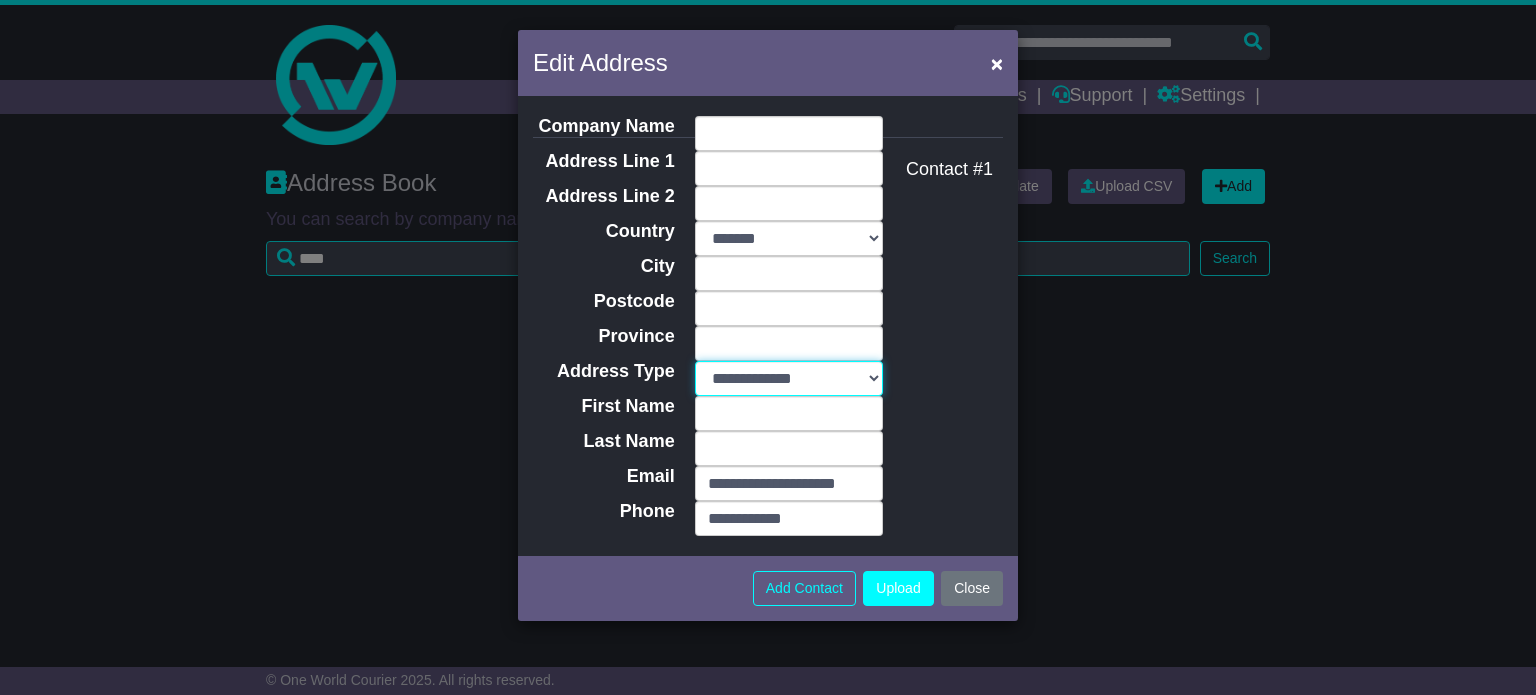 click on "**********" at bounding box center (789, 378) 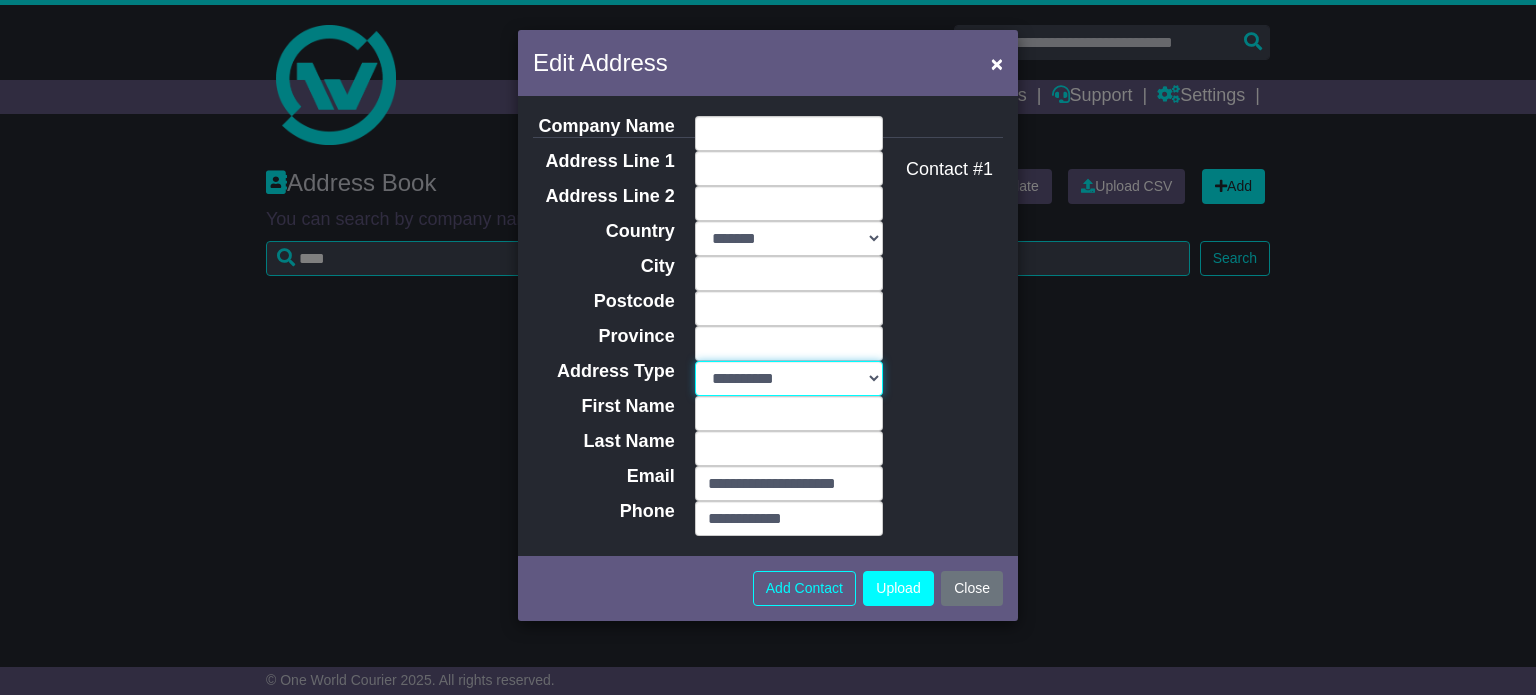click on "**********" at bounding box center (789, 378) 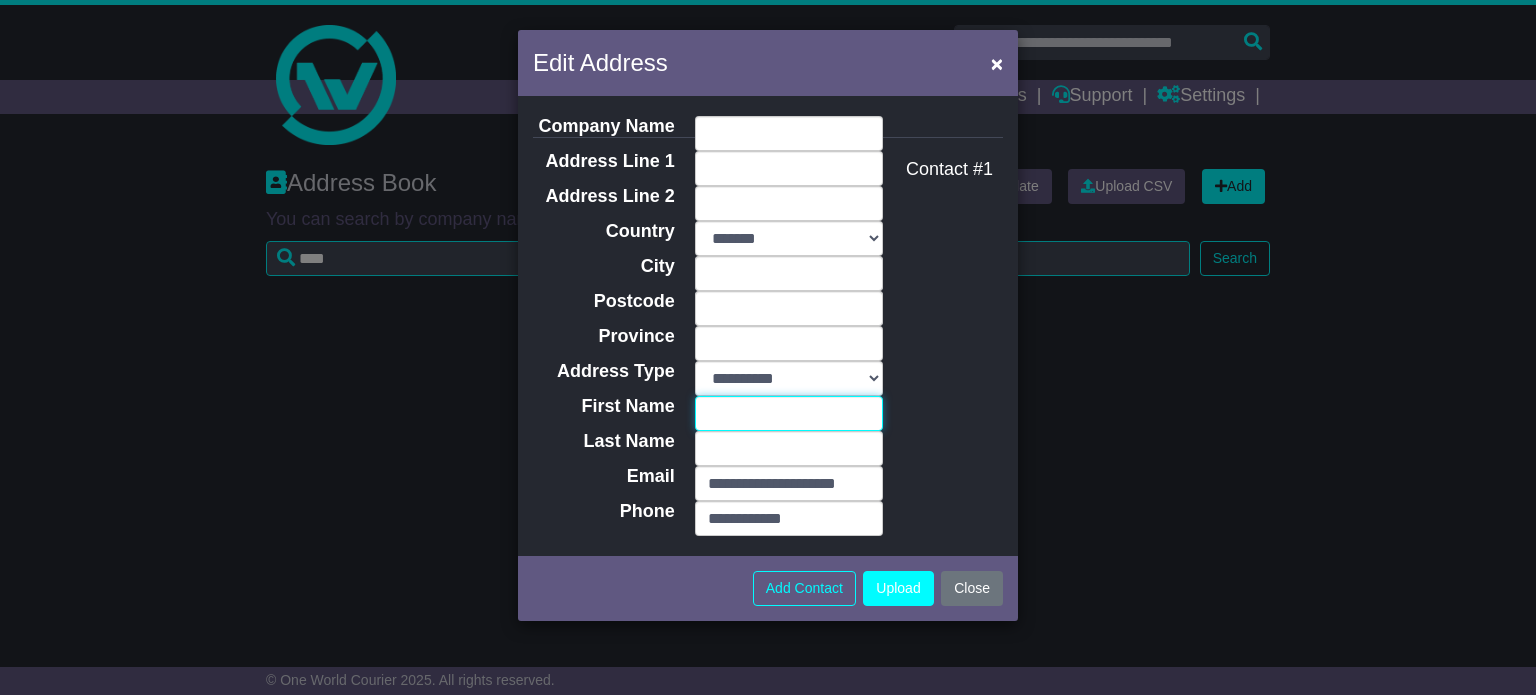 click on "First Name" at bounding box center (789, 413) 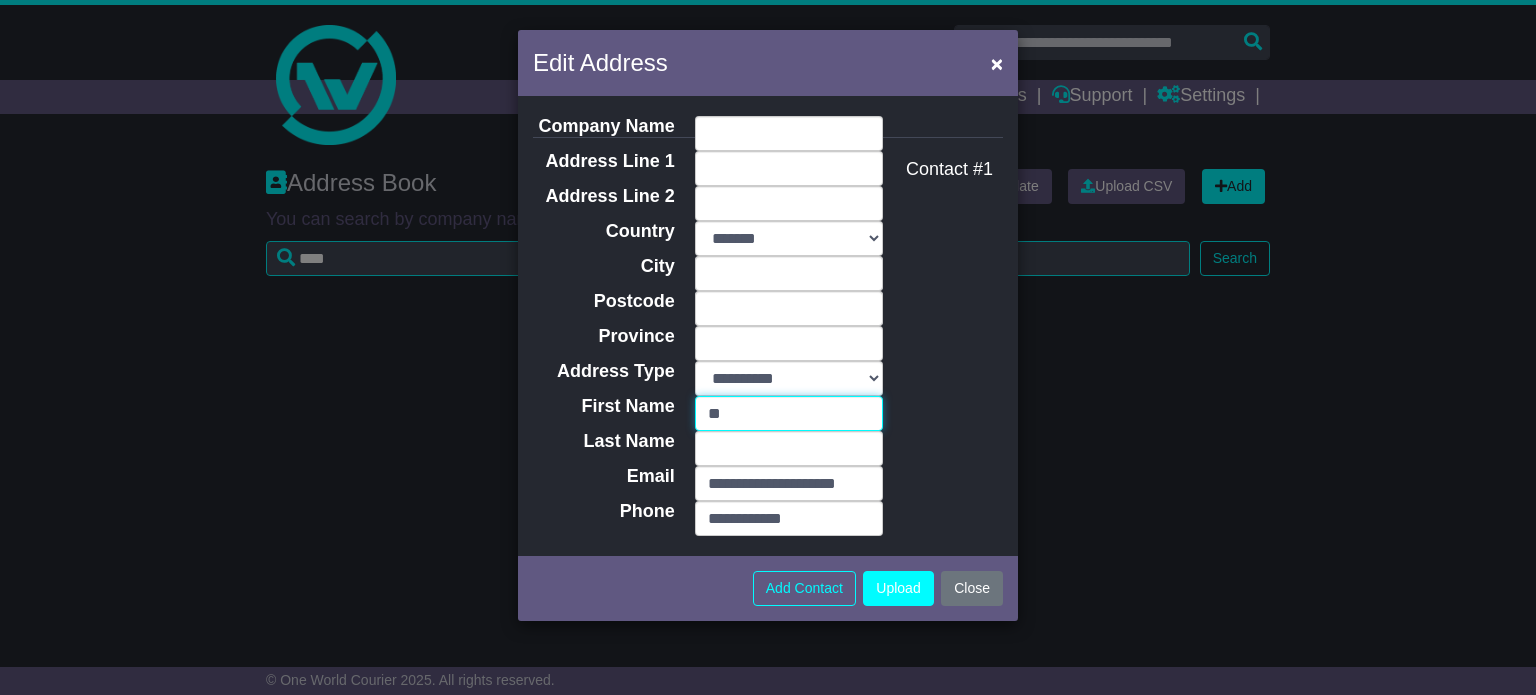 type on "*****" 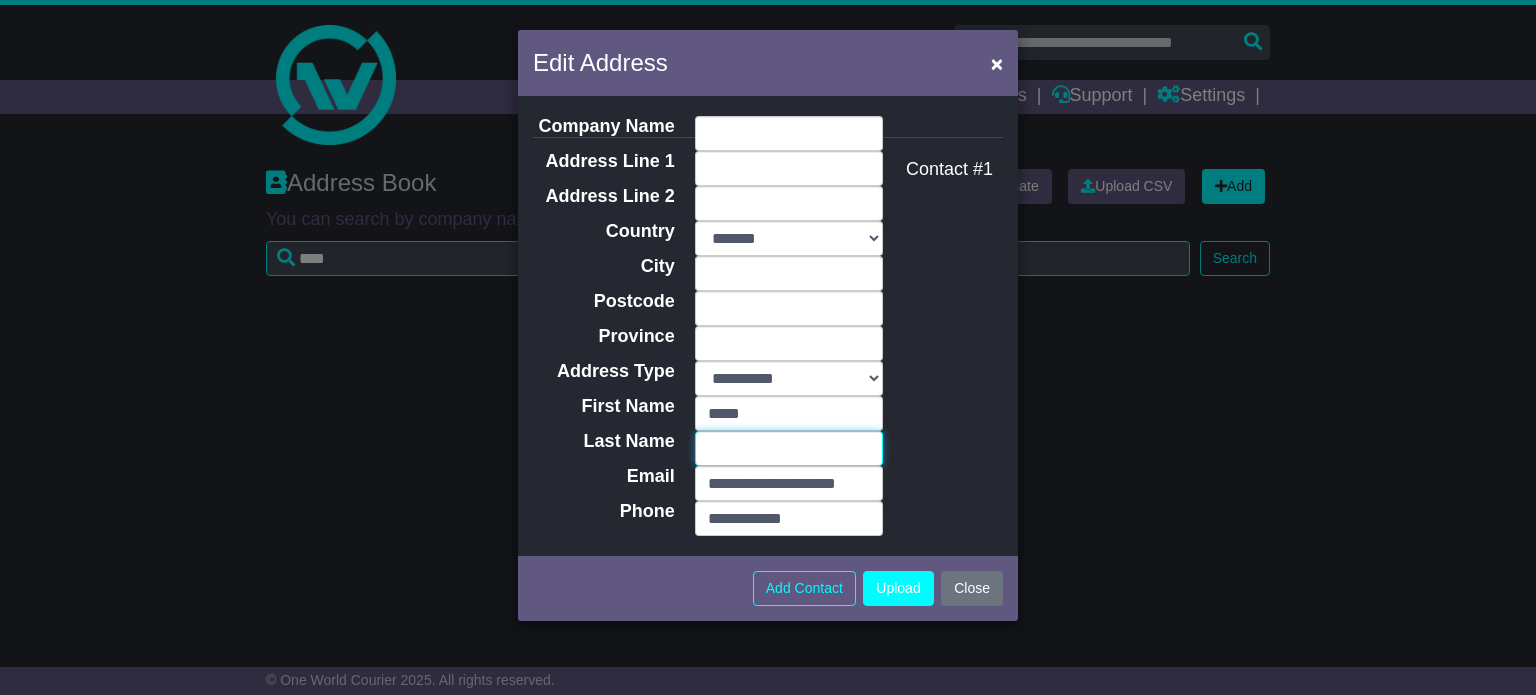 click on "Last Name" at bounding box center (789, 448) 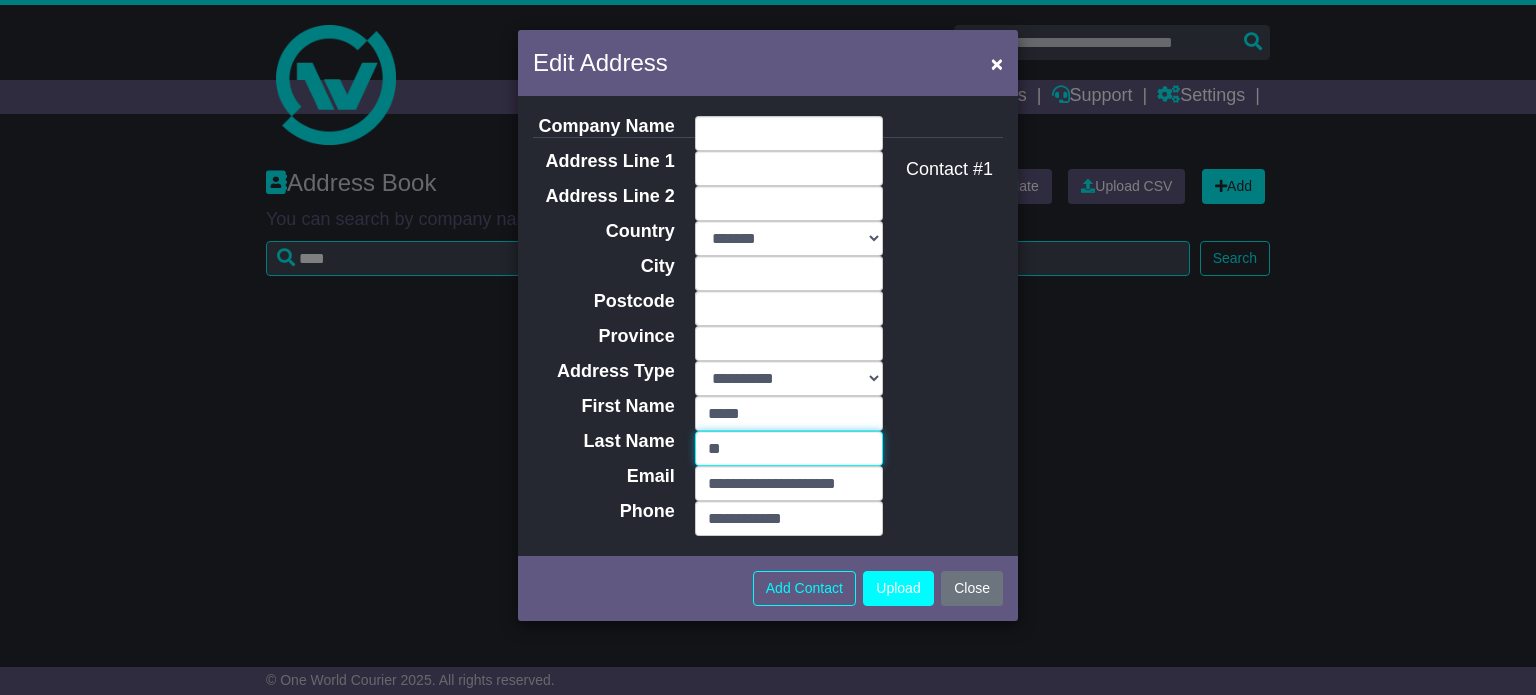 type on "*******" 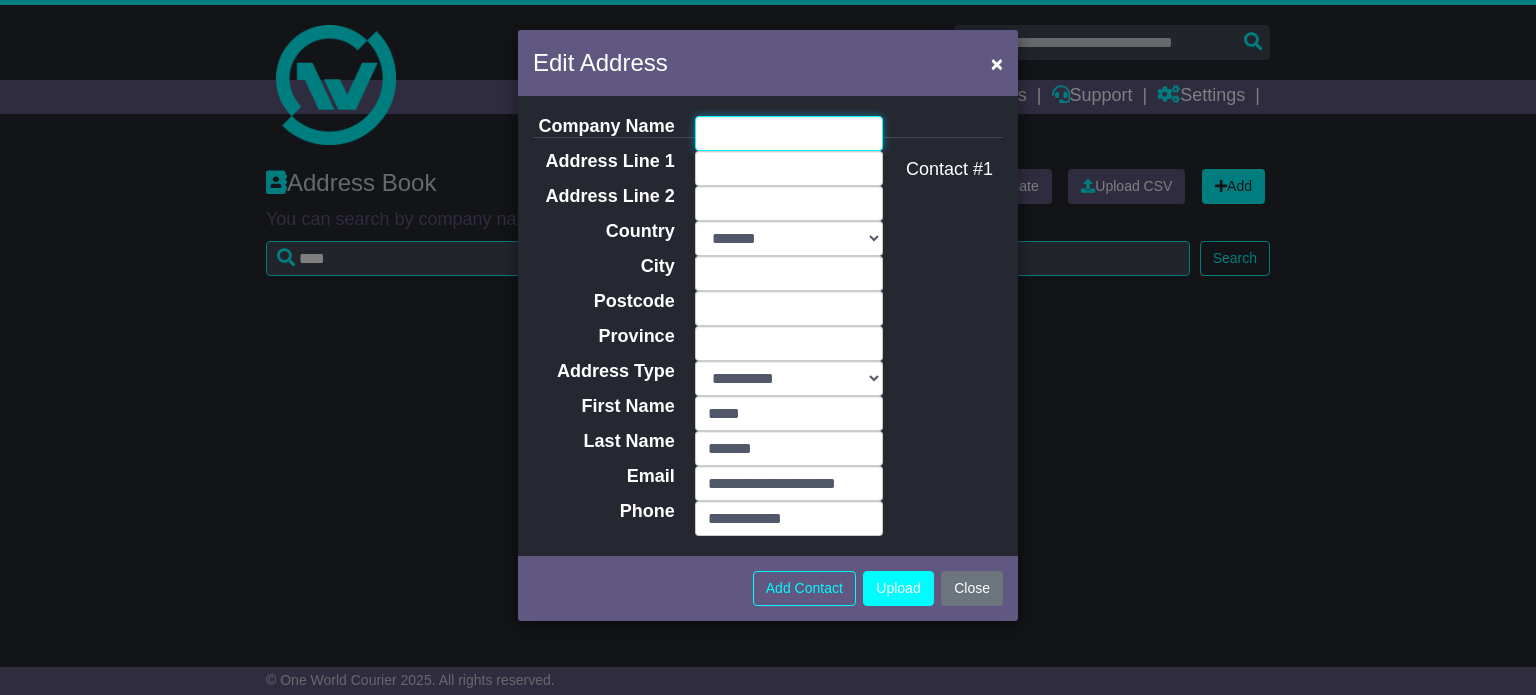 click on "Company Name" at bounding box center (789, 133) 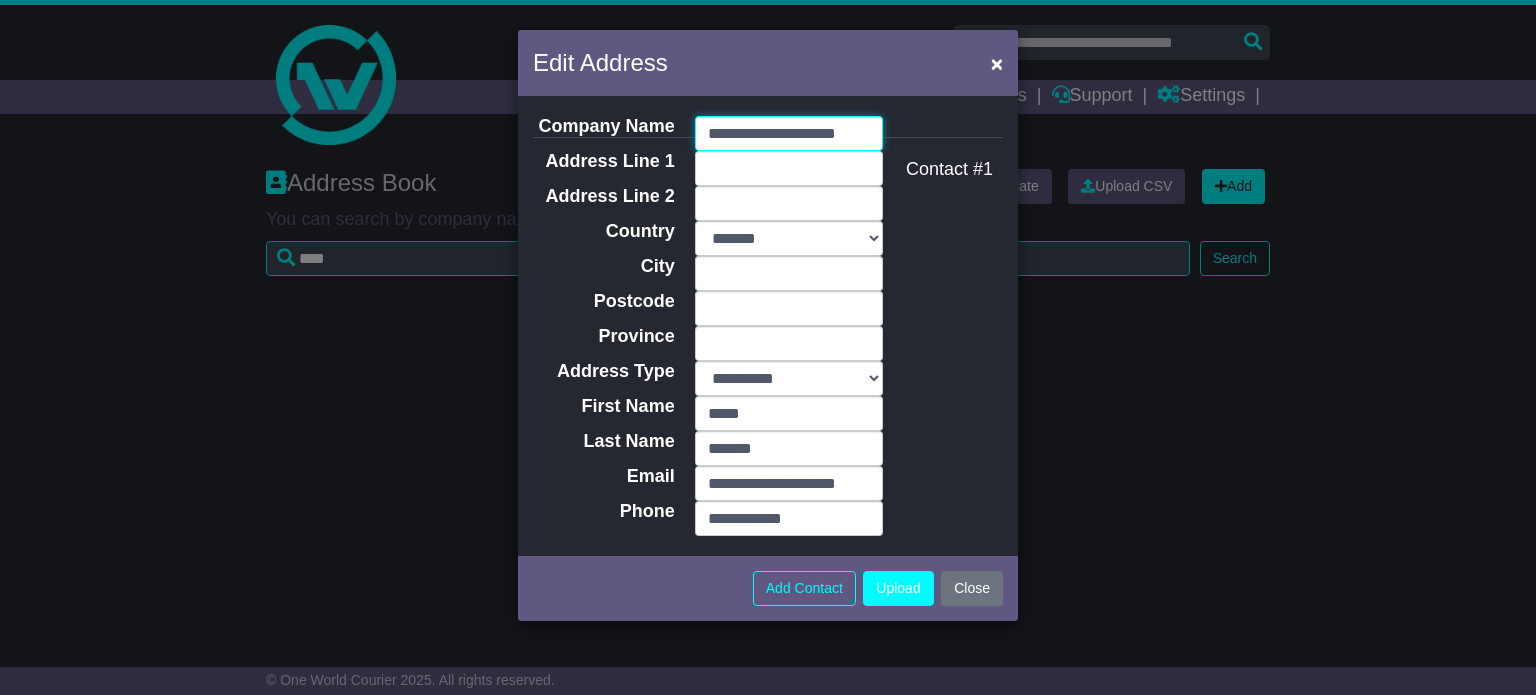 scroll, scrollTop: 0, scrollLeft: 4, axis: horizontal 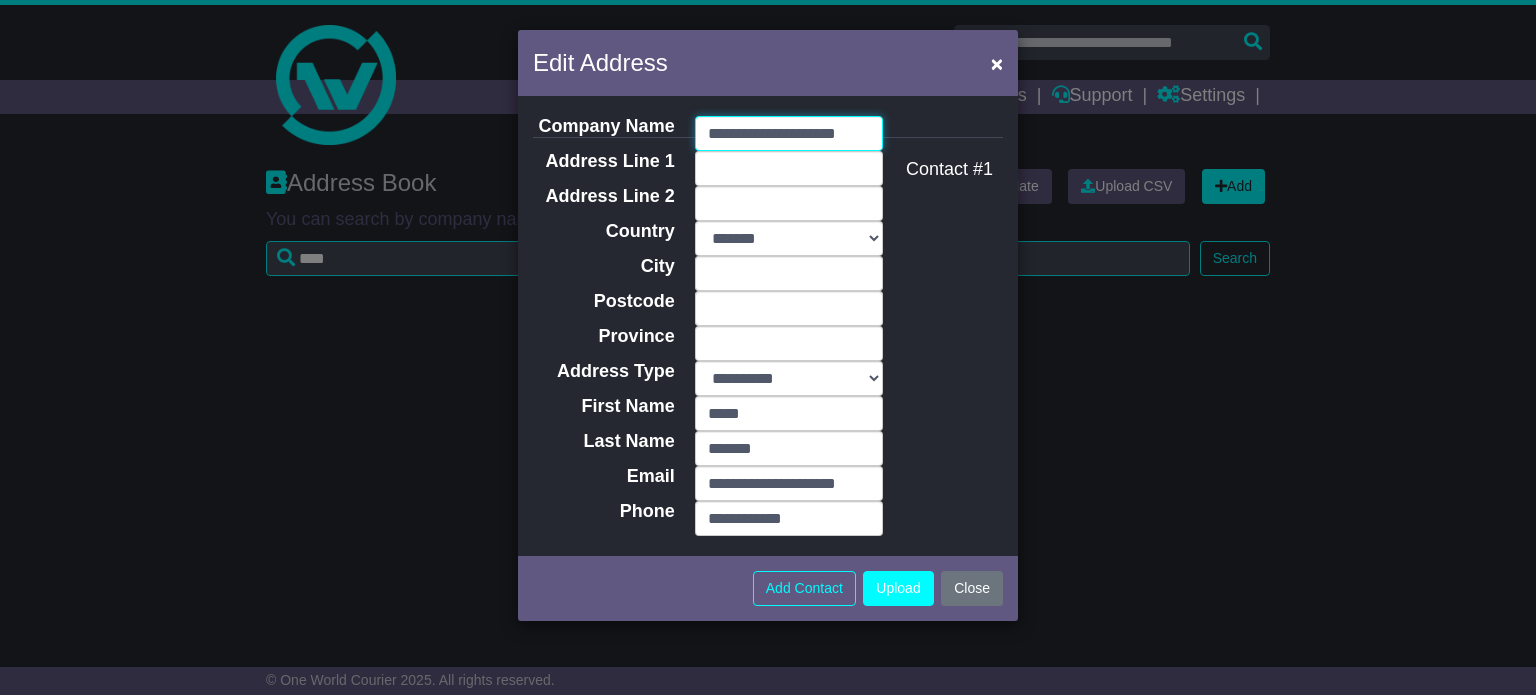 type on "**********" 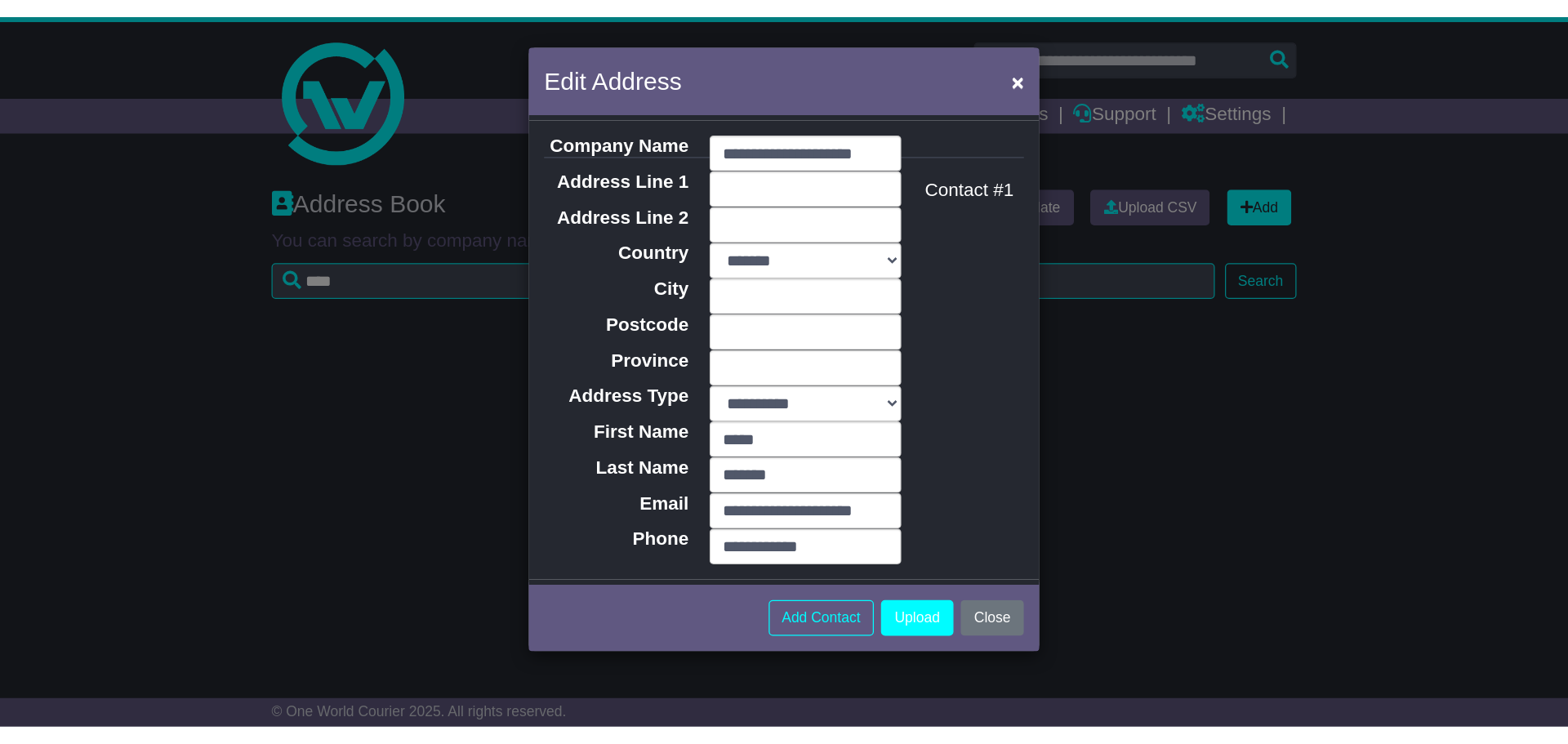 scroll, scrollTop: 0, scrollLeft: 0, axis: both 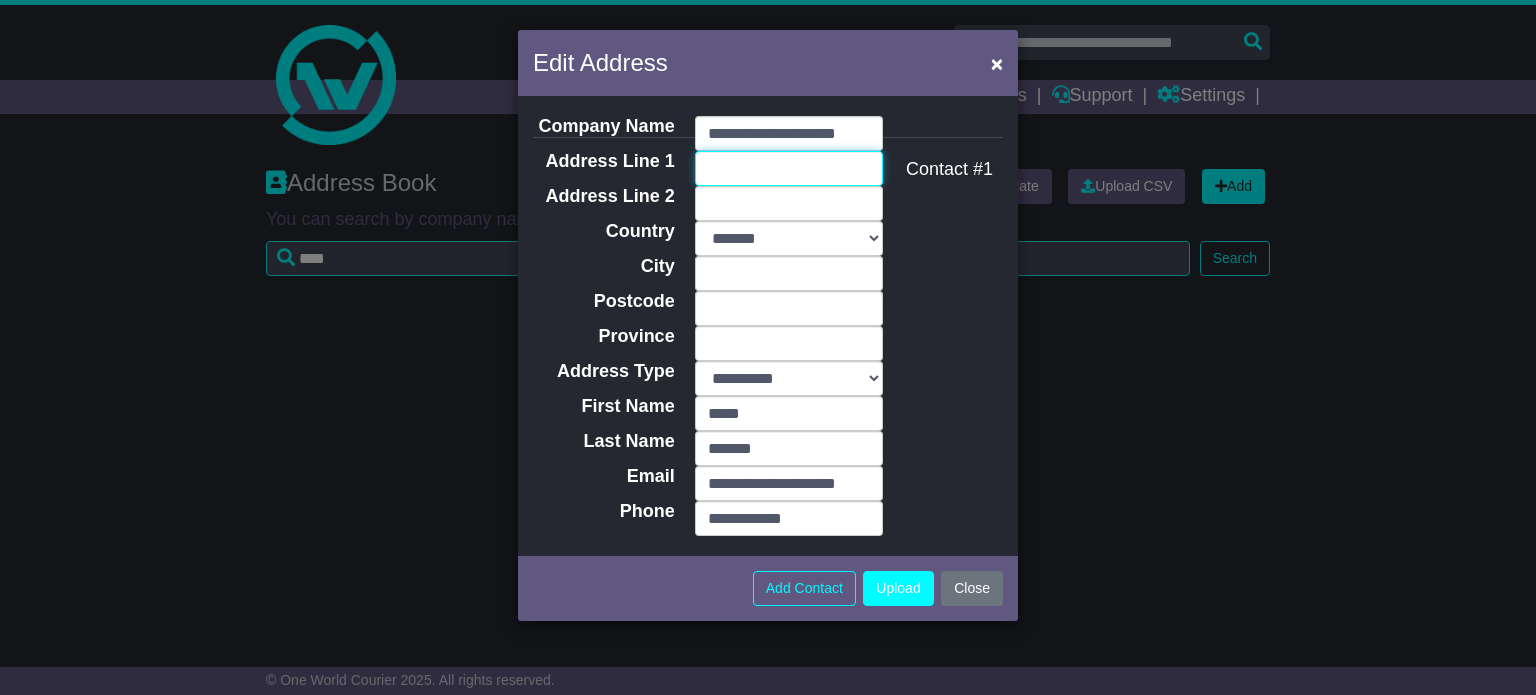 click on "Address Line 1" at bounding box center (789, 168) 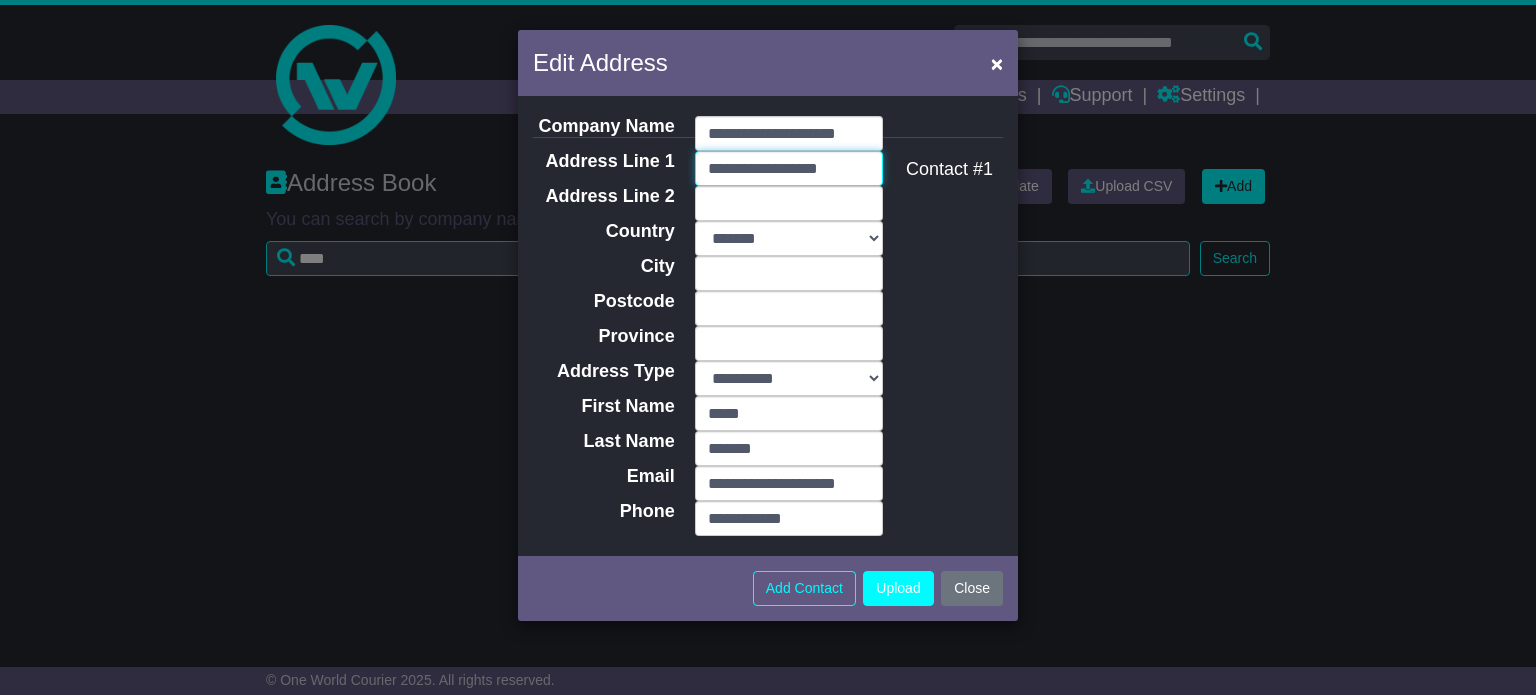 type on "**********" 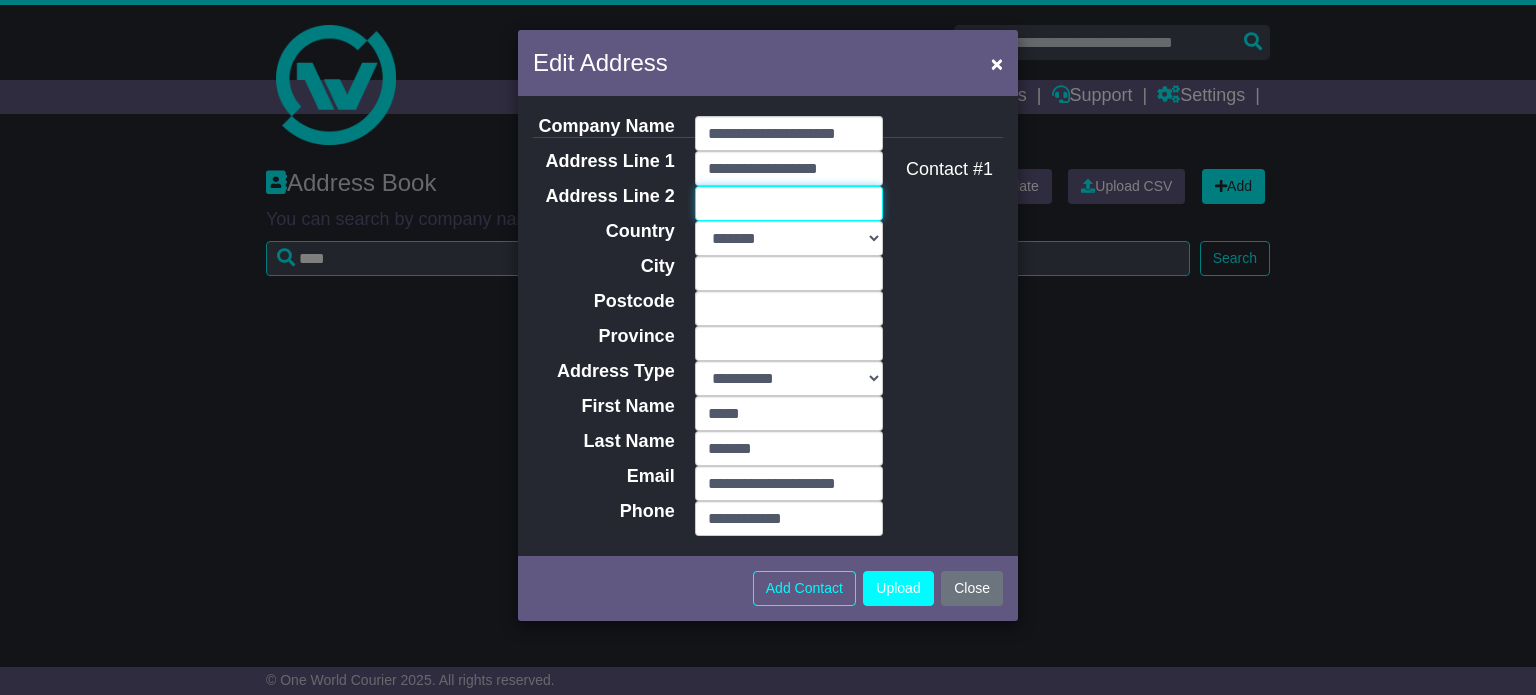 click on "Address Line 2" at bounding box center (789, 203) 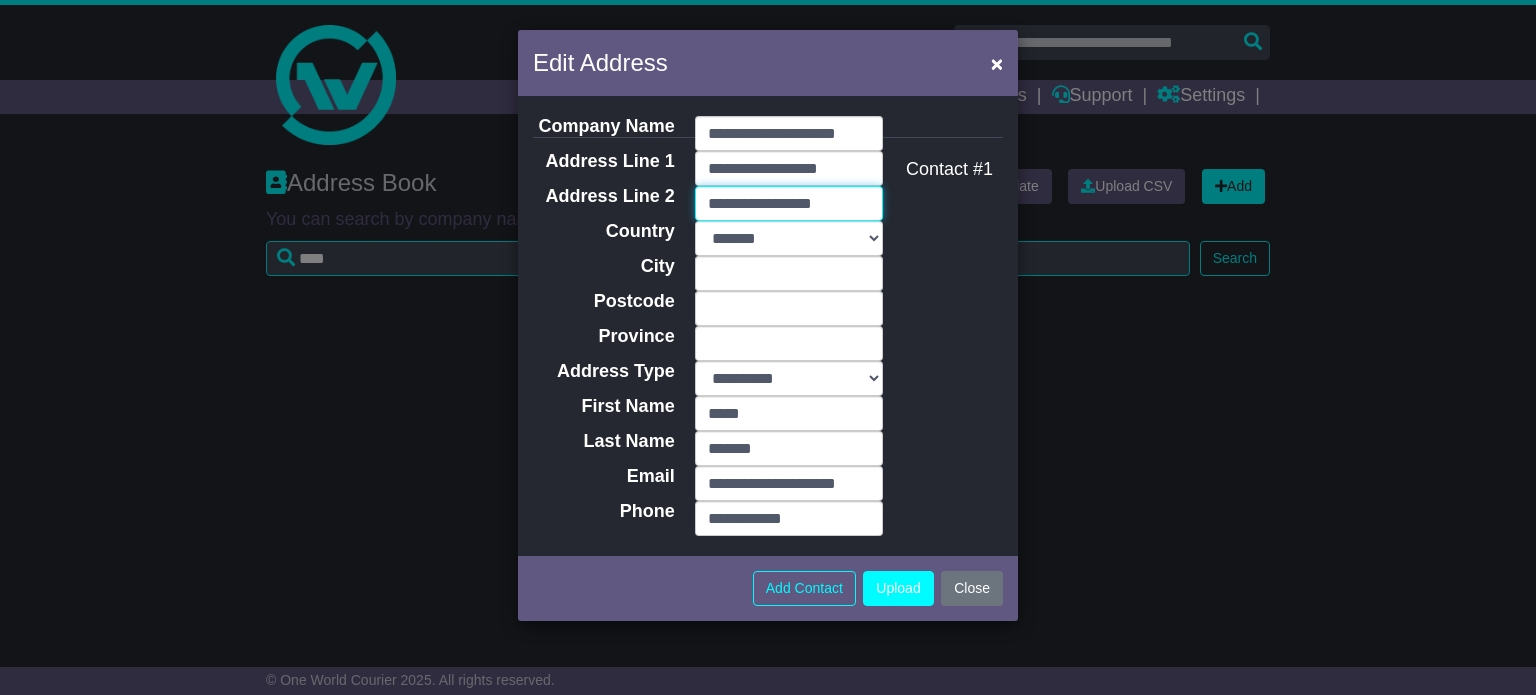 type on "**********" 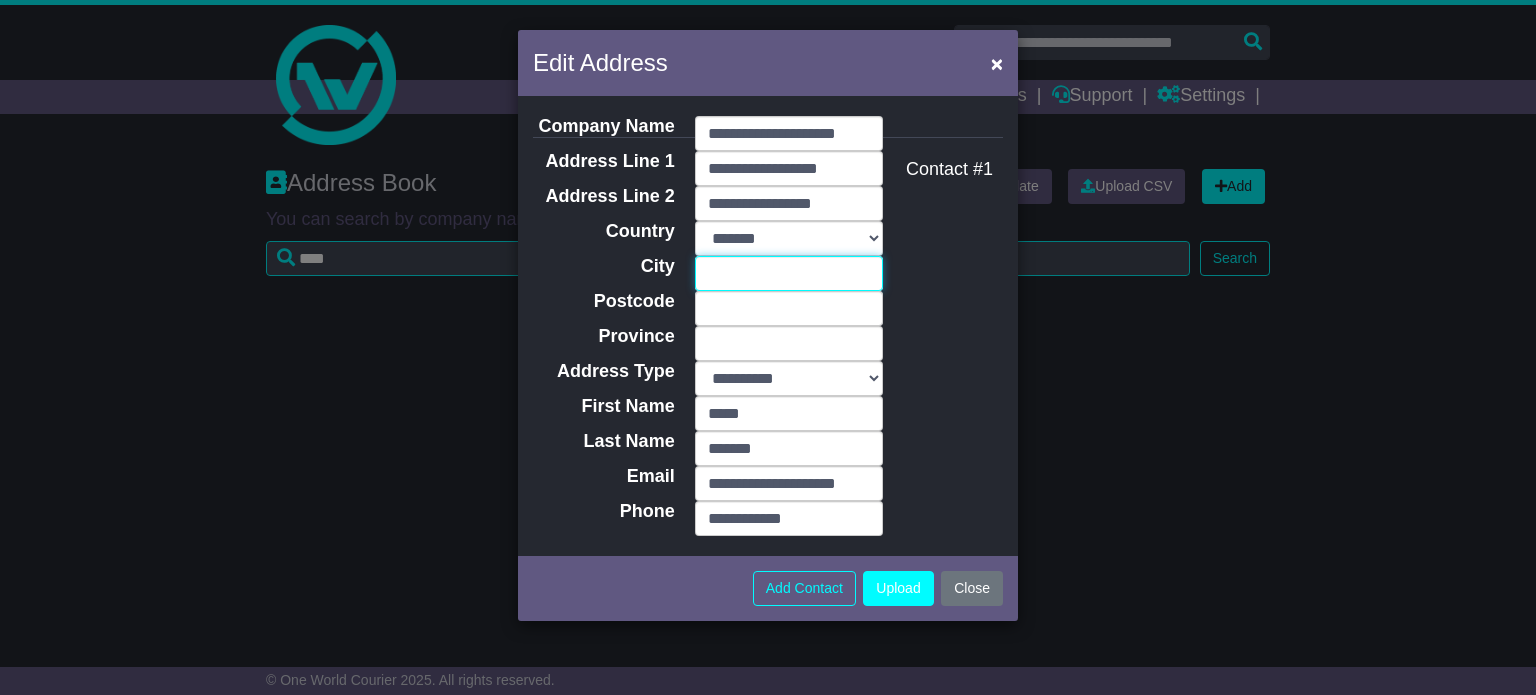 click on "City" at bounding box center (789, 273) 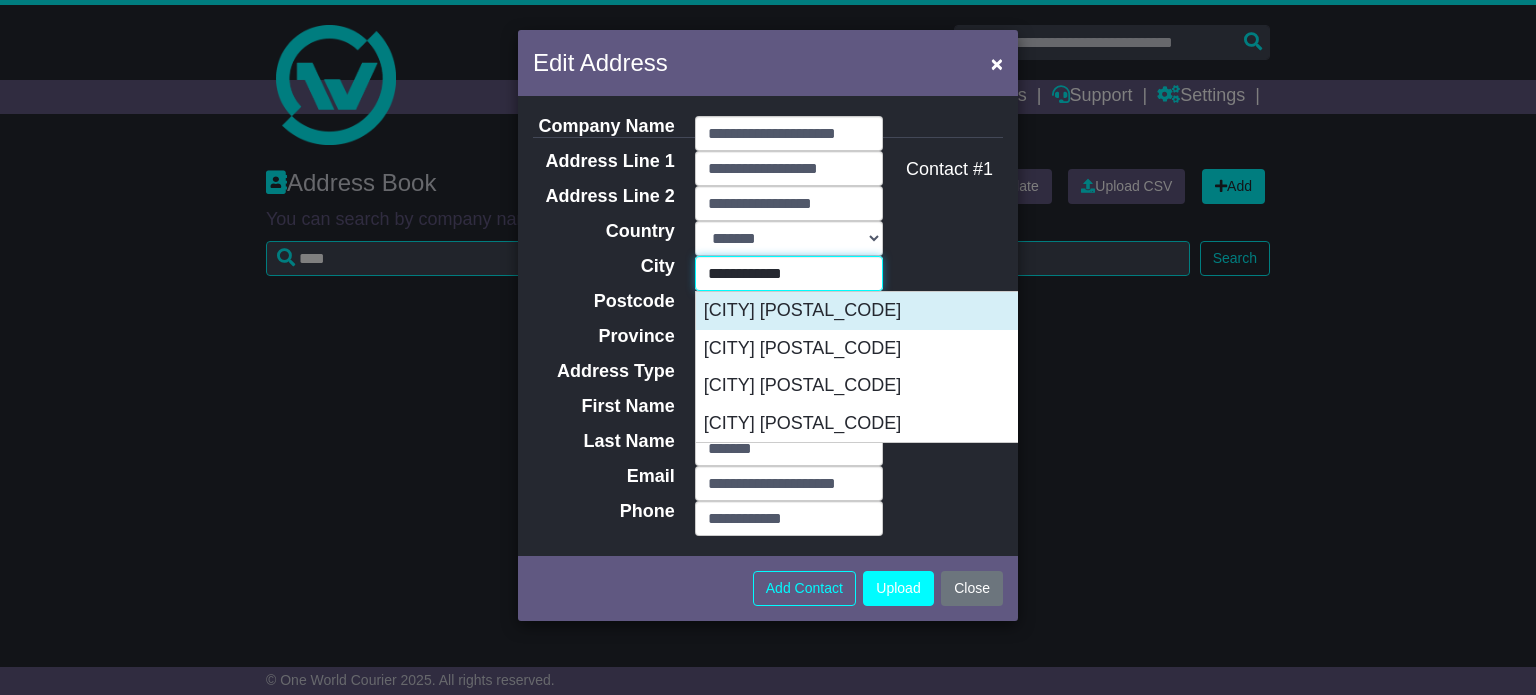 click on "PORT AUGUSTA 5700" at bounding box center [895, 311] 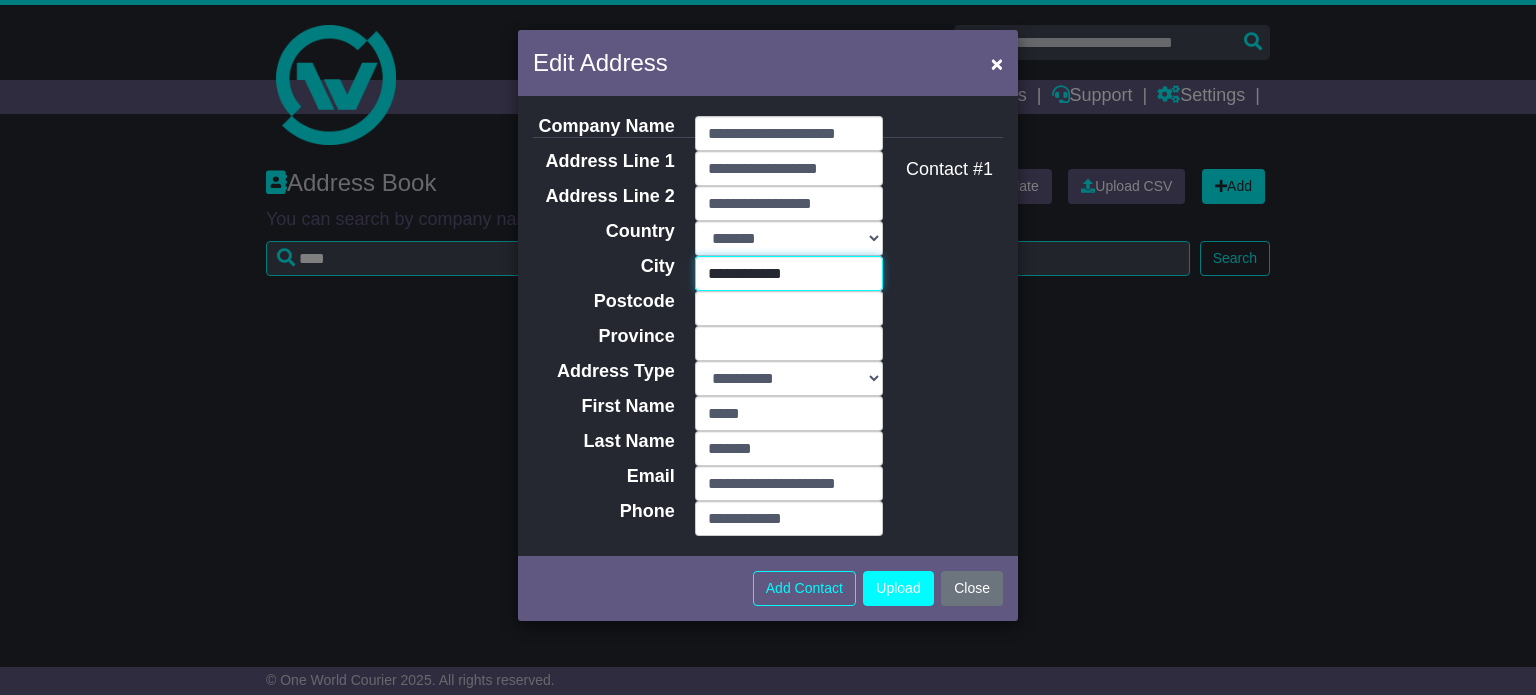 type on "****" 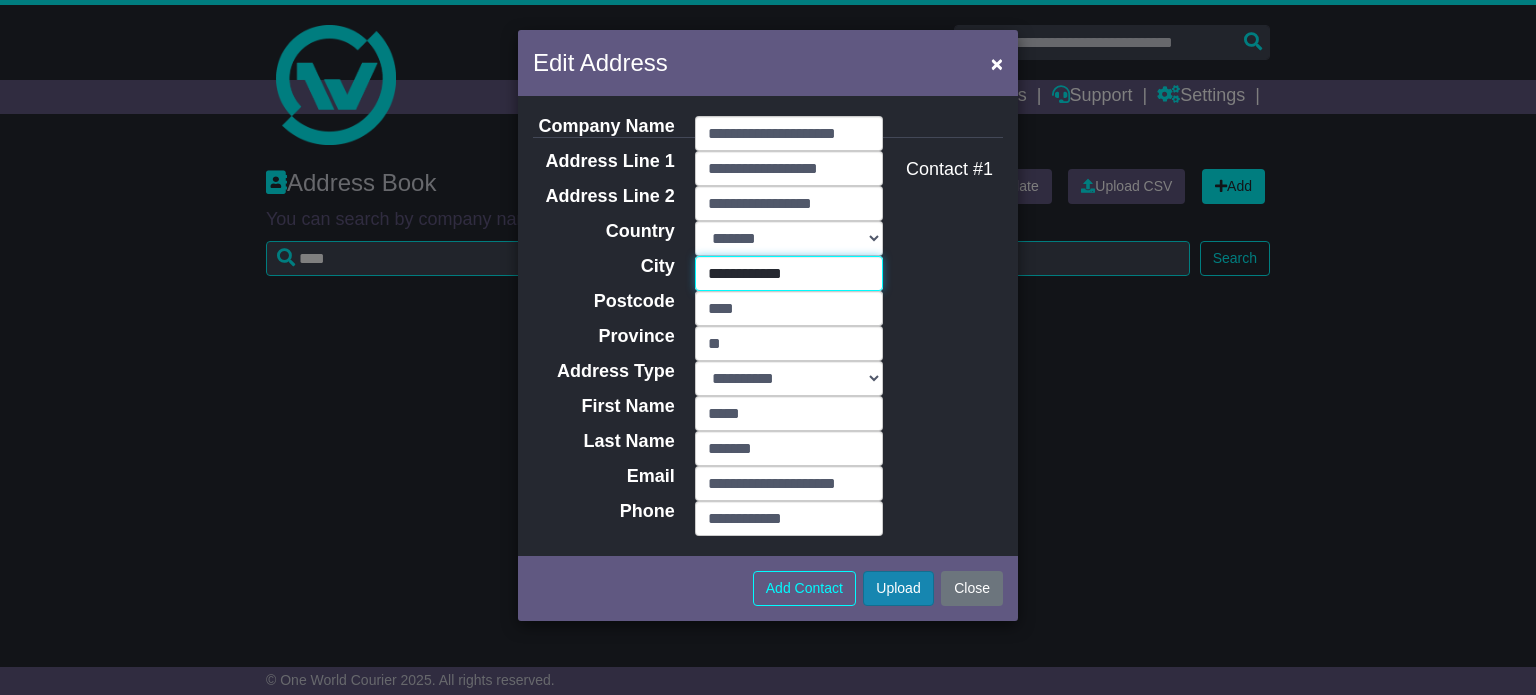 type on "**********" 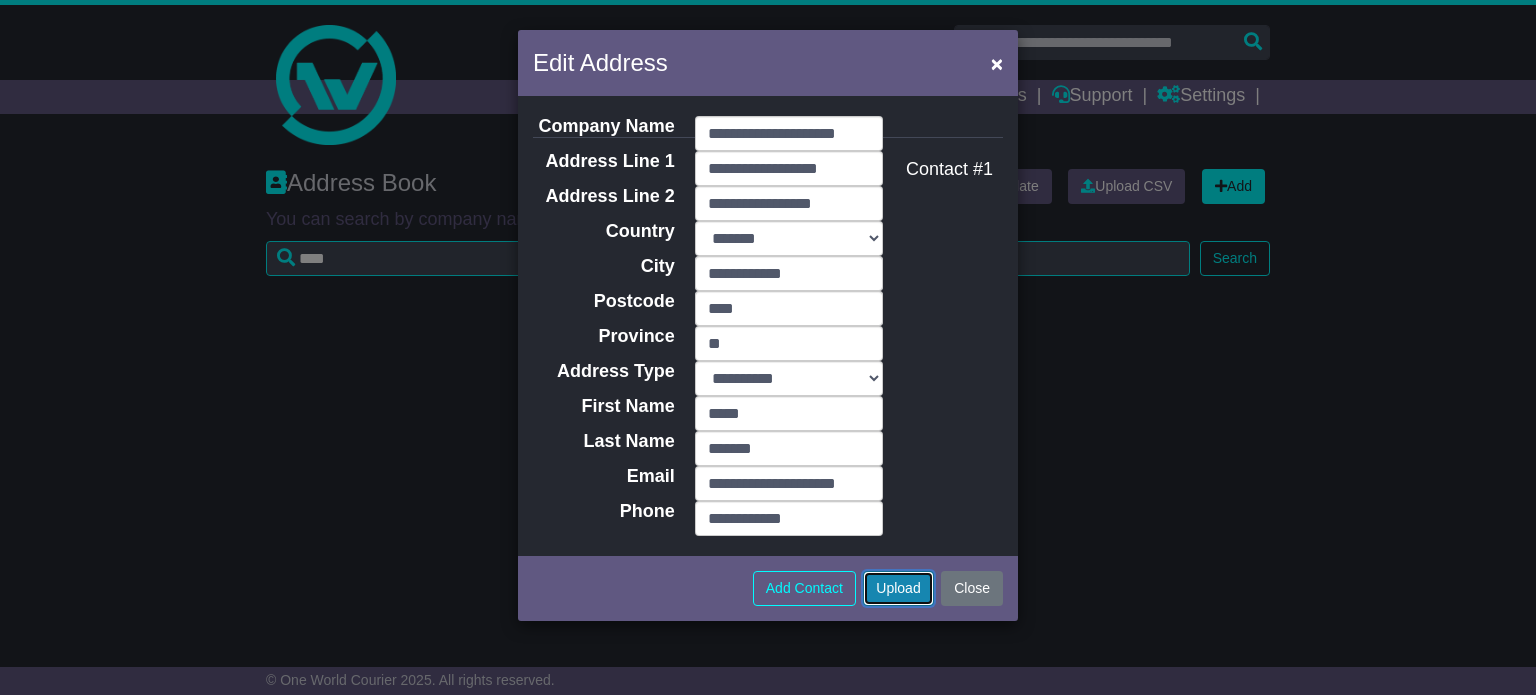 click on "Upload" at bounding box center [898, 588] 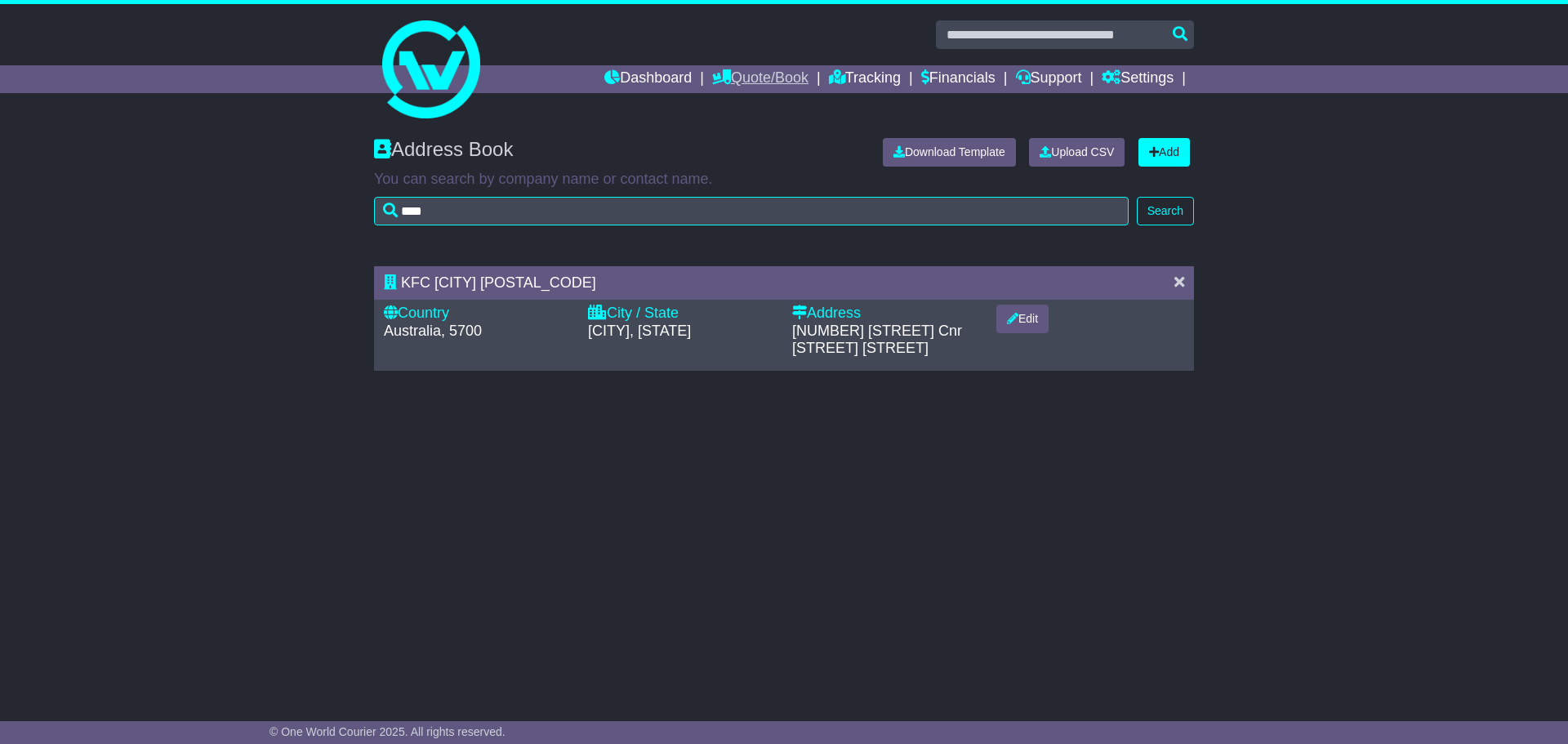 click on "Quote/Book" at bounding box center [760, 79] 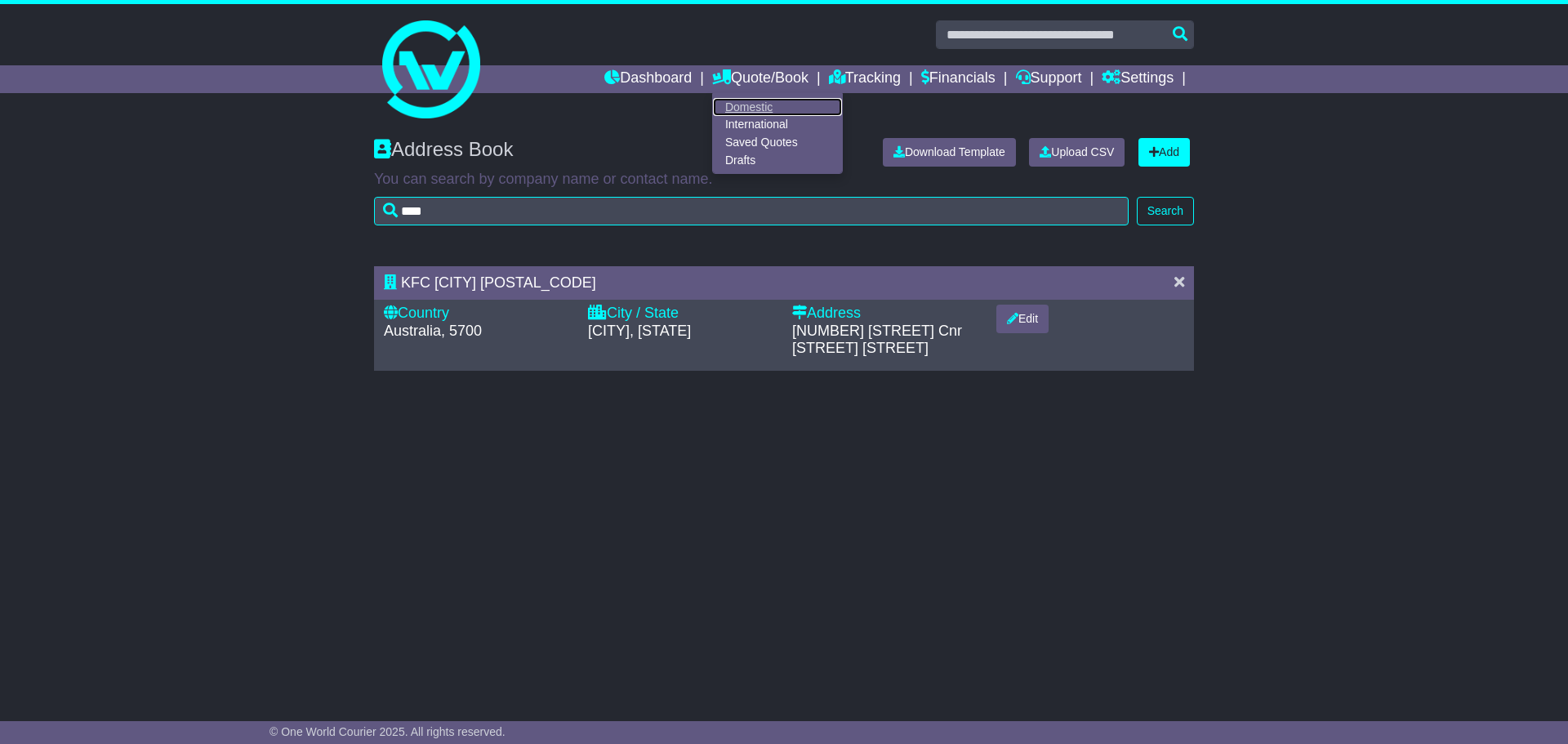 click on "Domestic" at bounding box center (777, 107) 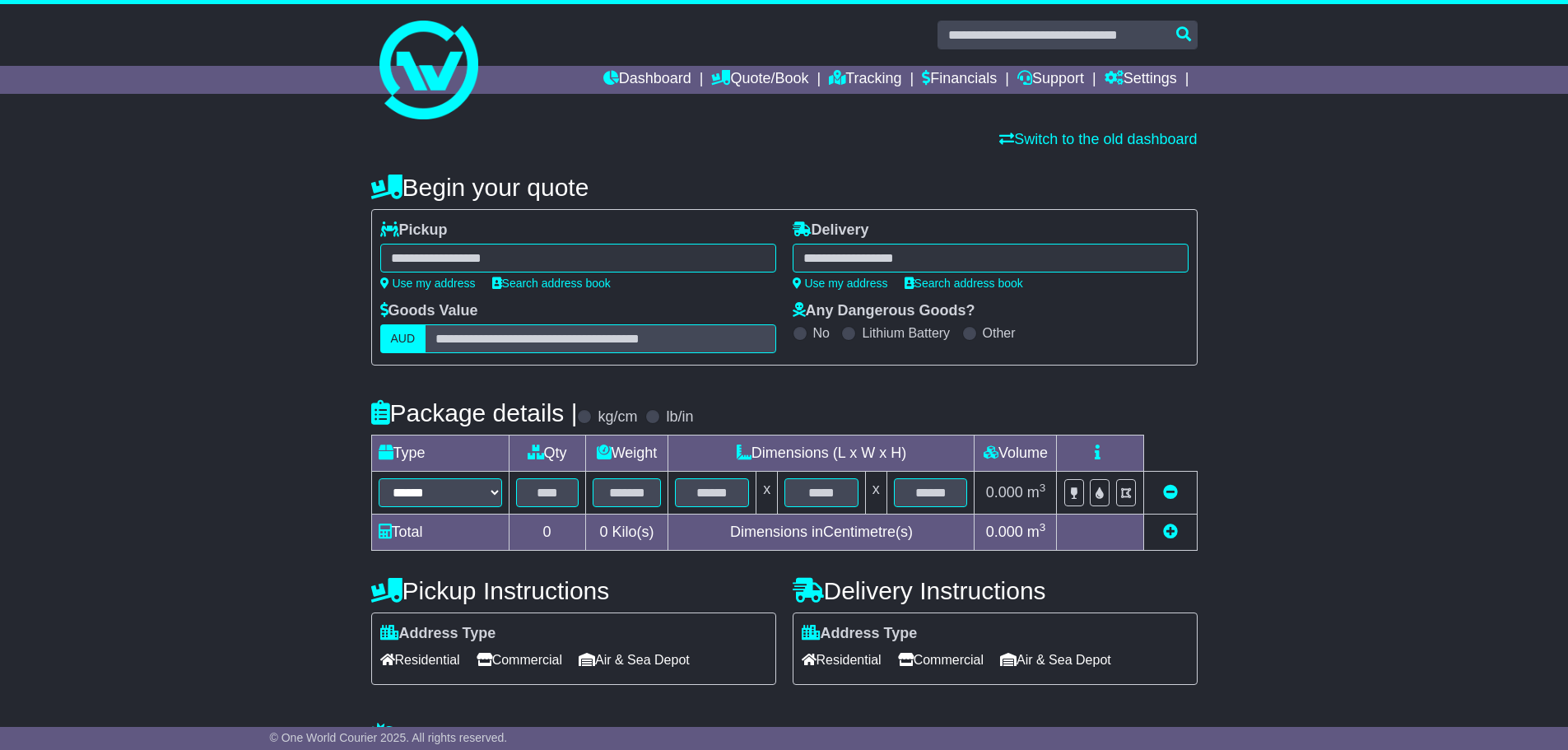 scroll, scrollTop: 0, scrollLeft: 0, axis: both 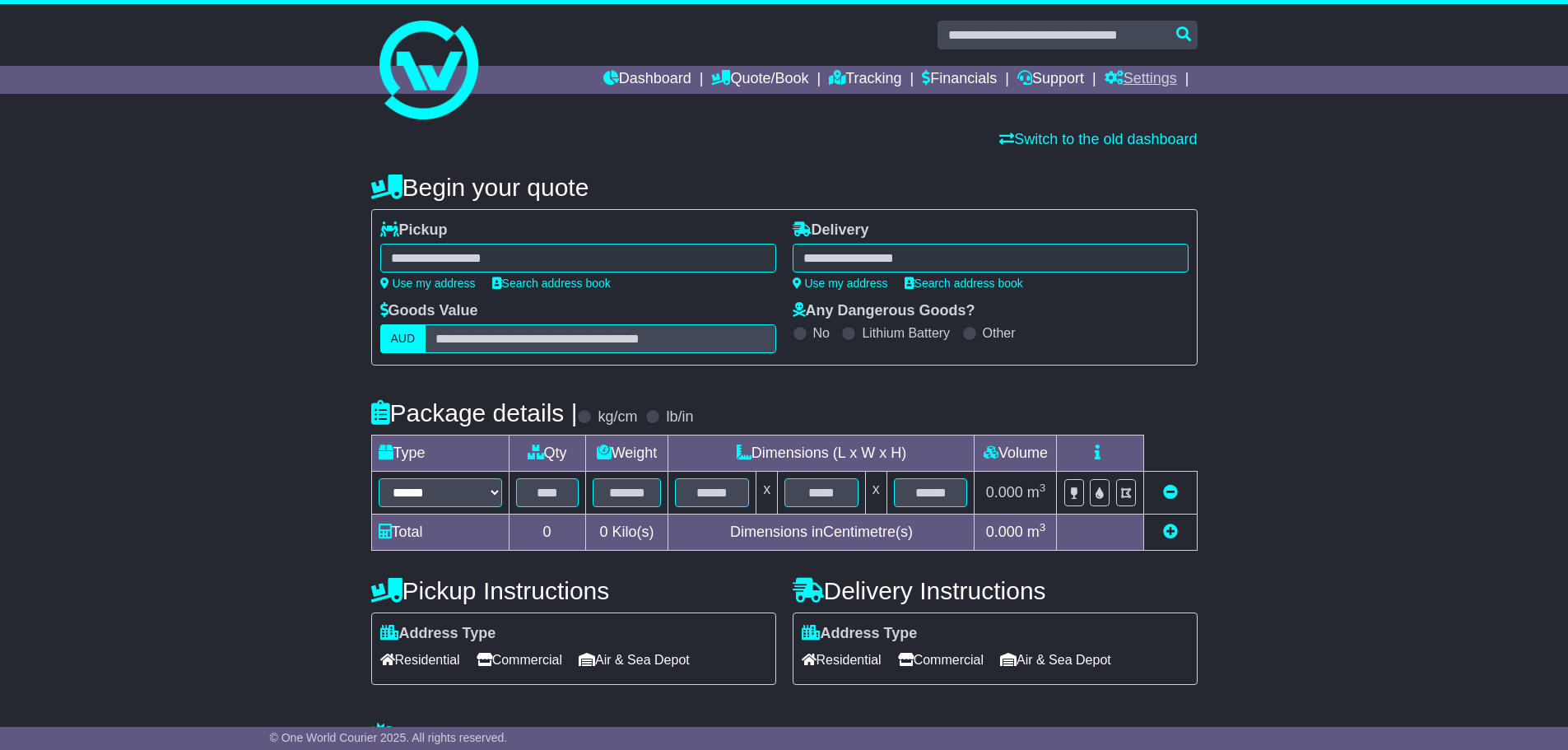 click on "Settings" at bounding box center (1141, 80) 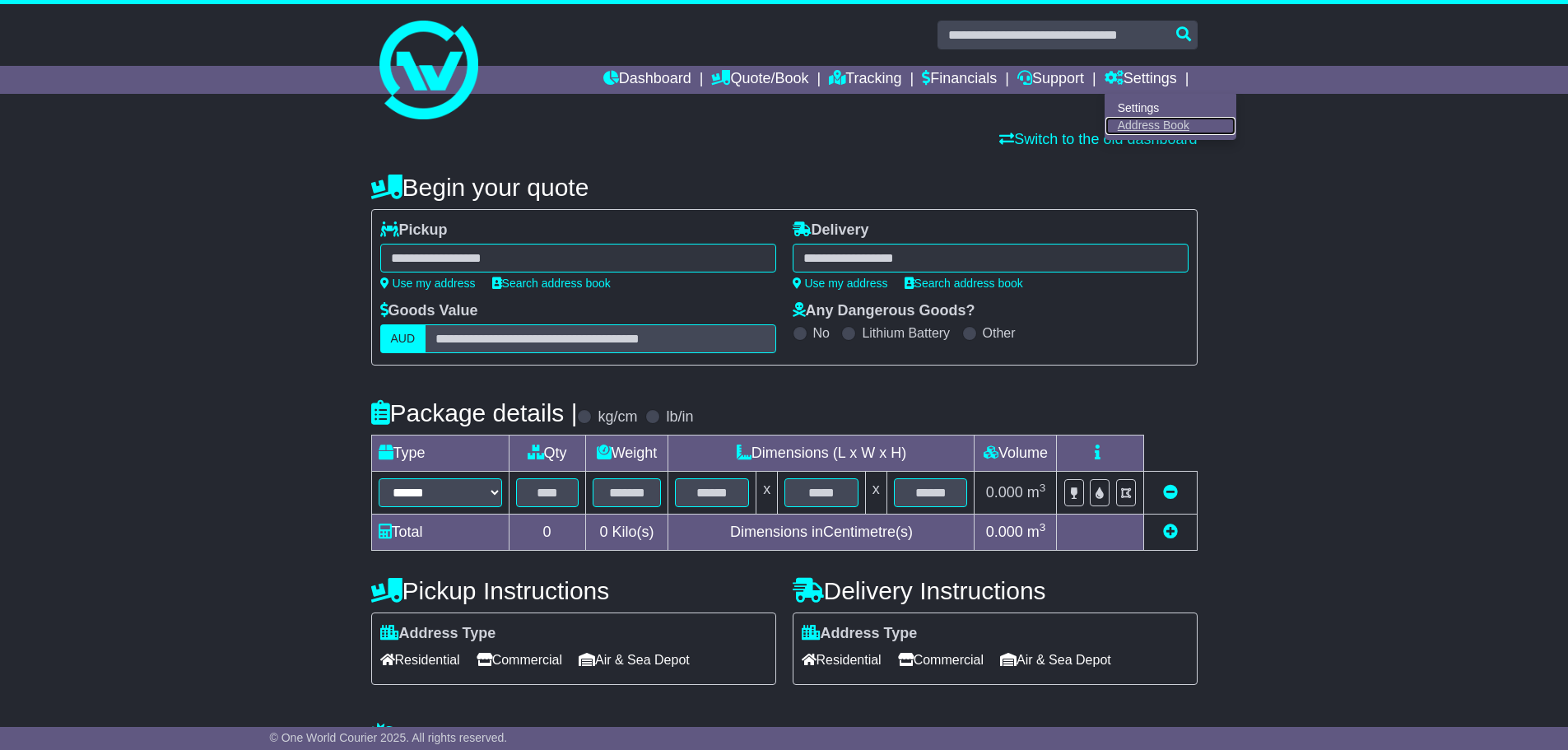 click on "Address Book" at bounding box center (1170, 126) 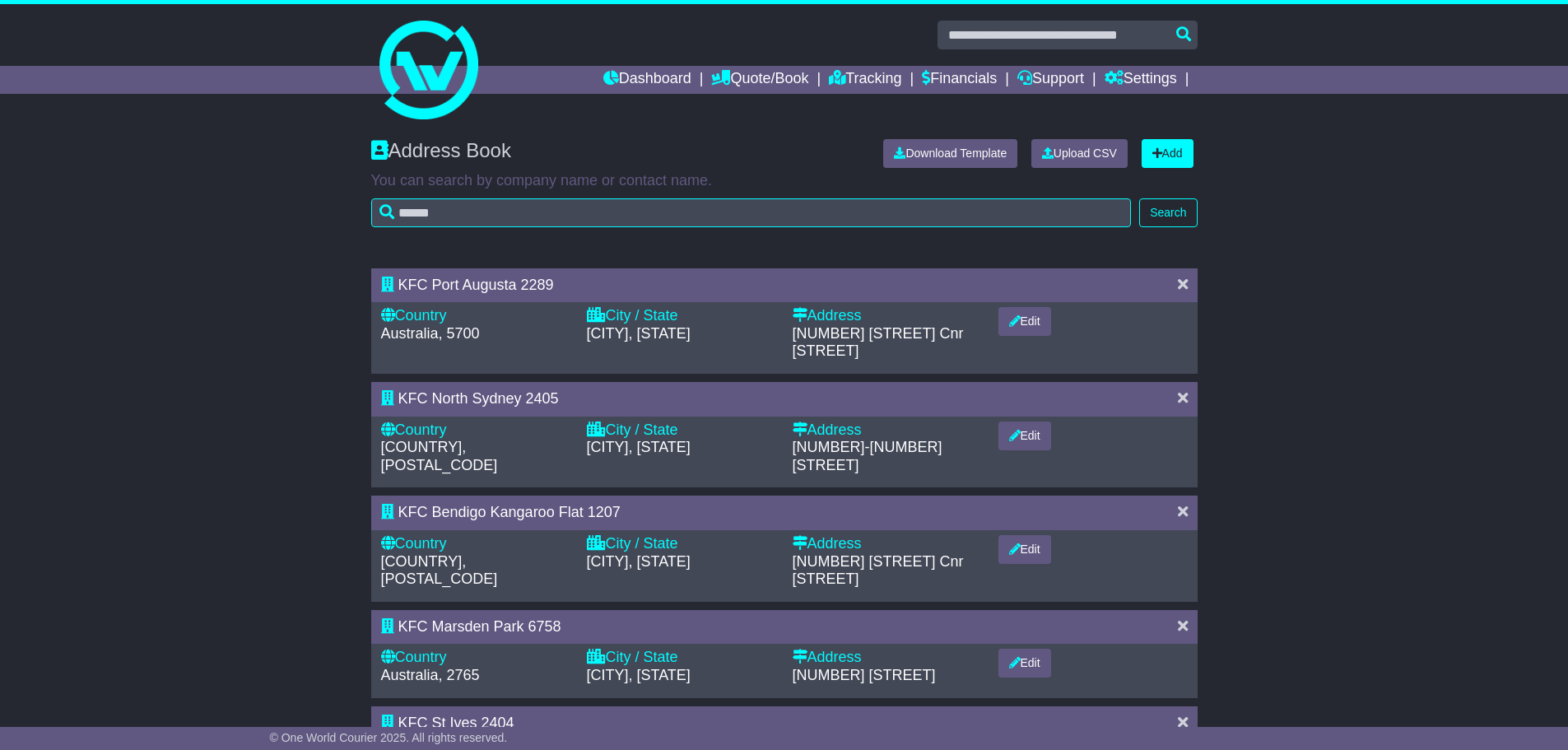 scroll, scrollTop: 0, scrollLeft: 0, axis: both 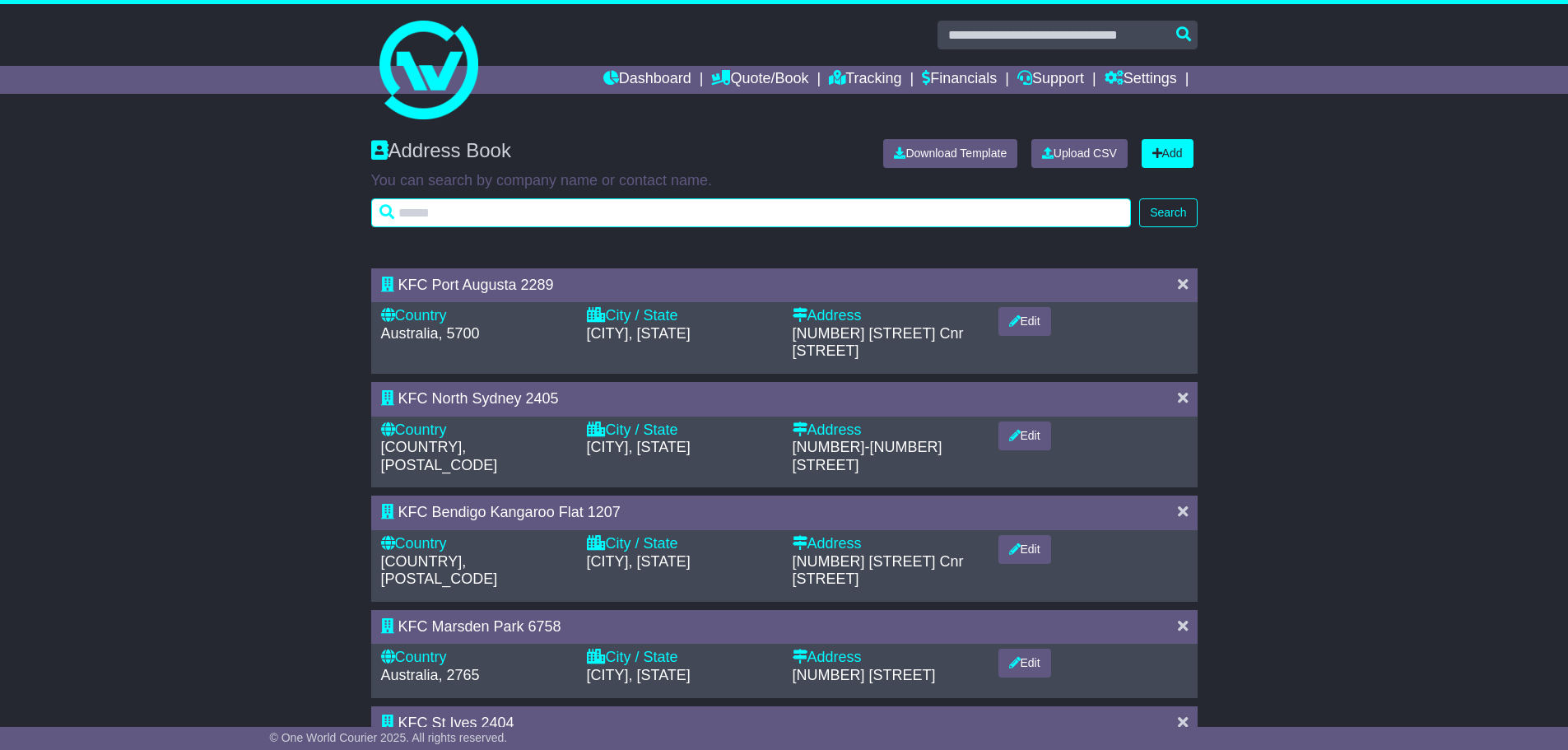 click at bounding box center [751, 212] 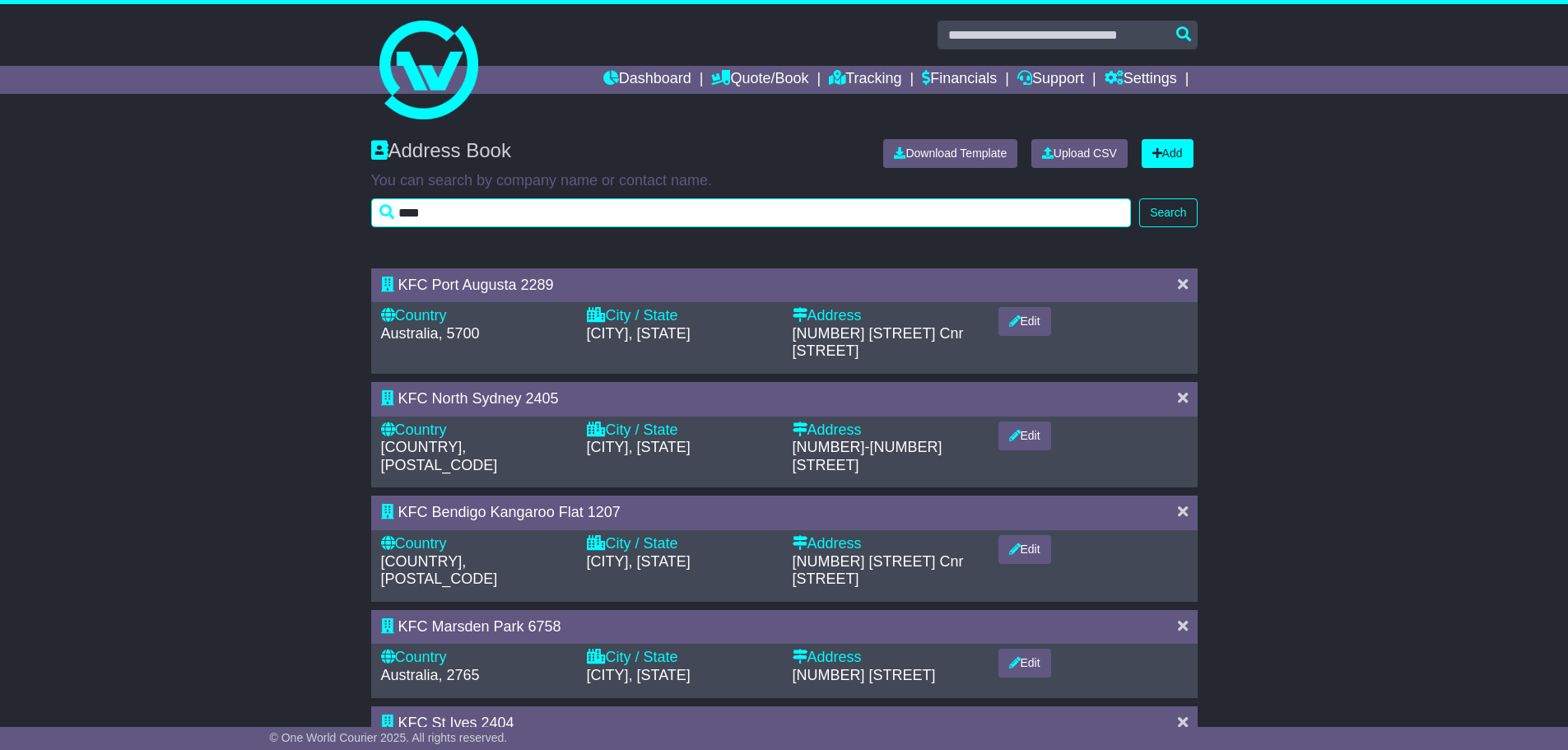 type on "****" 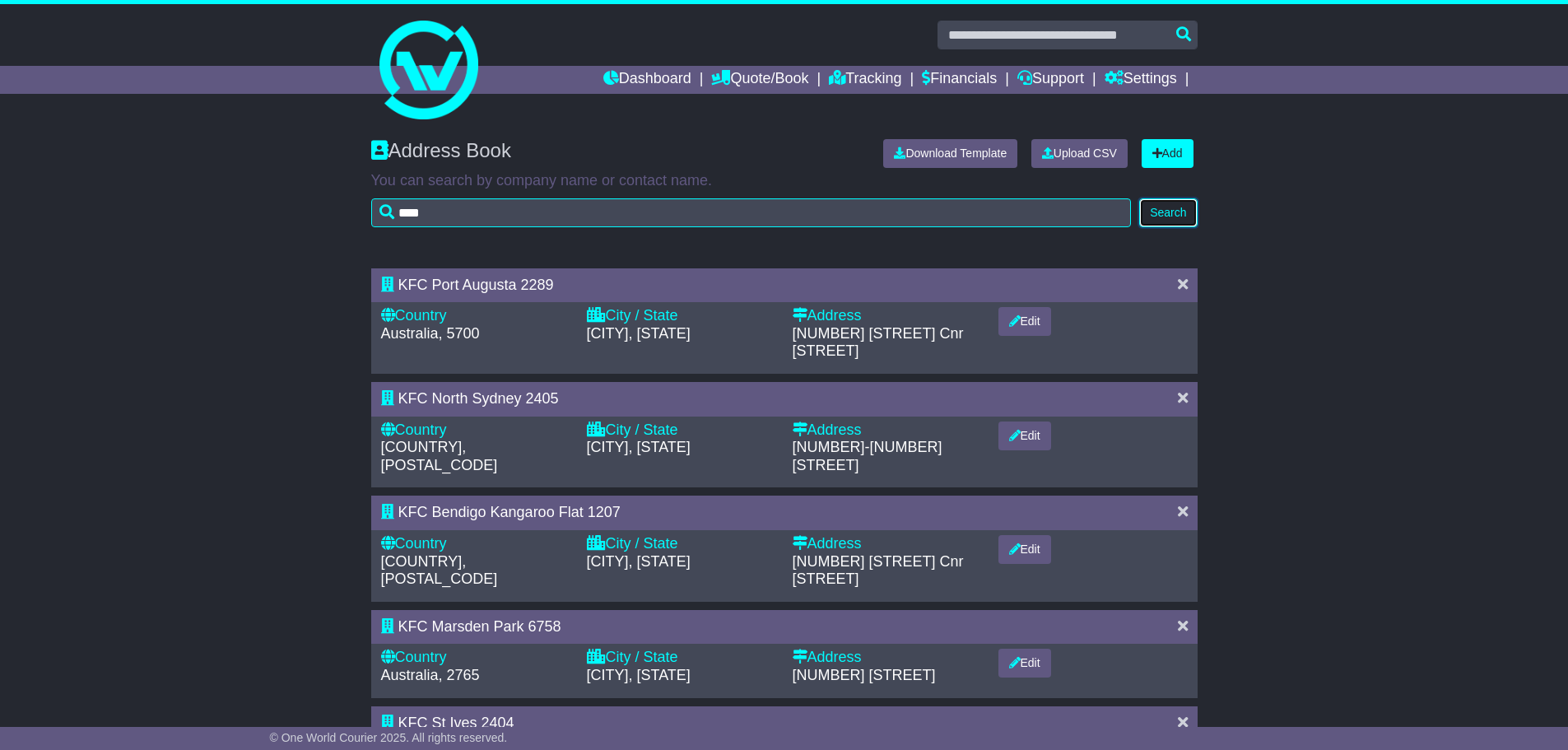 click on "Search" at bounding box center (1168, 212) 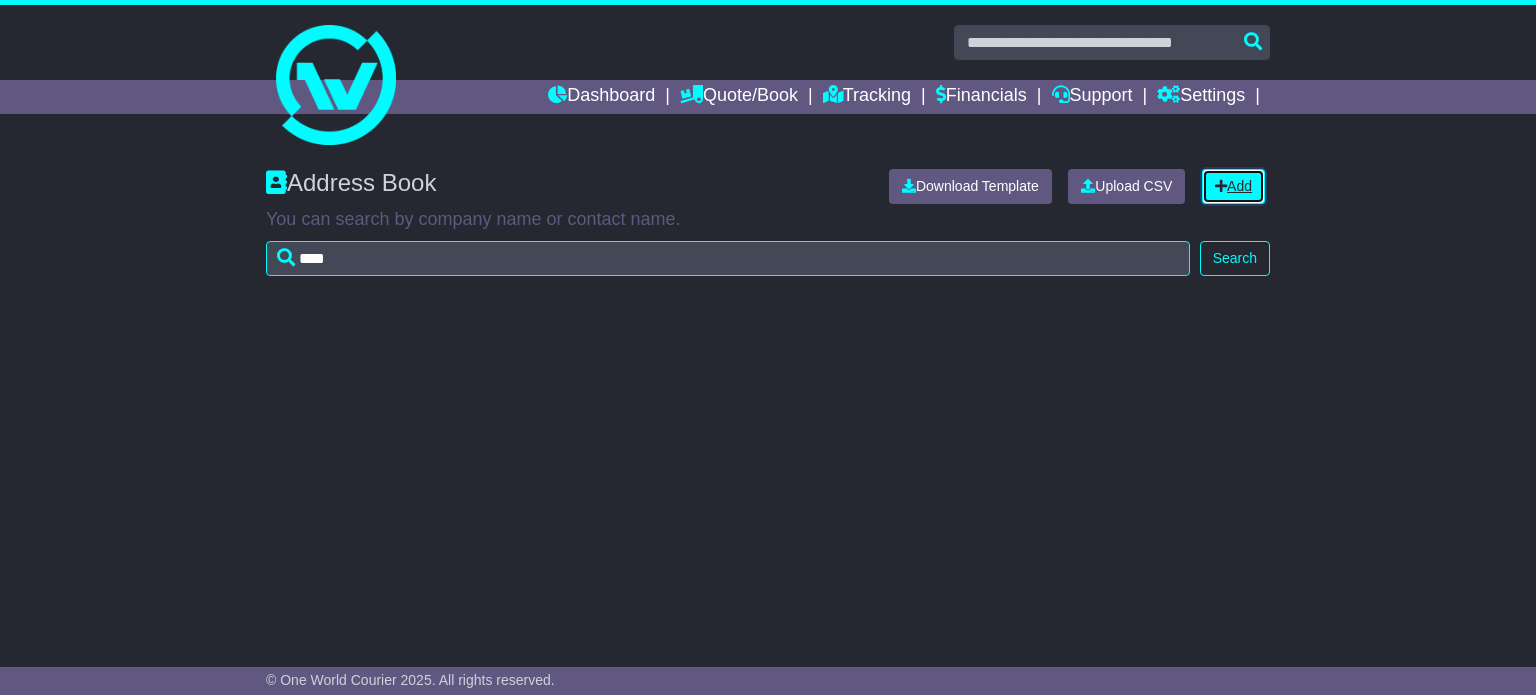 click at bounding box center (1221, 186) 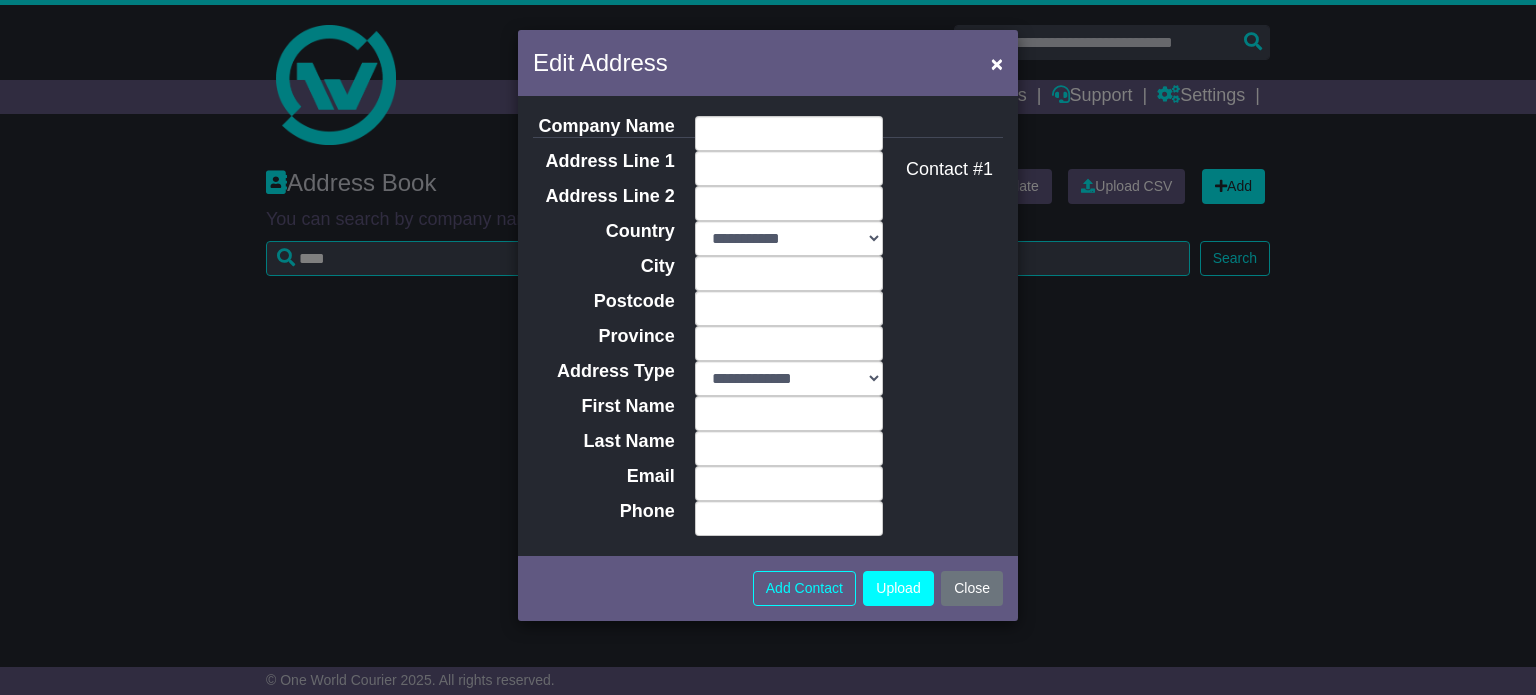 click on "**********" at bounding box center [768, 326] 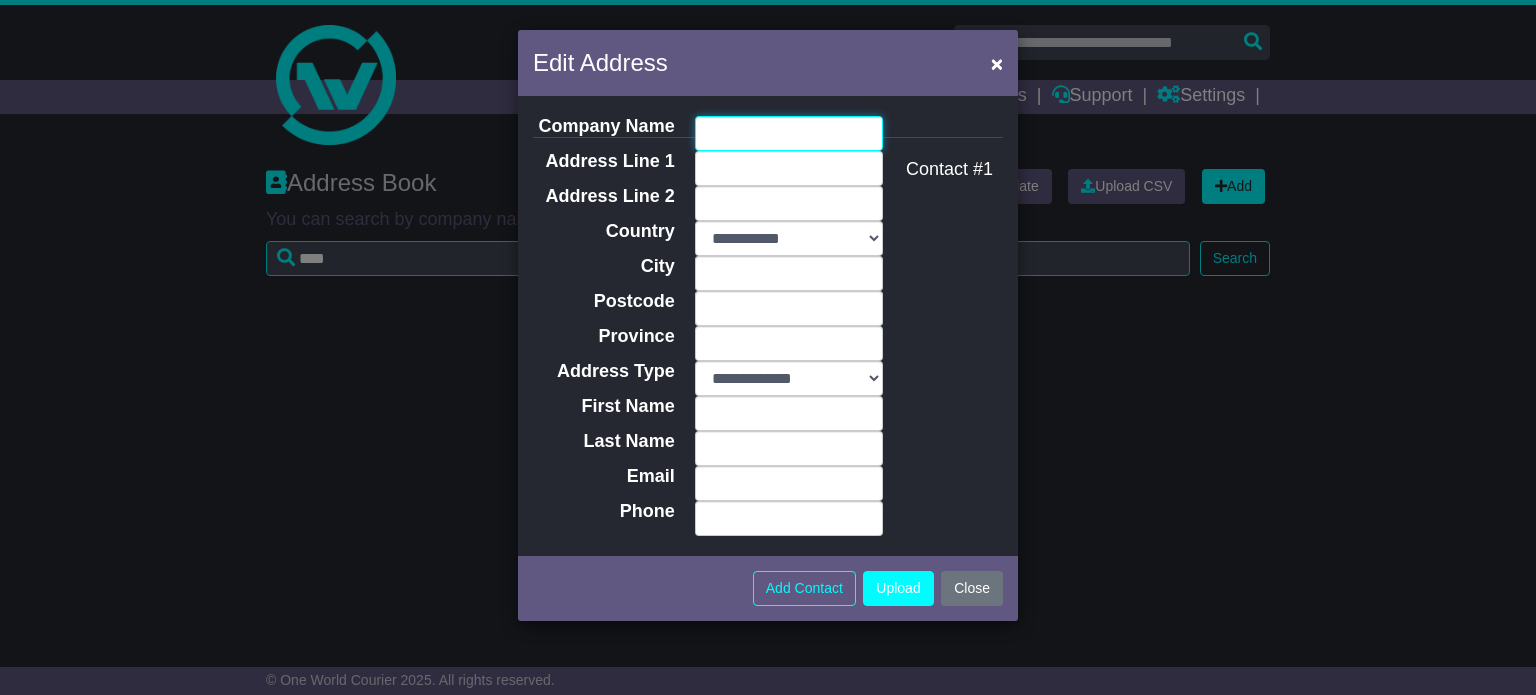 click on "Company Name" at bounding box center (789, 133) 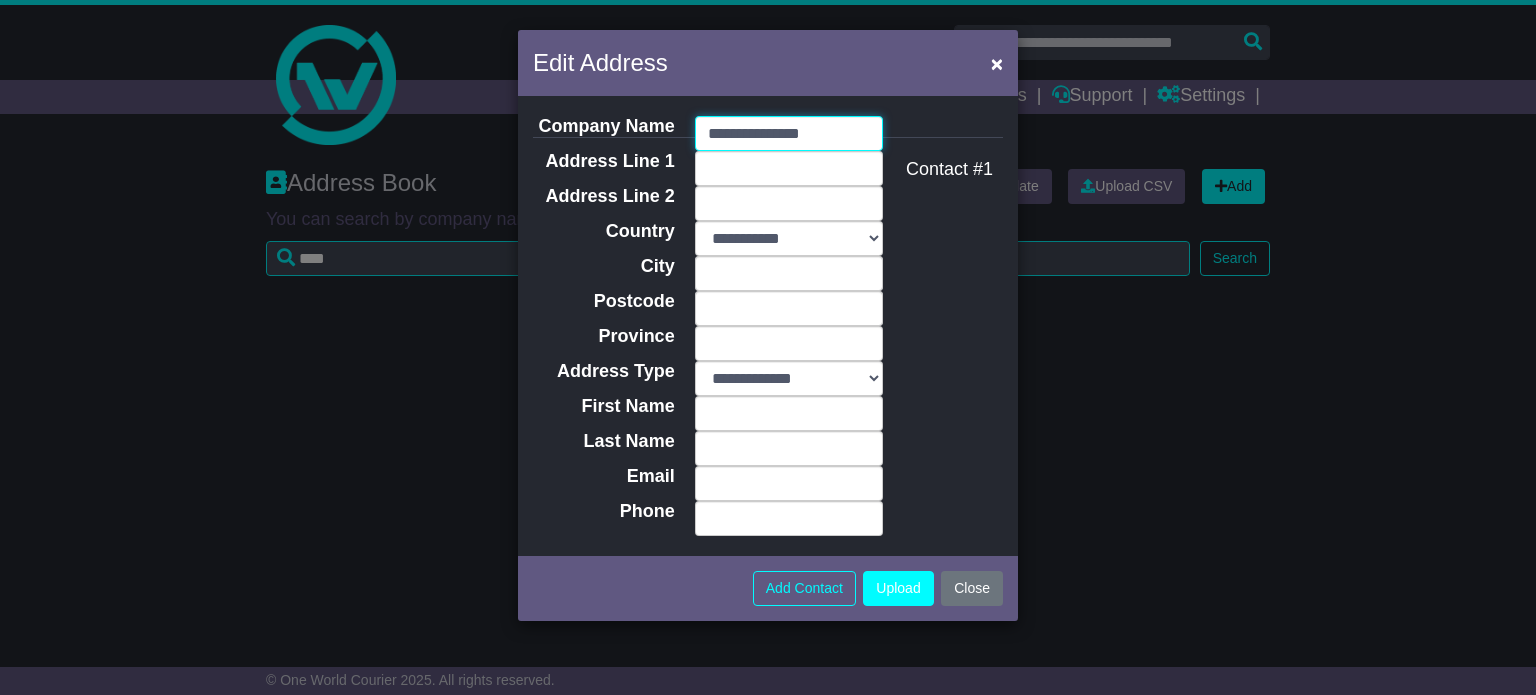 type on "**********" 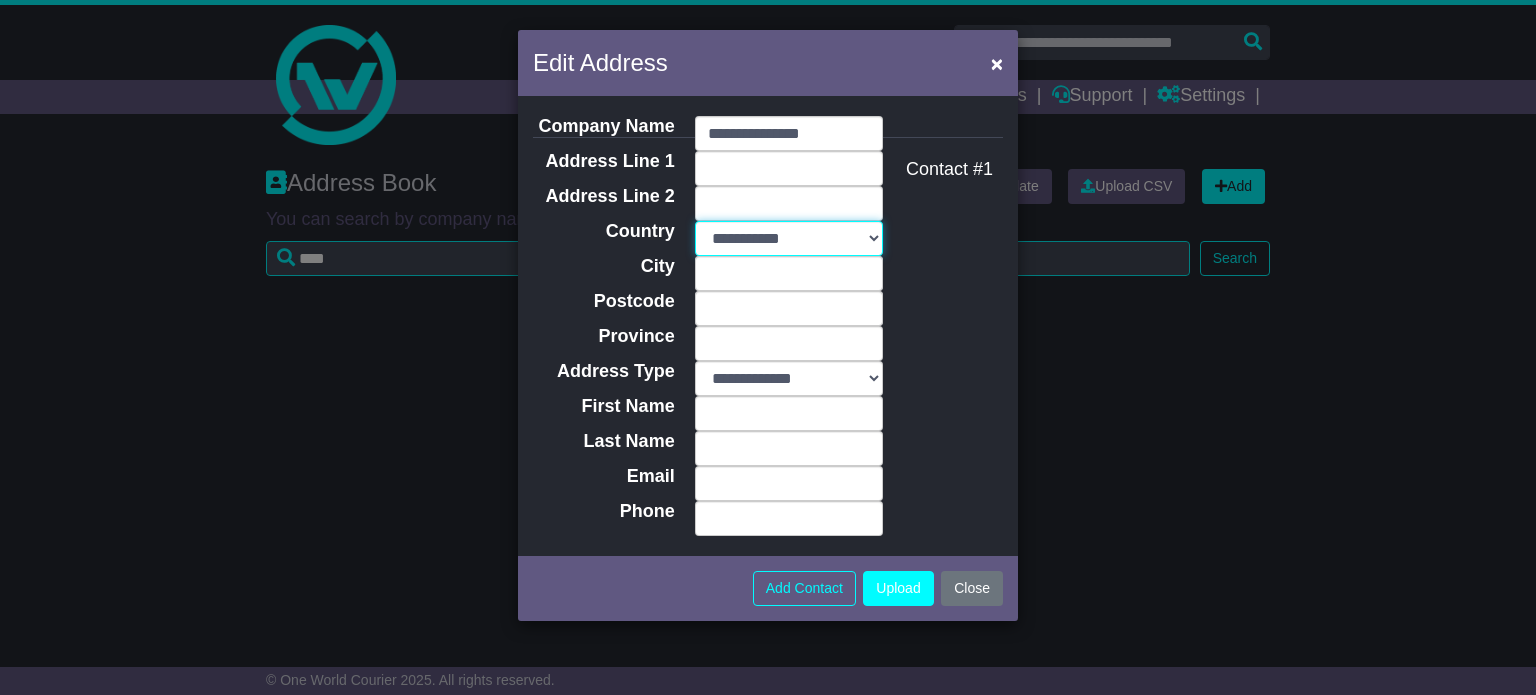 click on "**********" at bounding box center (789, 238) 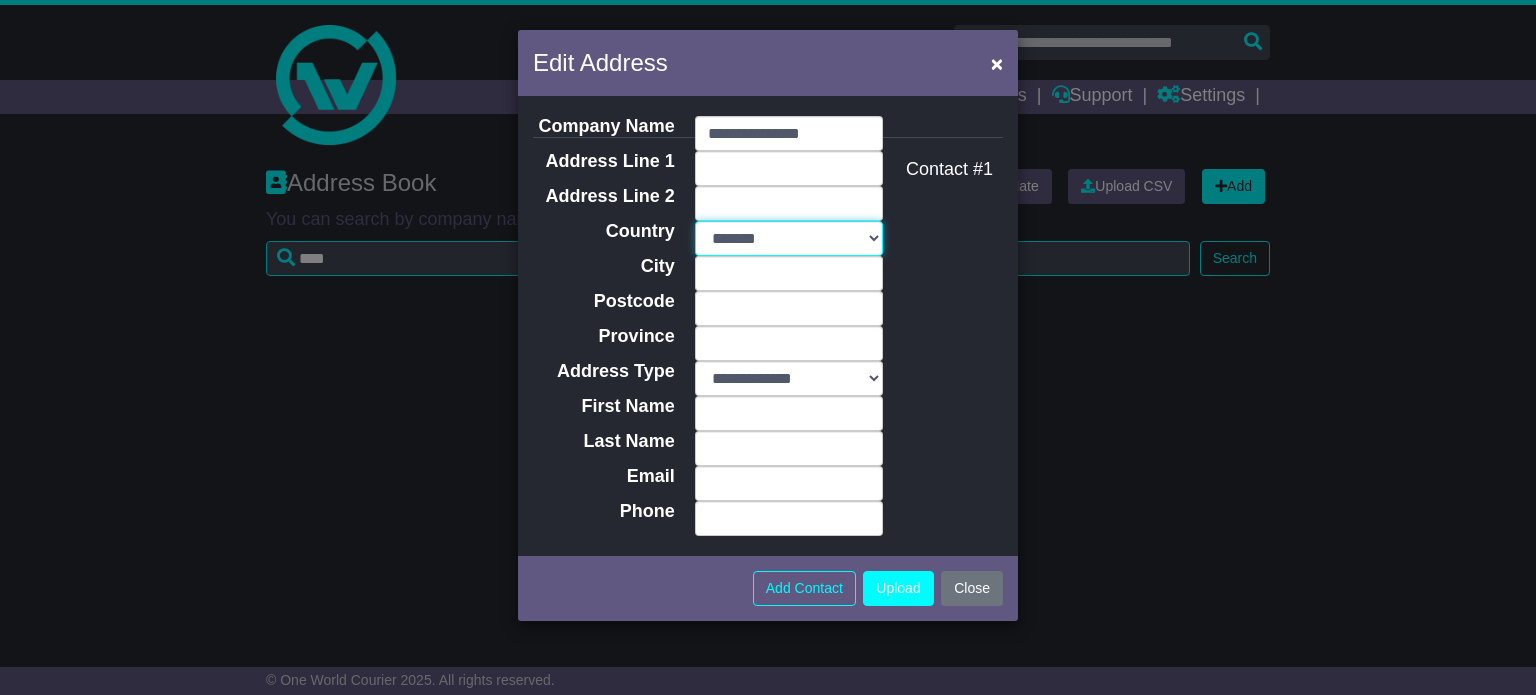 click on "**********" at bounding box center [789, 238] 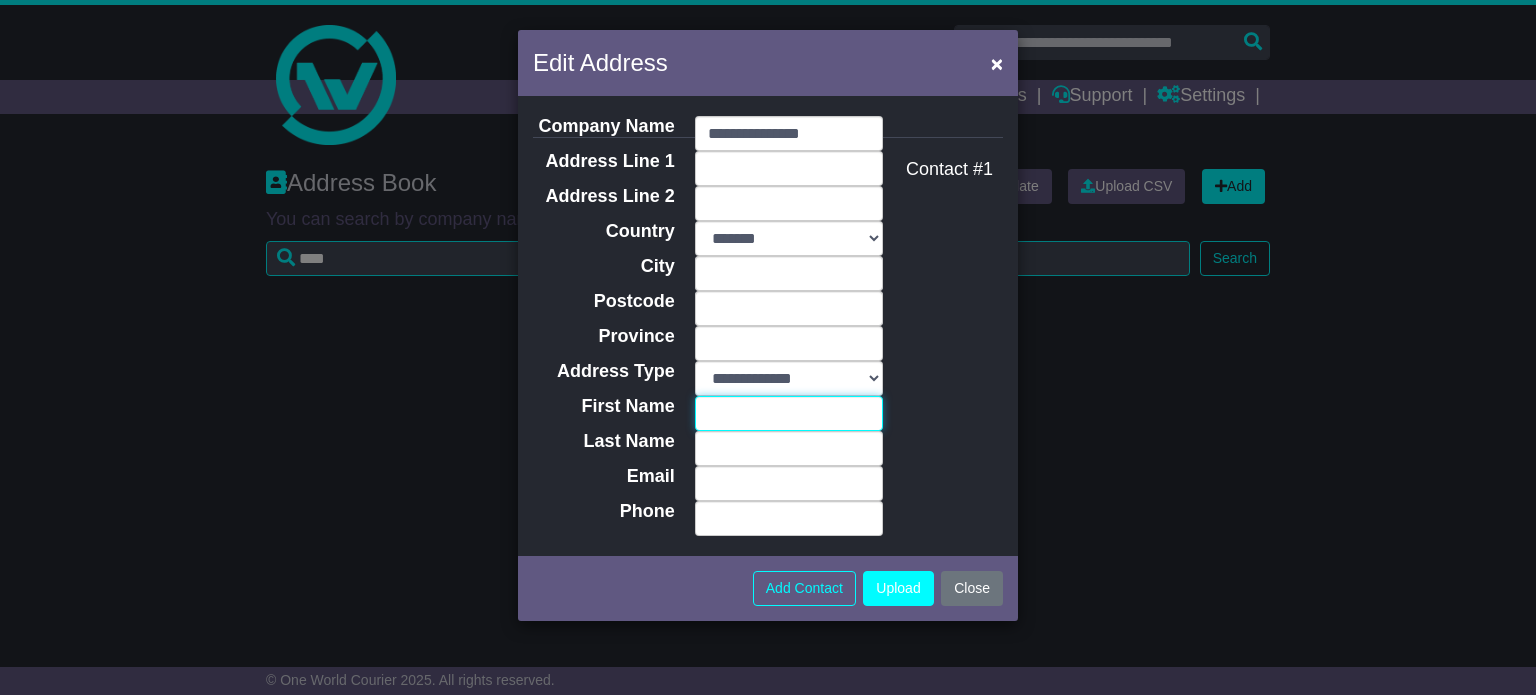 click on "First Name" at bounding box center [789, 413] 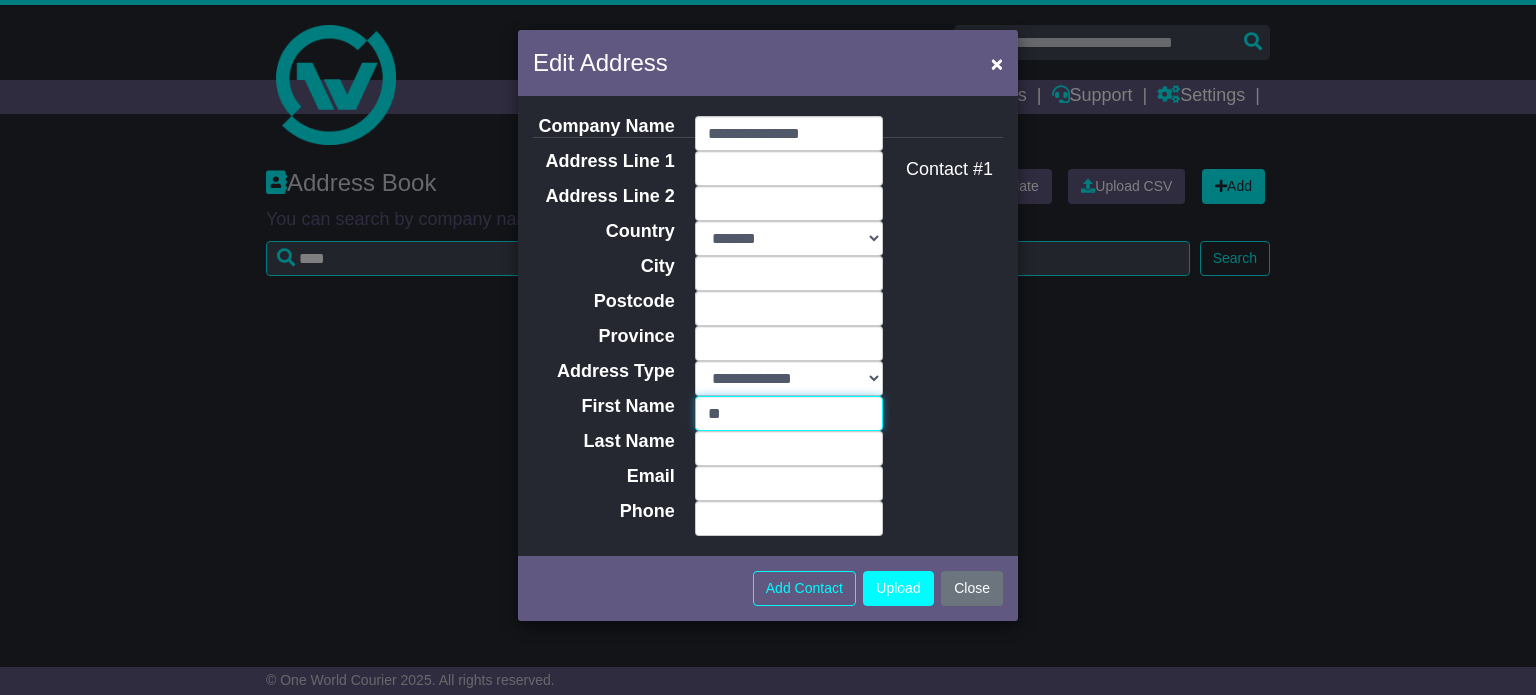 type on "*****" 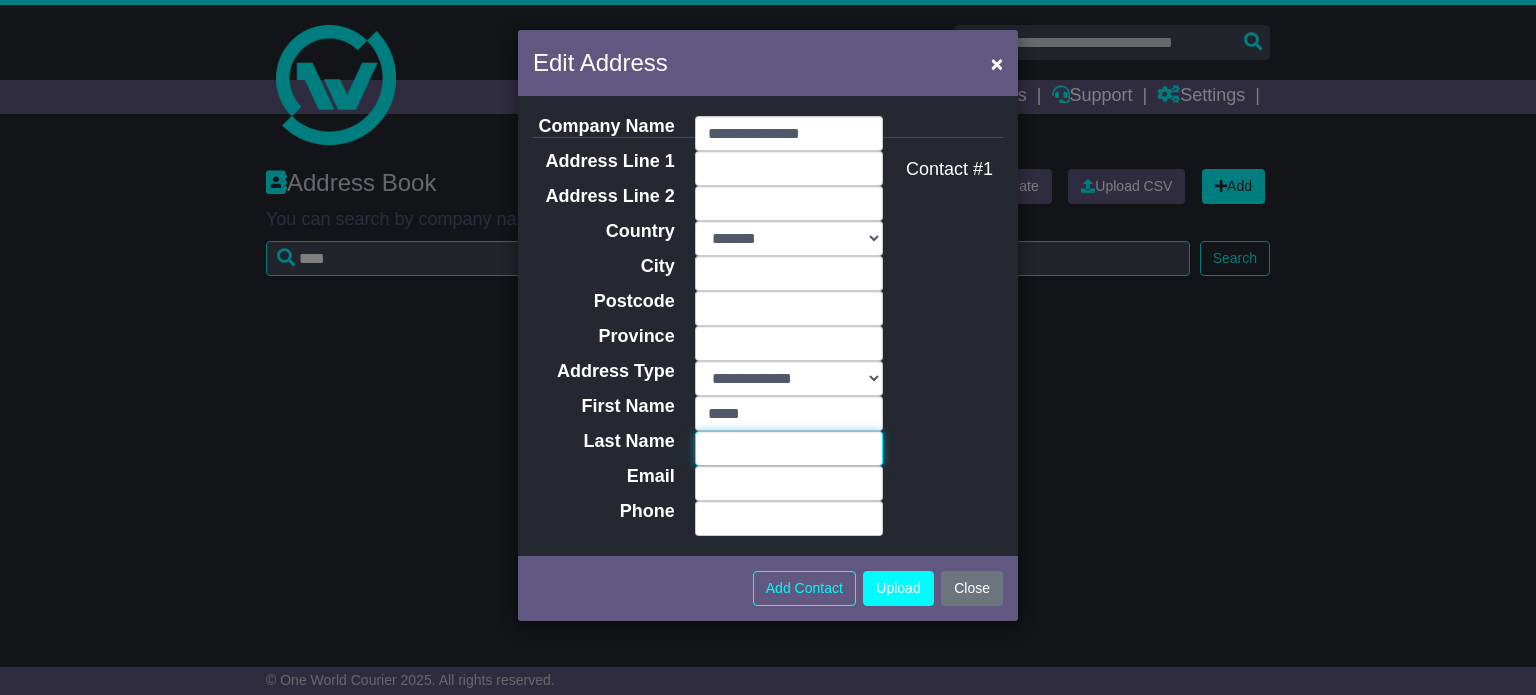 click on "Last Name" at bounding box center (789, 448) 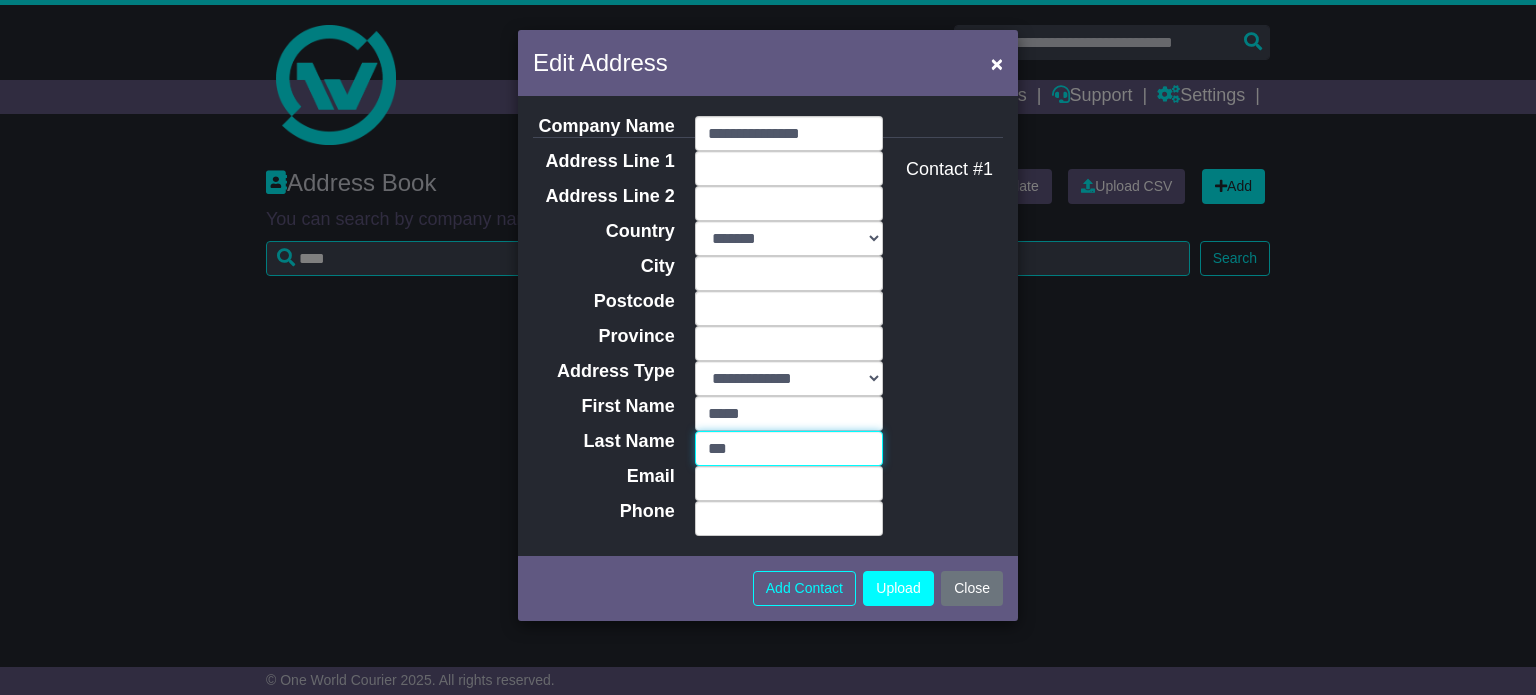 type on "*******" 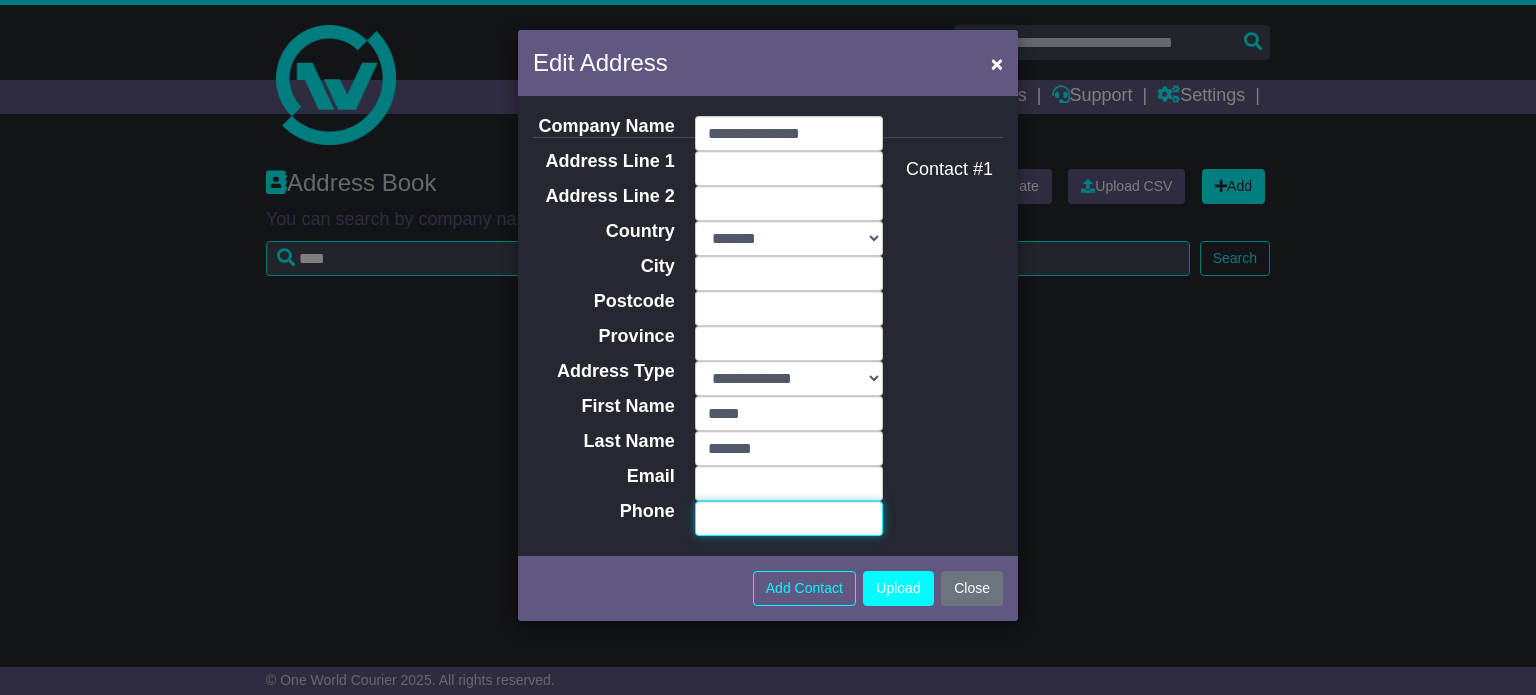 click on "Phone" at bounding box center [789, 518] 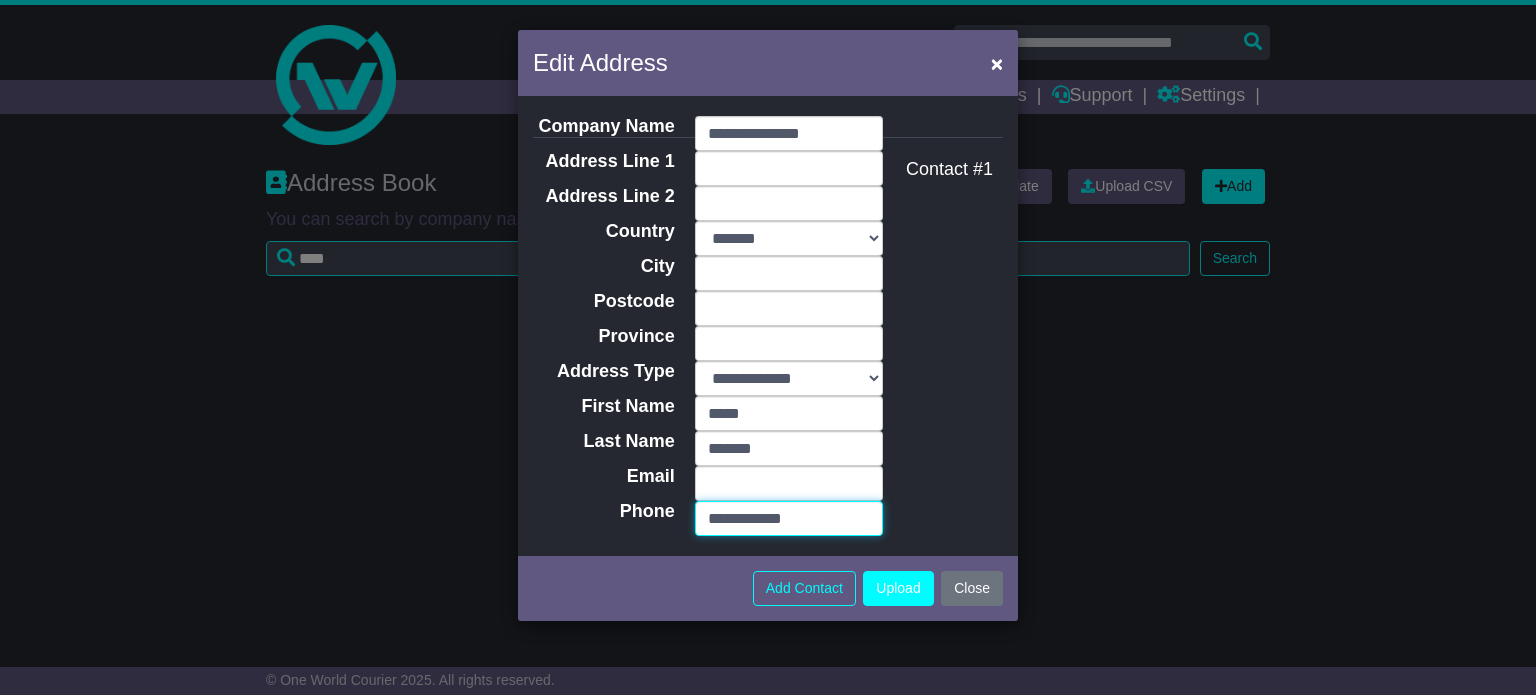 type on "**********" 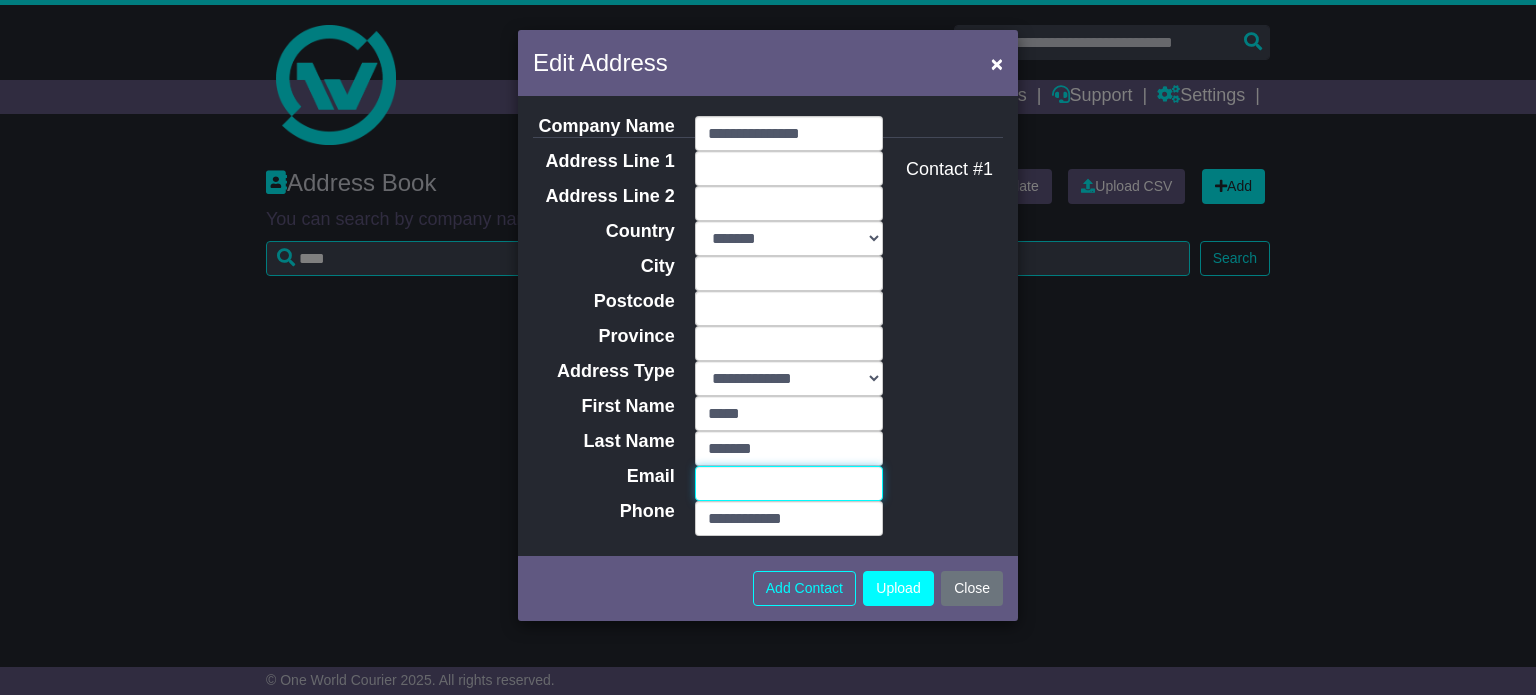 click on "Email" at bounding box center [789, 483] 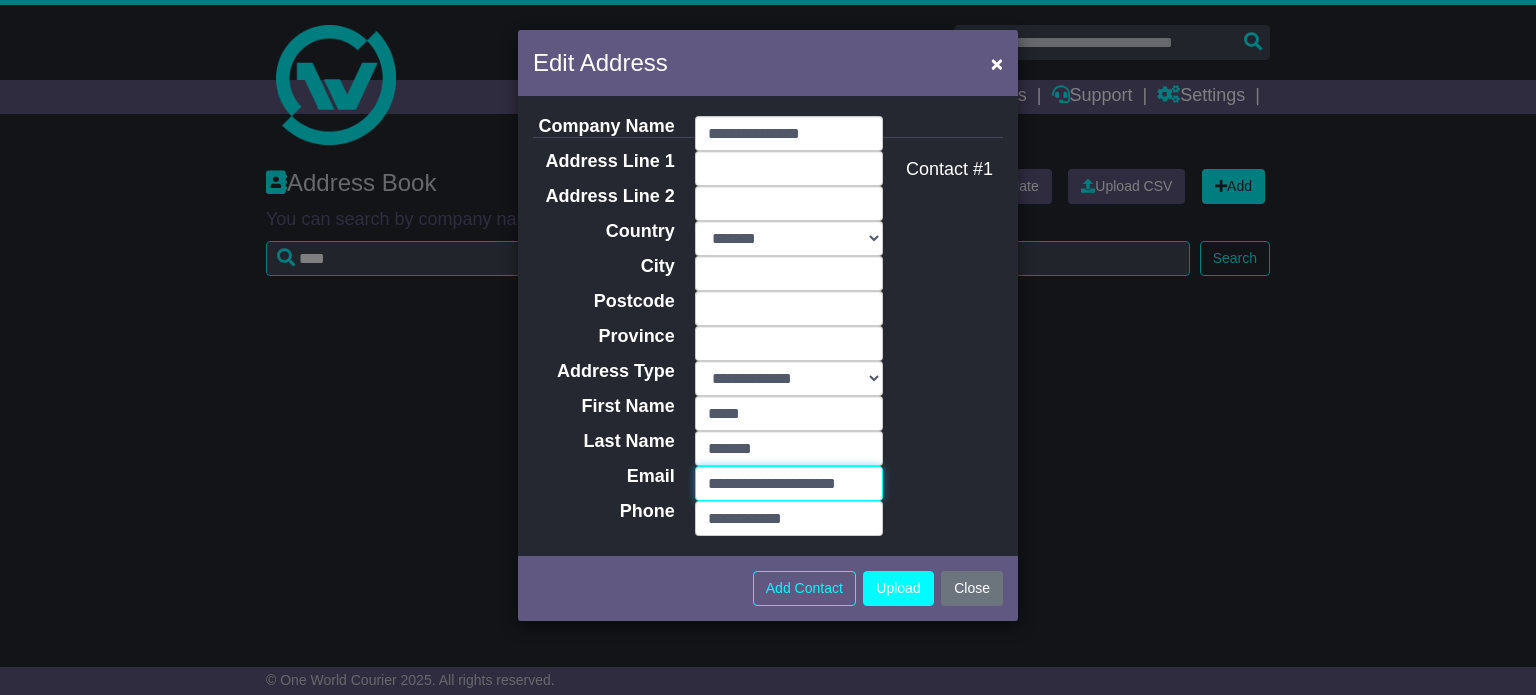 scroll, scrollTop: 0, scrollLeft: 3, axis: horizontal 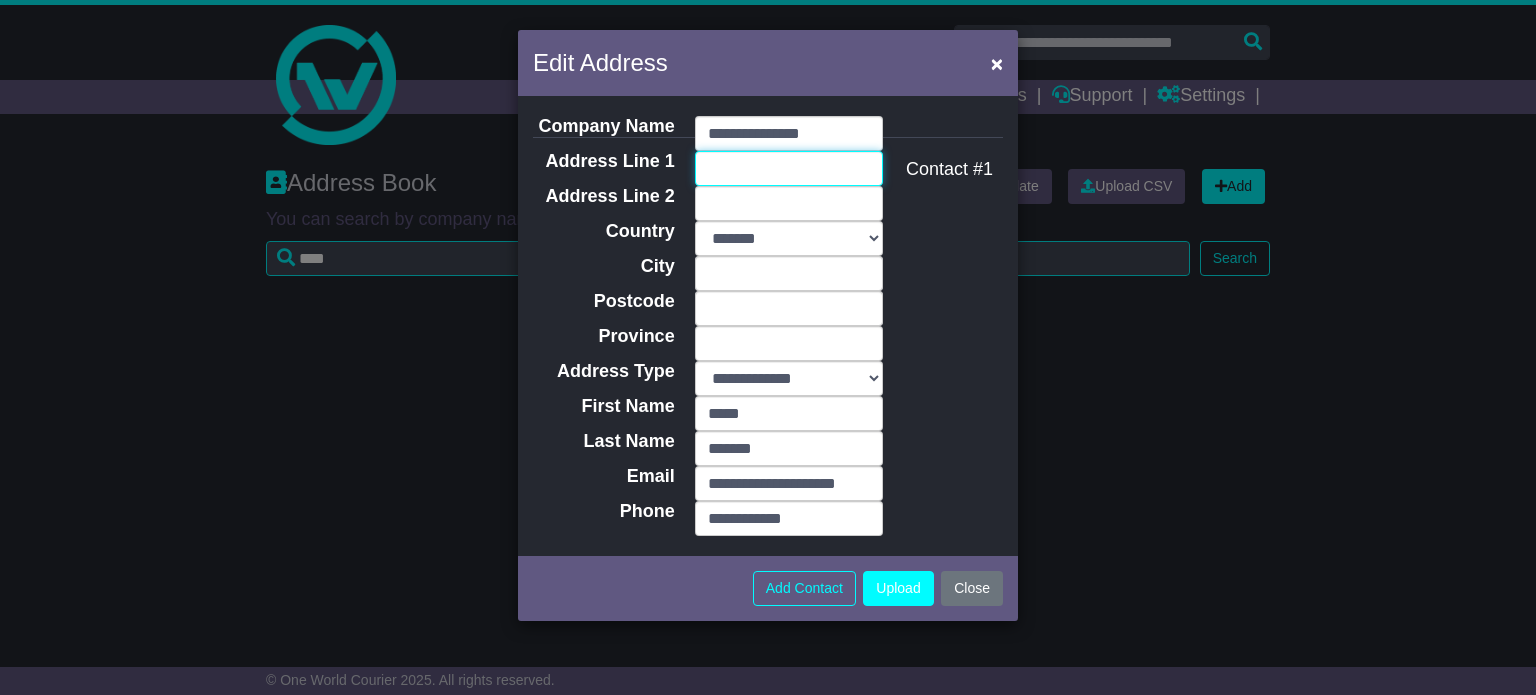 click on "Address Line 1" at bounding box center [789, 168] 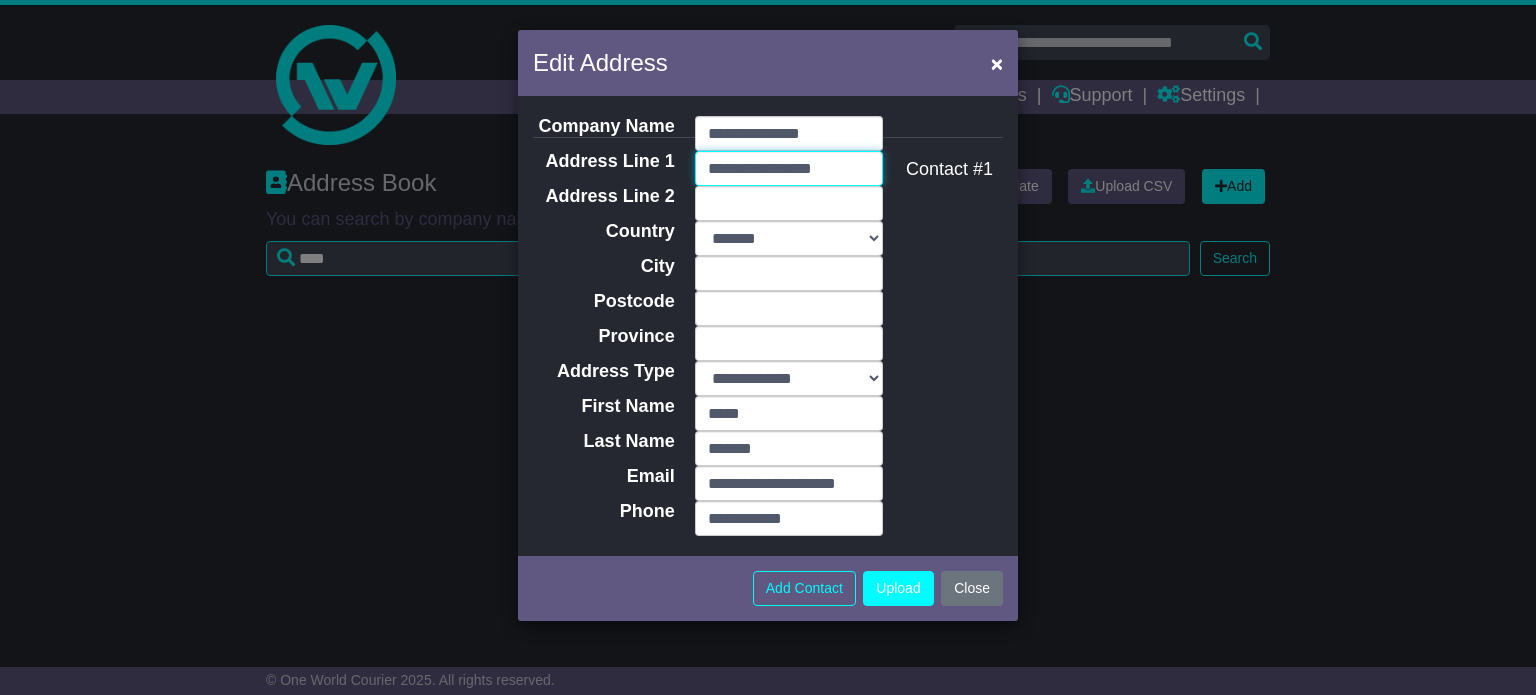 type on "**********" 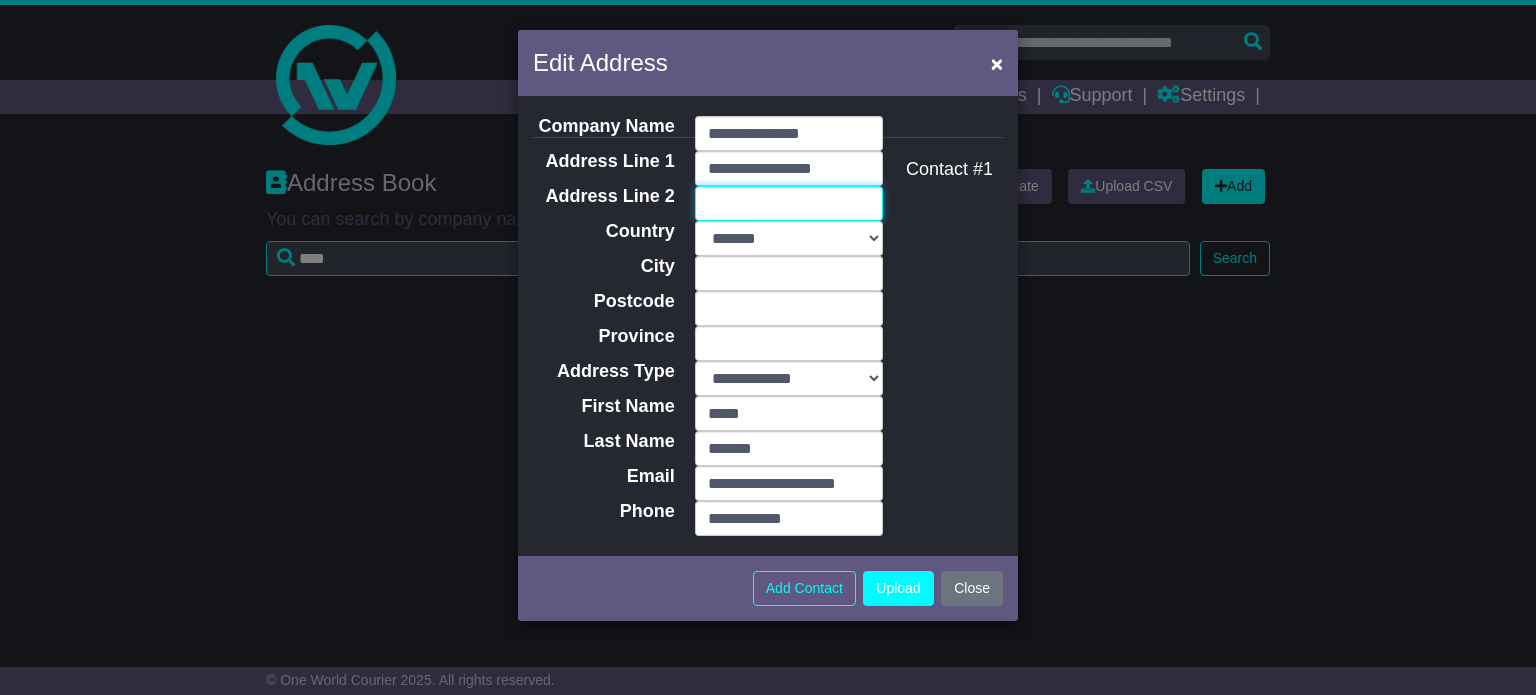 click on "Address Line 2" at bounding box center [789, 203] 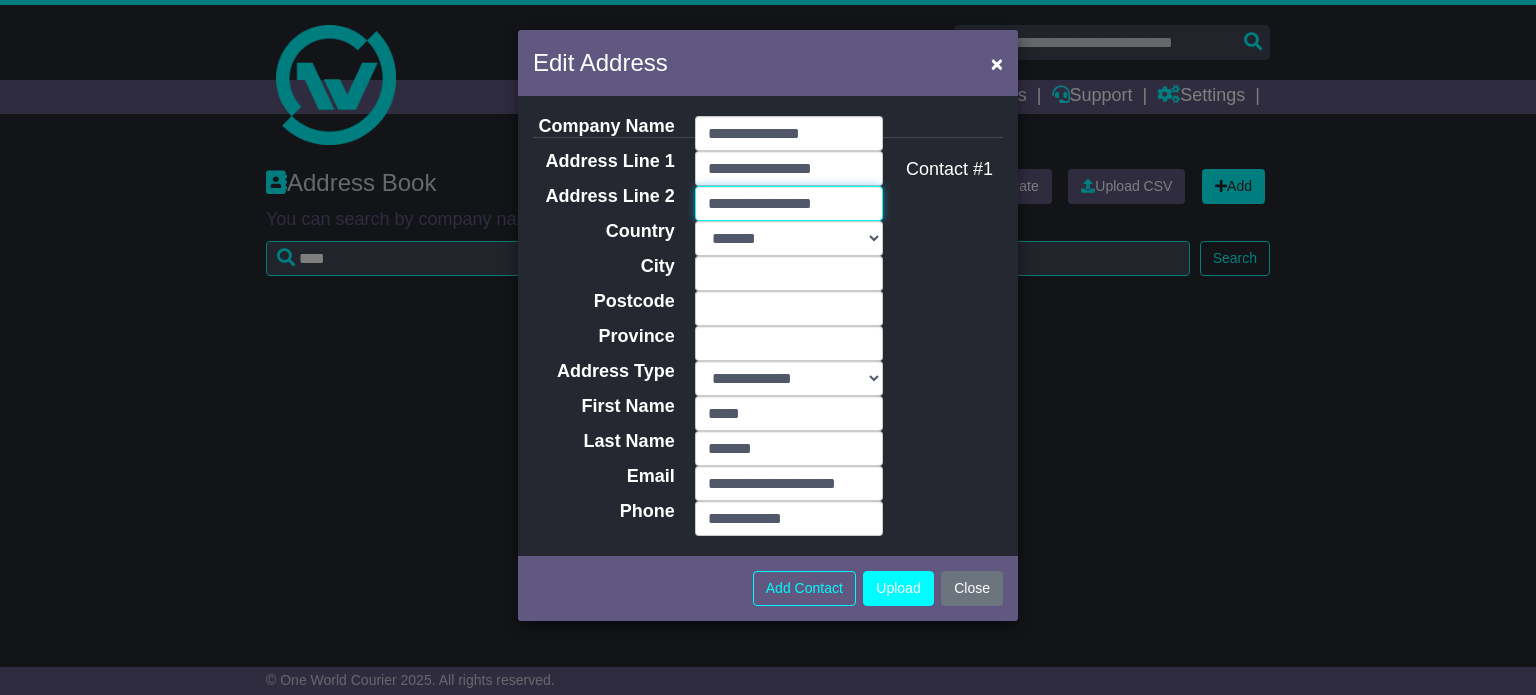 type on "**********" 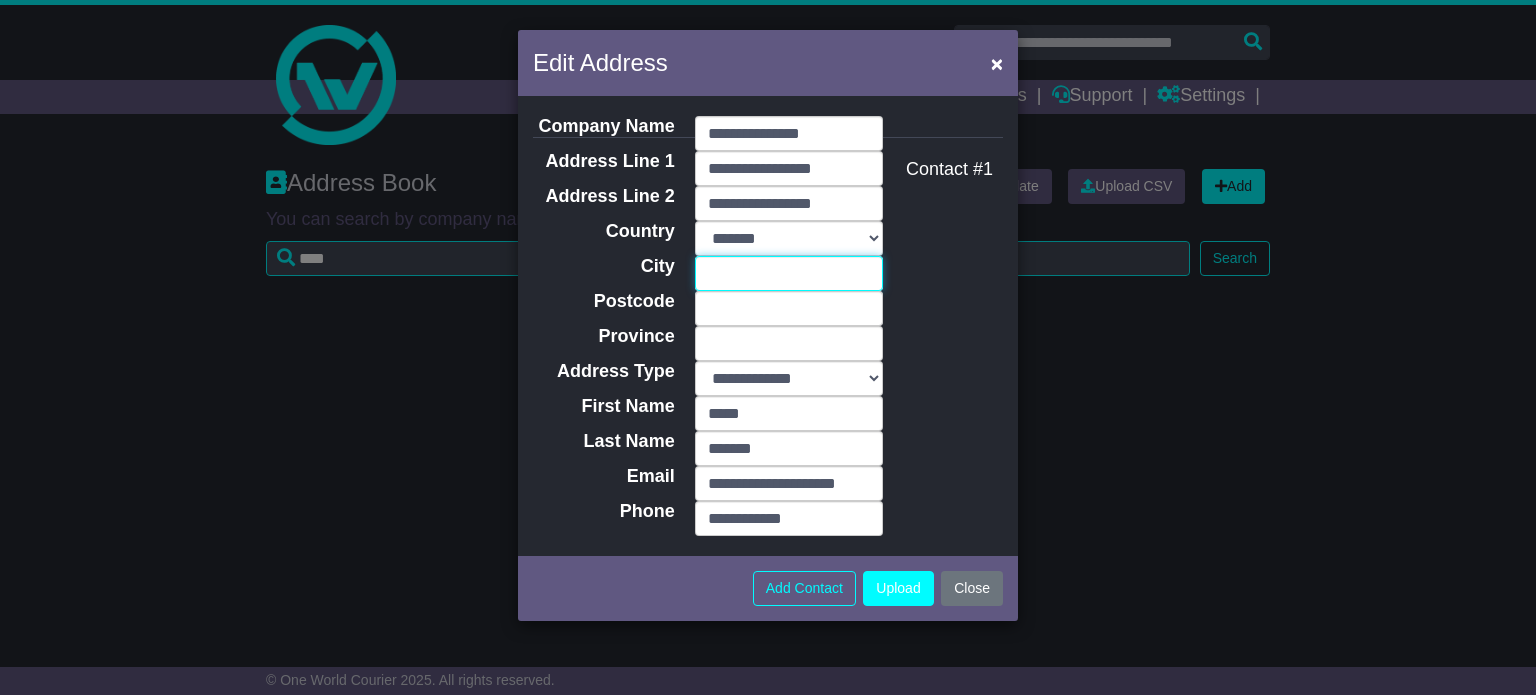 click on "City" at bounding box center [789, 273] 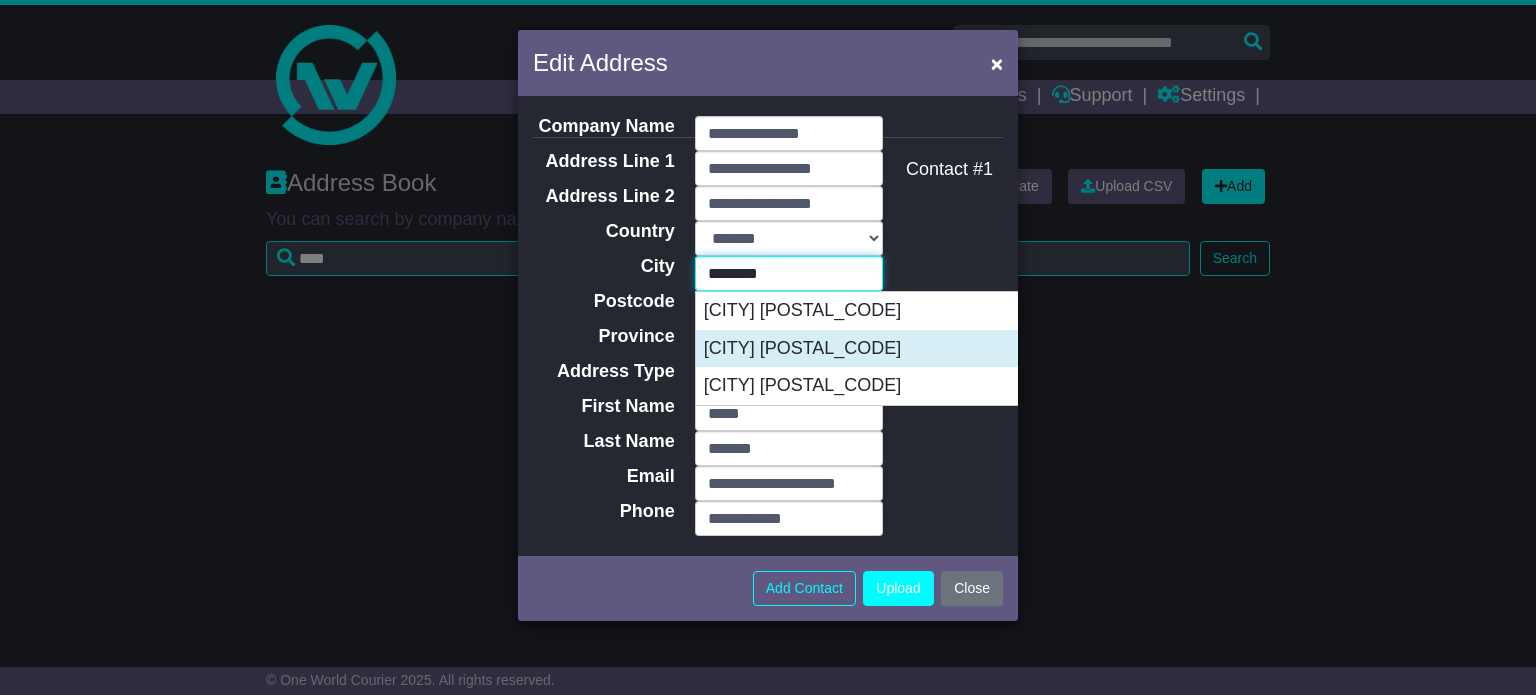 click on "ARMADALE 6112" at bounding box center (895, 349) 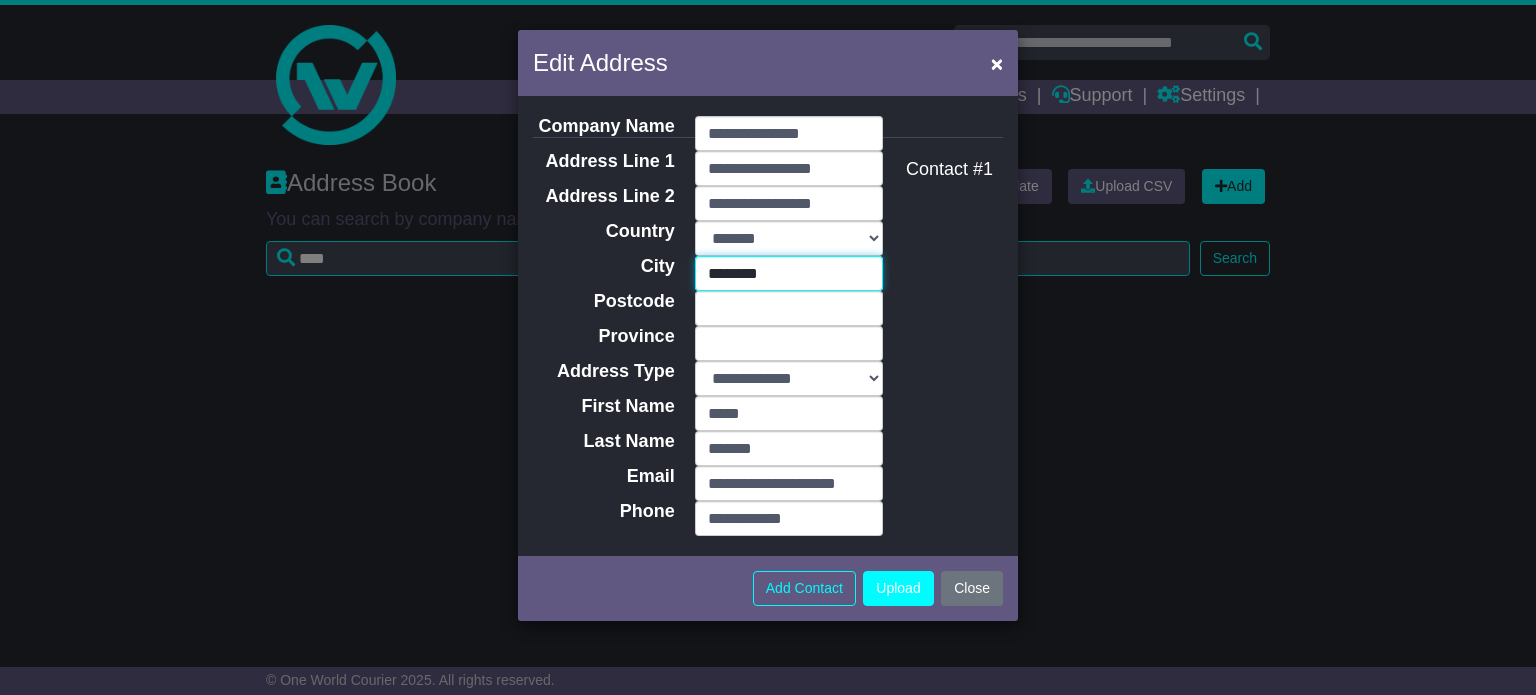 type on "****" 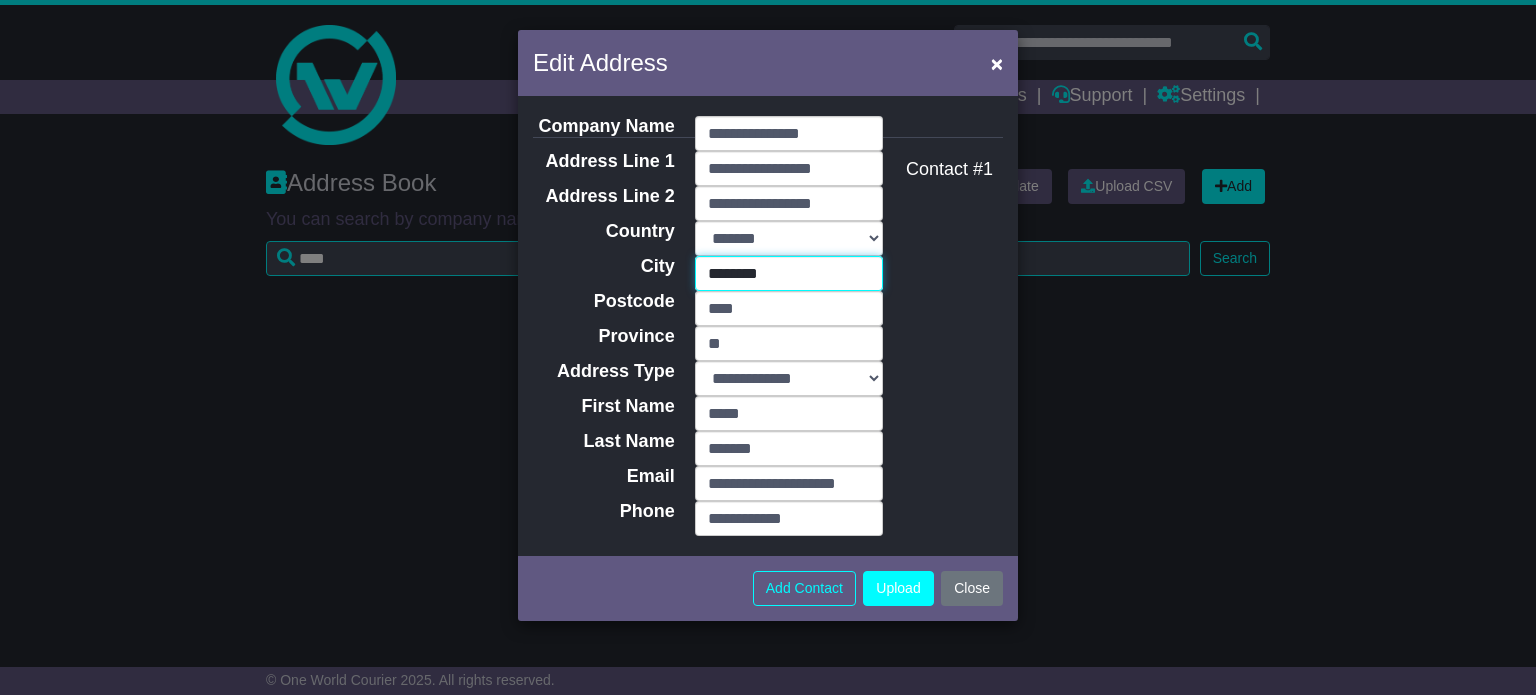 type on "********" 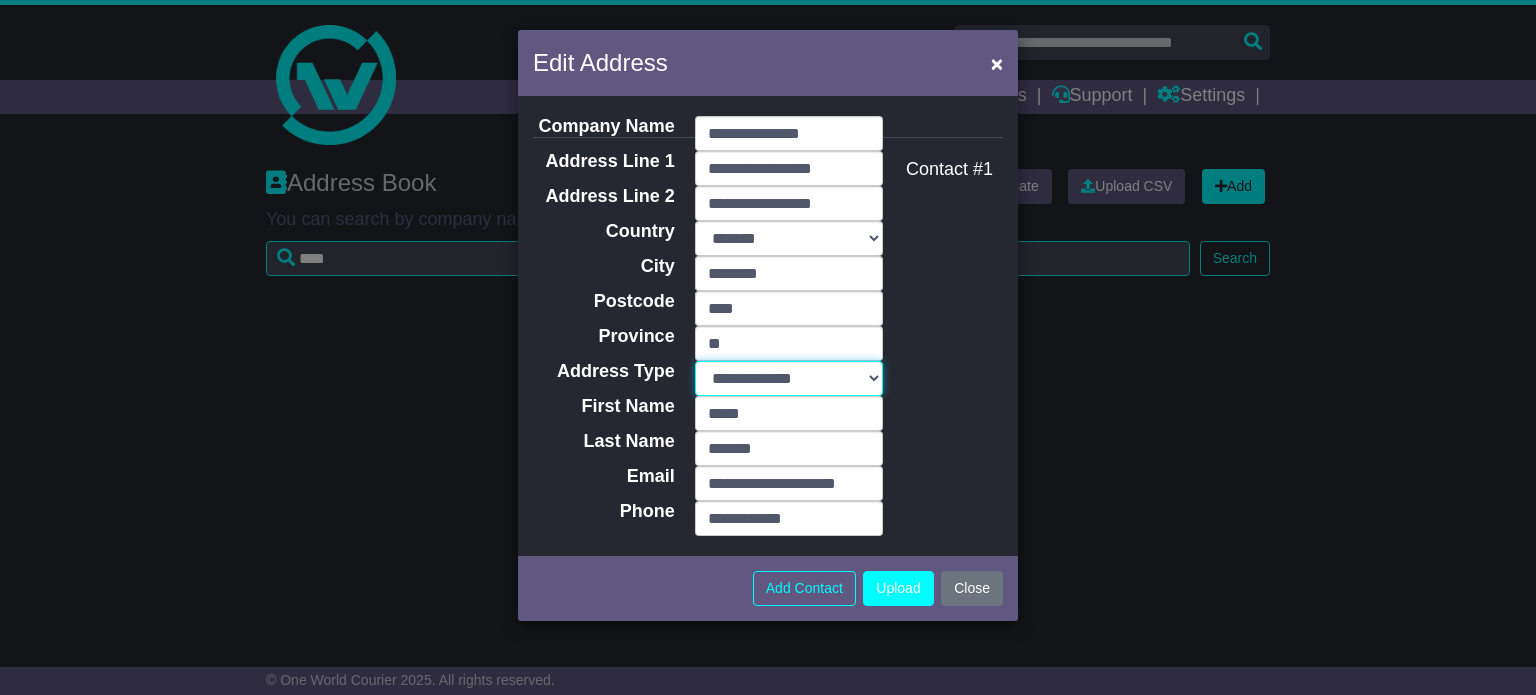 click on "**********" at bounding box center (789, 378) 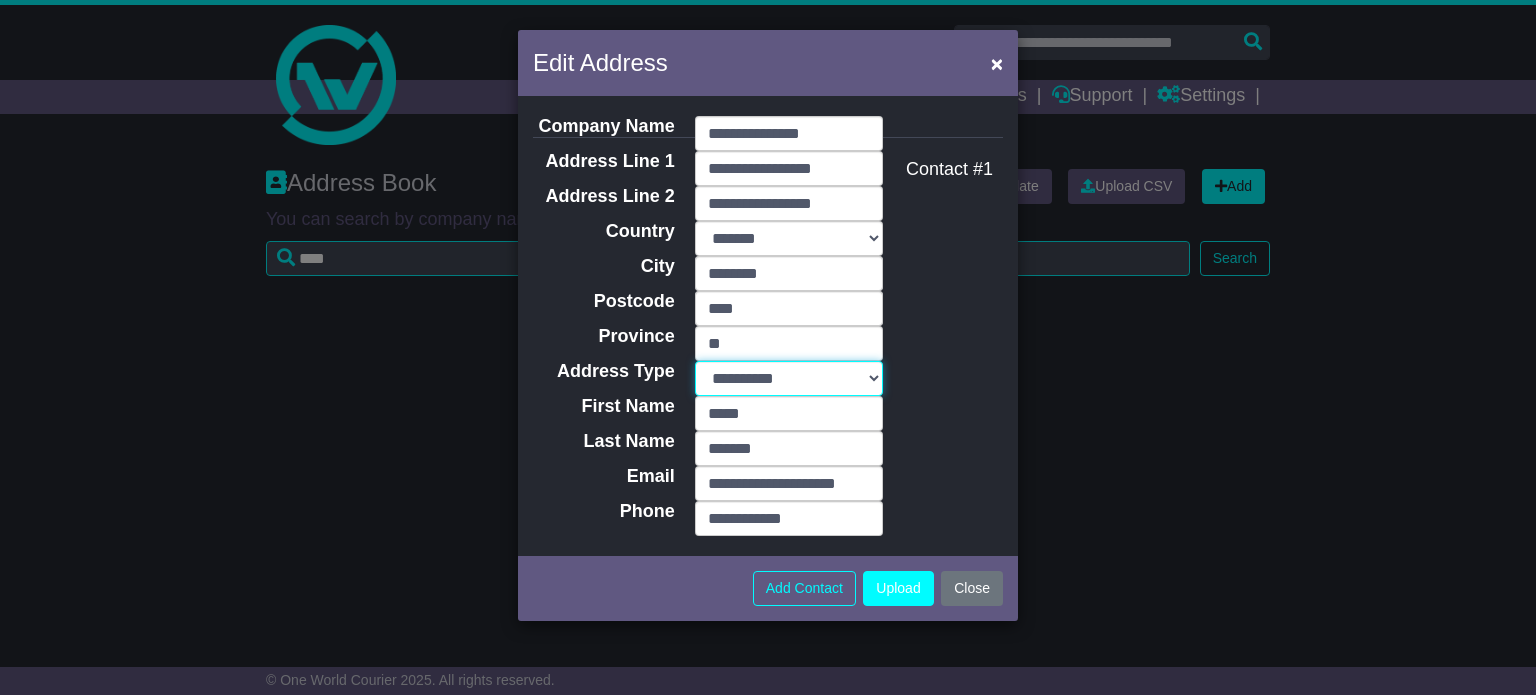 click on "**********" at bounding box center (789, 378) 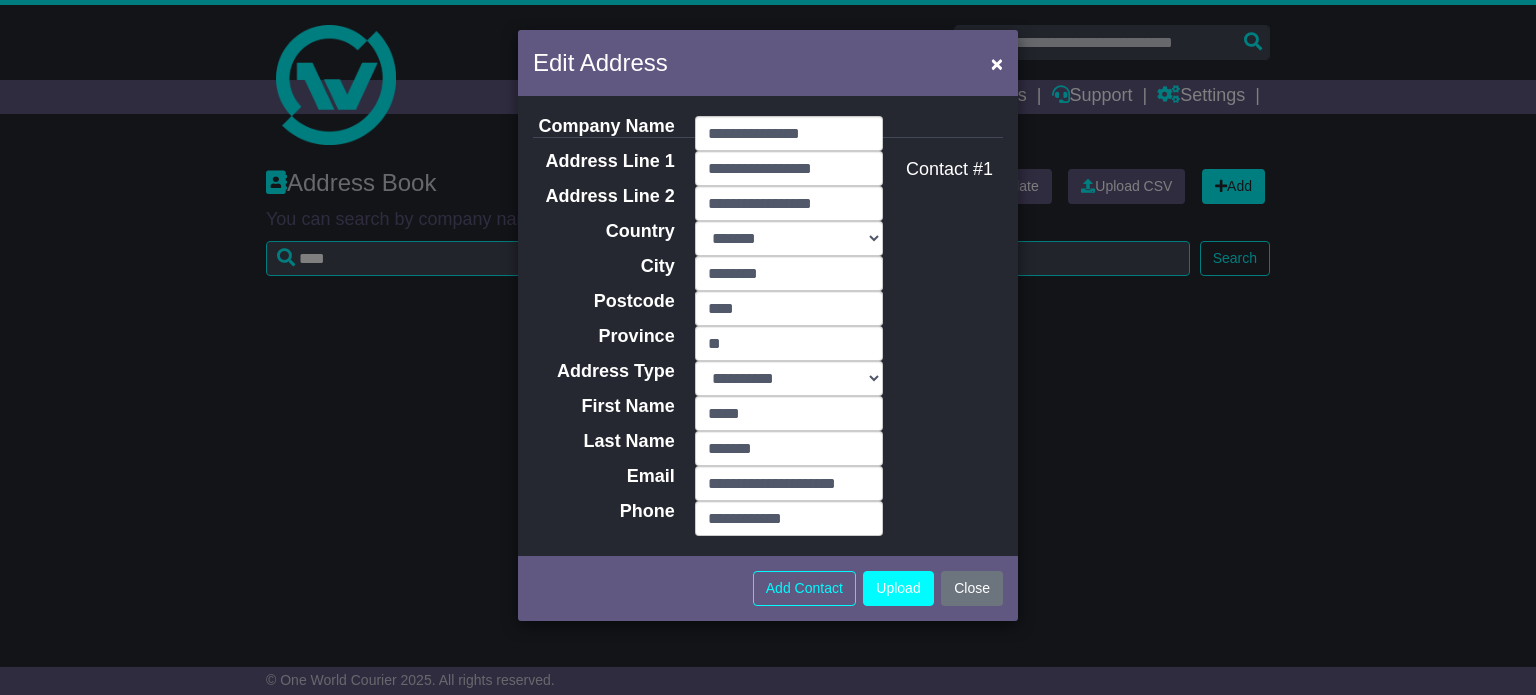 click on "**********" at bounding box center [768, 326] 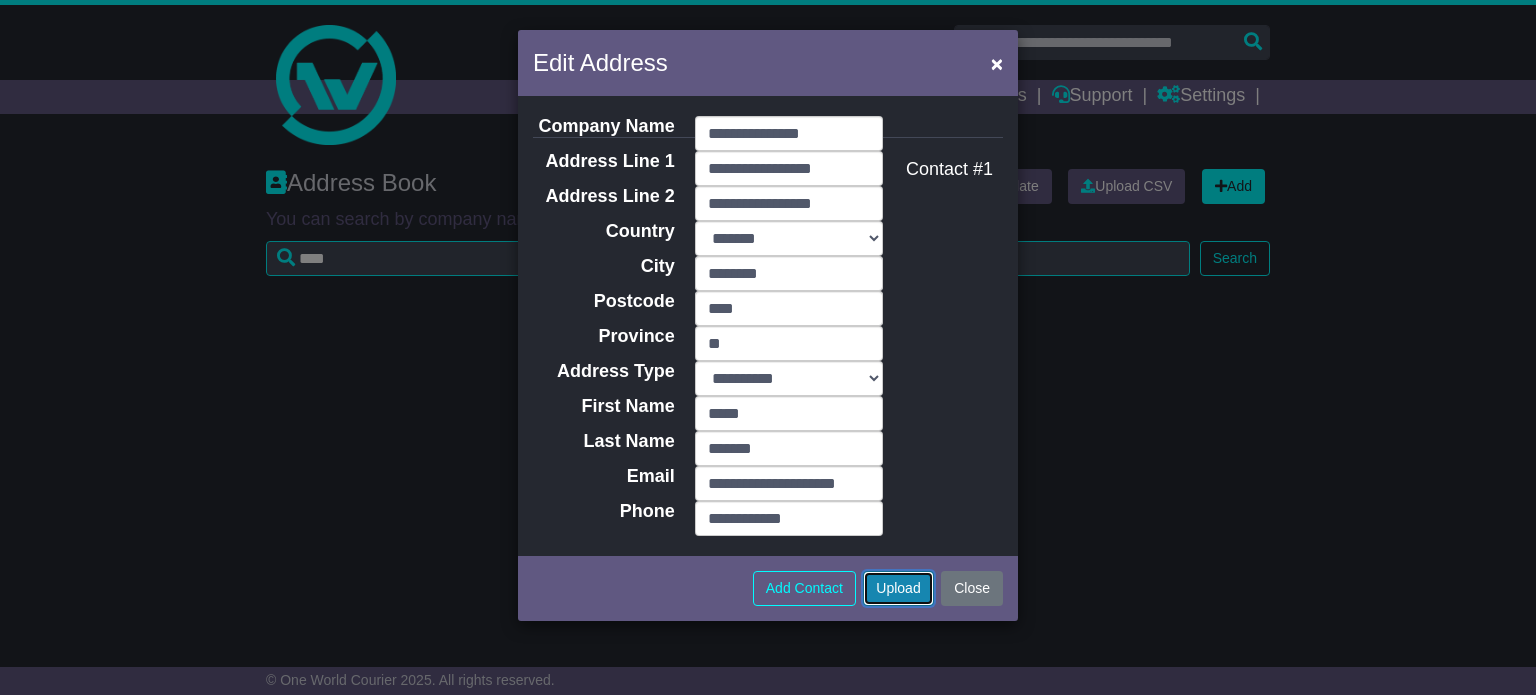 click on "Upload" at bounding box center [898, 588] 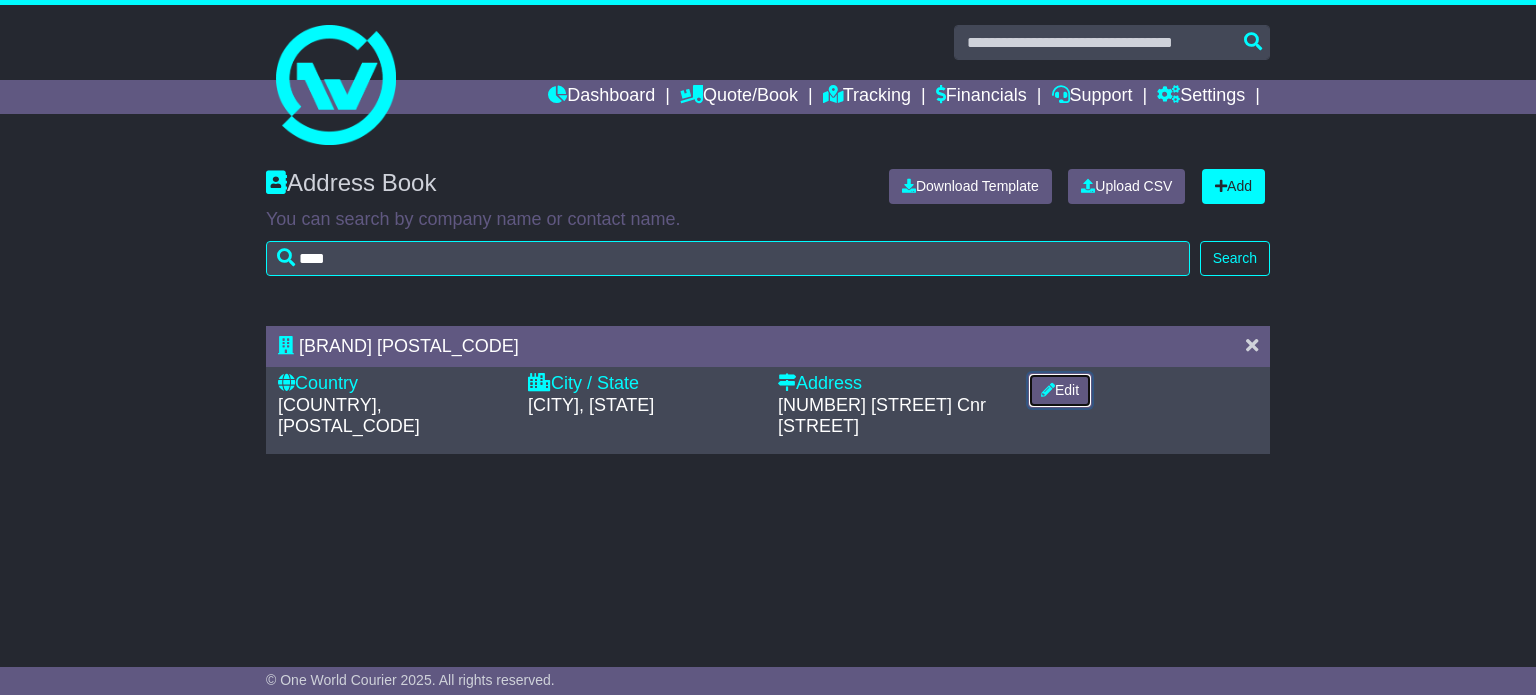 click on "Edit" at bounding box center [1060, 390] 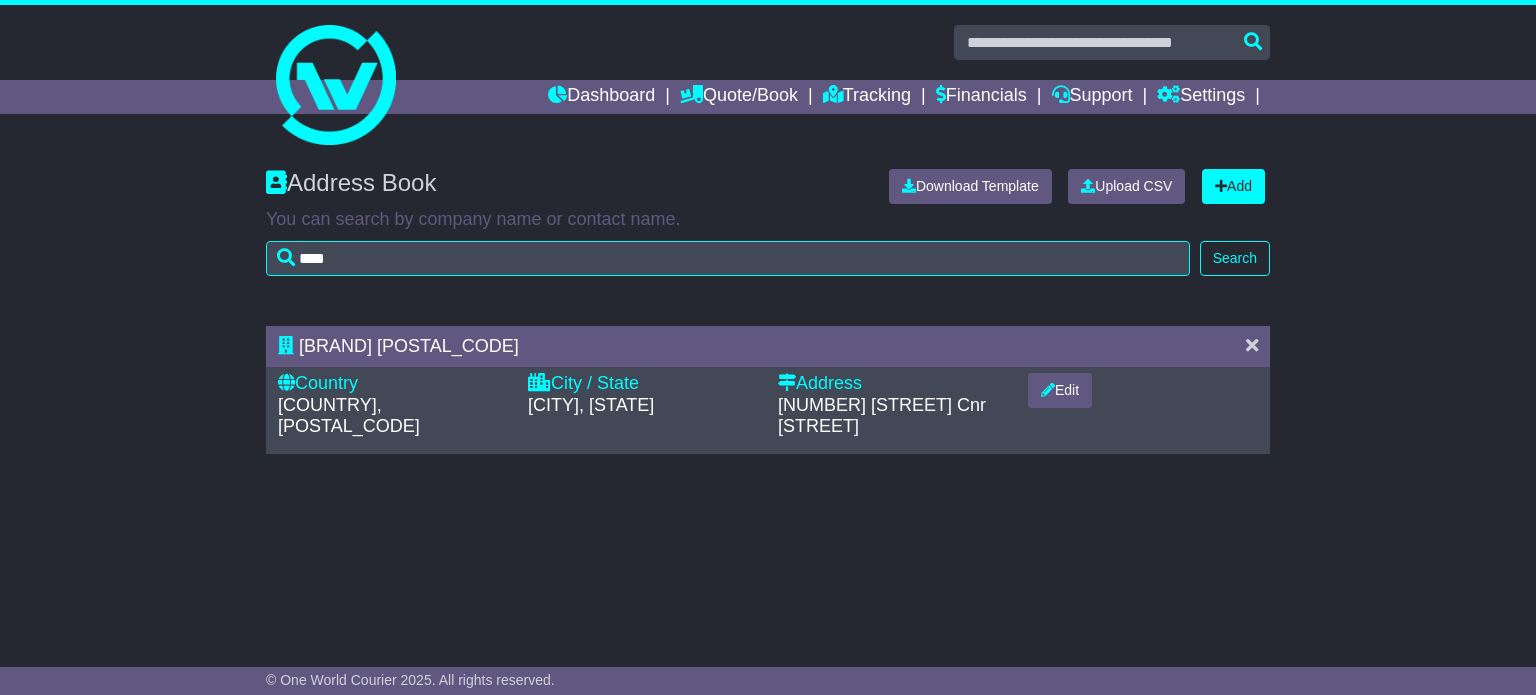 select on "**" 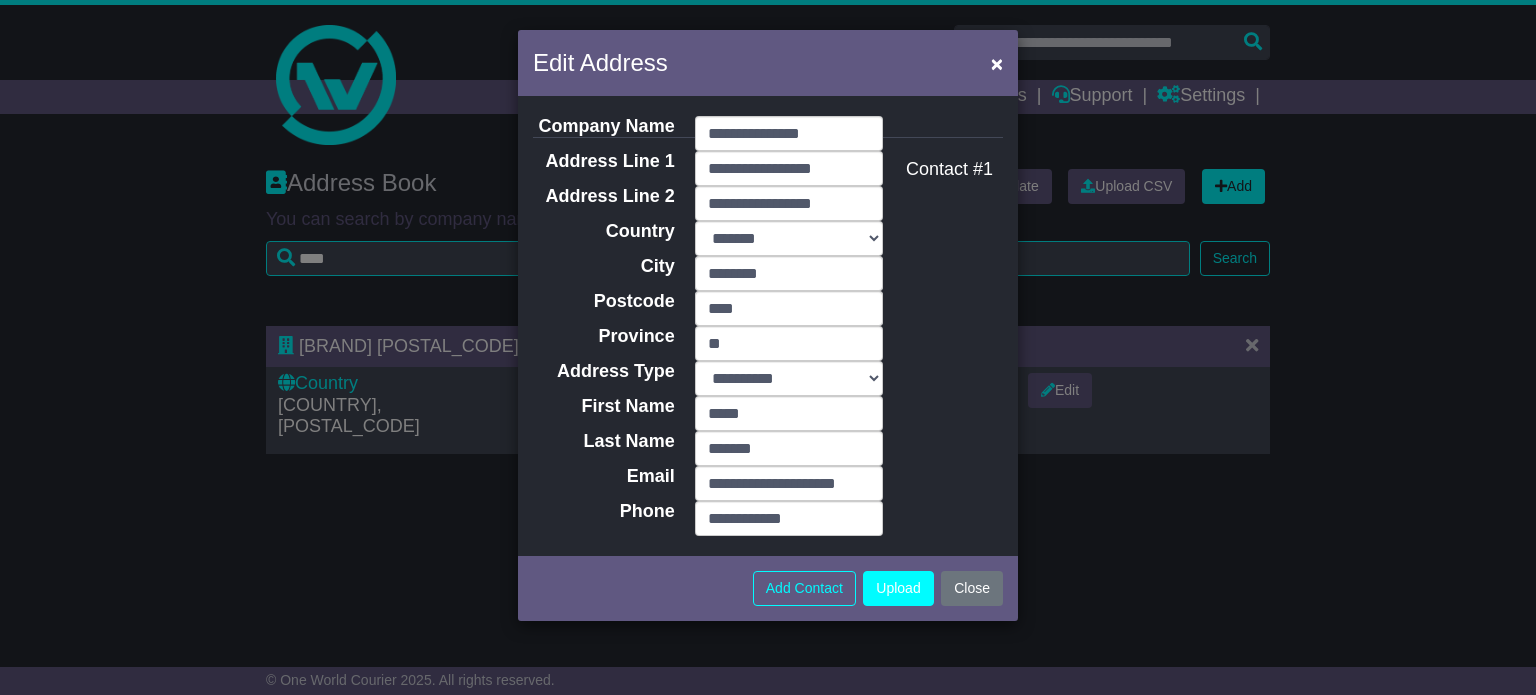 drag, startPoint x: 966, startPoint y: 585, endPoint x: 940, endPoint y: 593, distance: 27.202942 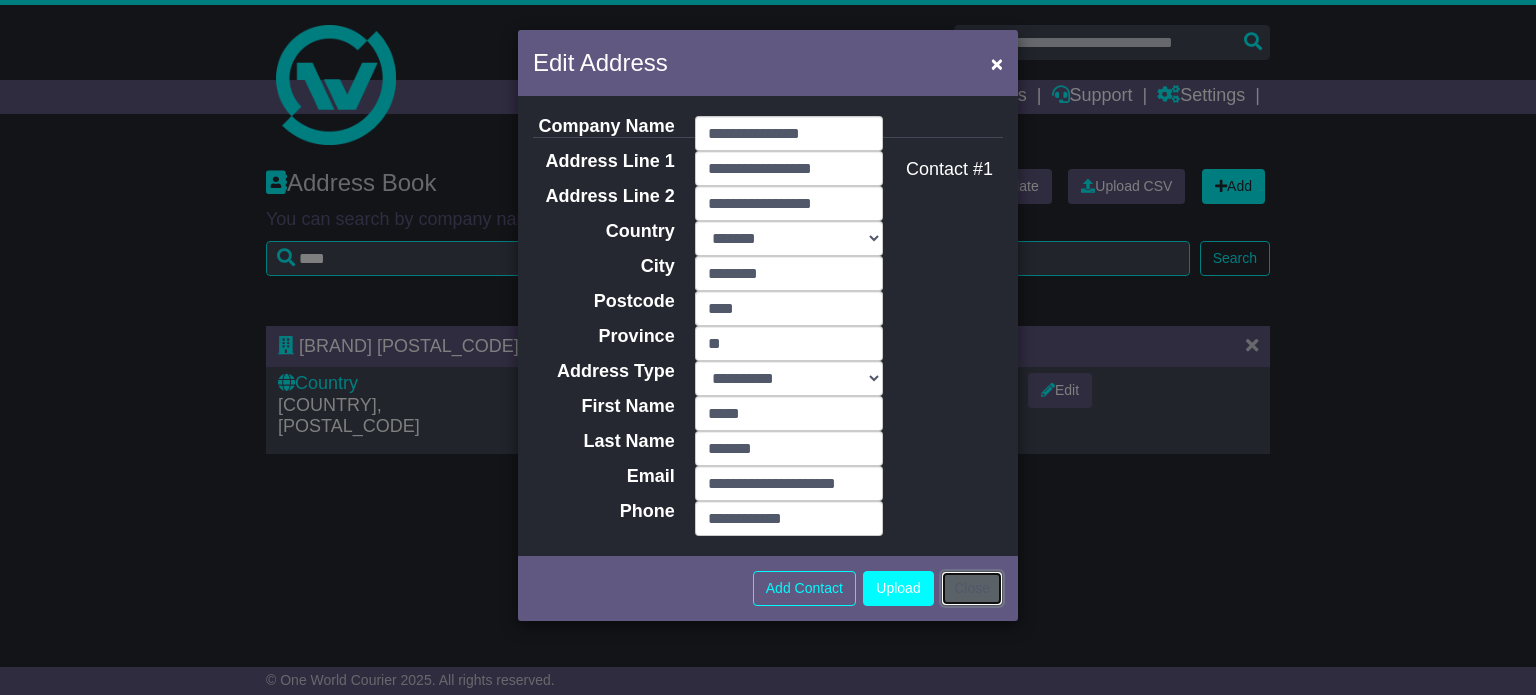 click on "Close" at bounding box center [972, 588] 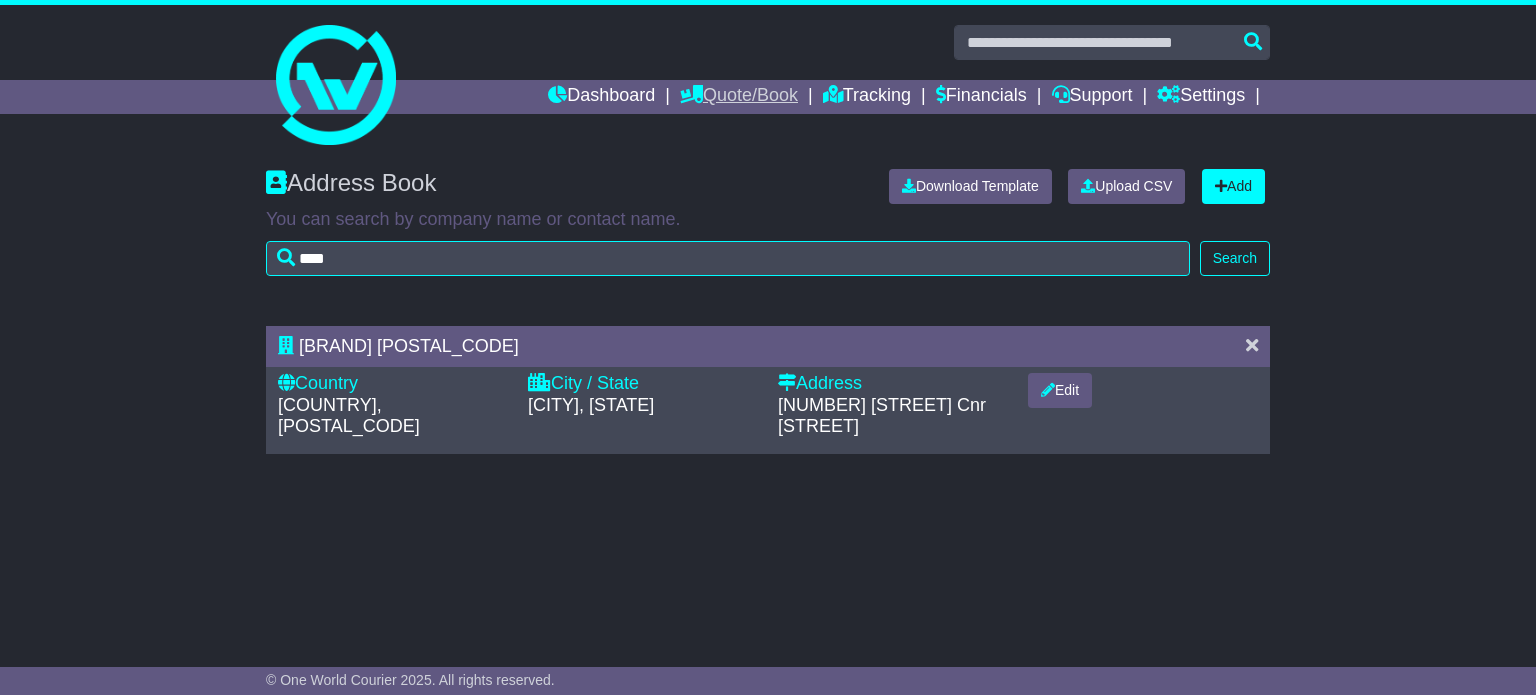 click on "Quote/Book" at bounding box center (739, 97) 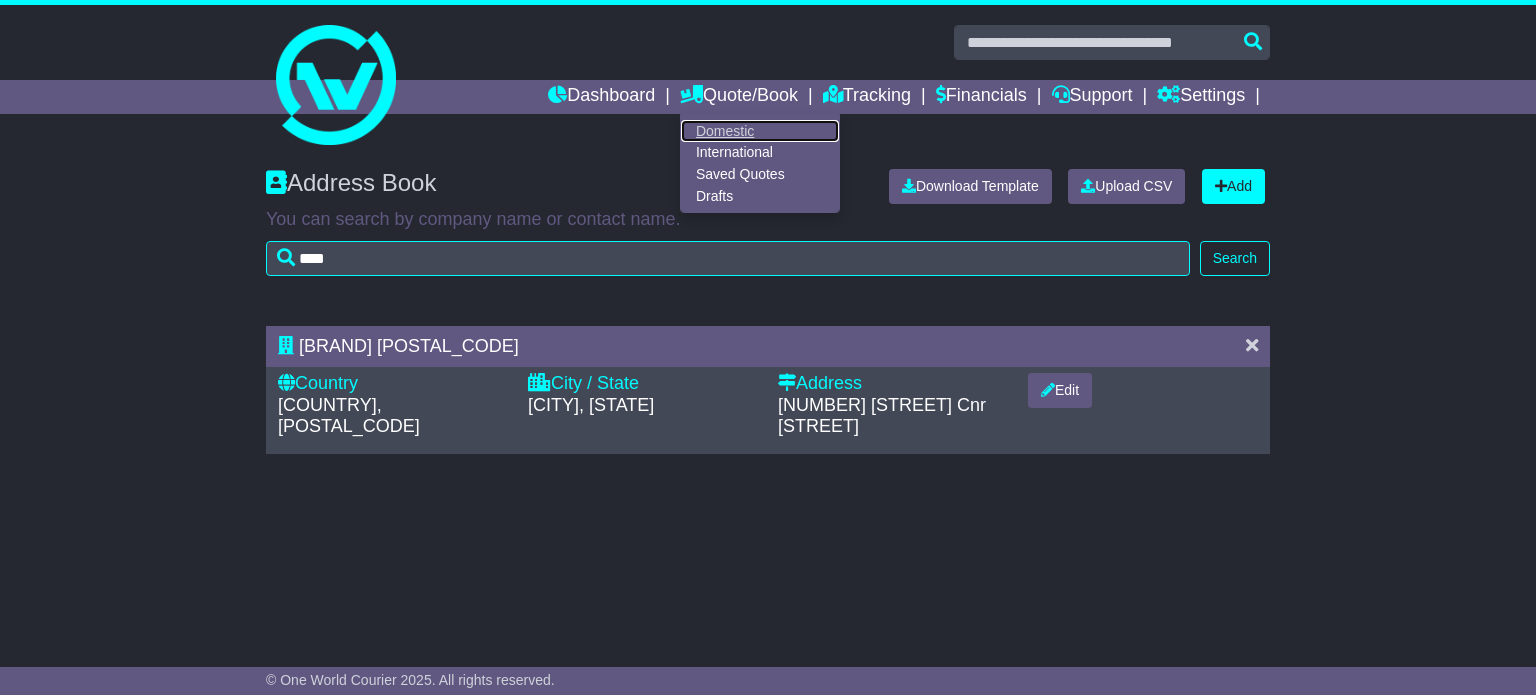 click on "Domestic" at bounding box center [760, 131] 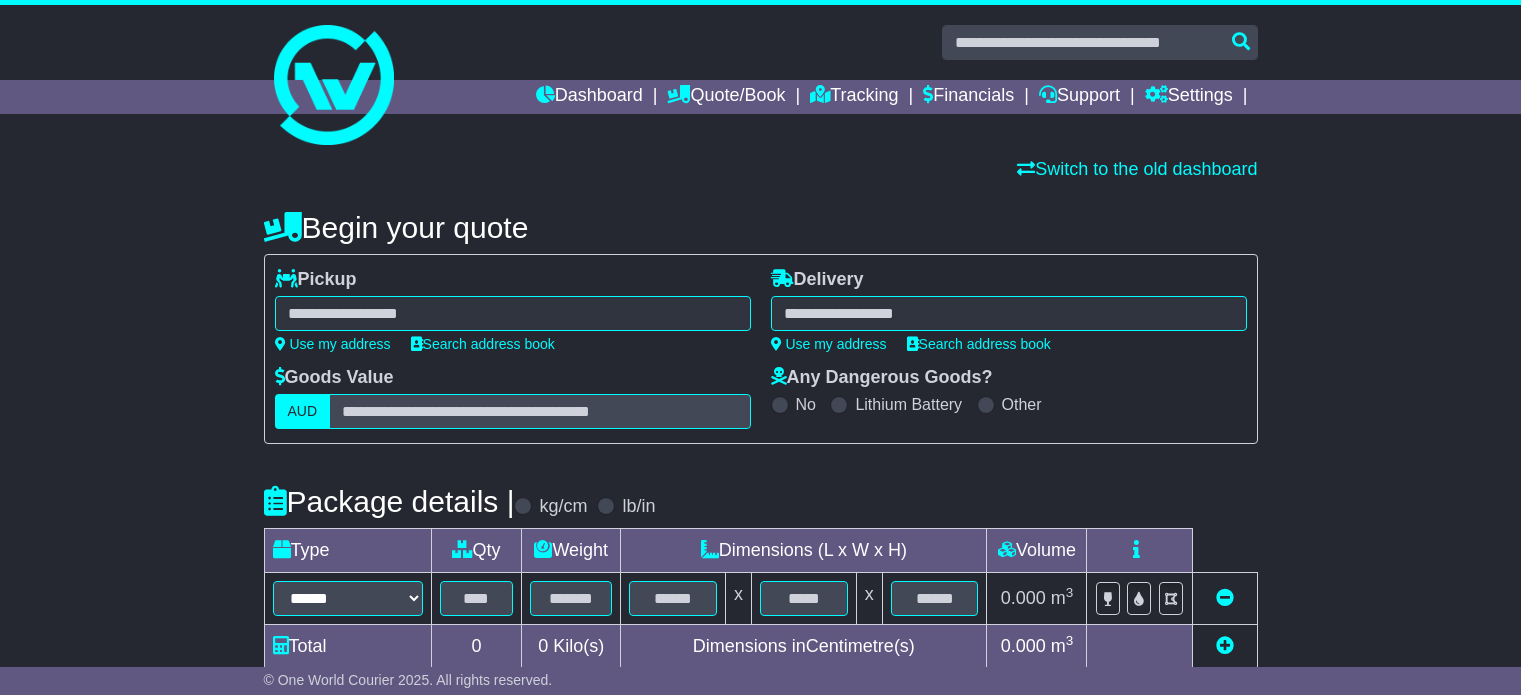 scroll, scrollTop: 0, scrollLeft: 0, axis: both 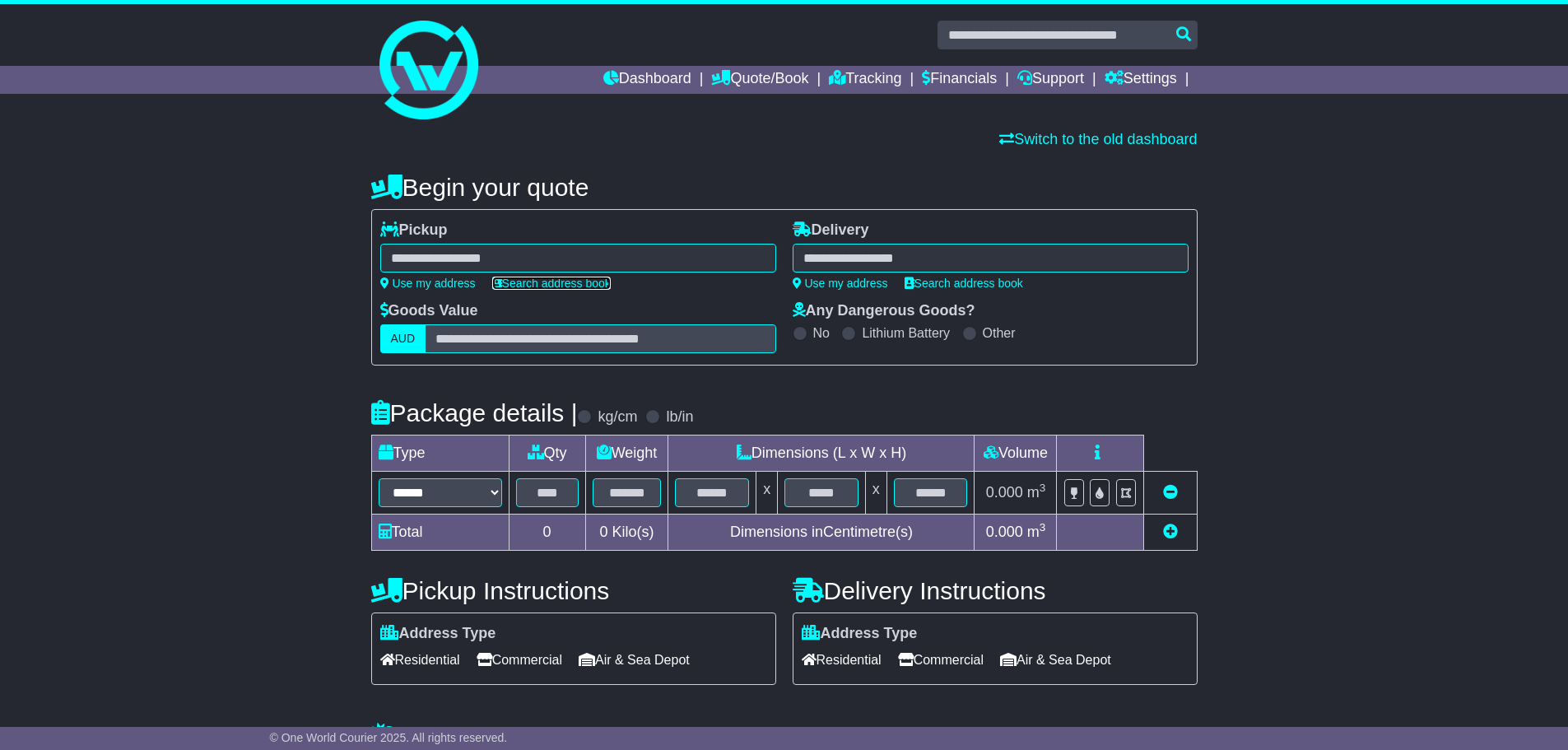 click on "Search address book" at bounding box center (551, 283) 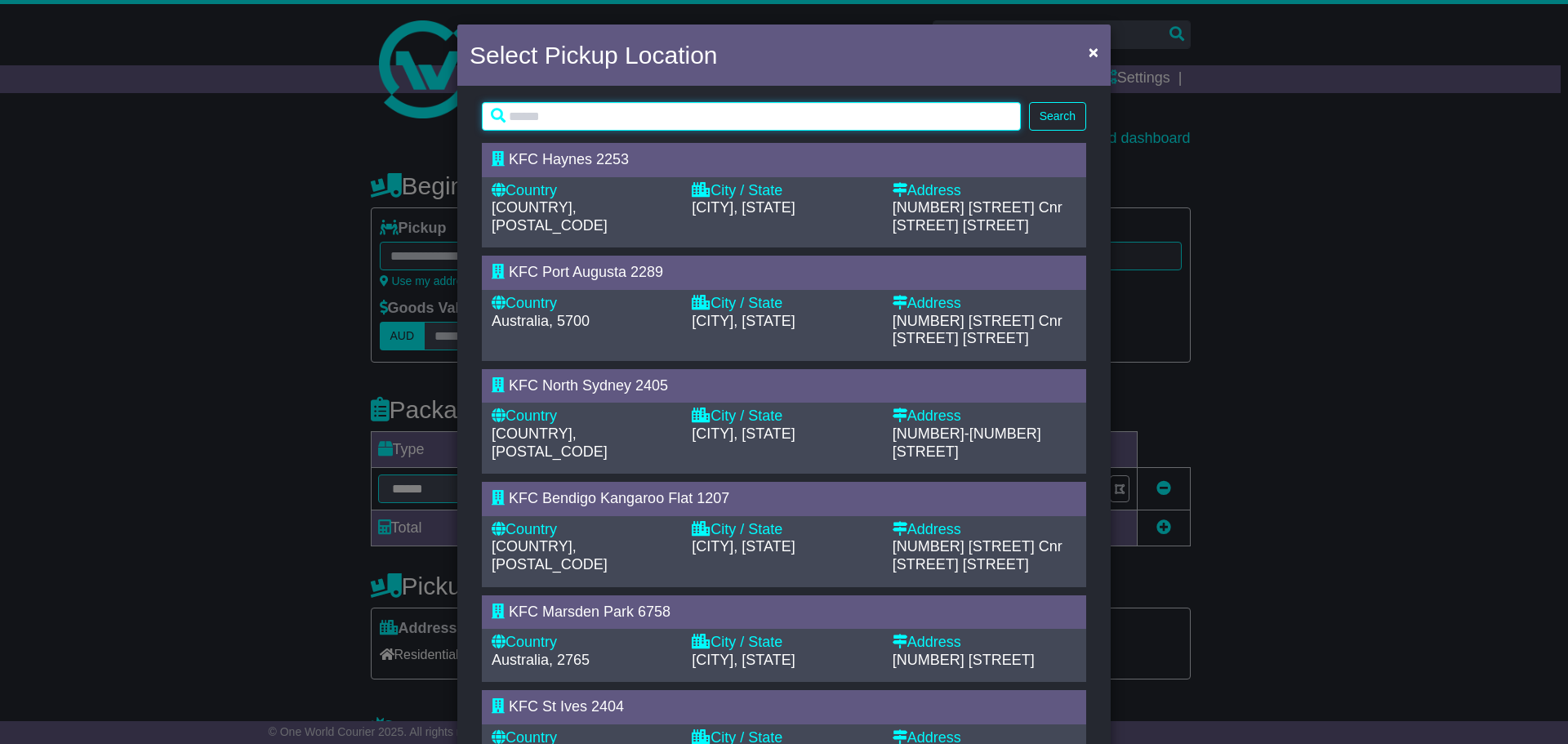 click at bounding box center (751, 116) 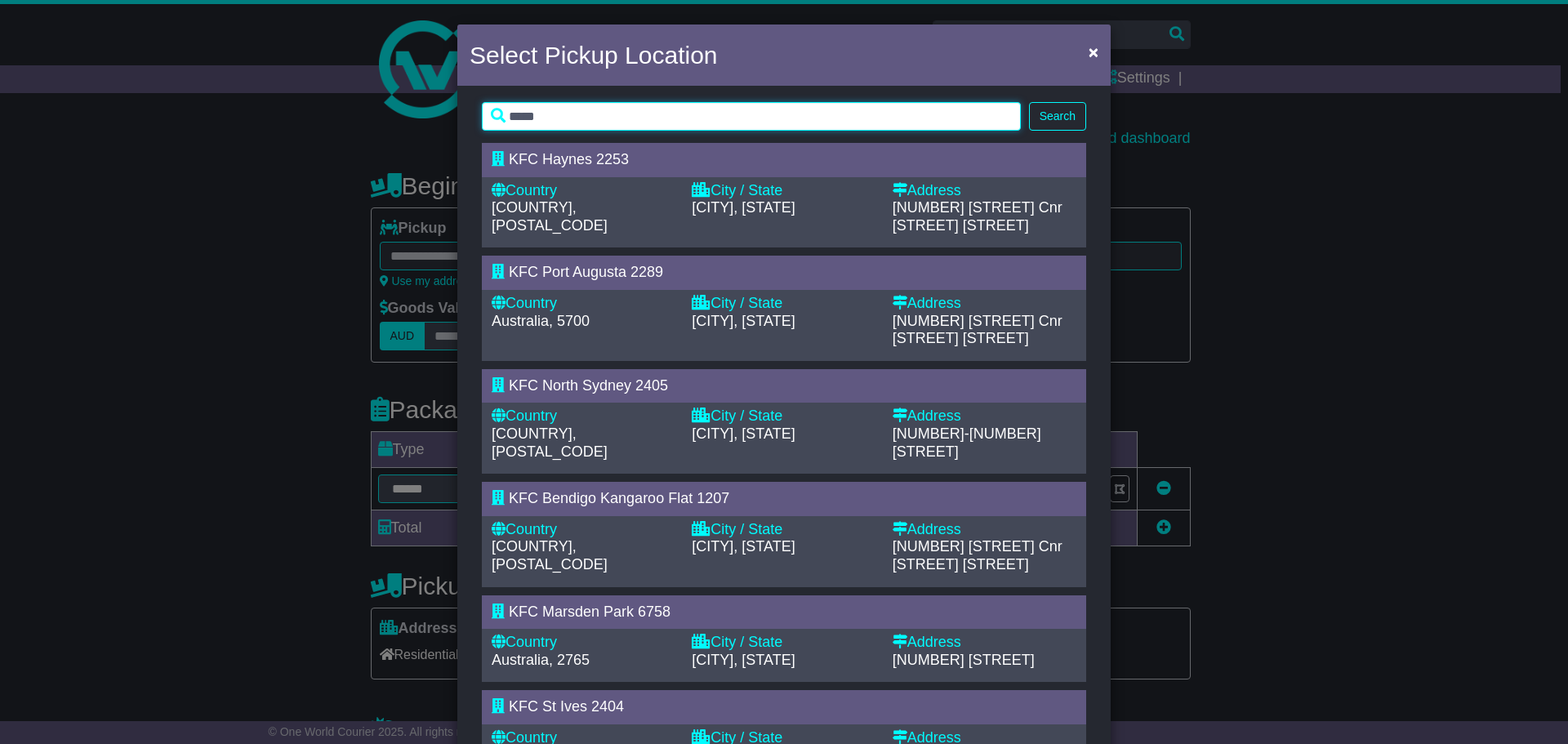 type on "*****" 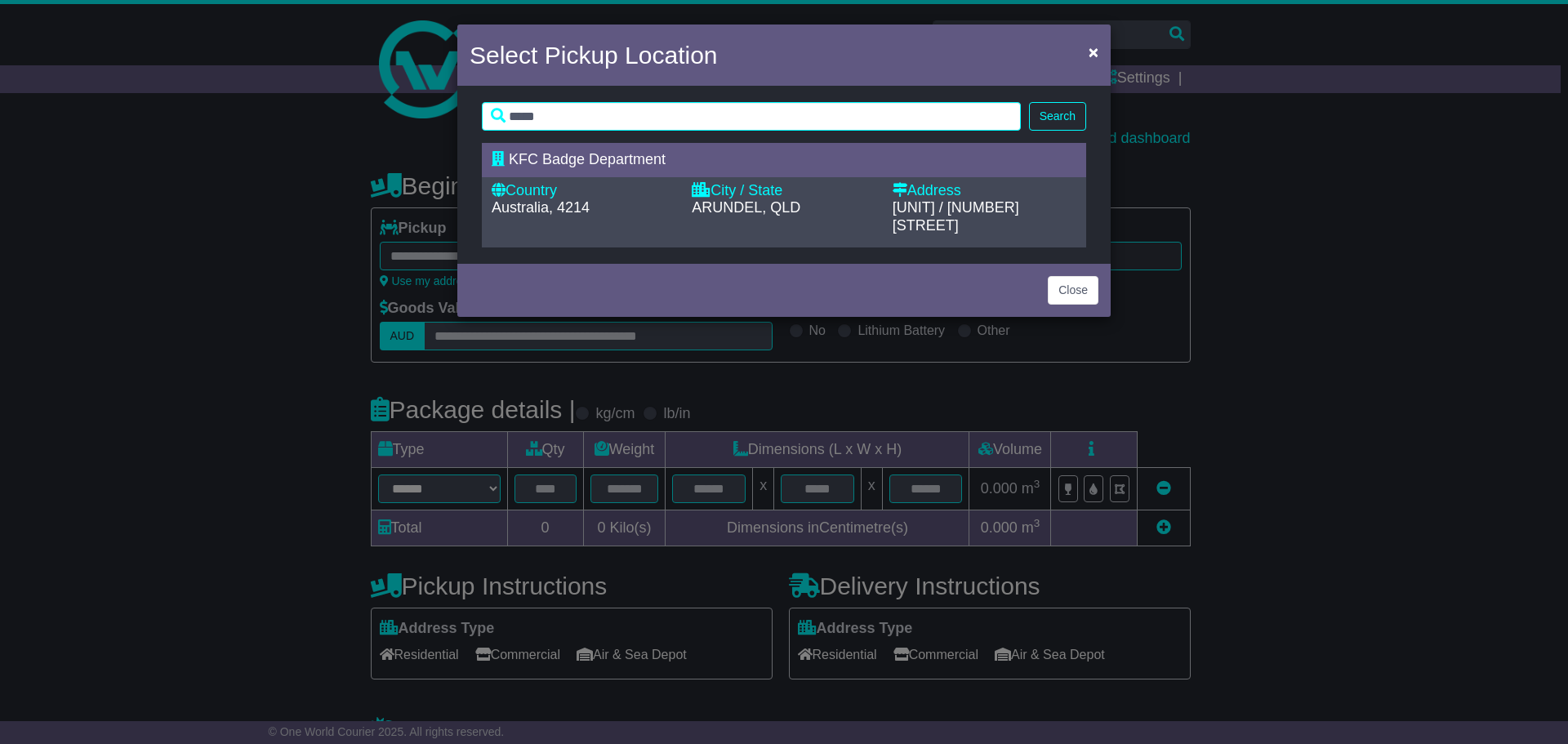 click on "KFC Badge Department" at bounding box center [587, 159] 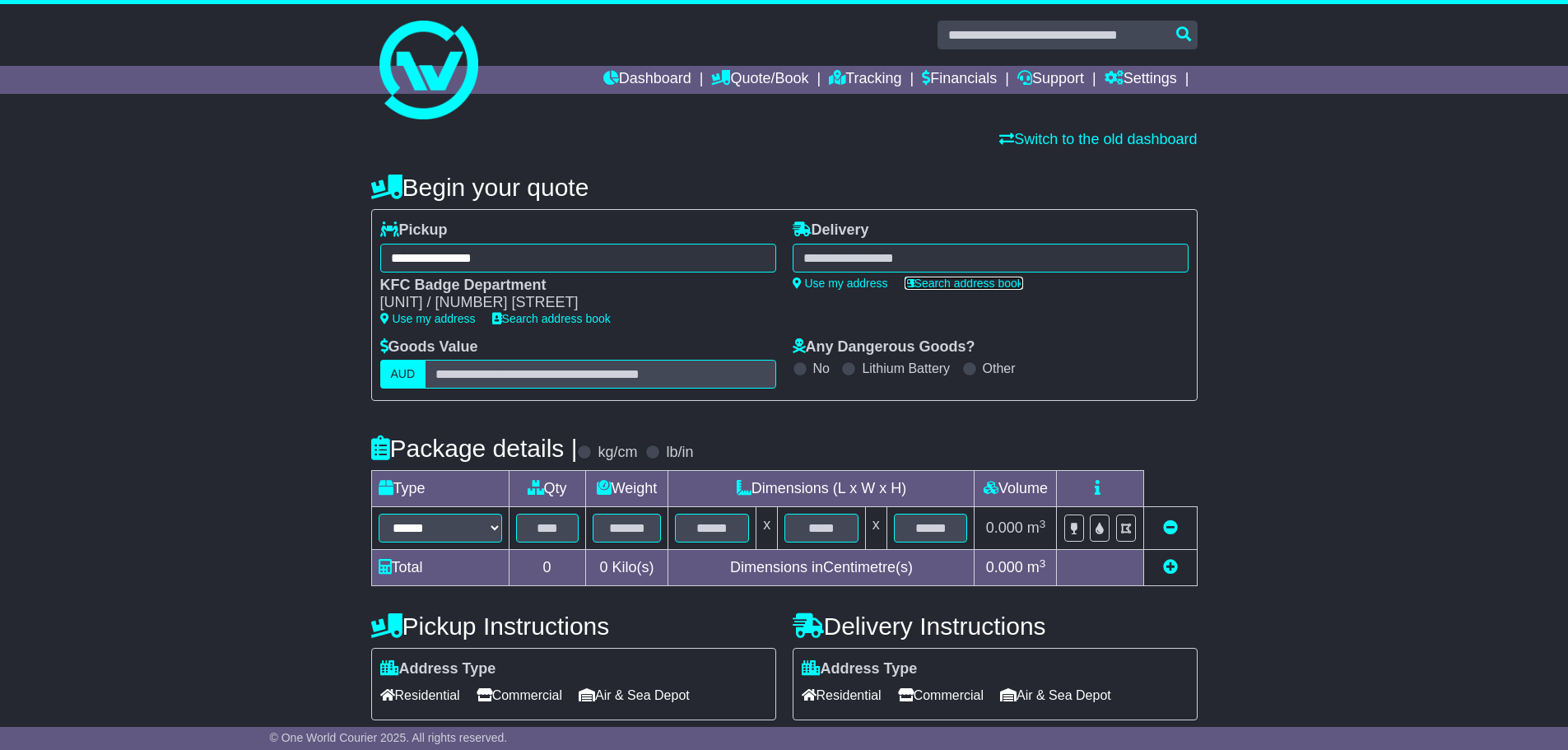 click on "Search address book" at bounding box center [964, 283] 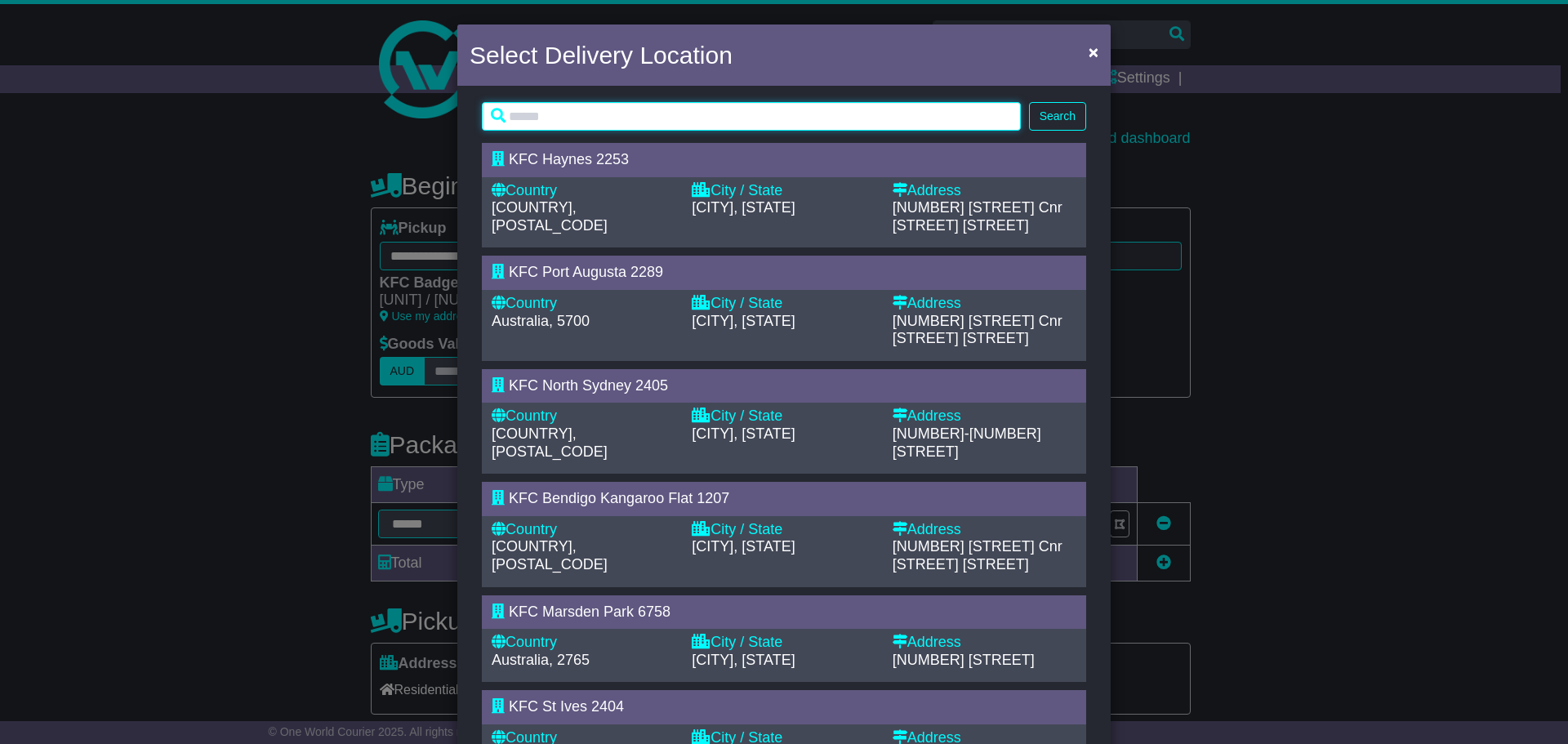 click at bounding box center [751, 116] 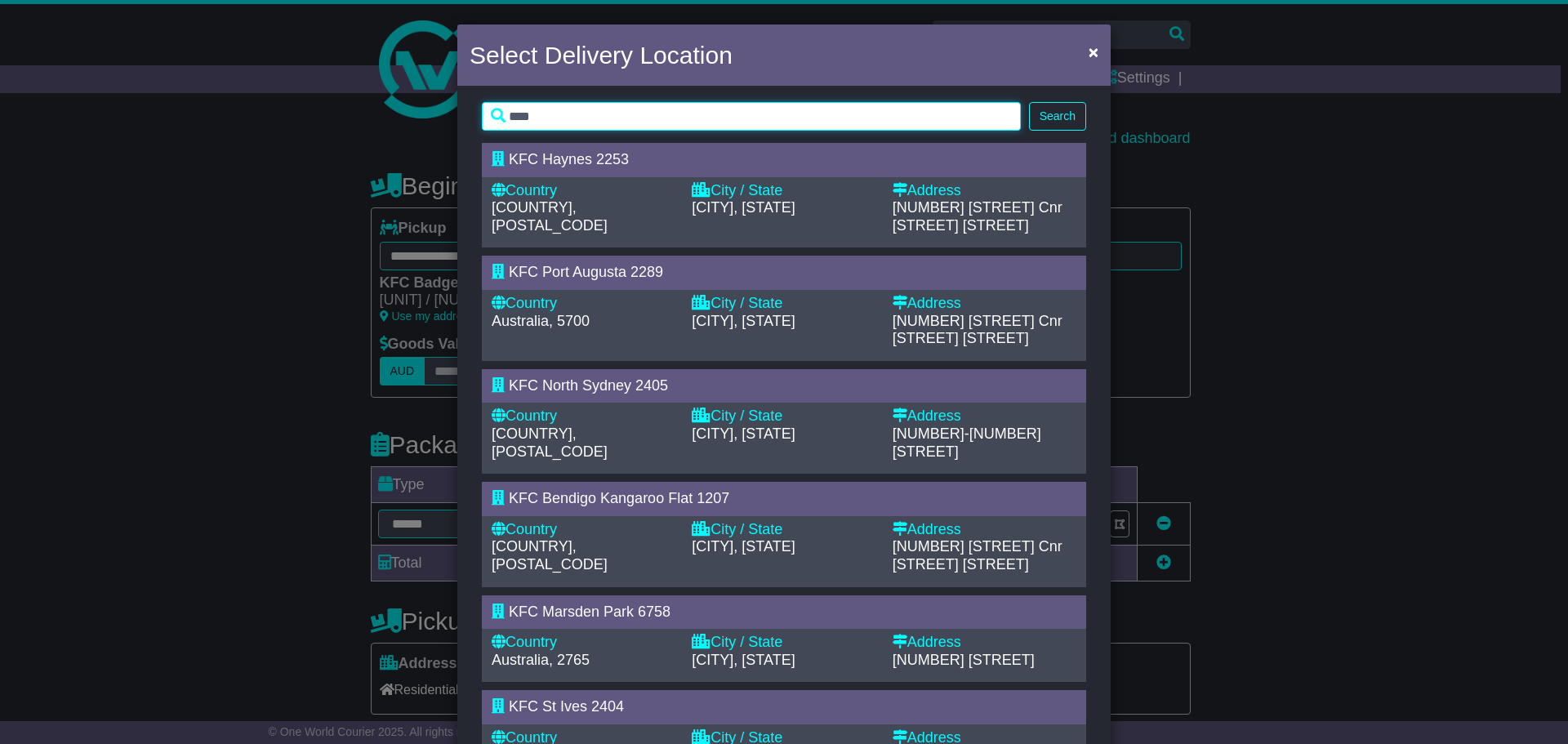 type on "****" 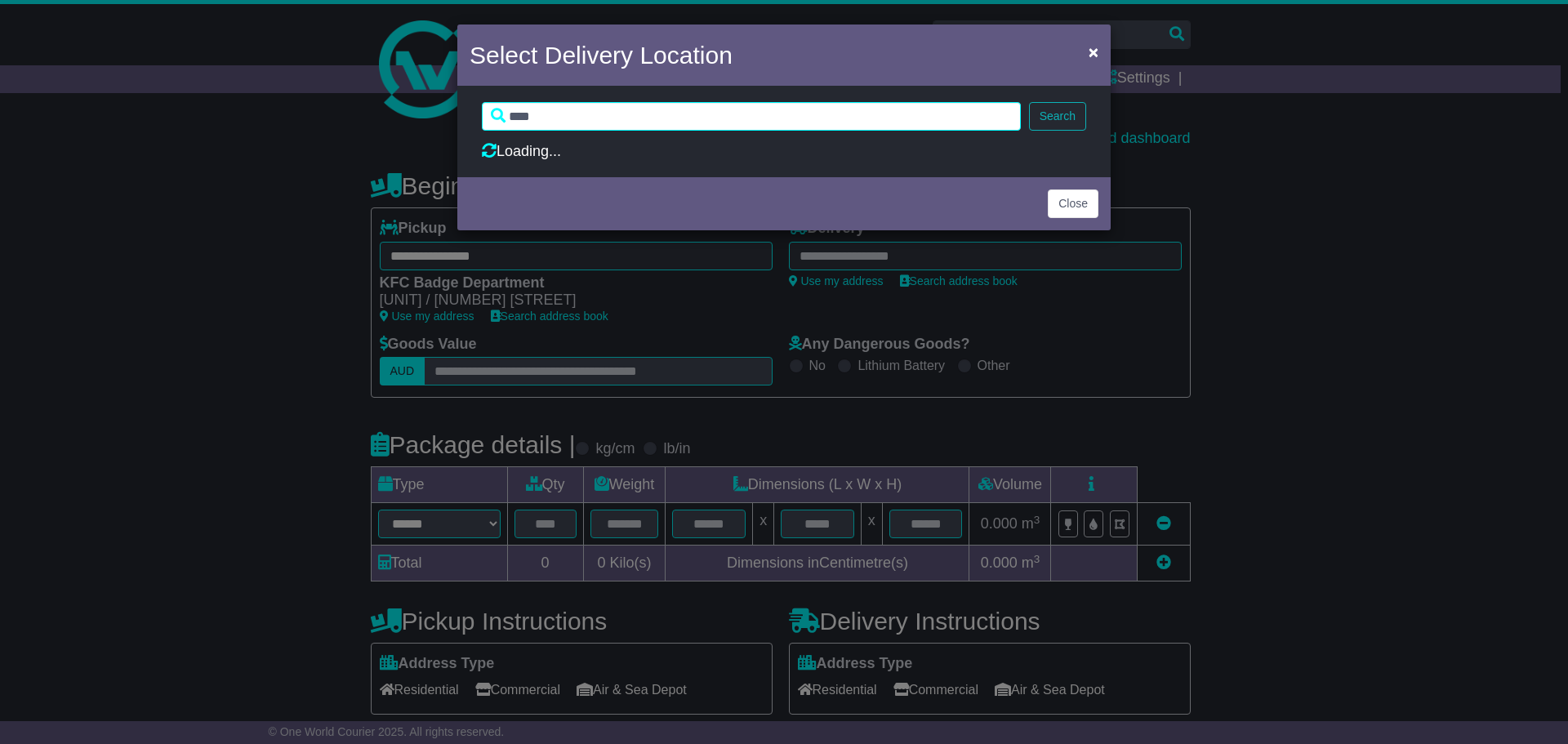 click on "Search" at bounding box center (1058, 116) 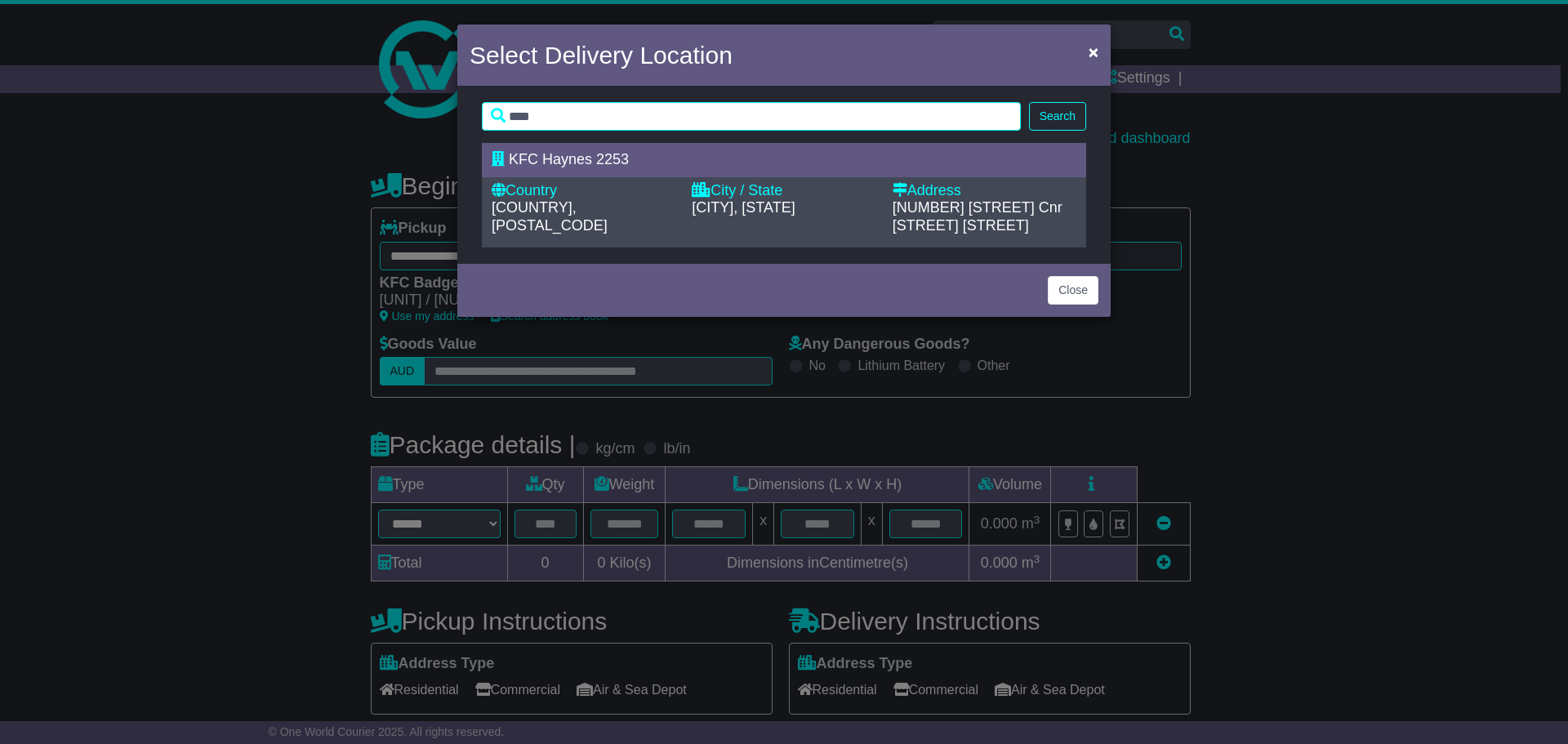 click on "[CITY], [STATE]" at bounding box center (783, 208) 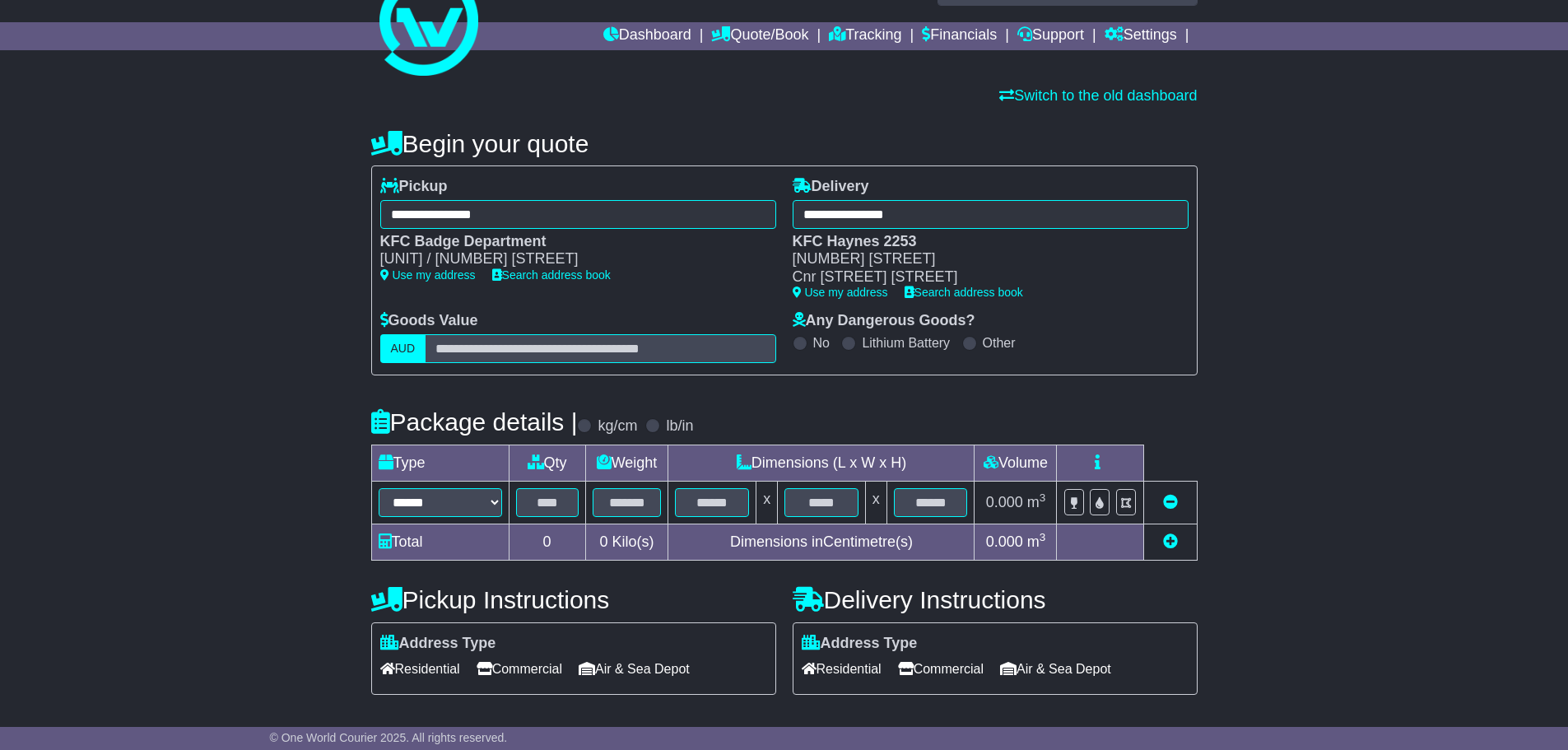 scroll, scrollTop: 82, scrollLeft: 0, axis: vertical 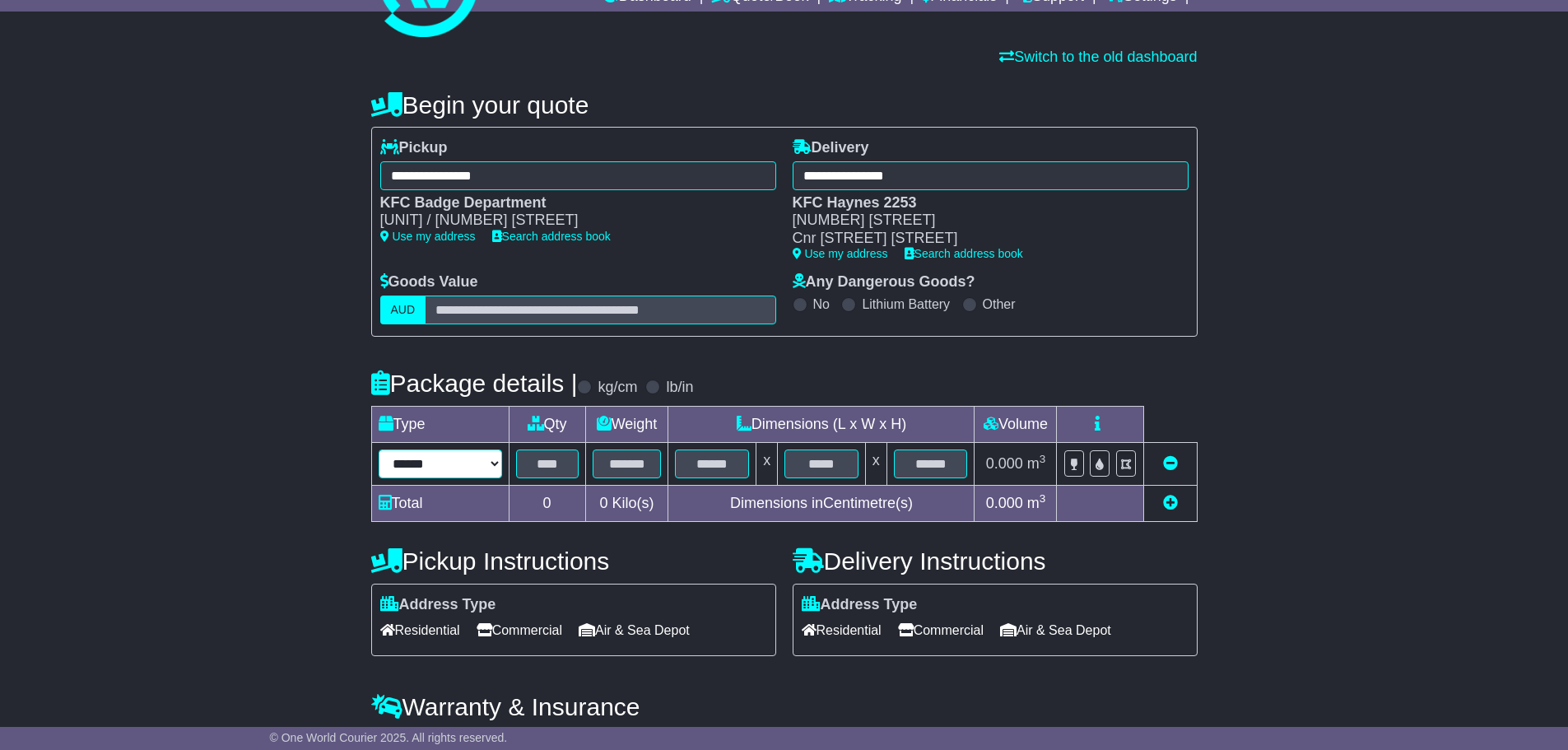 click on "****** ****** *** ******** ***** **** **** ****** *** *******" at bounding box center (440, 464) 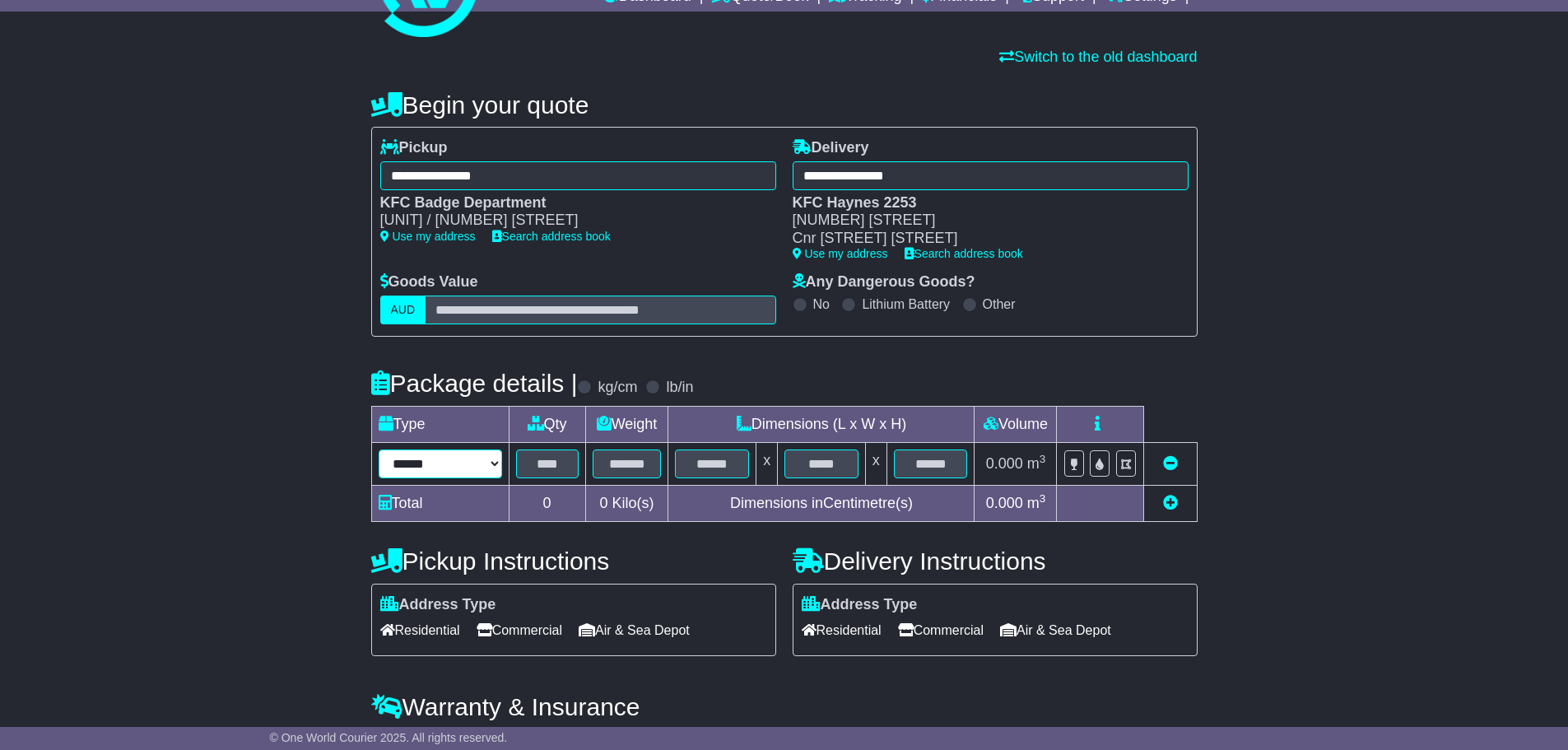 click on "****** ****** *** ******** ***** **** **** ****** *** *******" at bounding box center (440, 464) 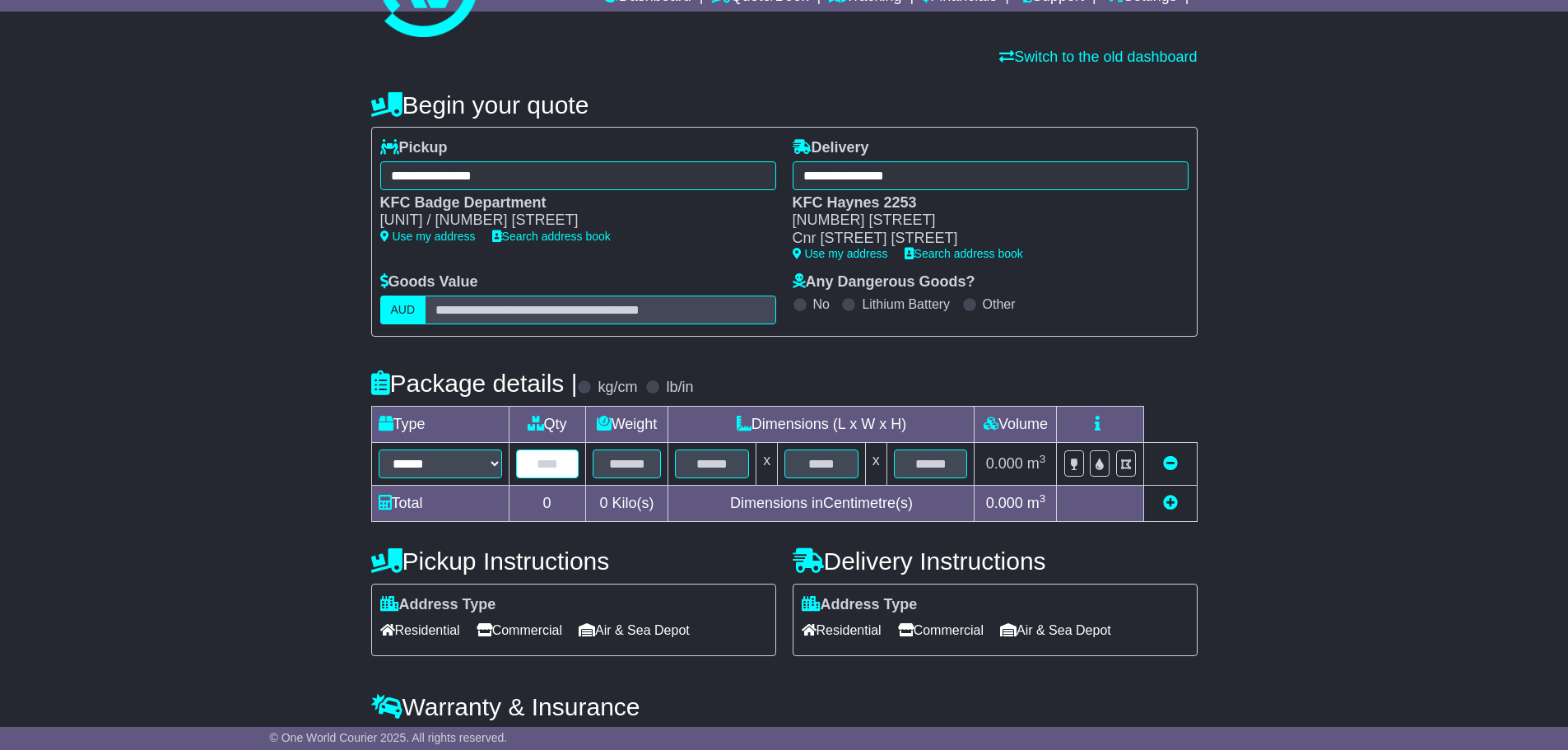 click at bounding box center [547, 464] 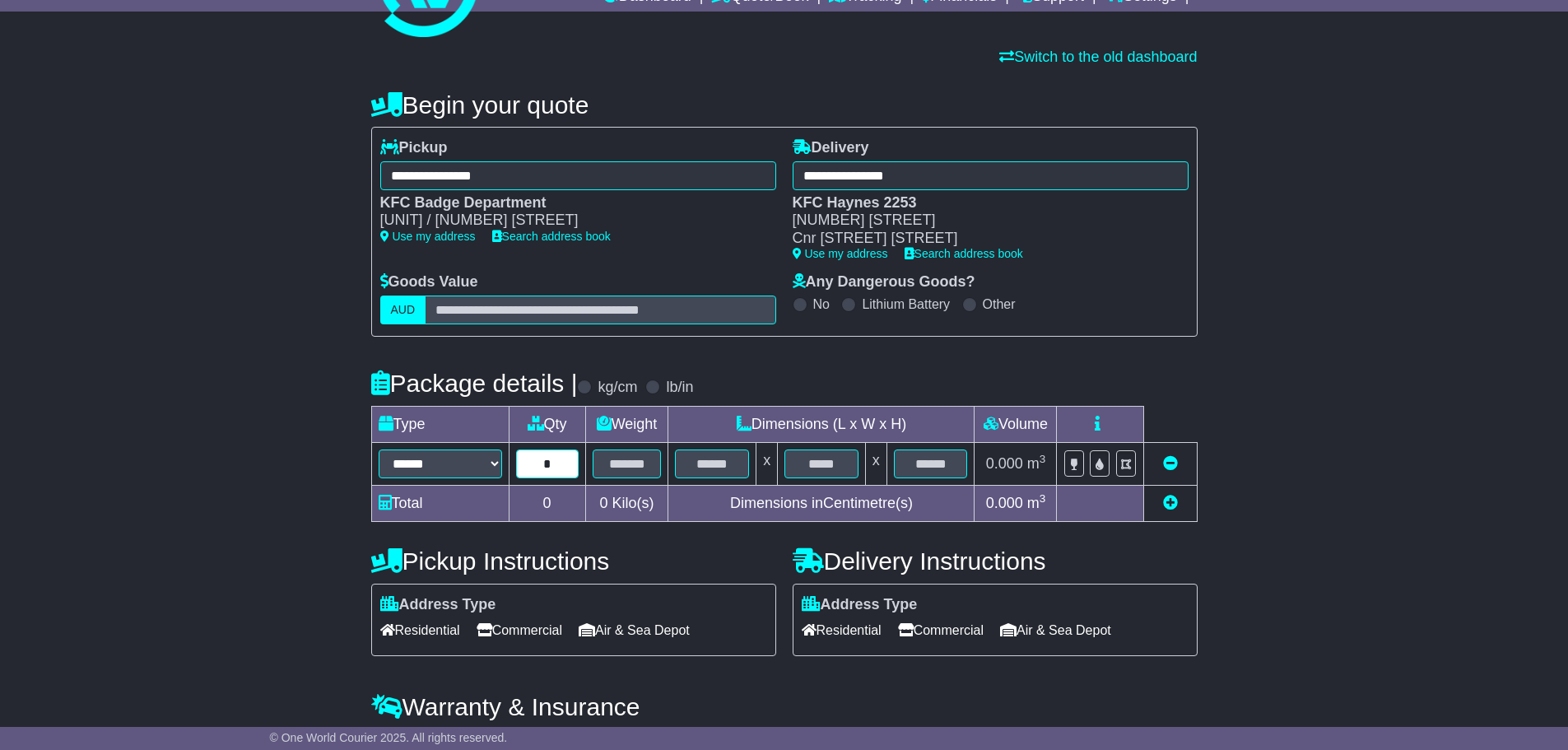 type on "*" 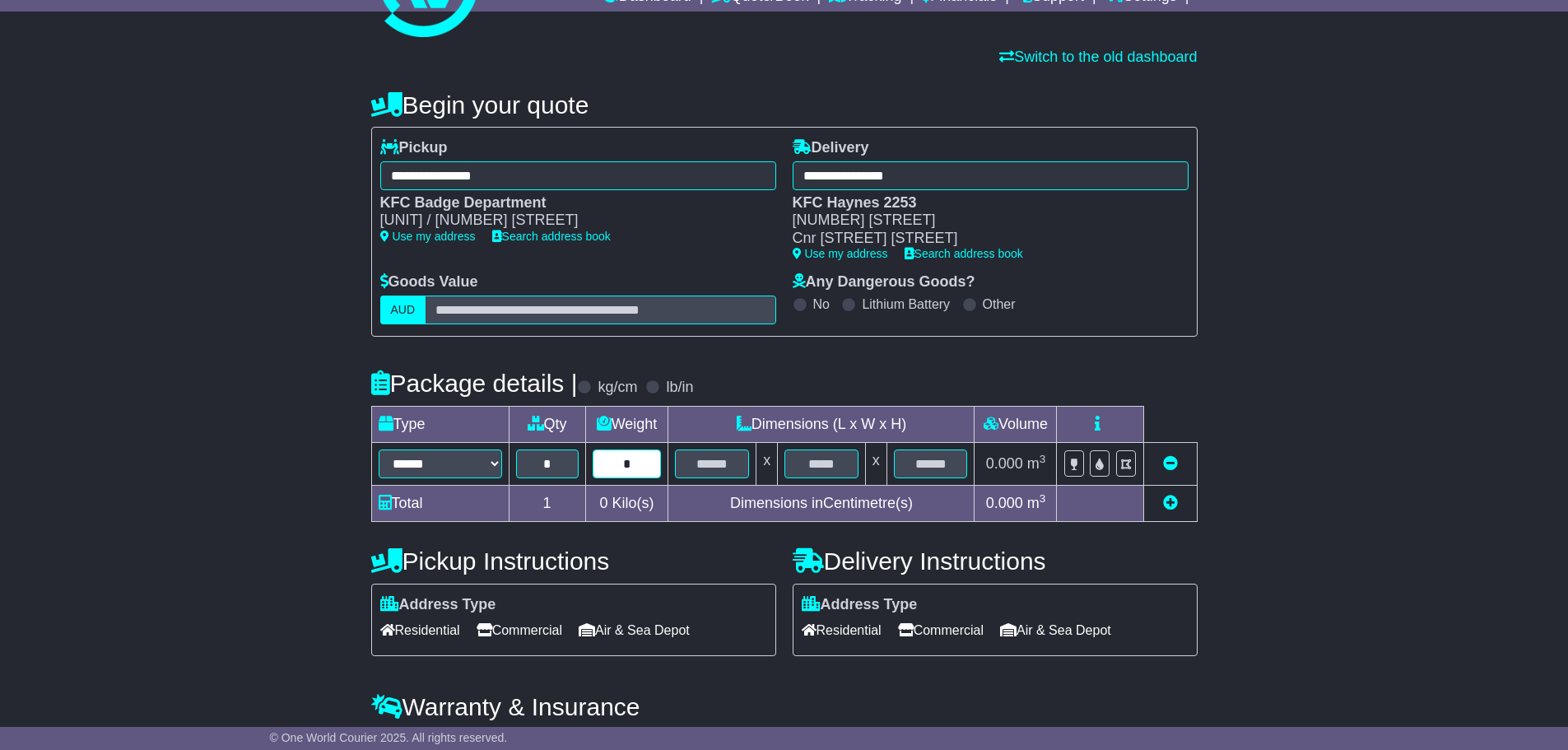 type on "*" 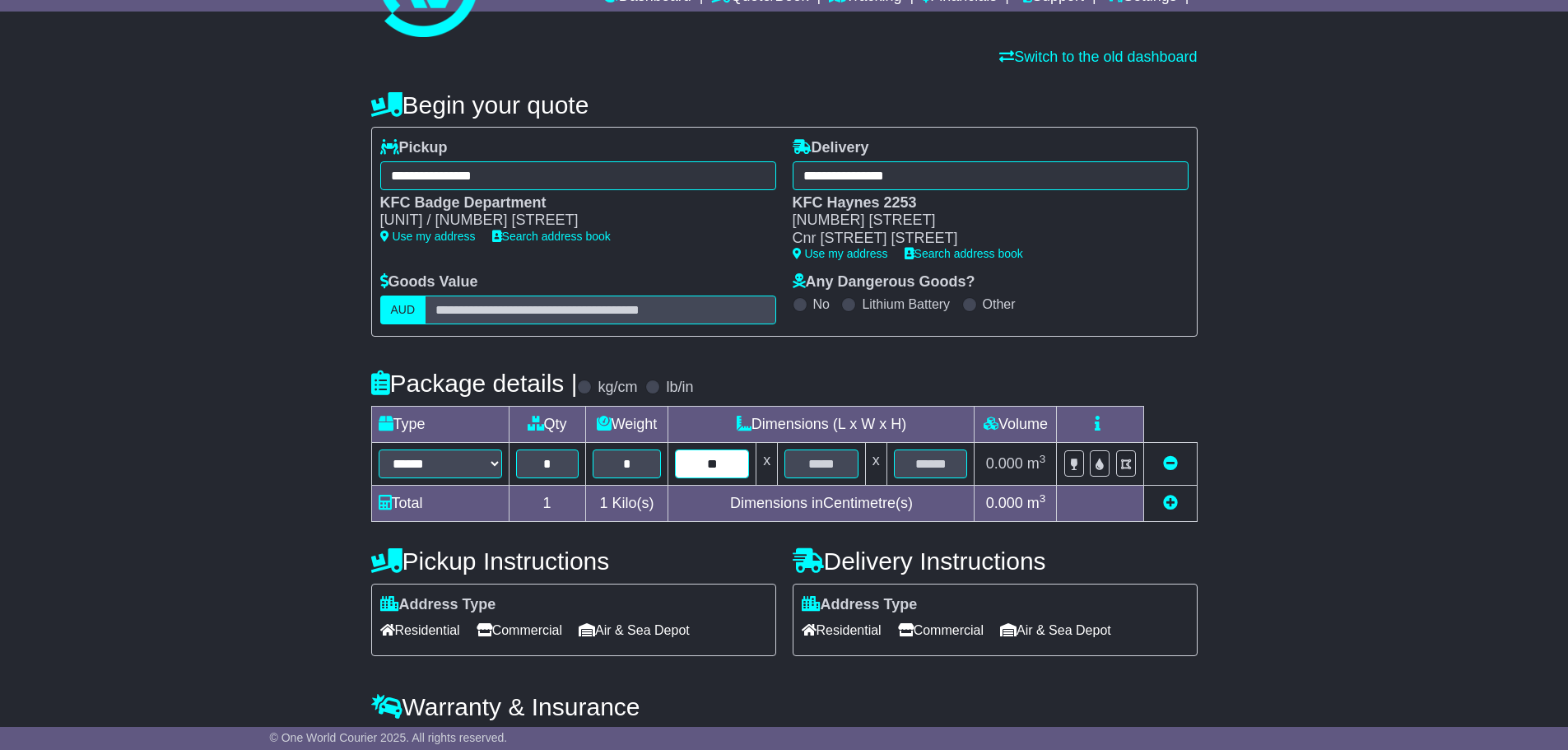 type on "**" 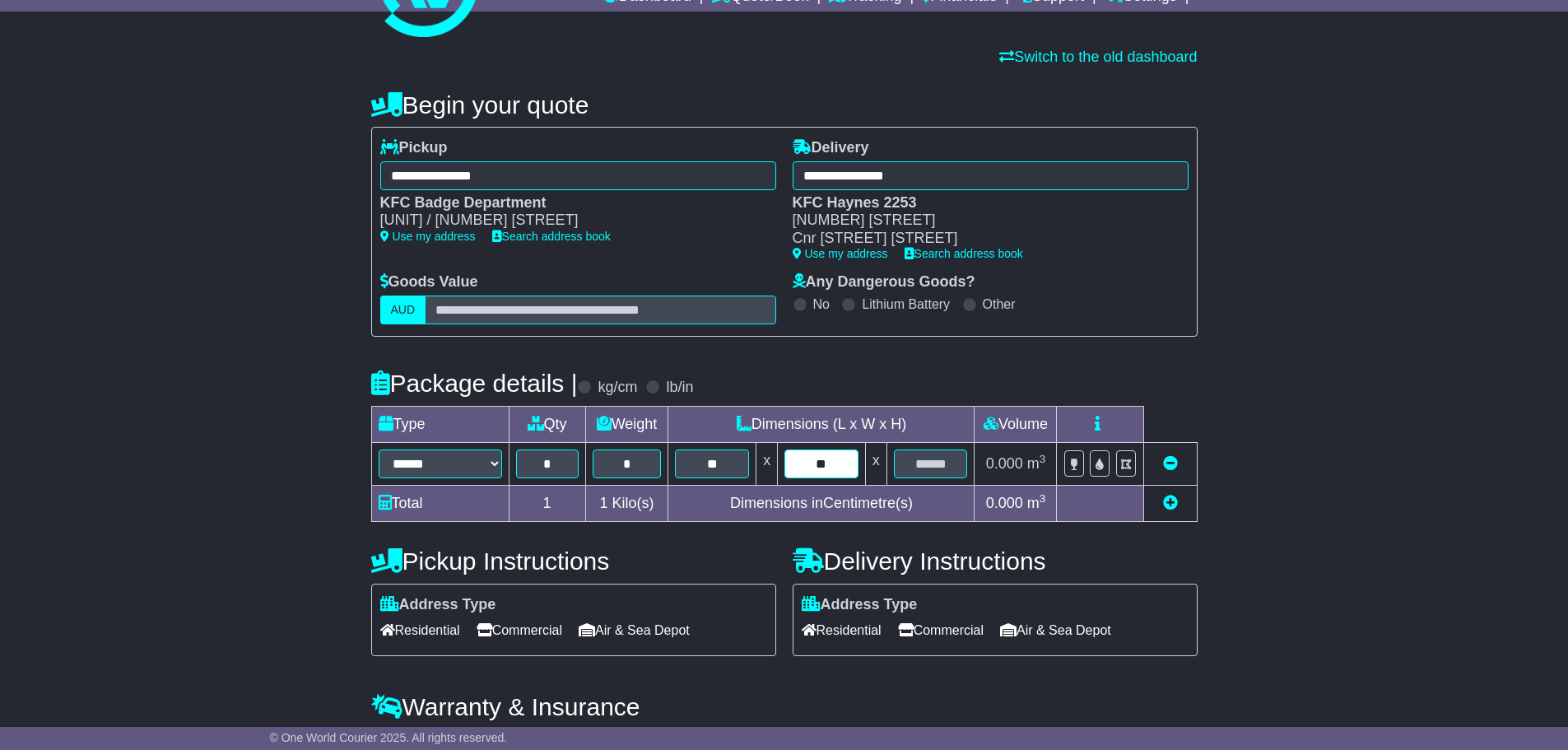 type on "**" 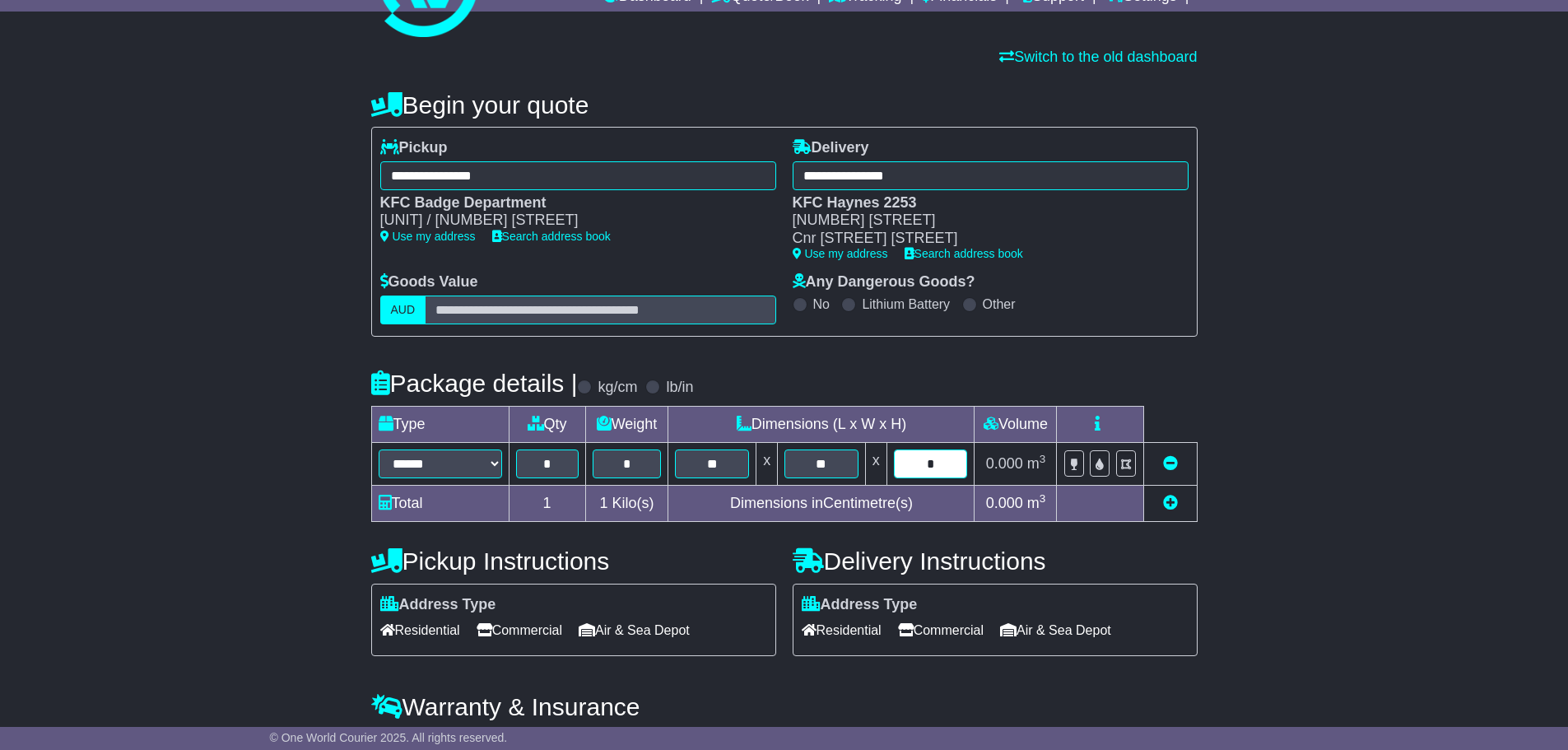 type on "*" 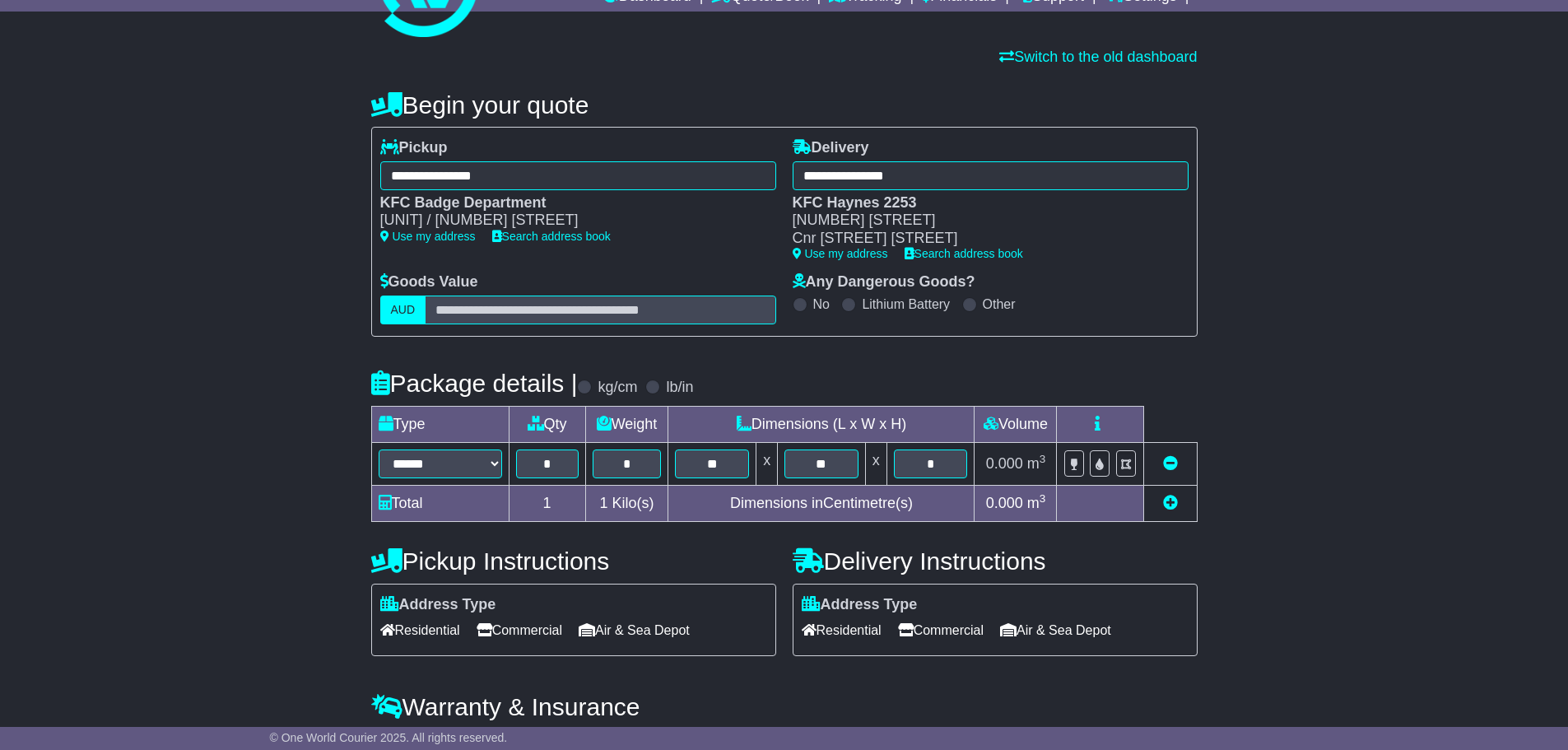 type 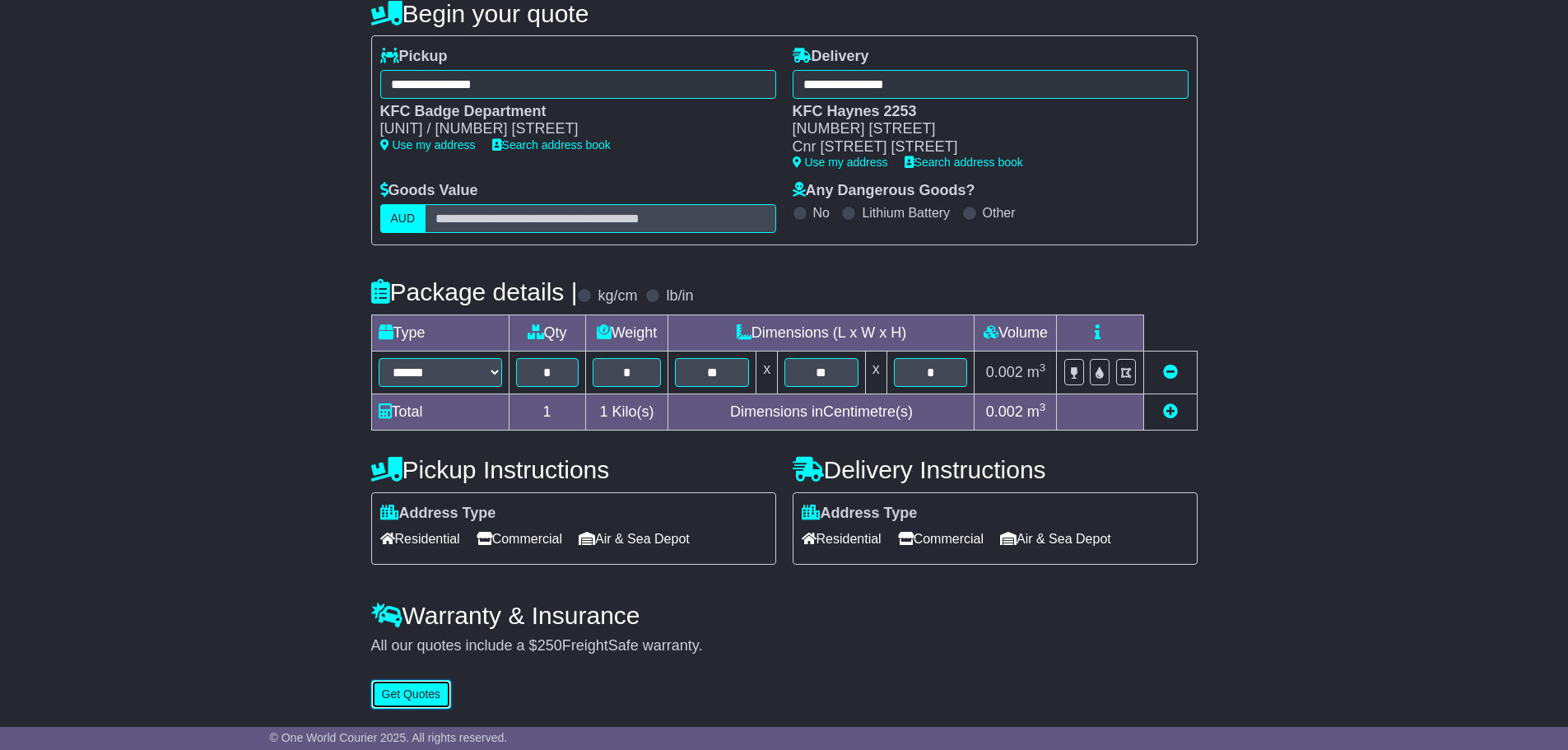click on "Get Quotes" at bounding box center (412, 694) 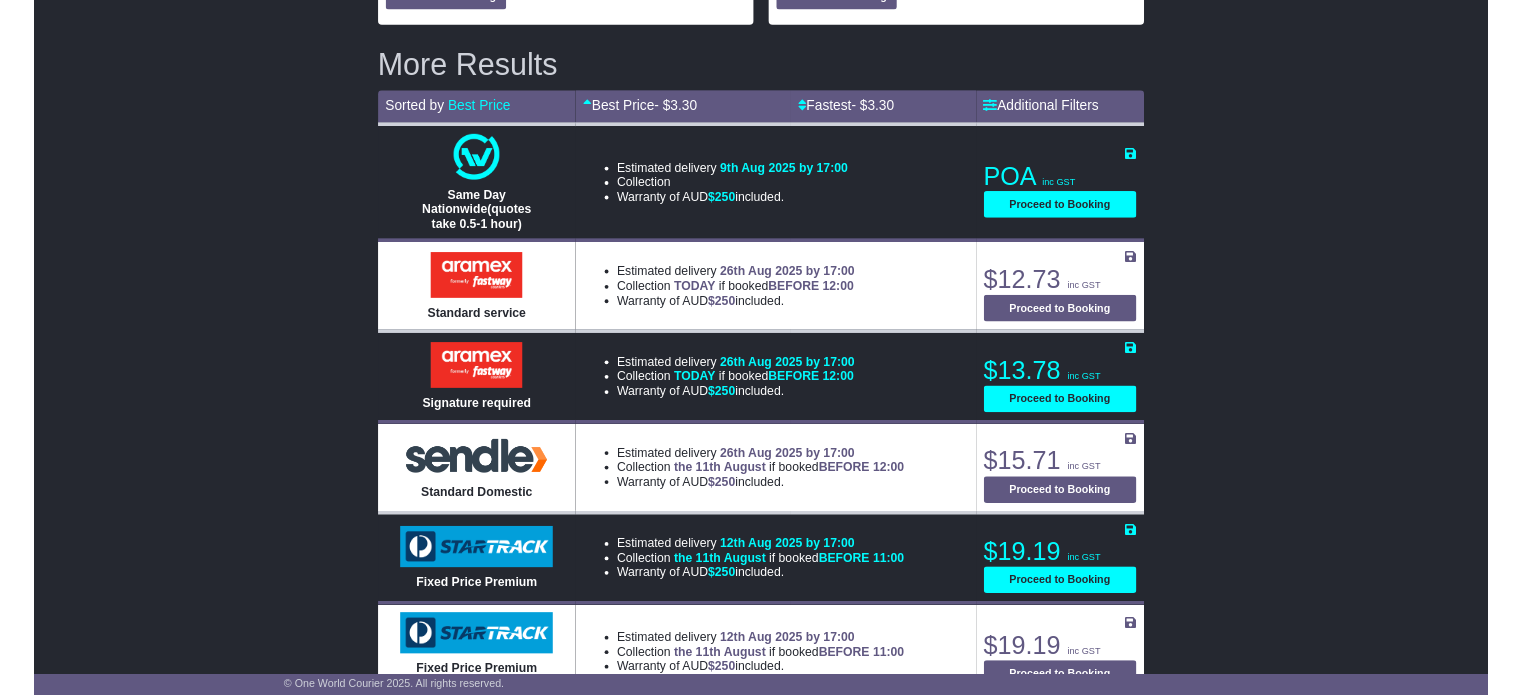 scroll, scrollTop: 800, scrollLeft: 0, axis: vertical 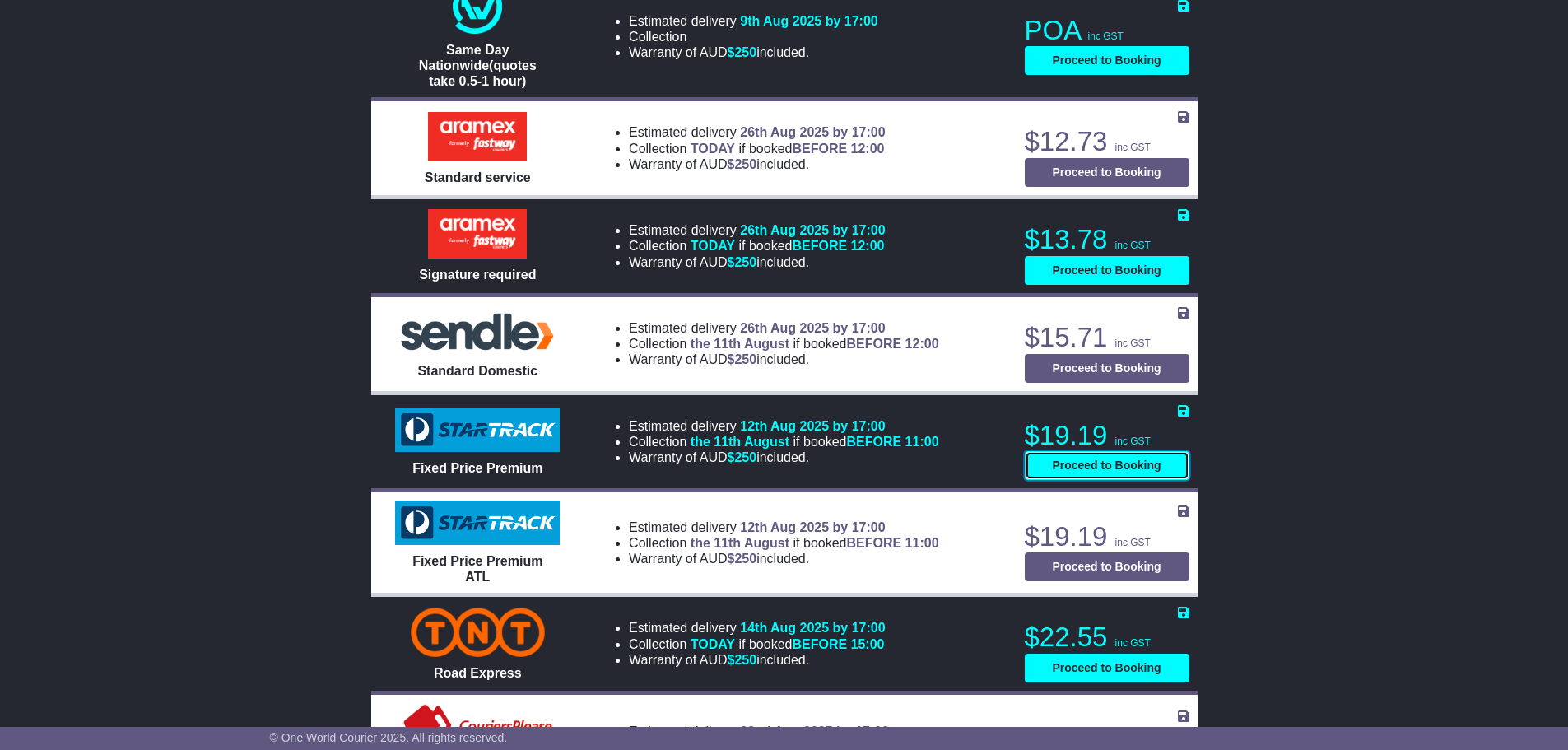 click on "Proceed to Booking" at bounding box center (1107, 465) 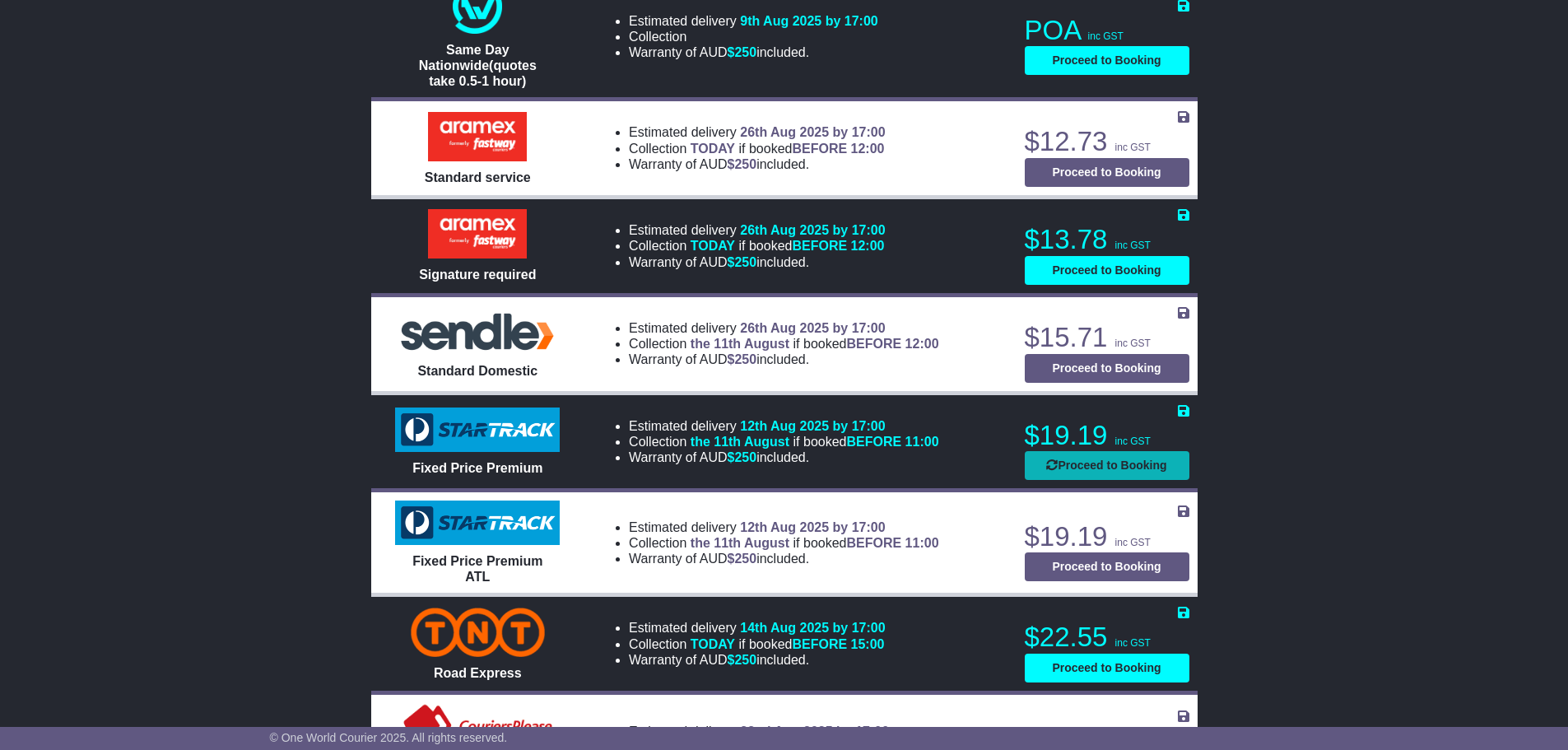 select on "*****" 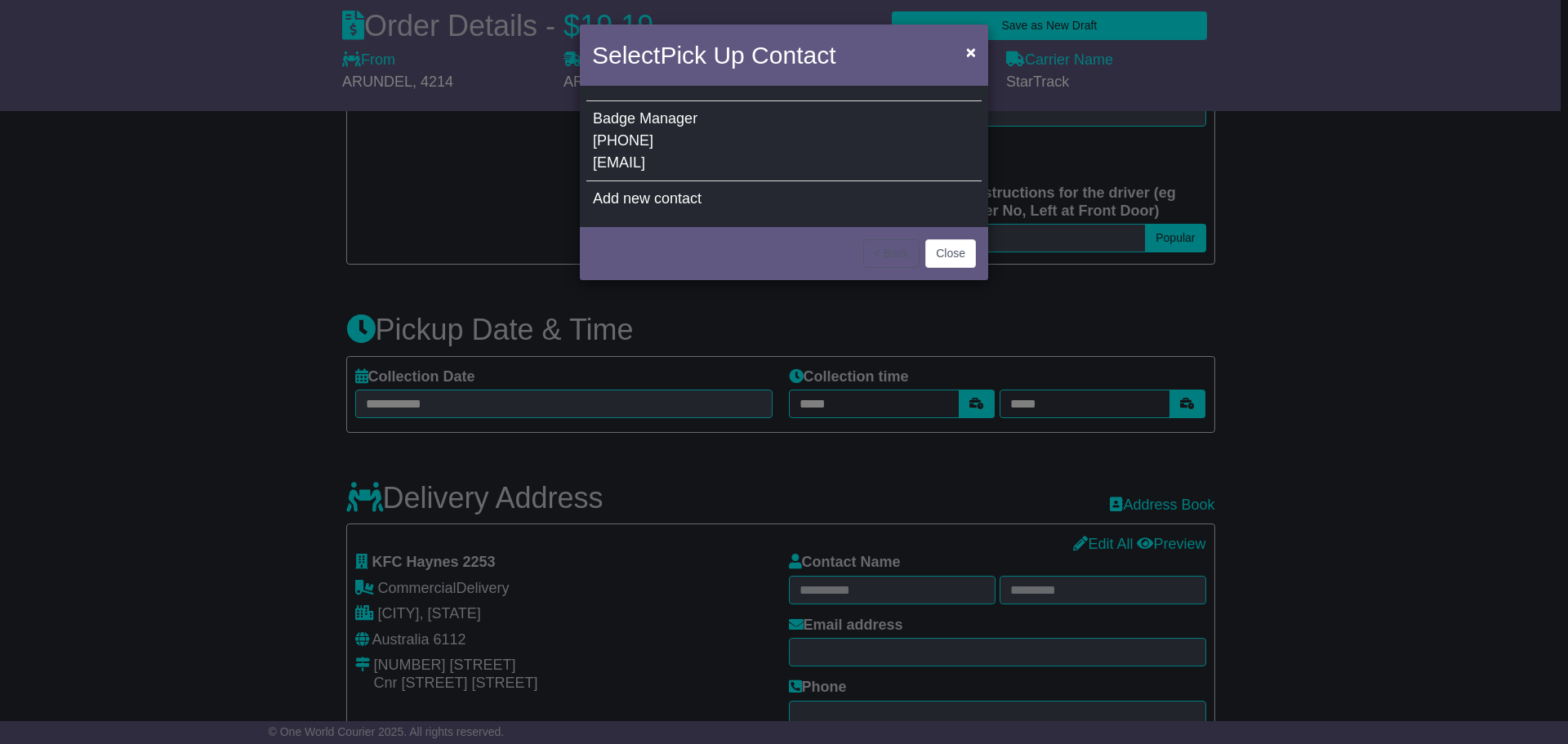 click on "Badge   Manager
07 3412 0285
info@snbsolutions.com.au" at bounding box center (784, 141) 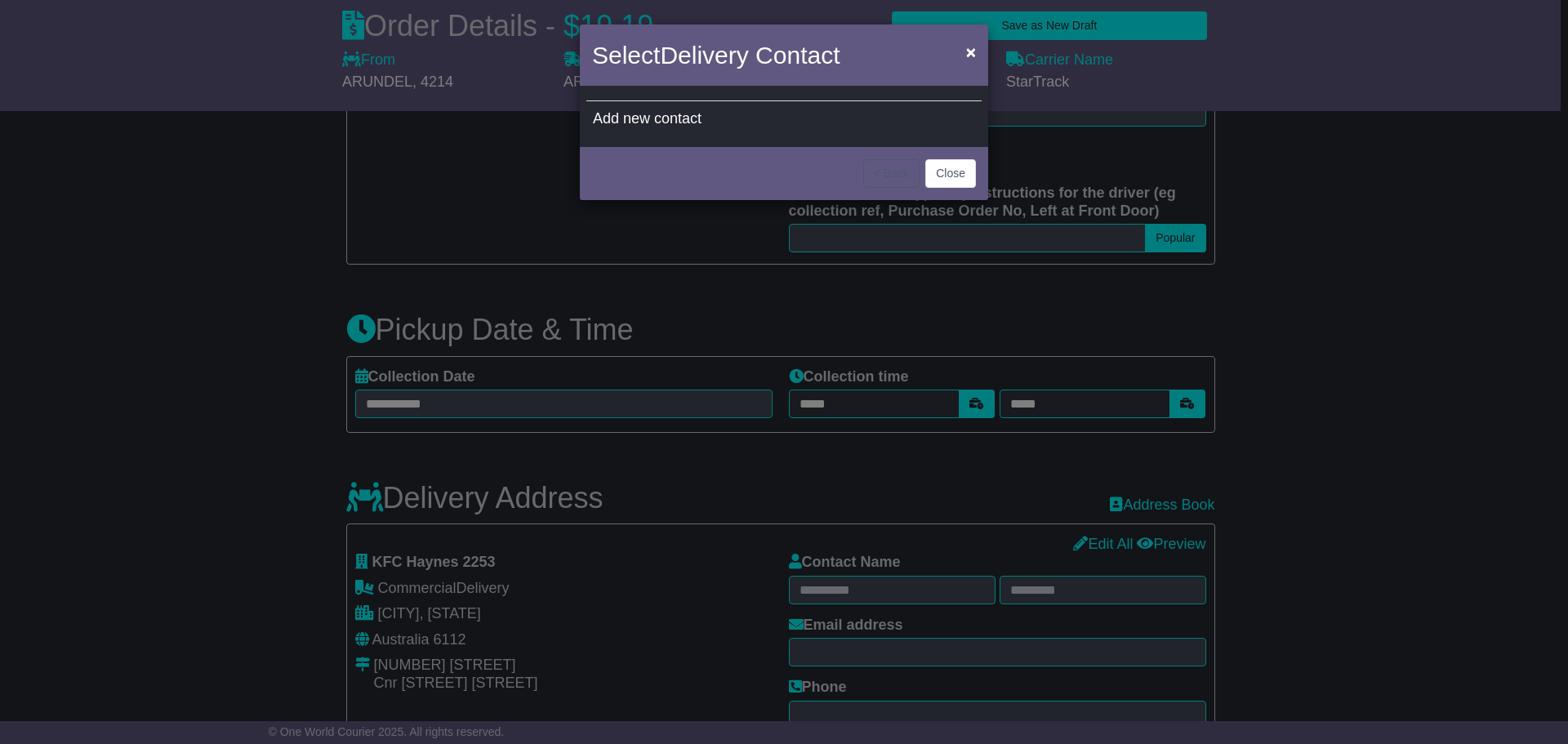 type on "*****" 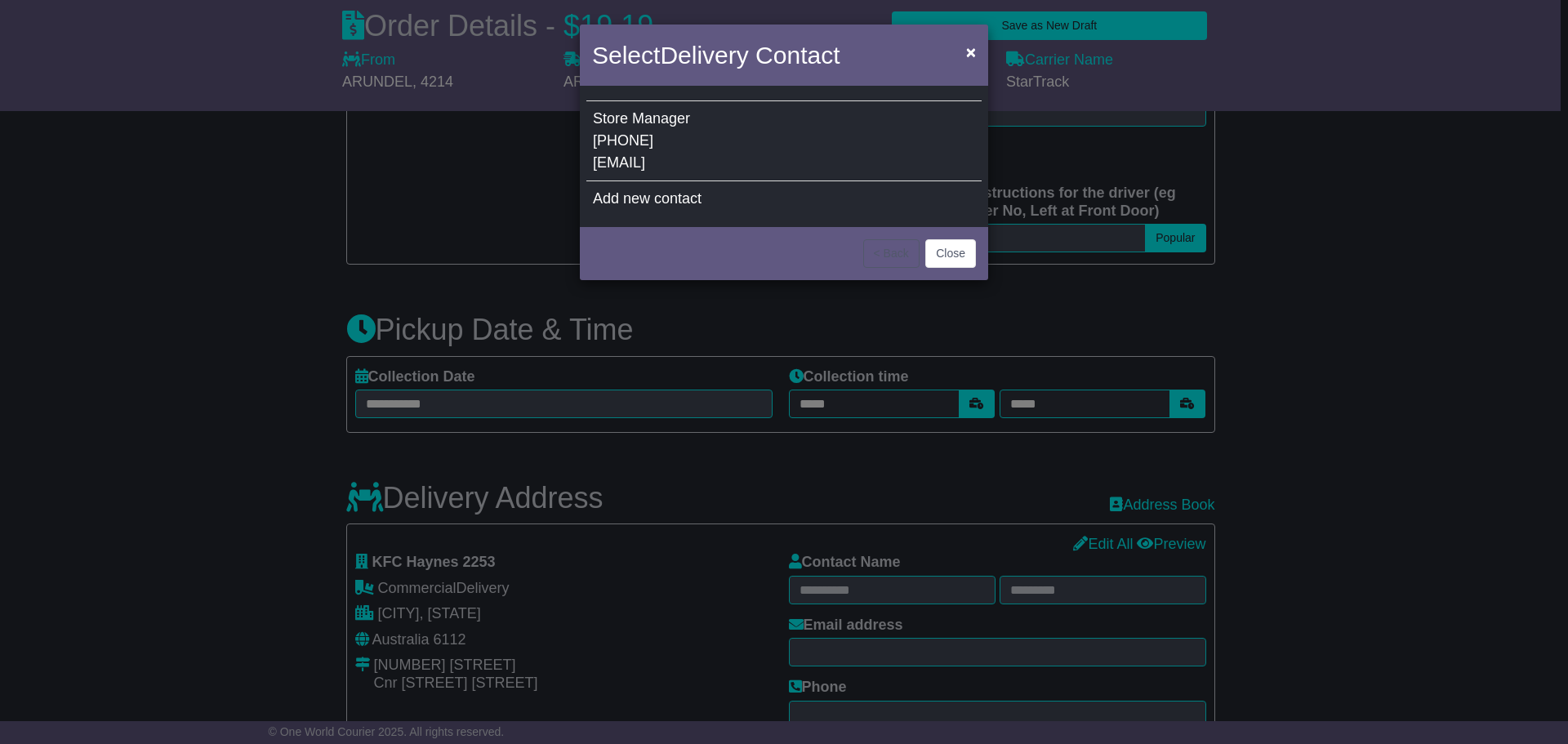 click on "Store   Manager
08 9399 6900
7969@collinsfg.com.au" at bounding box center (784, 141) 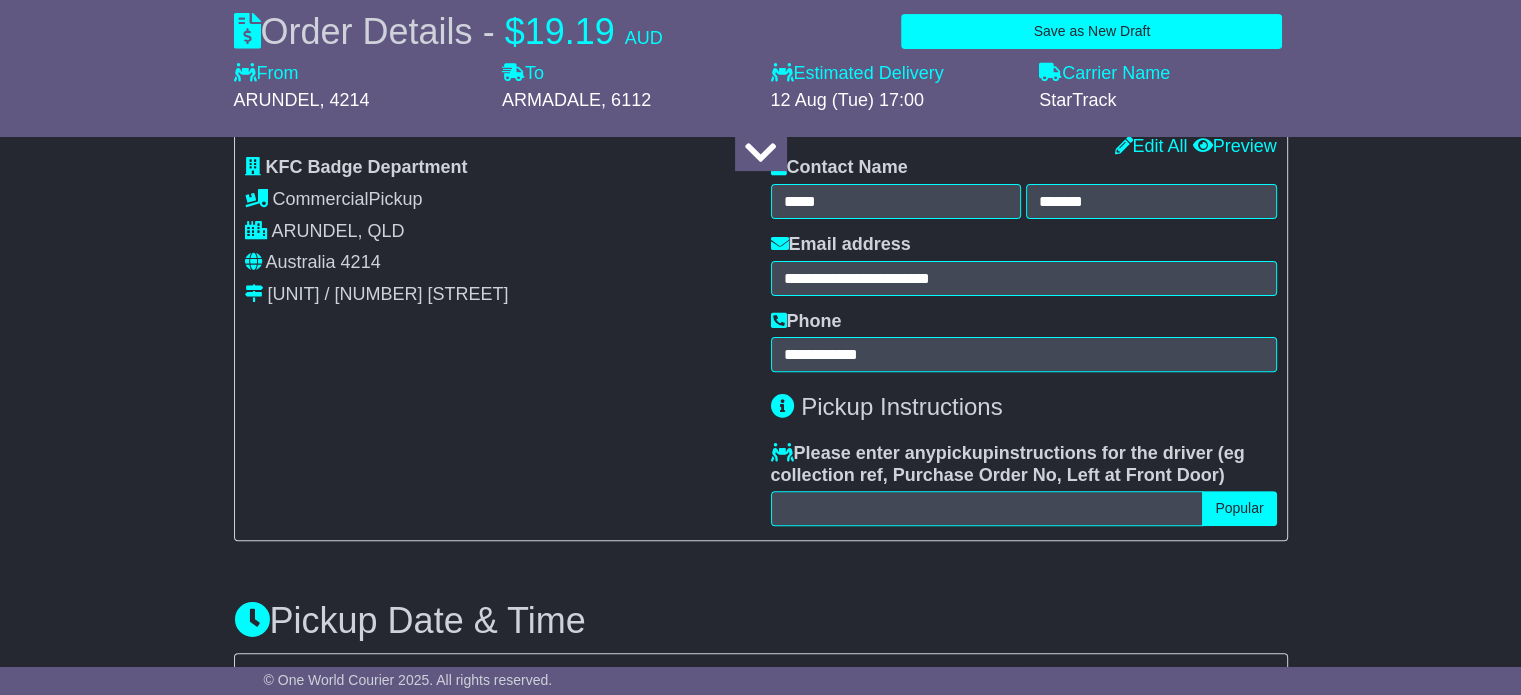 scroll, scrollTop: 200, scrollLeft: 0, axis: vertical 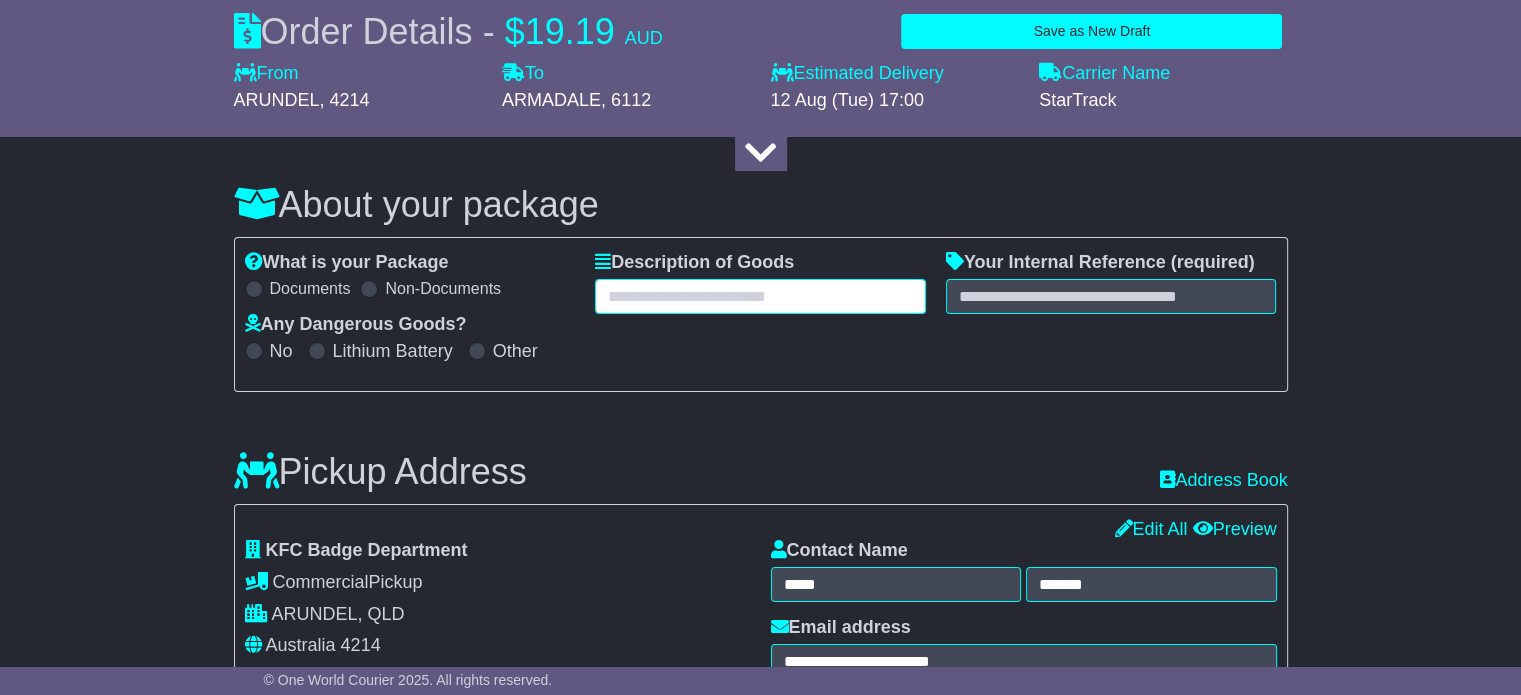 click at bounding box center (760, 296) 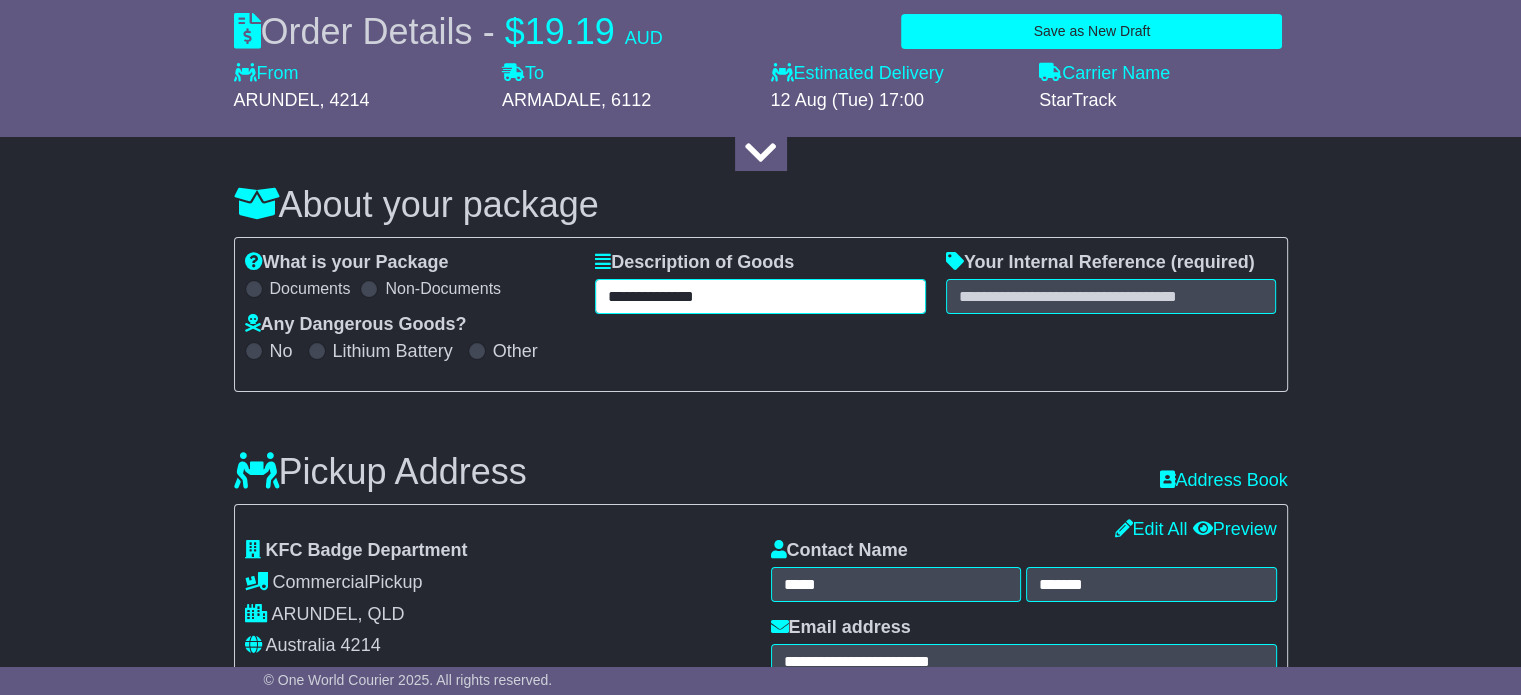 type on "**********" 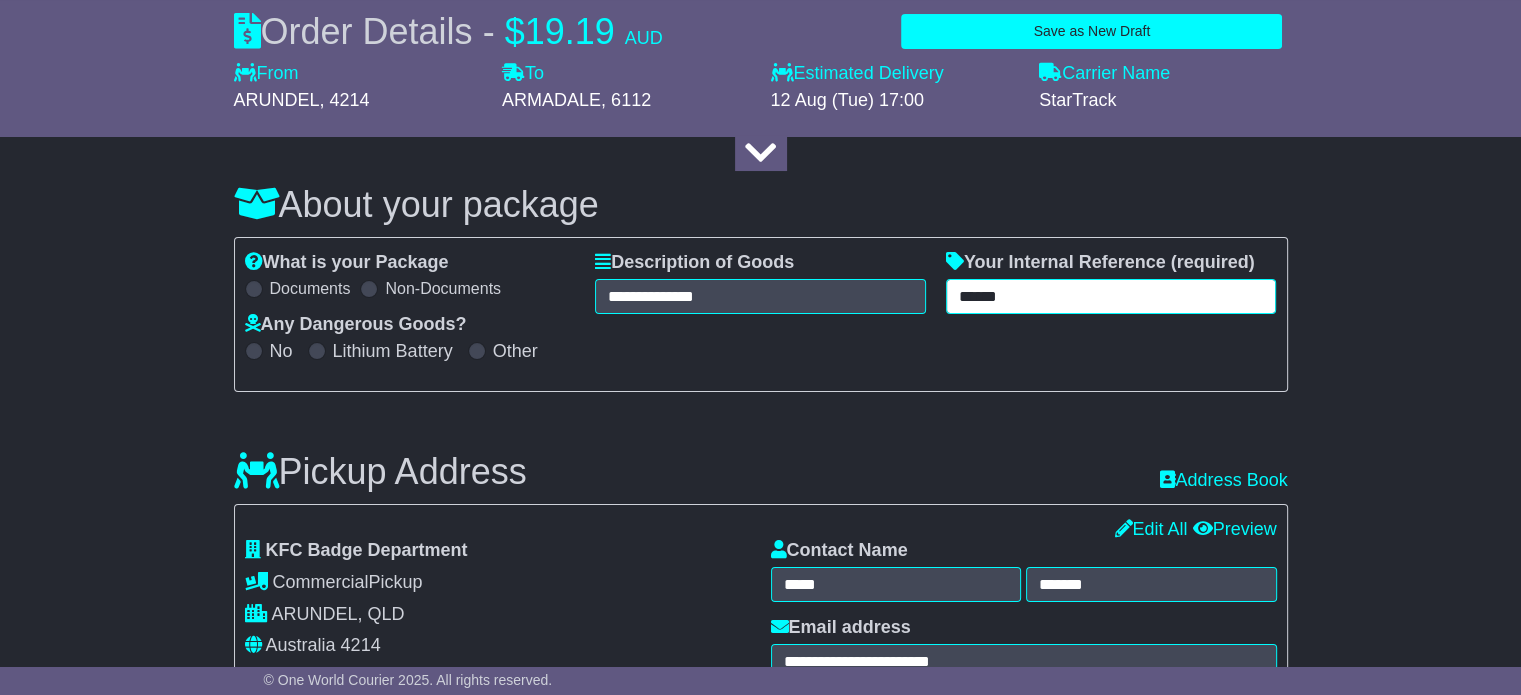 click on "*****" at bounding box center (1111, 296) 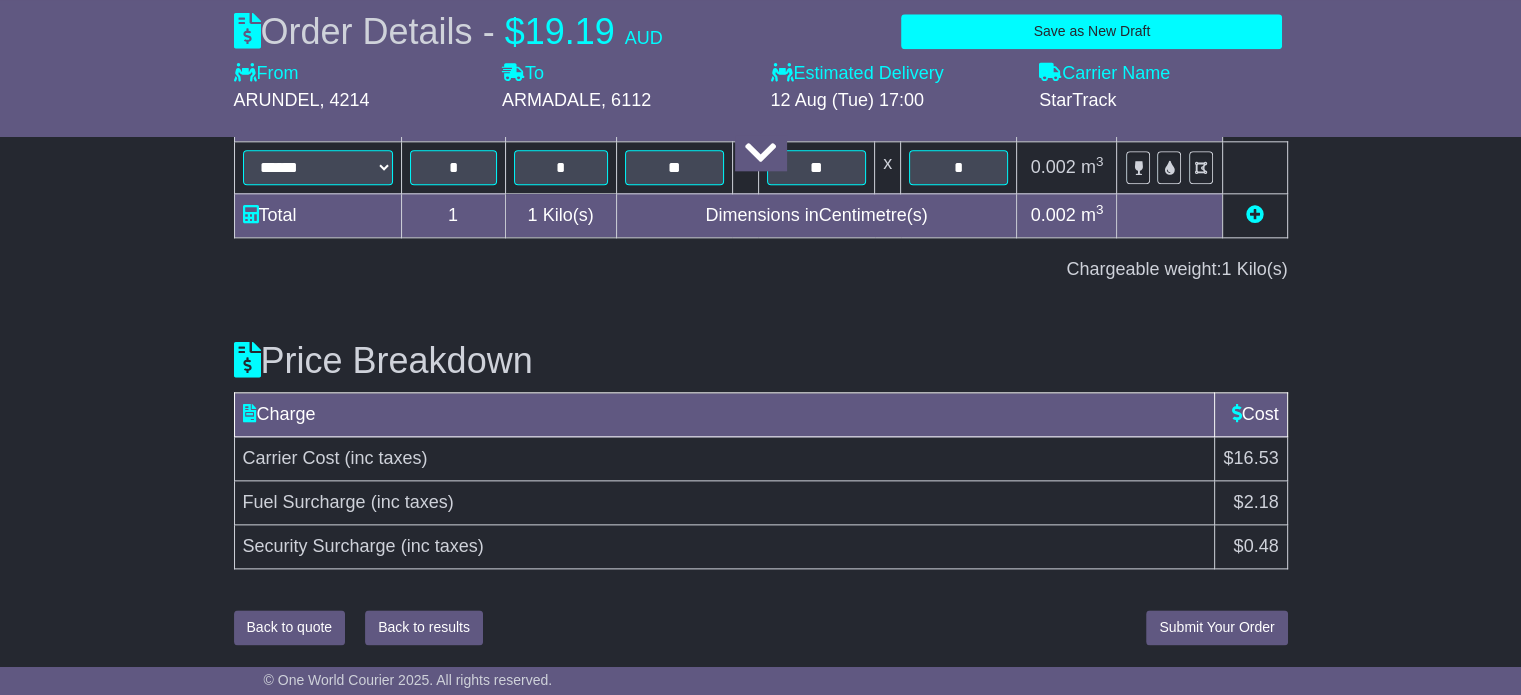 type on "**********" 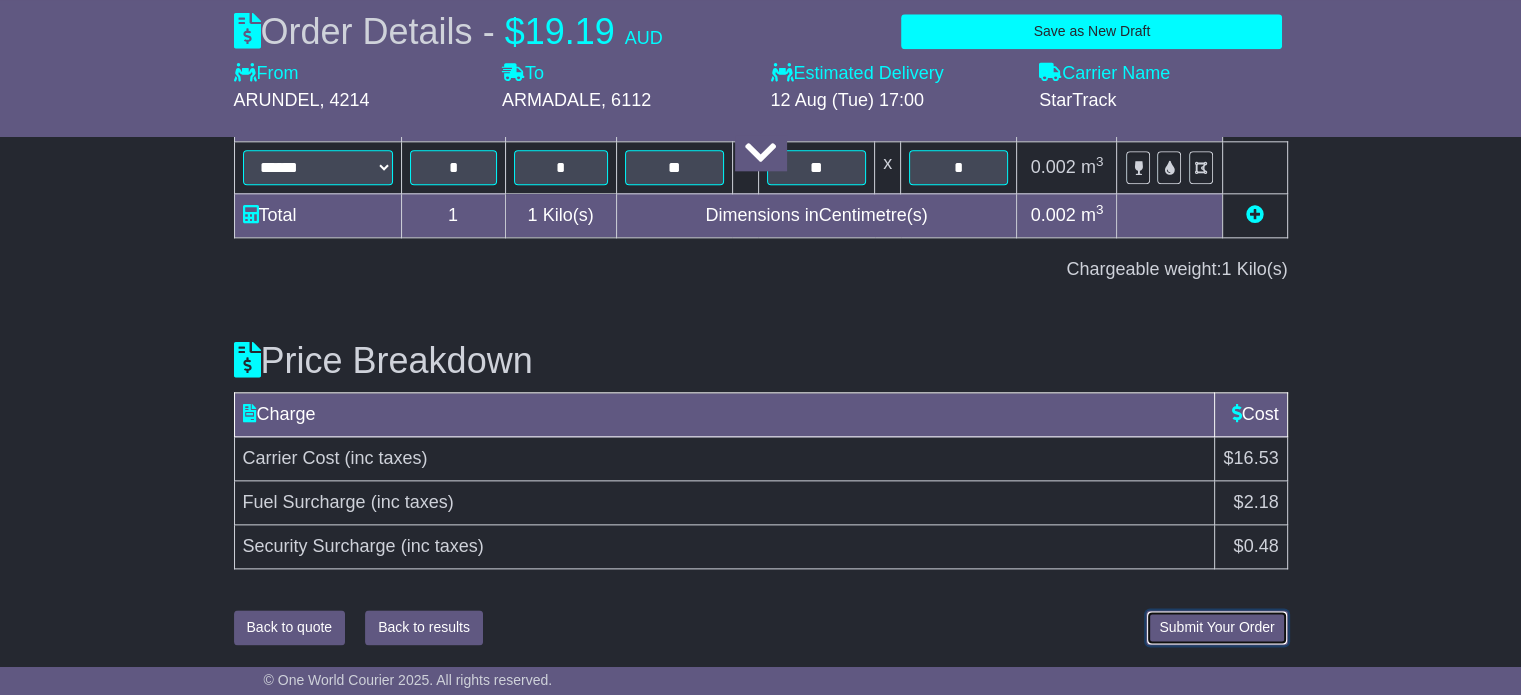 click on "Submit Your Order" at bounding box center [1216, 627] 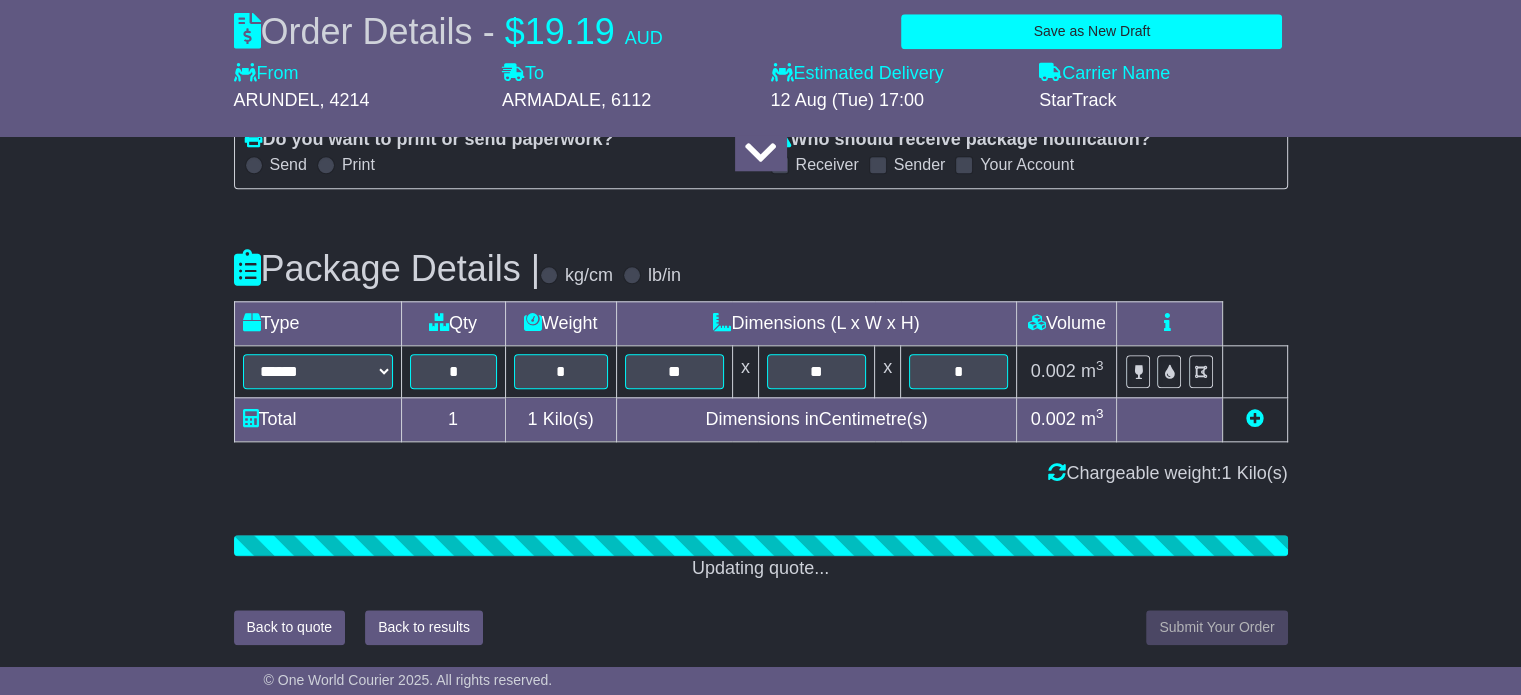scroll, scrollTop: 2296, scrollLeft: 0, axis: vertical 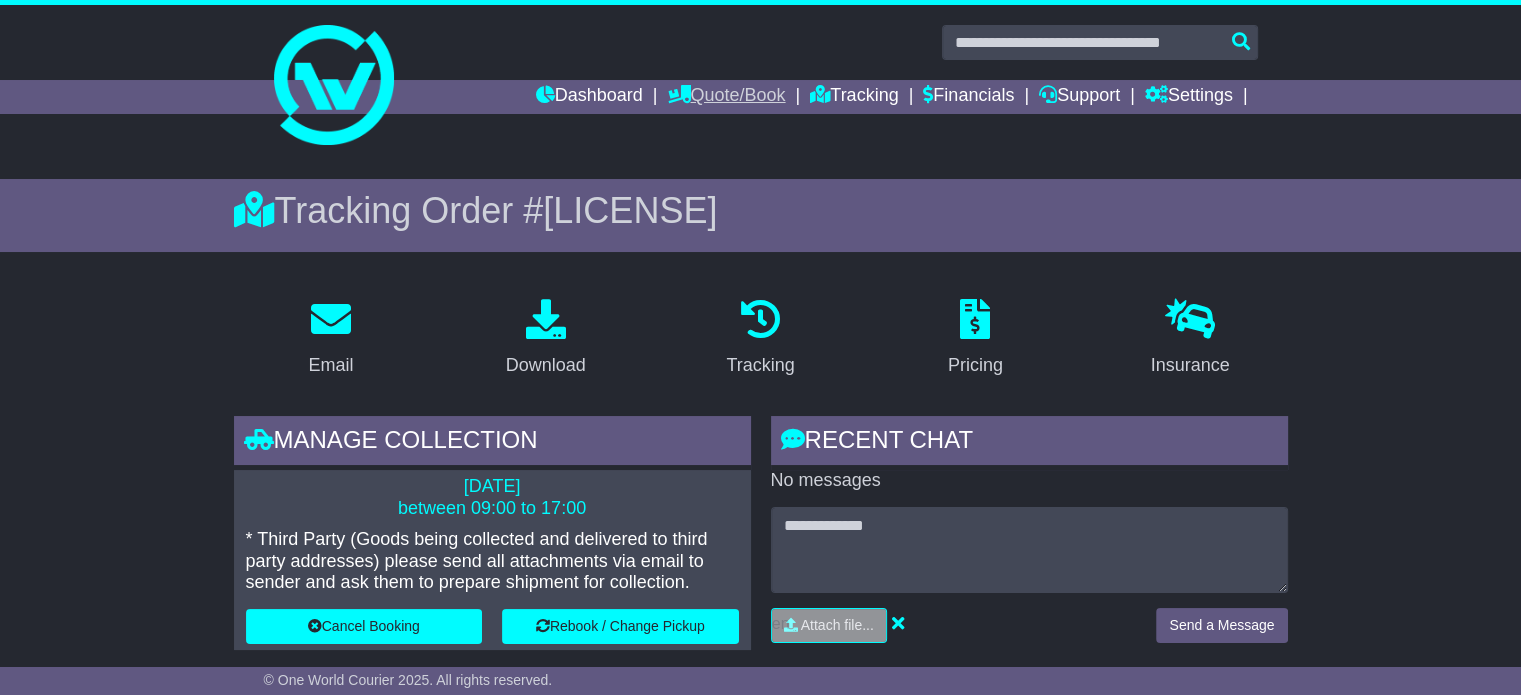 click on "Quote/Book" at bounding box center [726, 97] 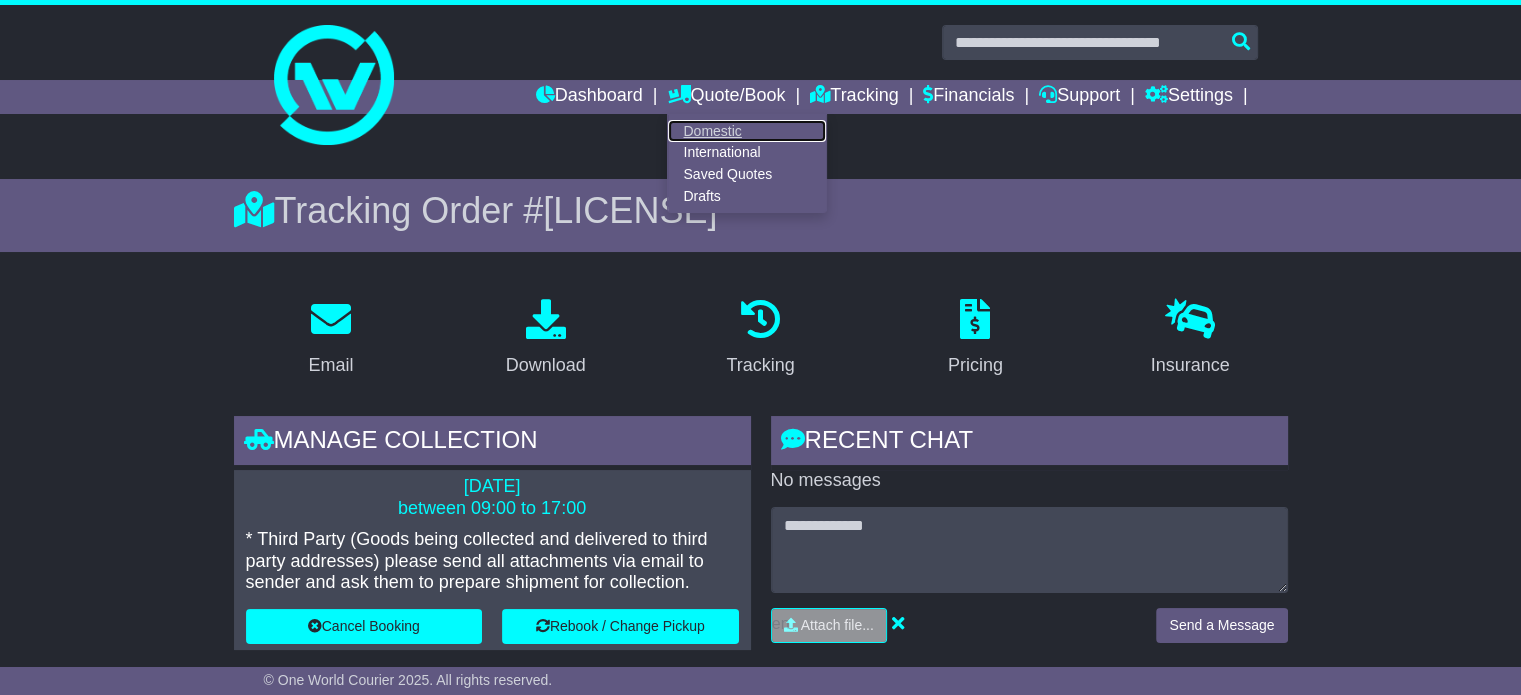 click on "Domestic" at bounding box center (747, 131) 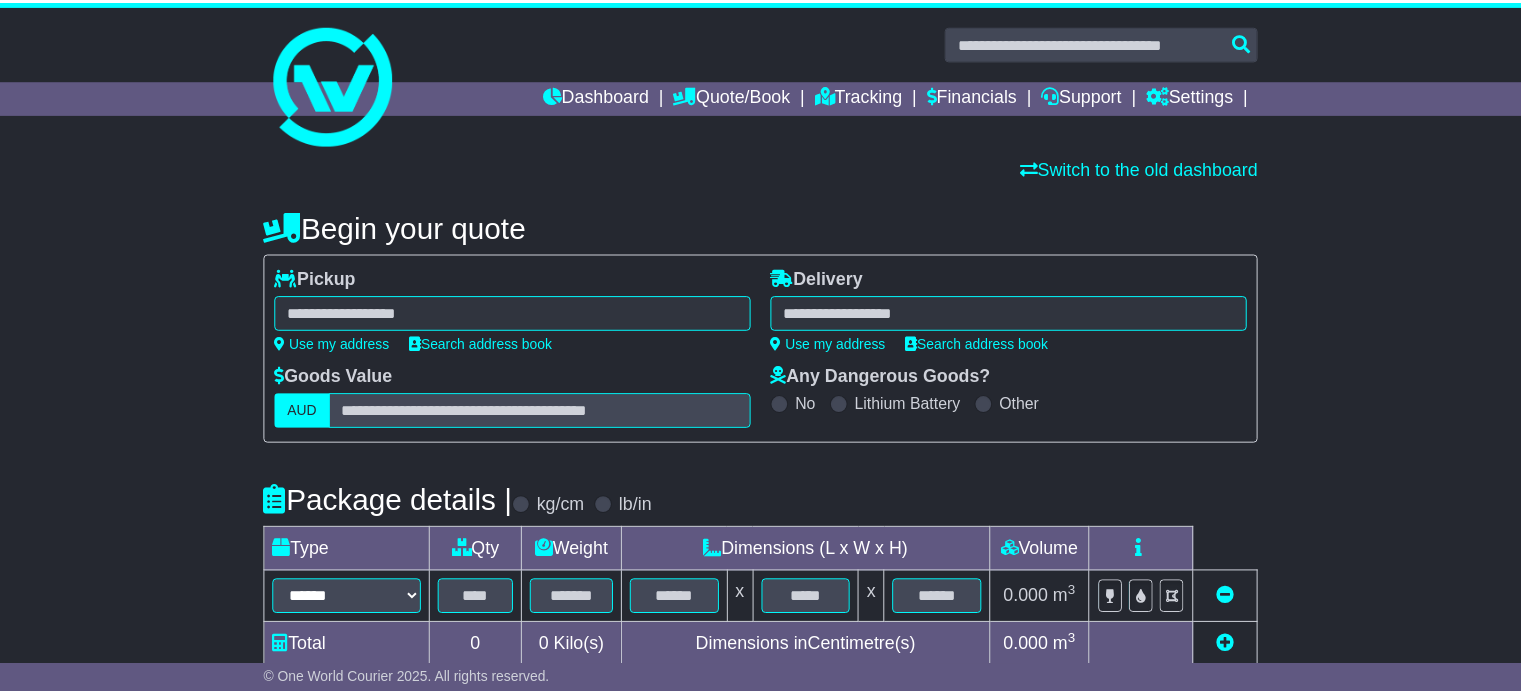 scroll, scrollTop: 0, scrollLeft: 0, axis: both 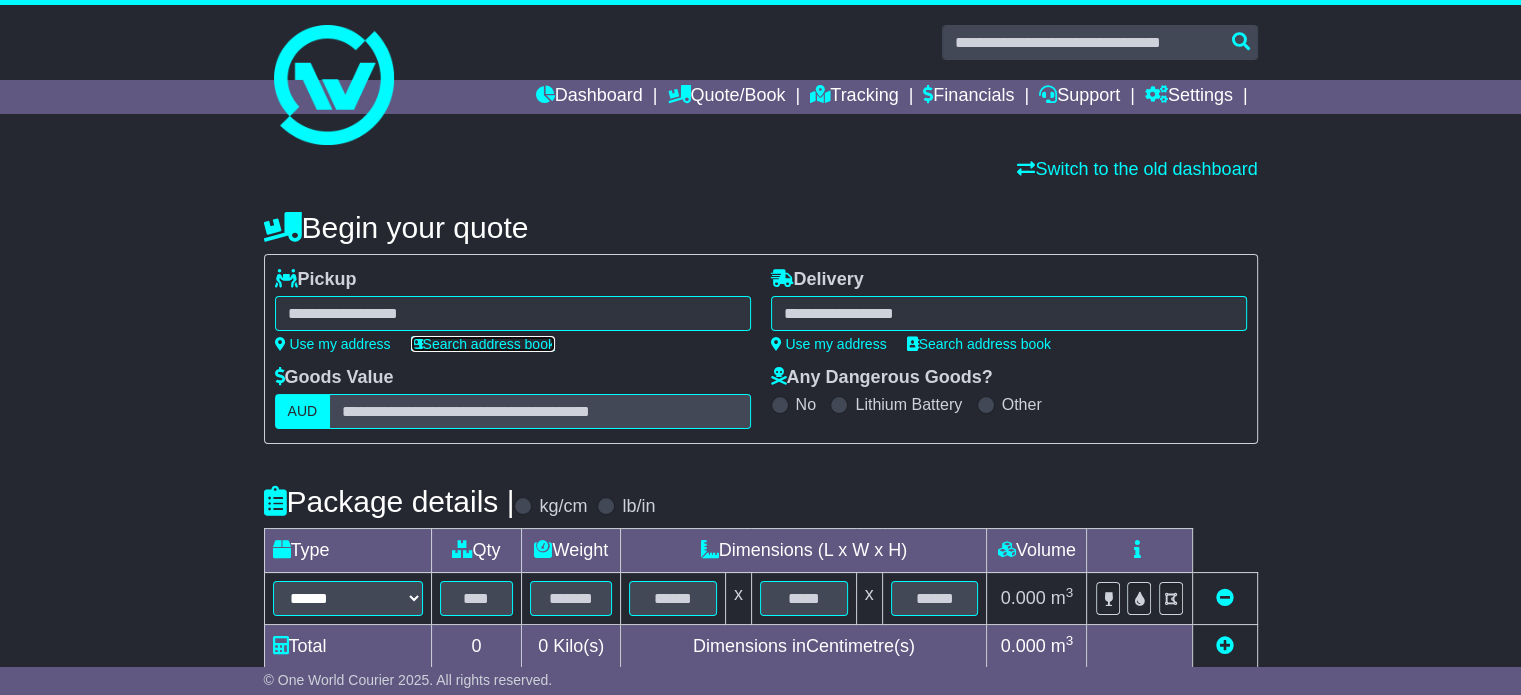 click on "Search address book" at bounding box center (483, 344) 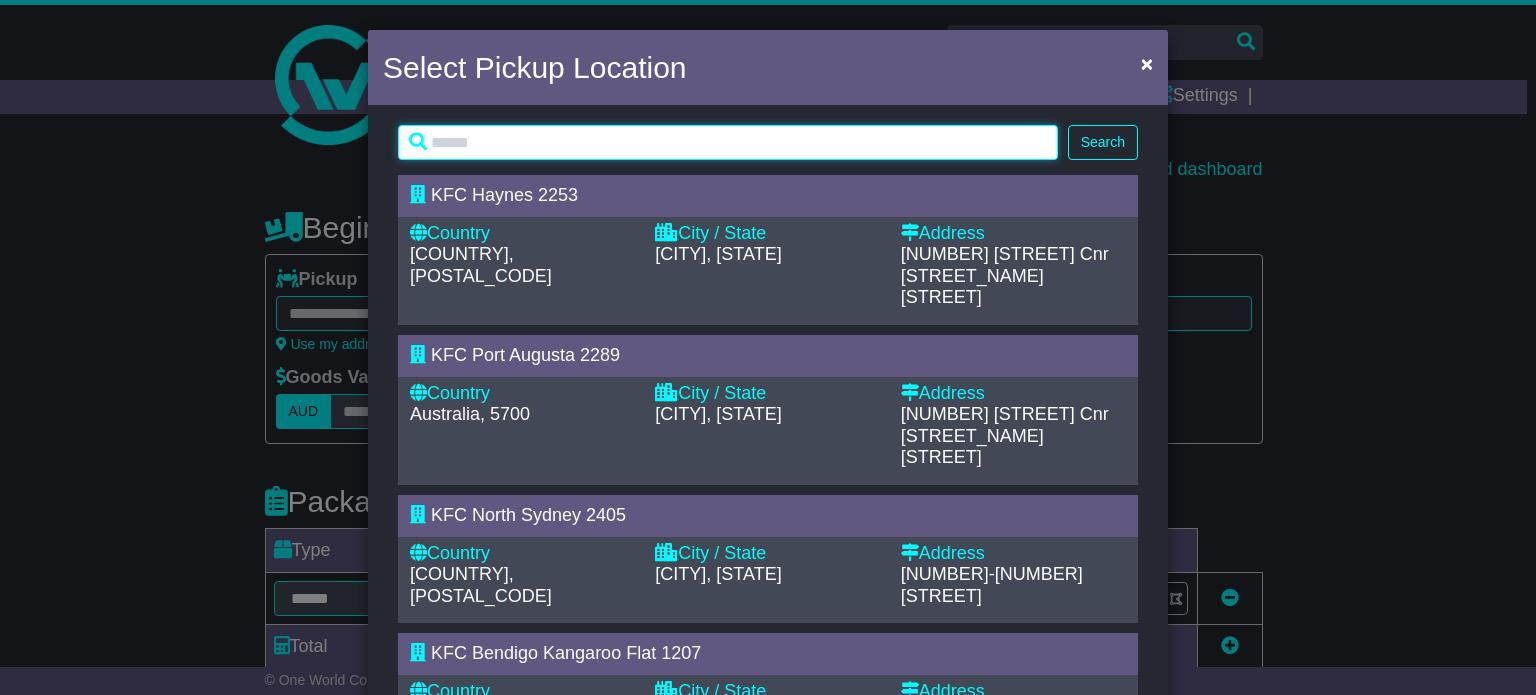 click at bounding box center [728, 142] 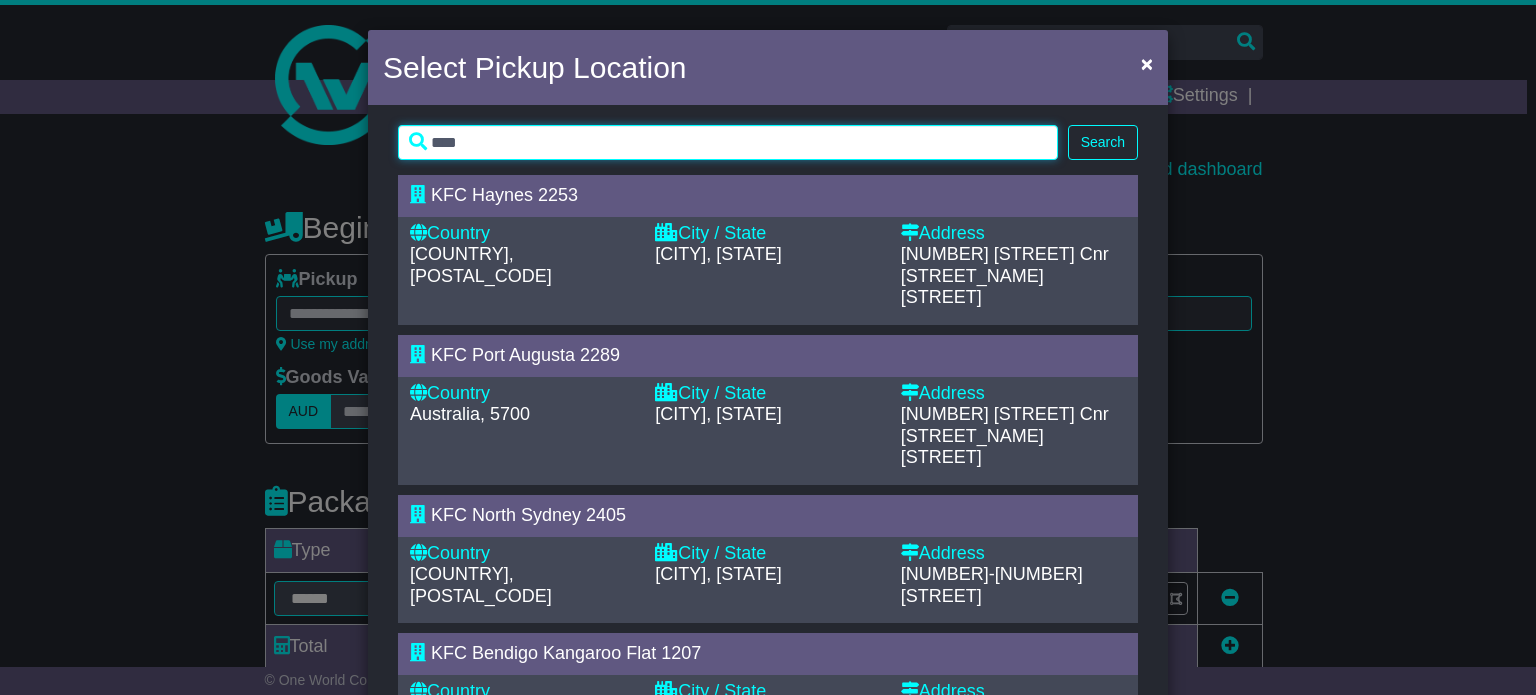 type on "****" 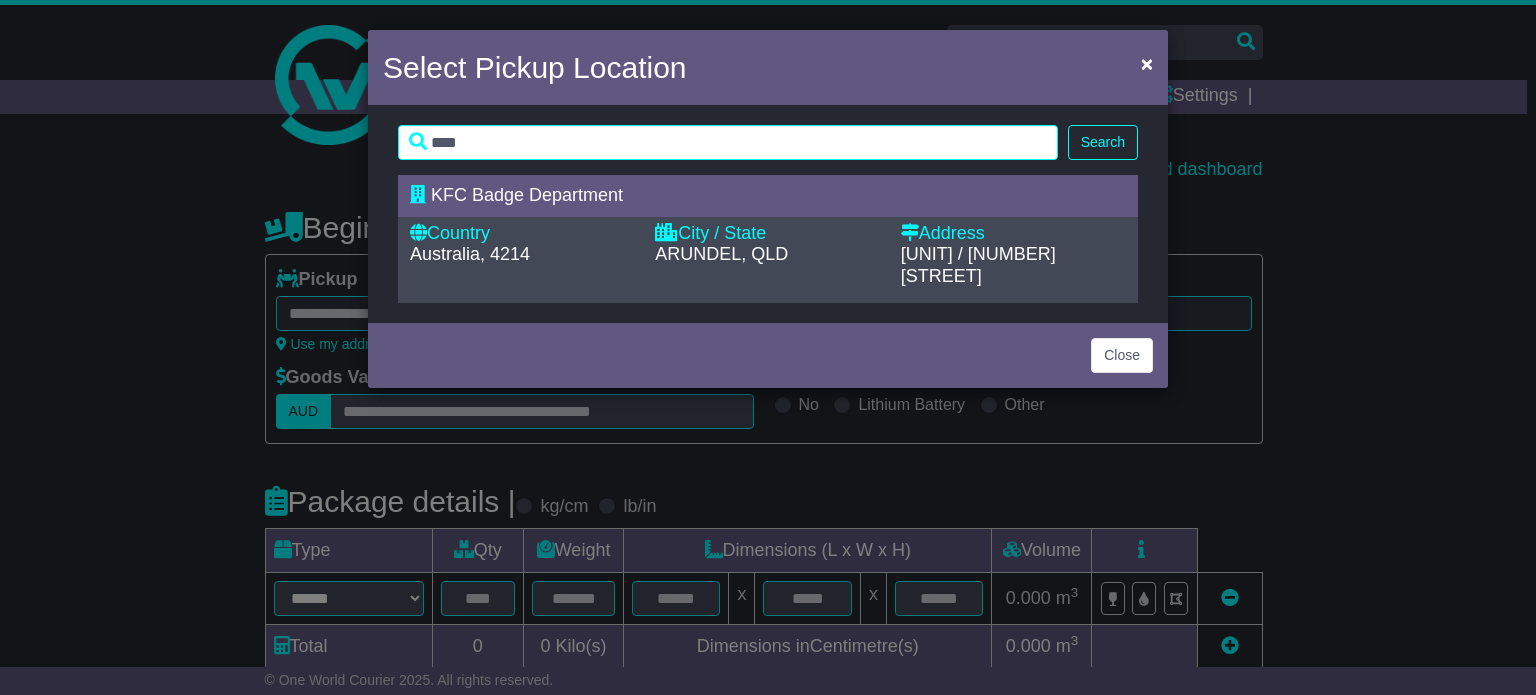 click on "Search" at bounding box center (1103, 142) 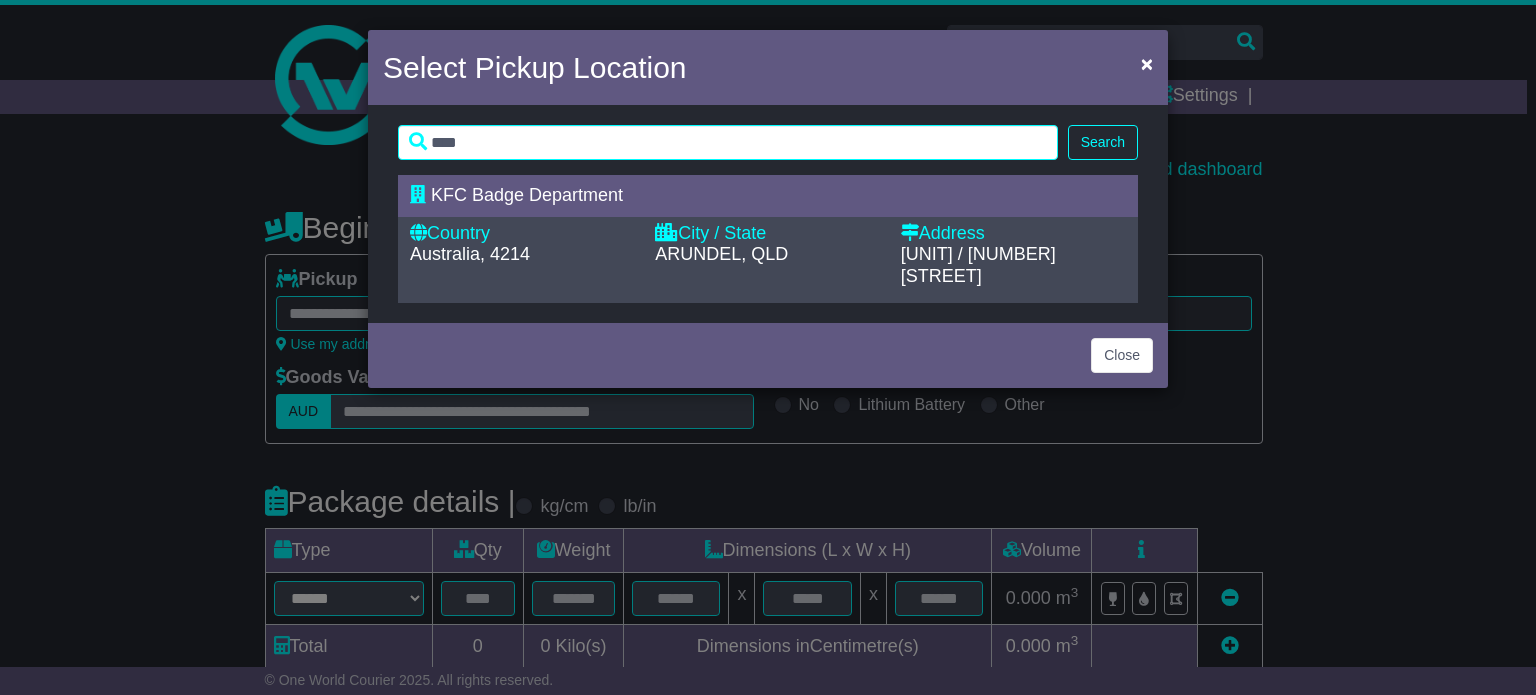 click on "KFC Badge Department" at bounding box center [527, 195] 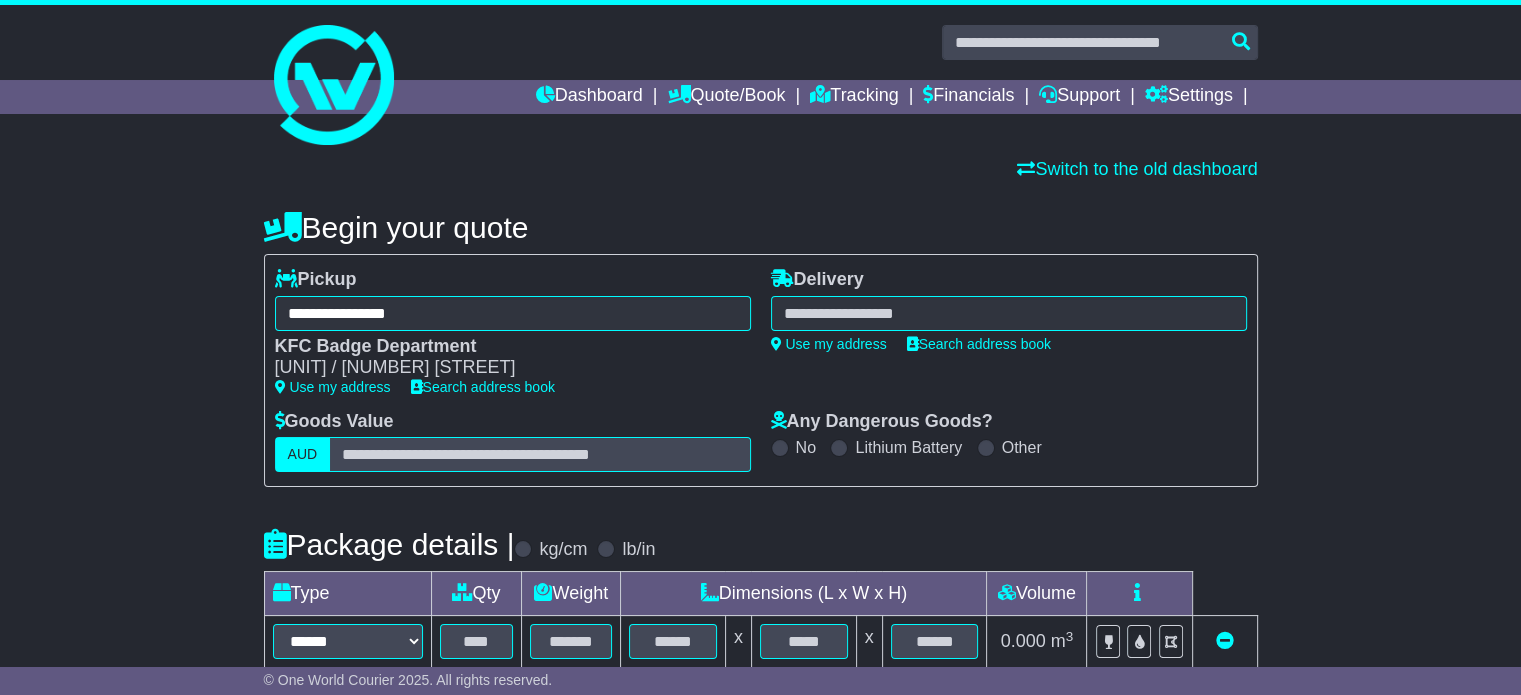 click at bounding box center [1009, 313] 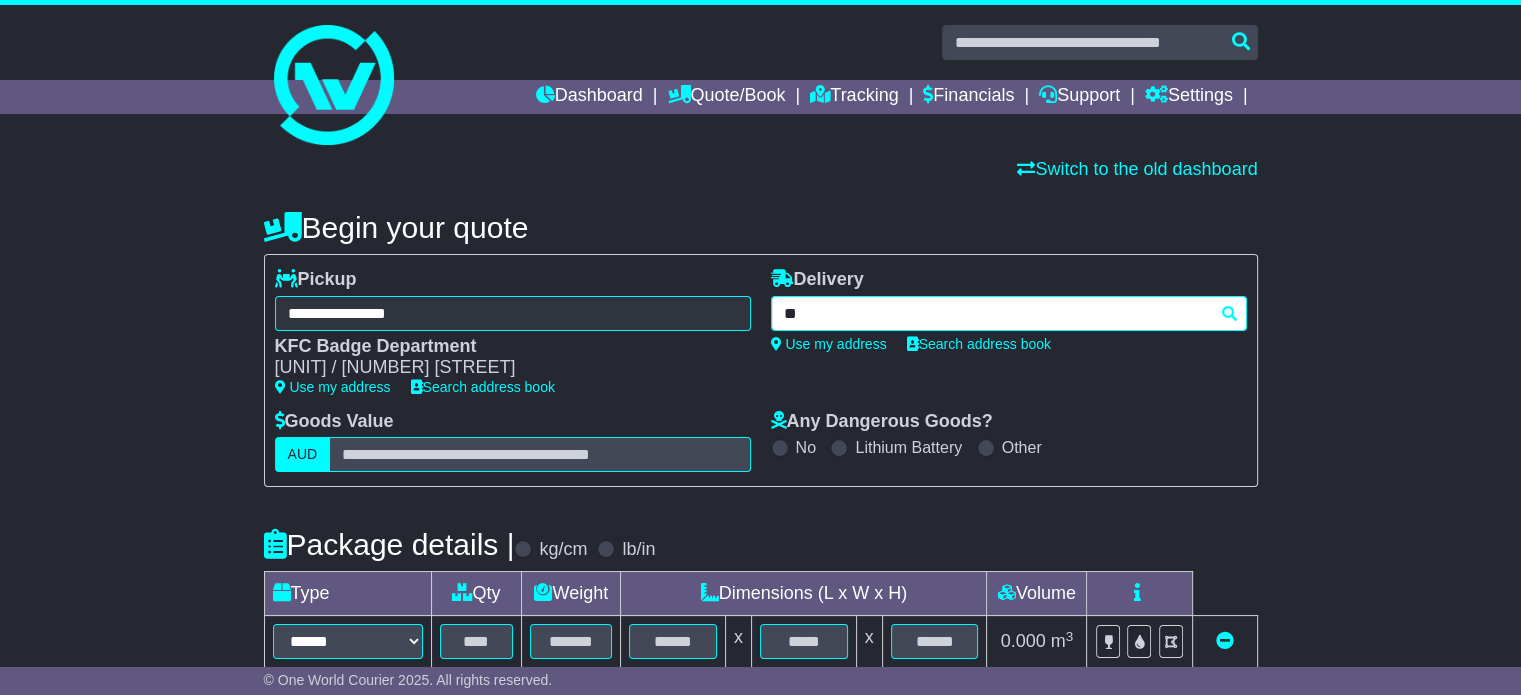 type on "*" 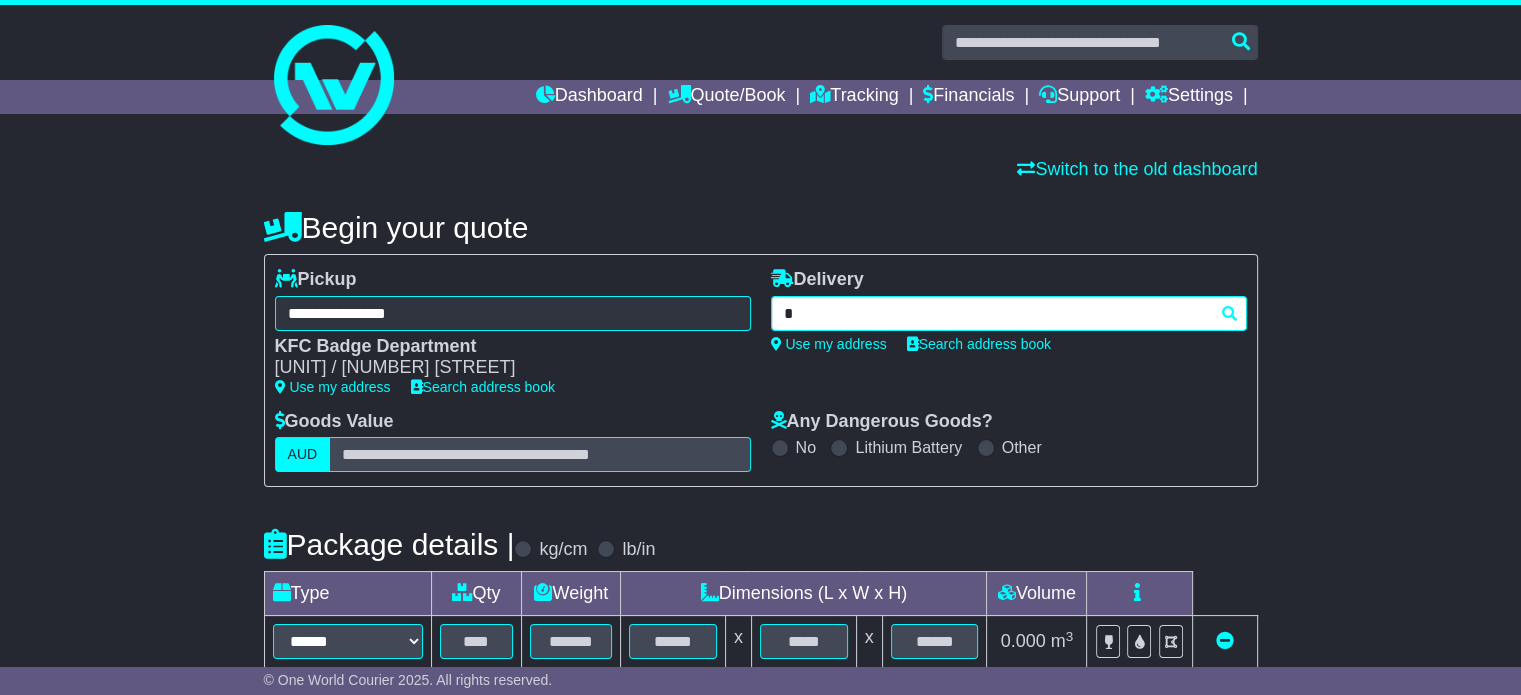 type 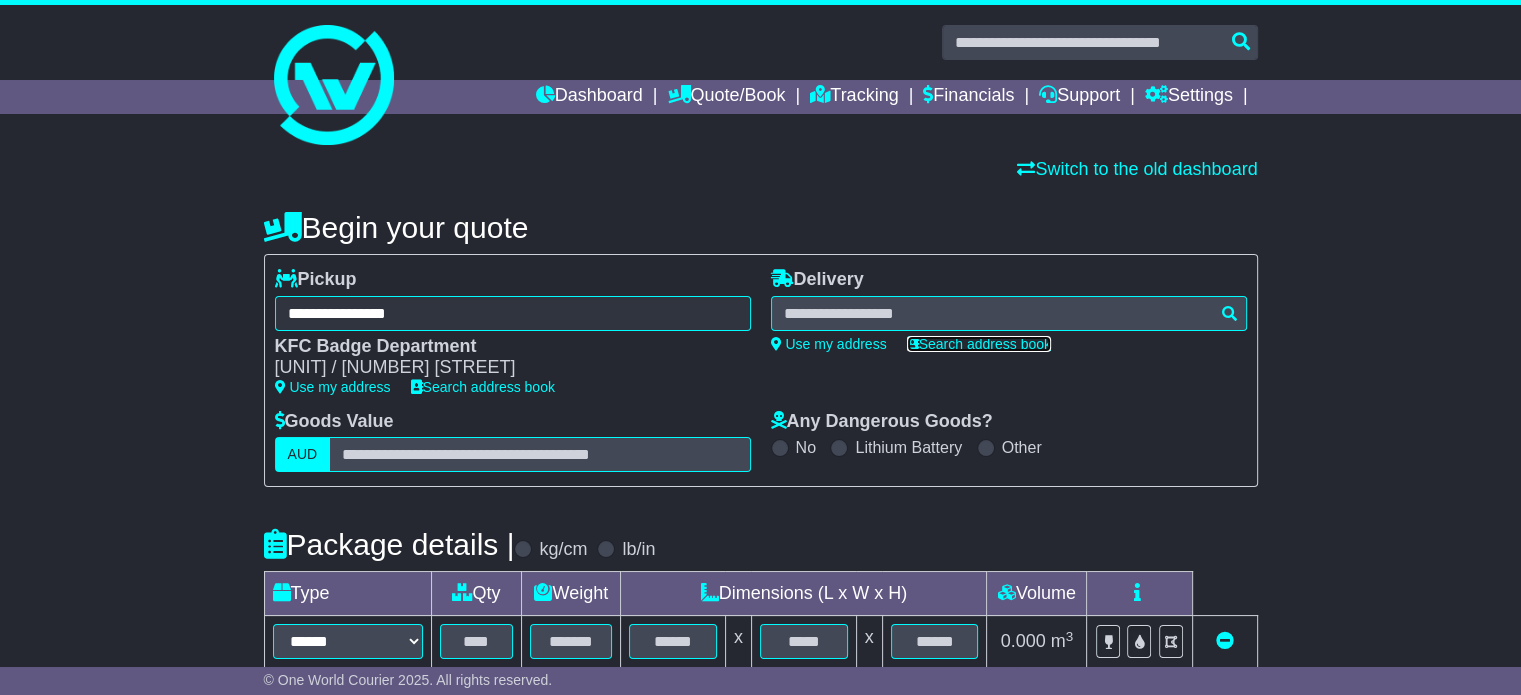 click on "Search address book" at bounding box center [979, 344] 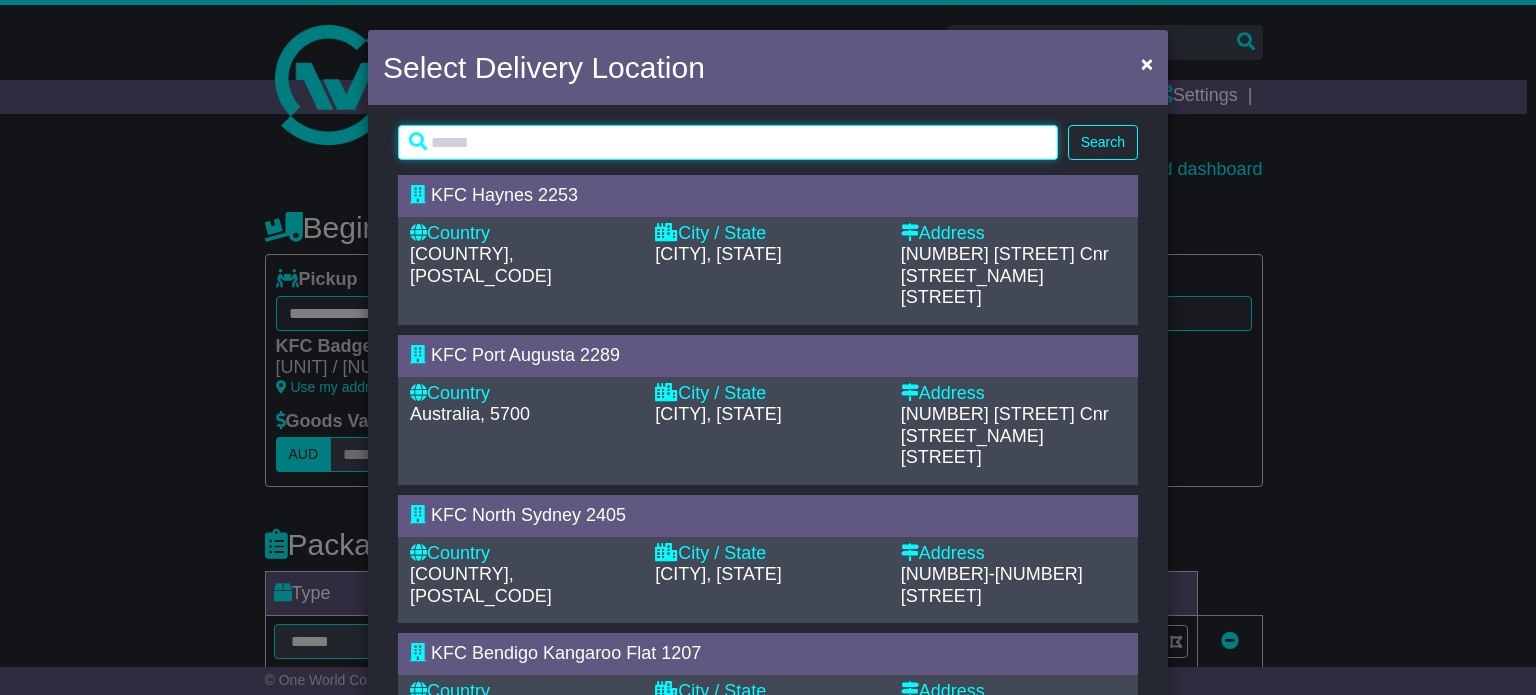click at bounding box center (728, 142) 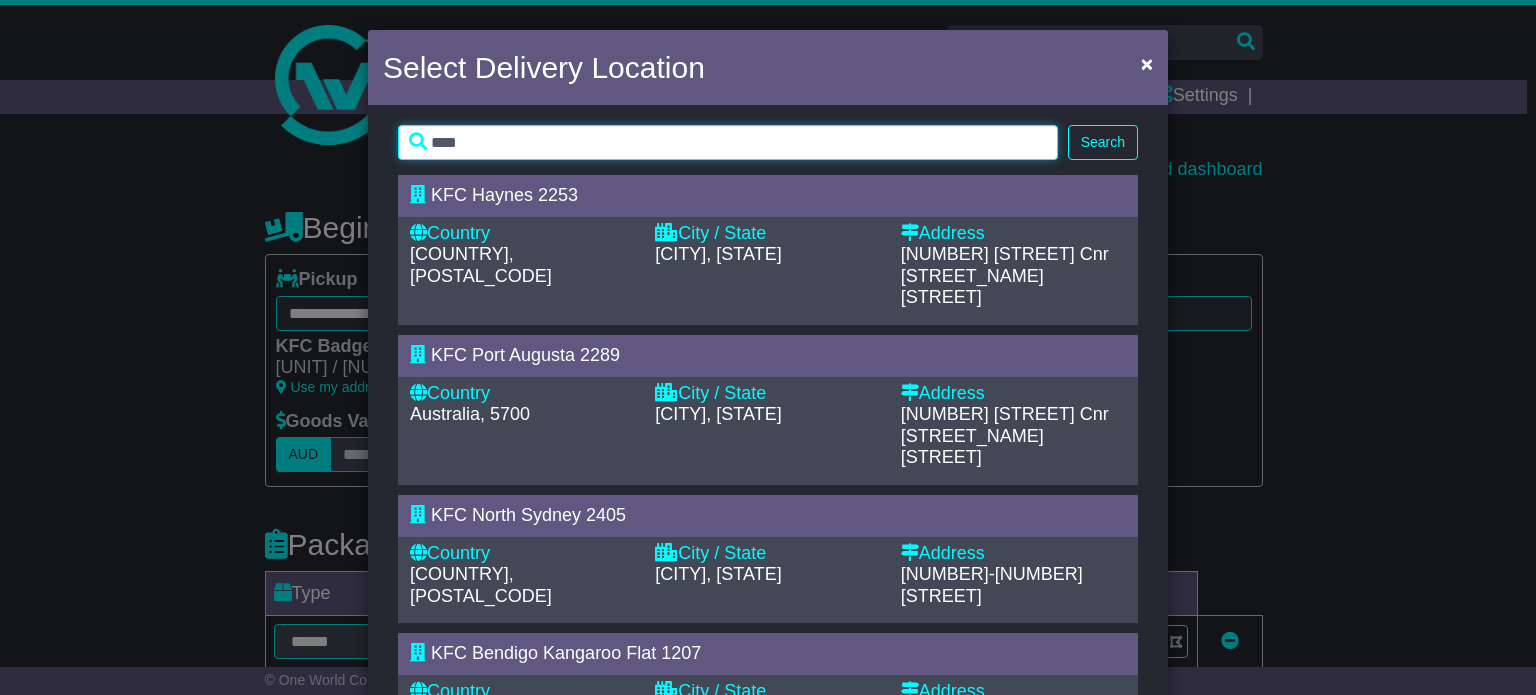type on "****" 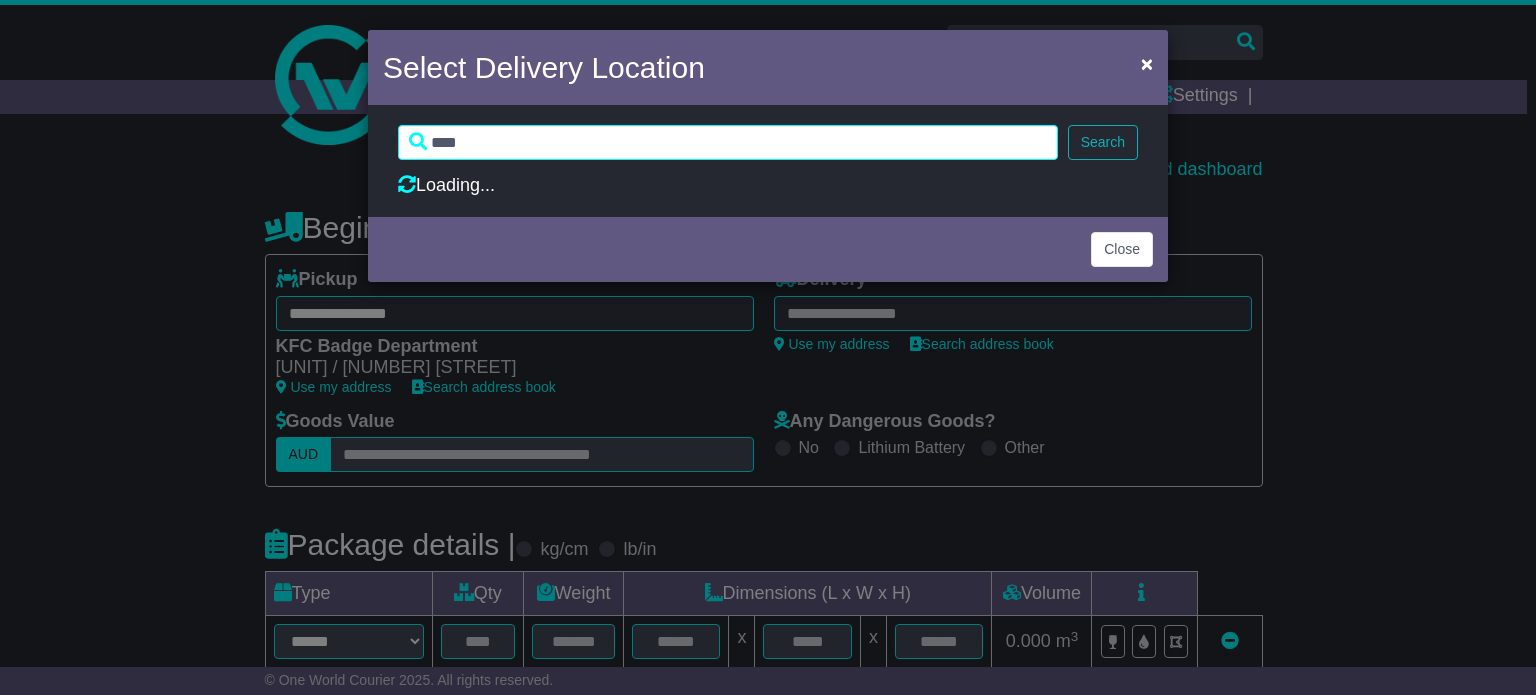 click on "Search" at bounding box center [1103, 142] 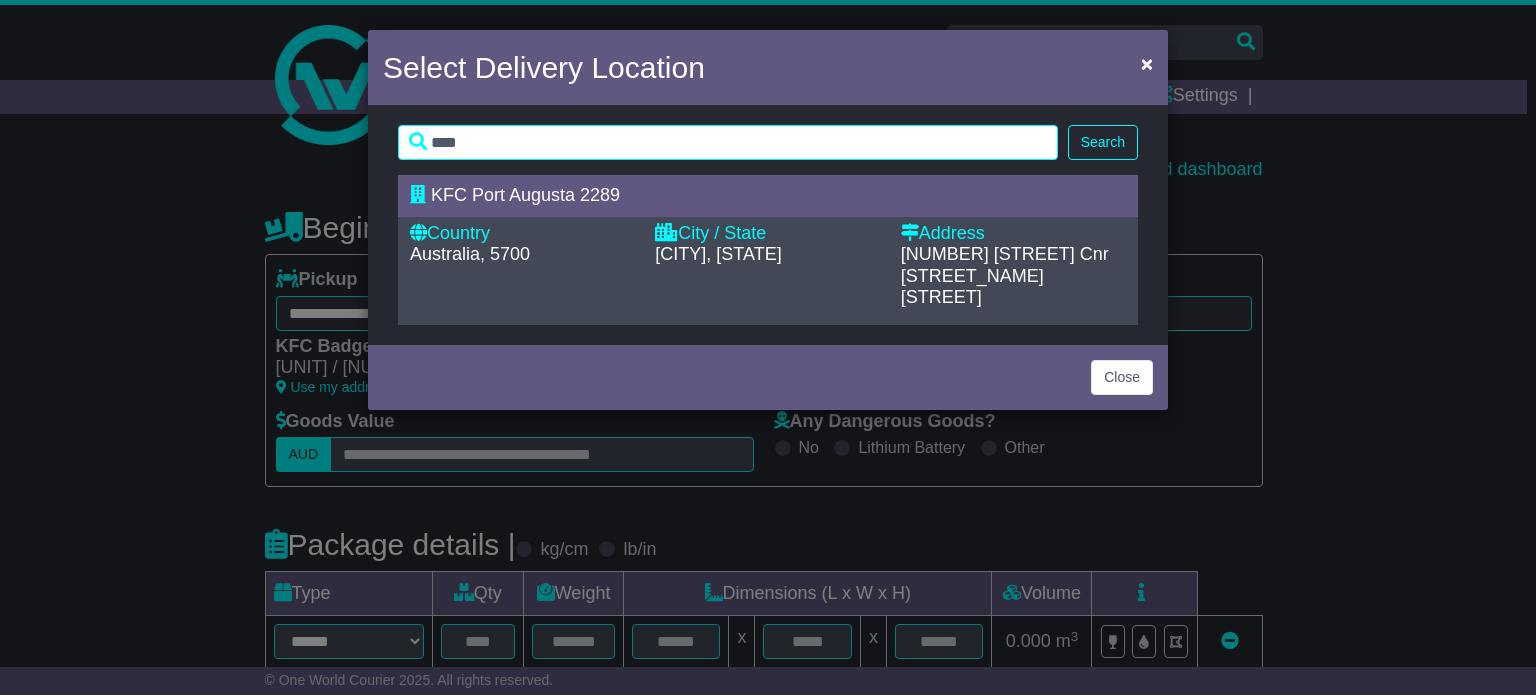 click on "KFC Port Augusta 2289" at bounding box center [525, 195] 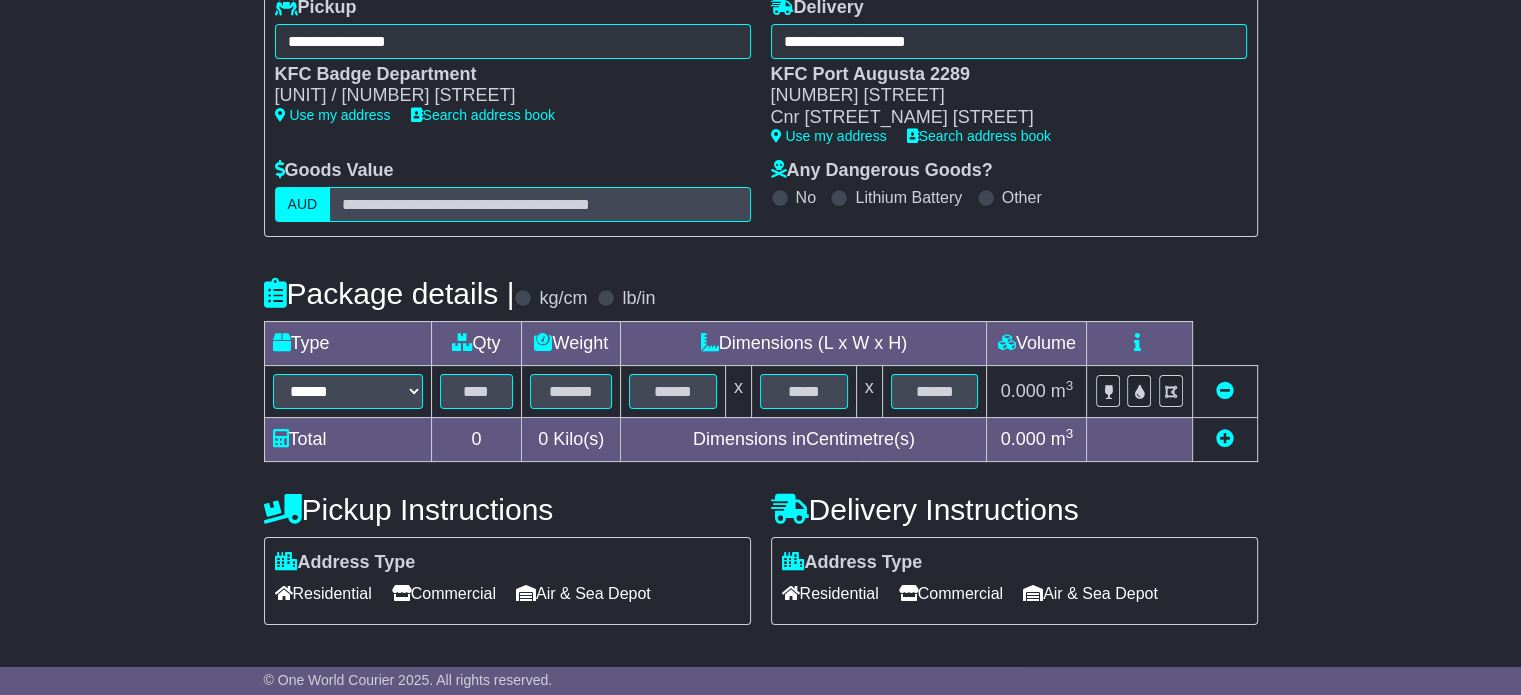 scroll, scrollTop: 400, scrollLeft: 0, axis: vertical 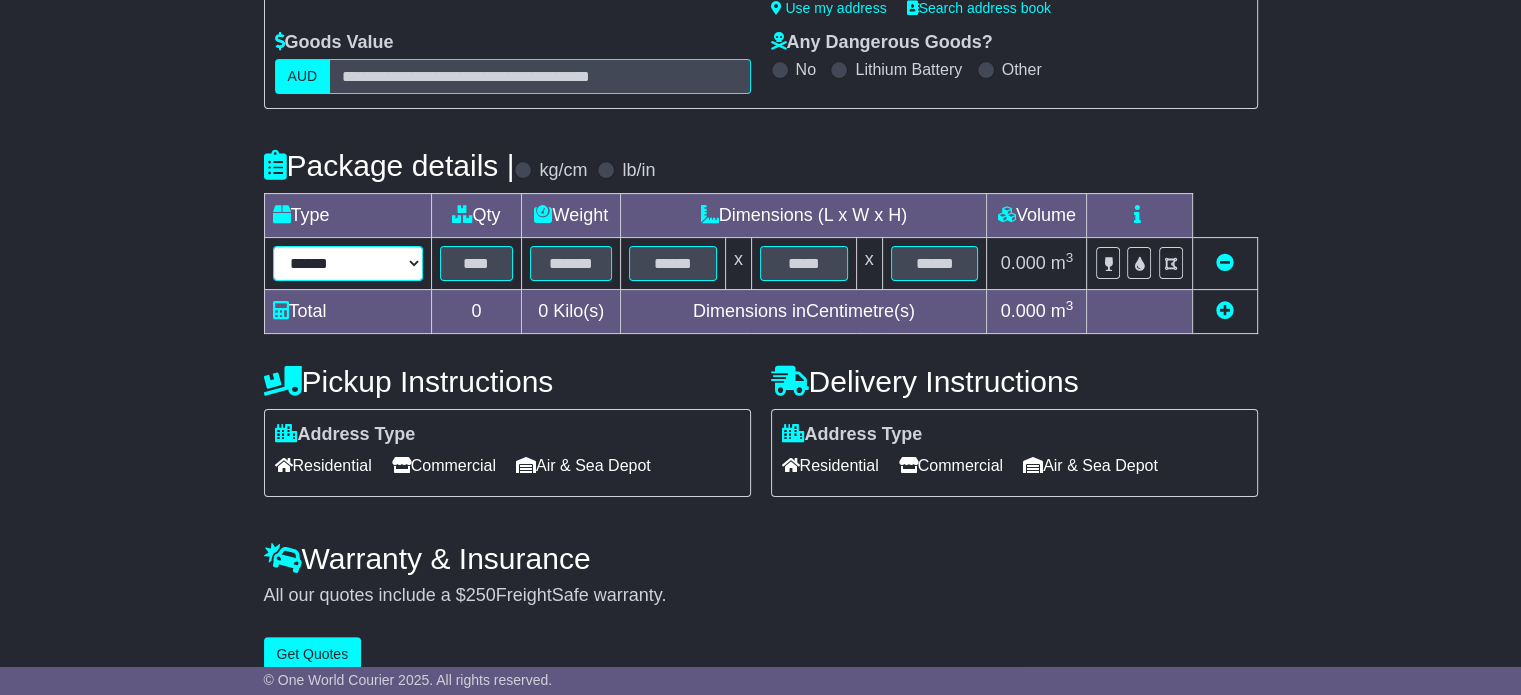click on "****** ****** *** ******** ***** **** **** ****** *** *******" at bounding box center (348, 263) 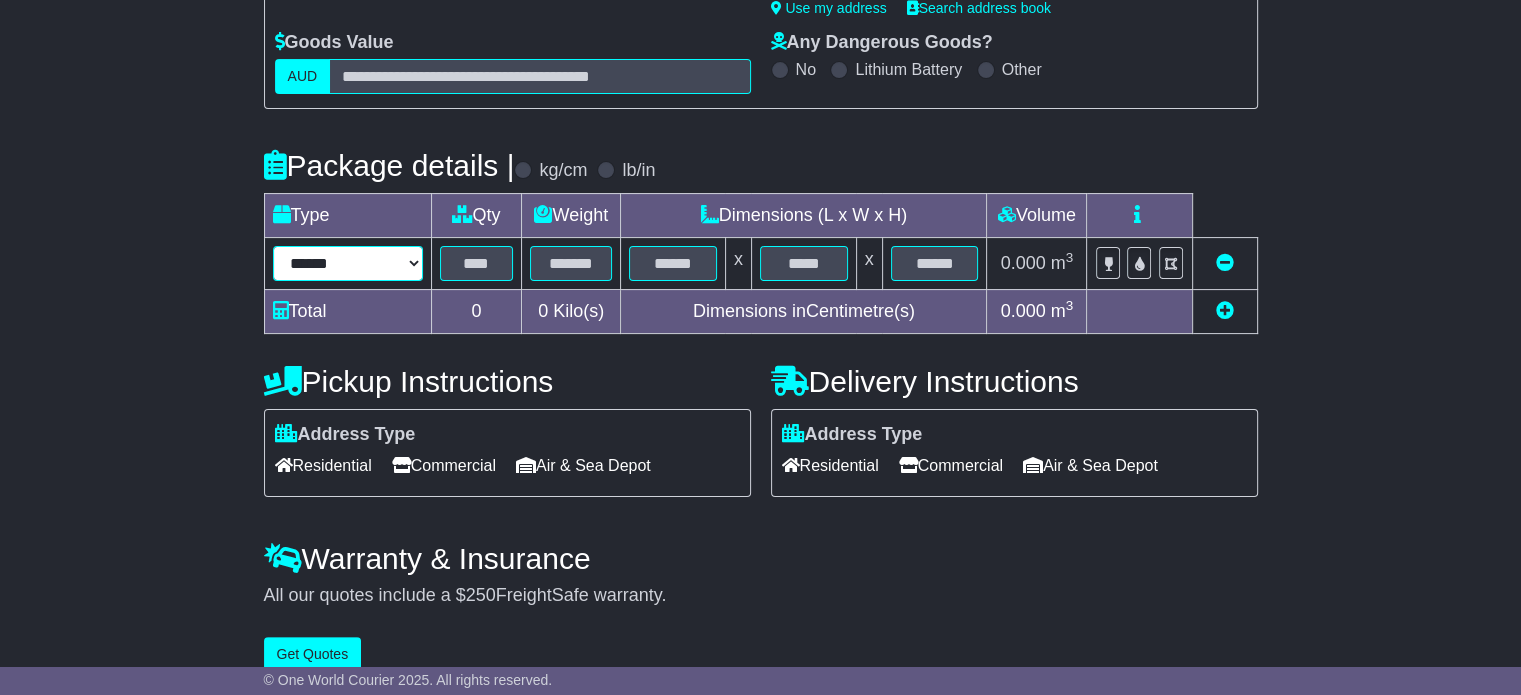 select on "*****" 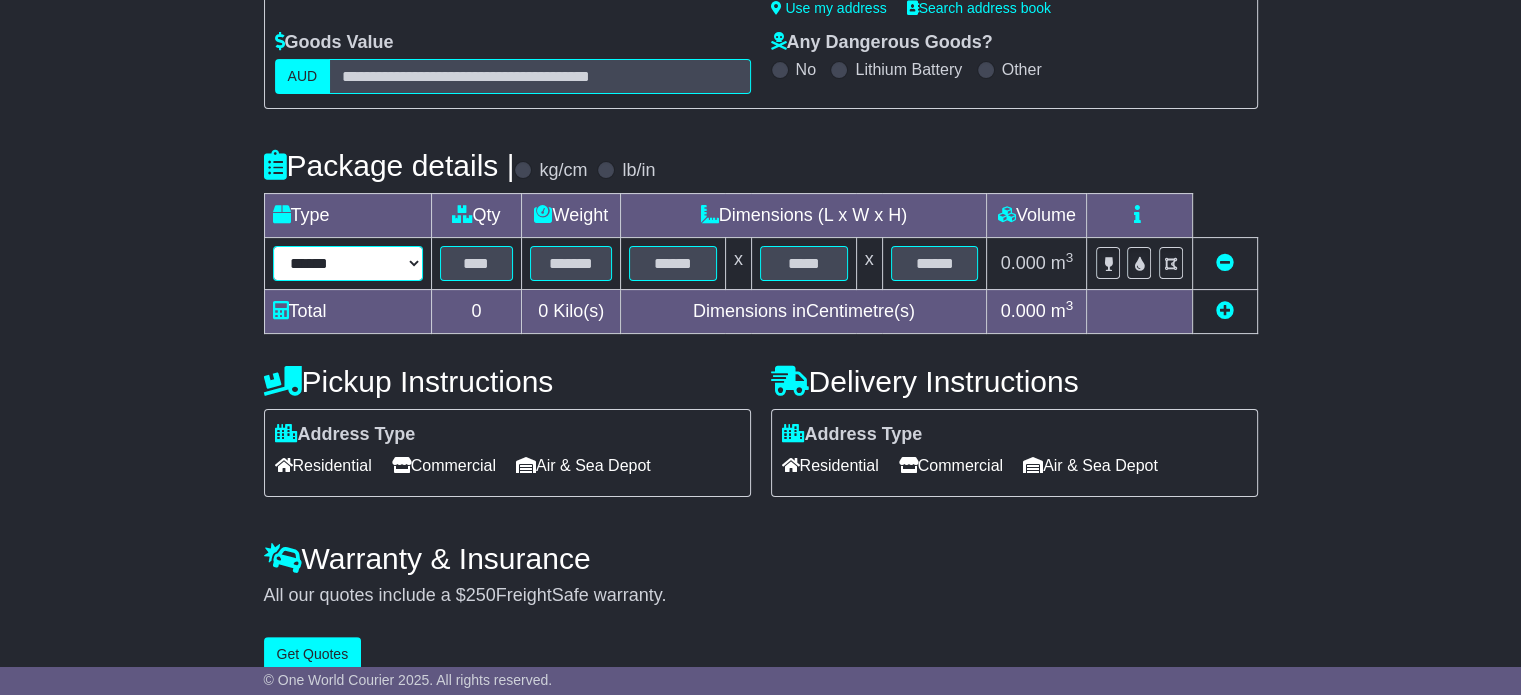 click on "****** ****** *** ******** ***** **** **** ****** *** *******" at bounding box center [348, 263] 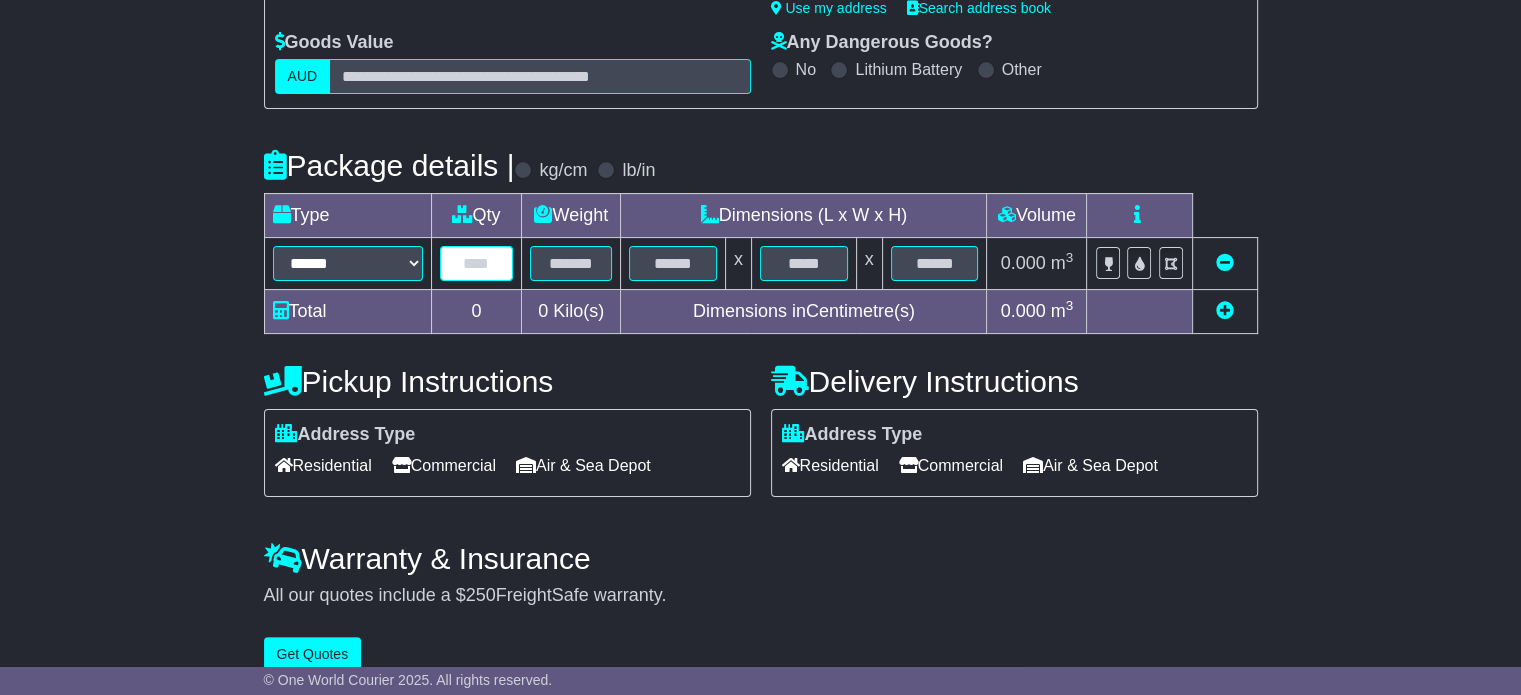 click at bounding box center (477, 263) 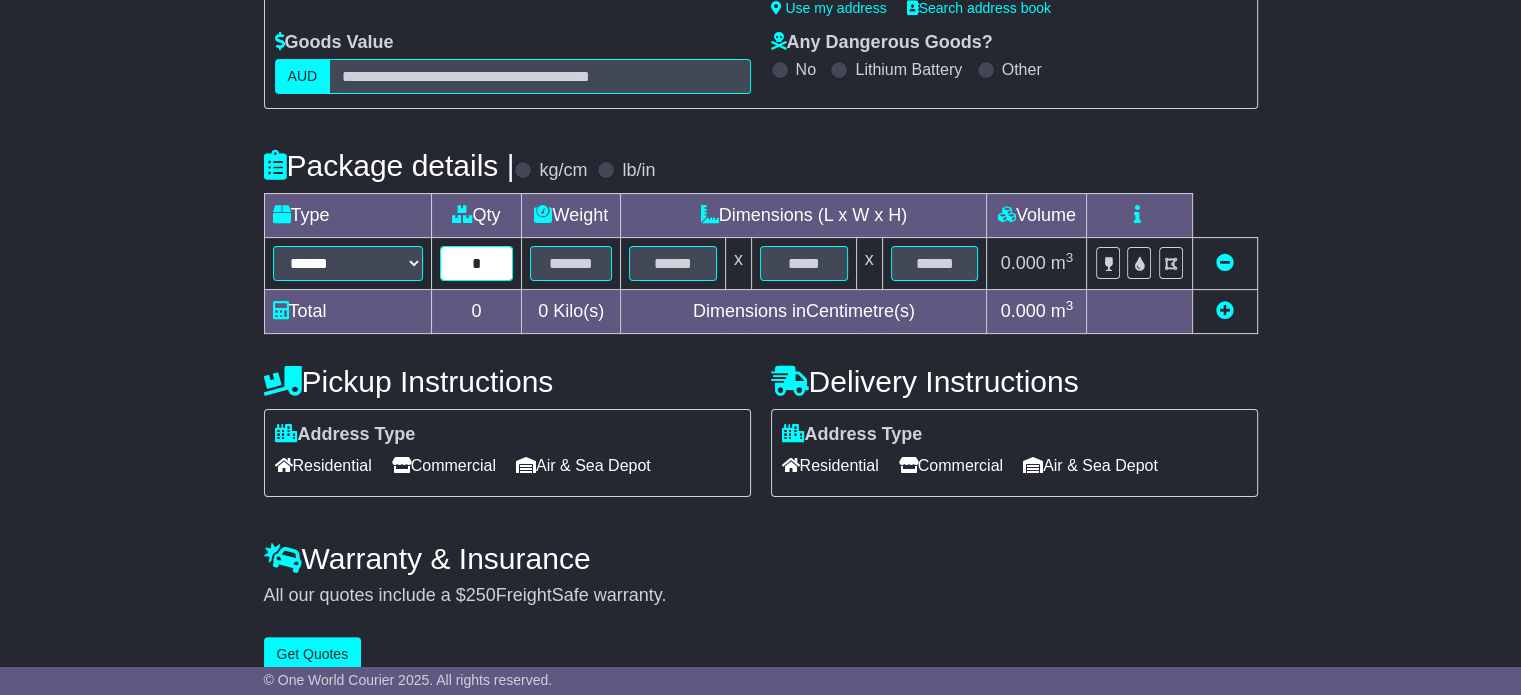 type on "*" 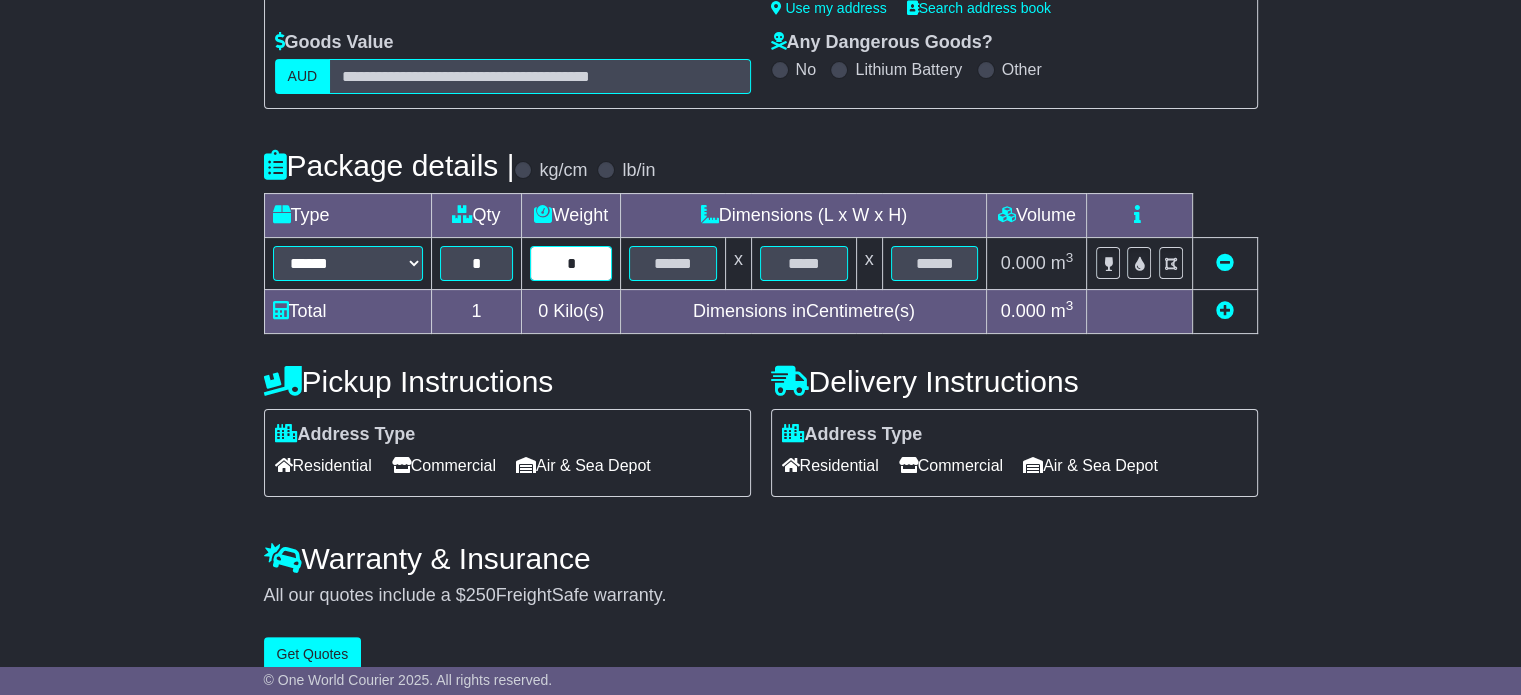 type on "*" 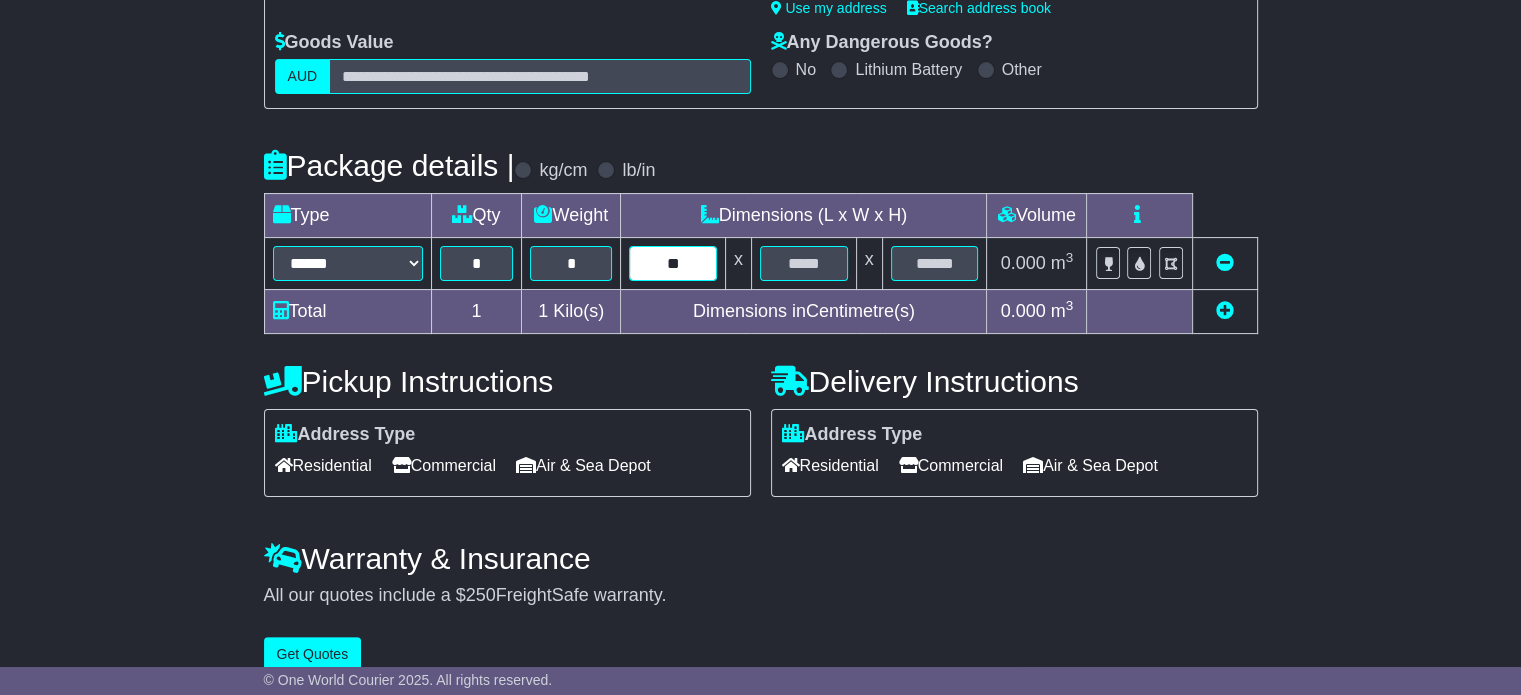 type on "**" 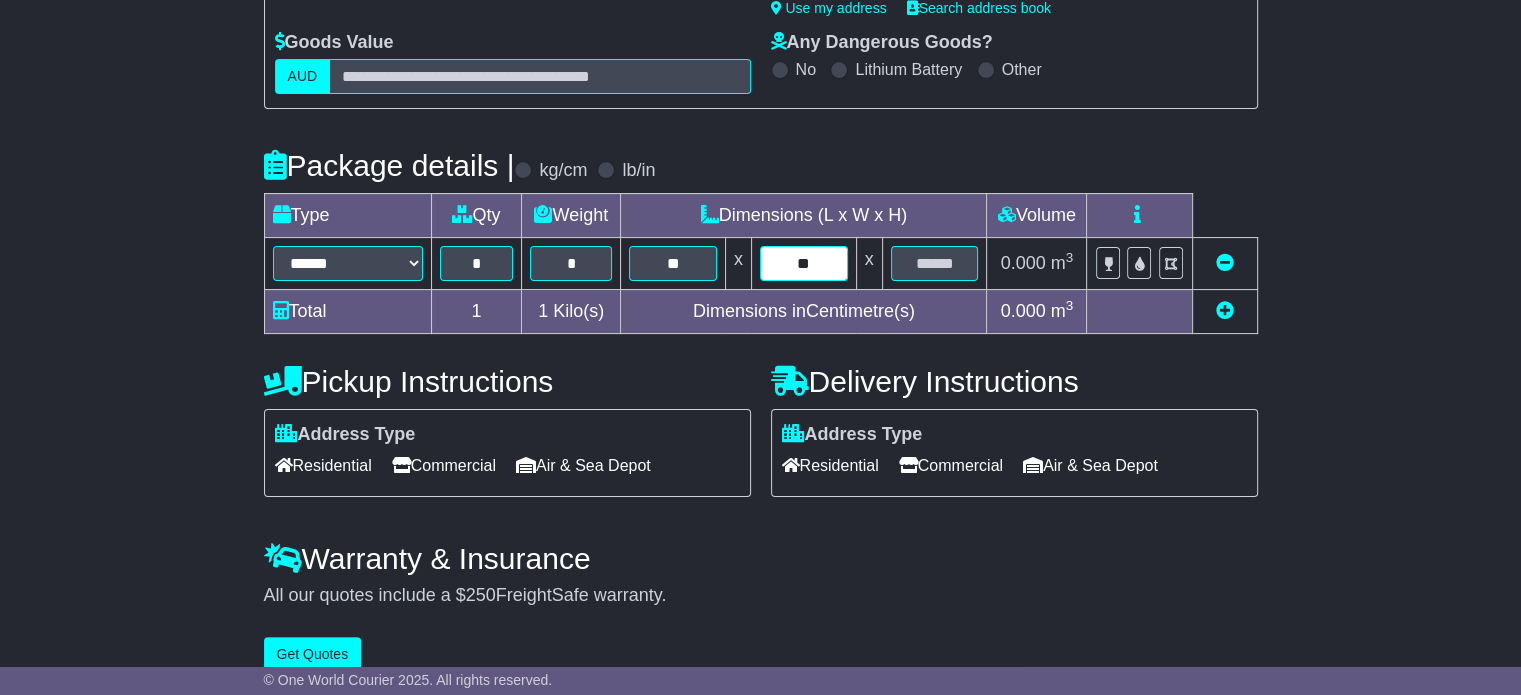type on "**" 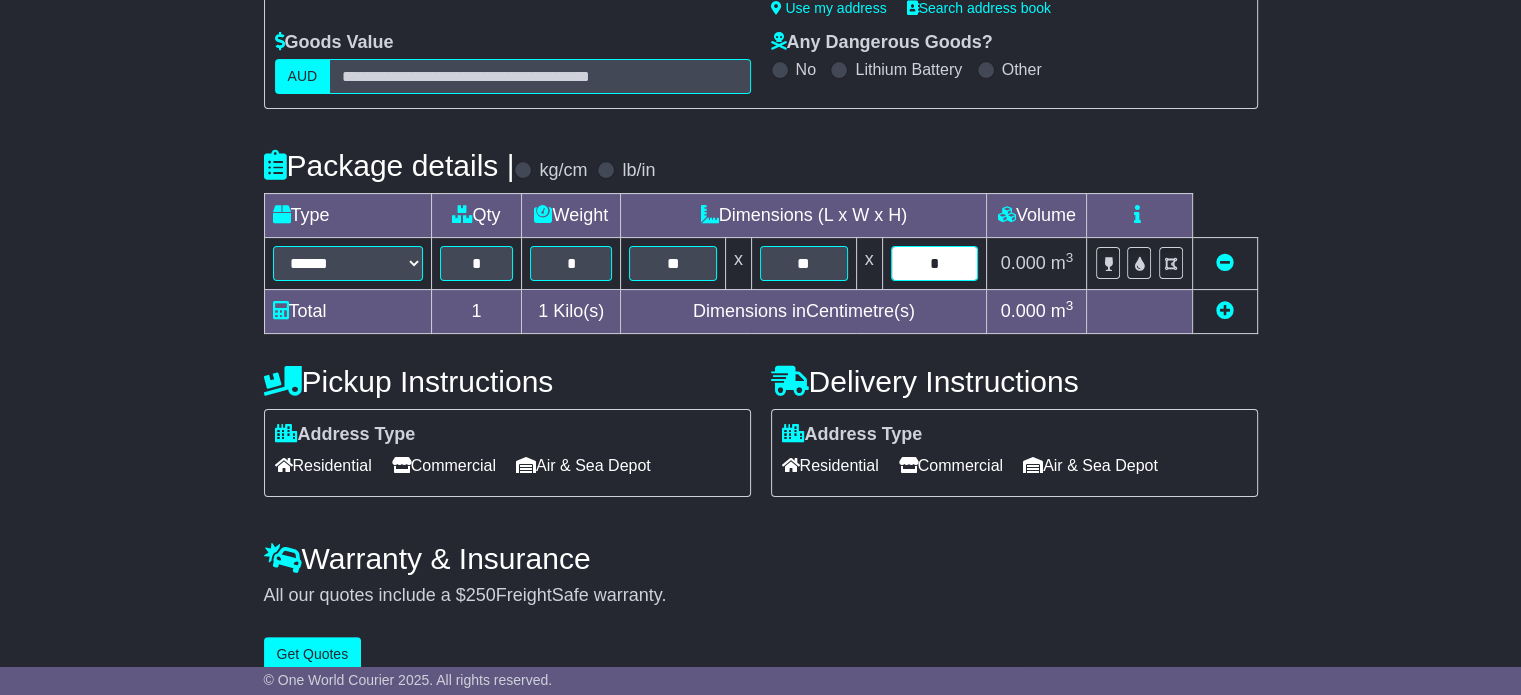 type on "*" 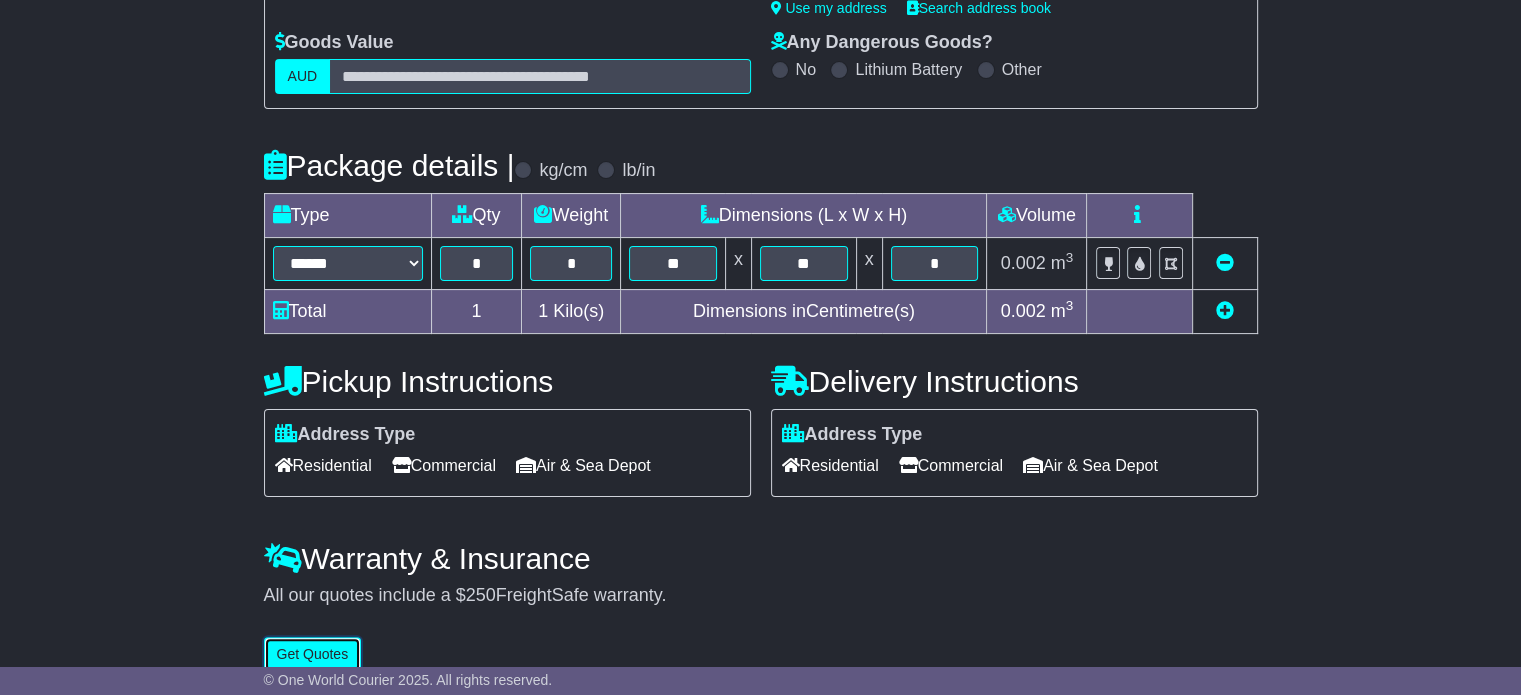 type 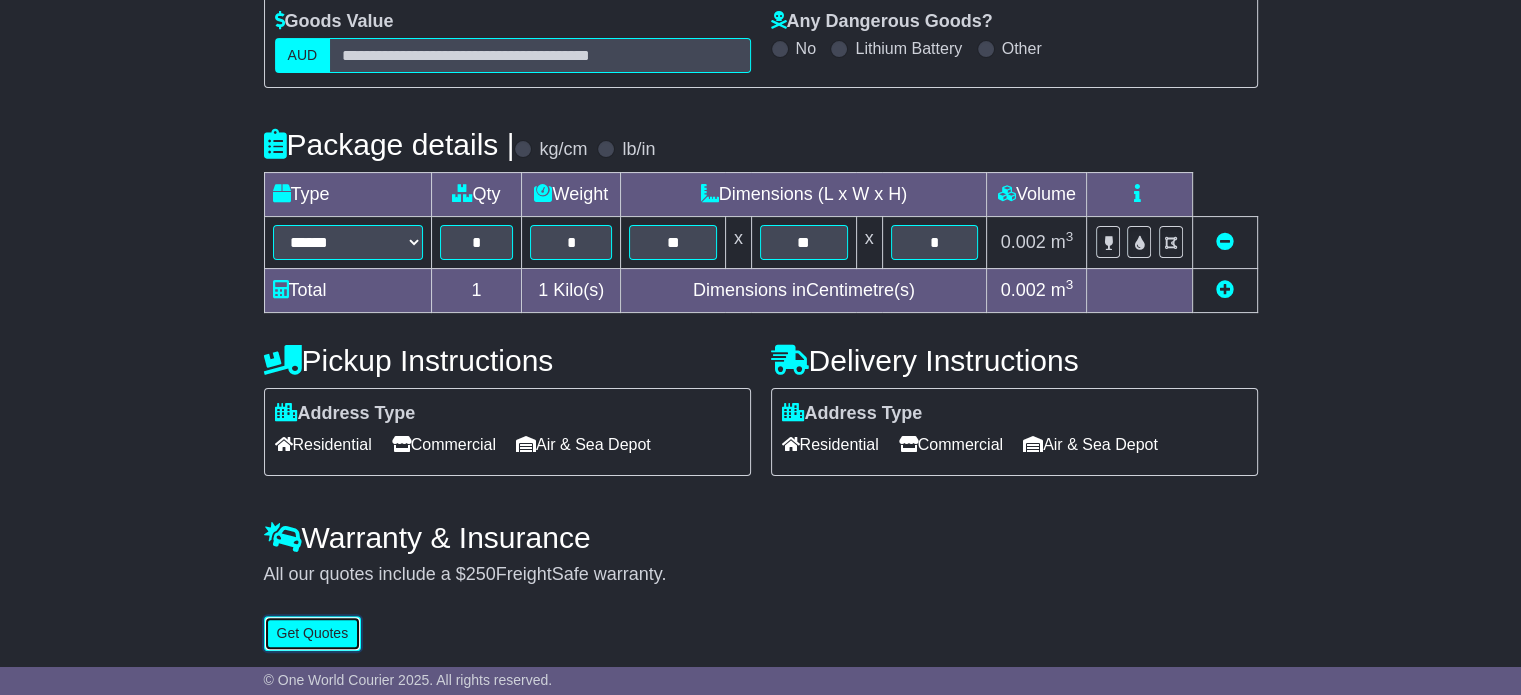 scroll, scrollTop: 431, scrollLeft: 0, axis: vertical 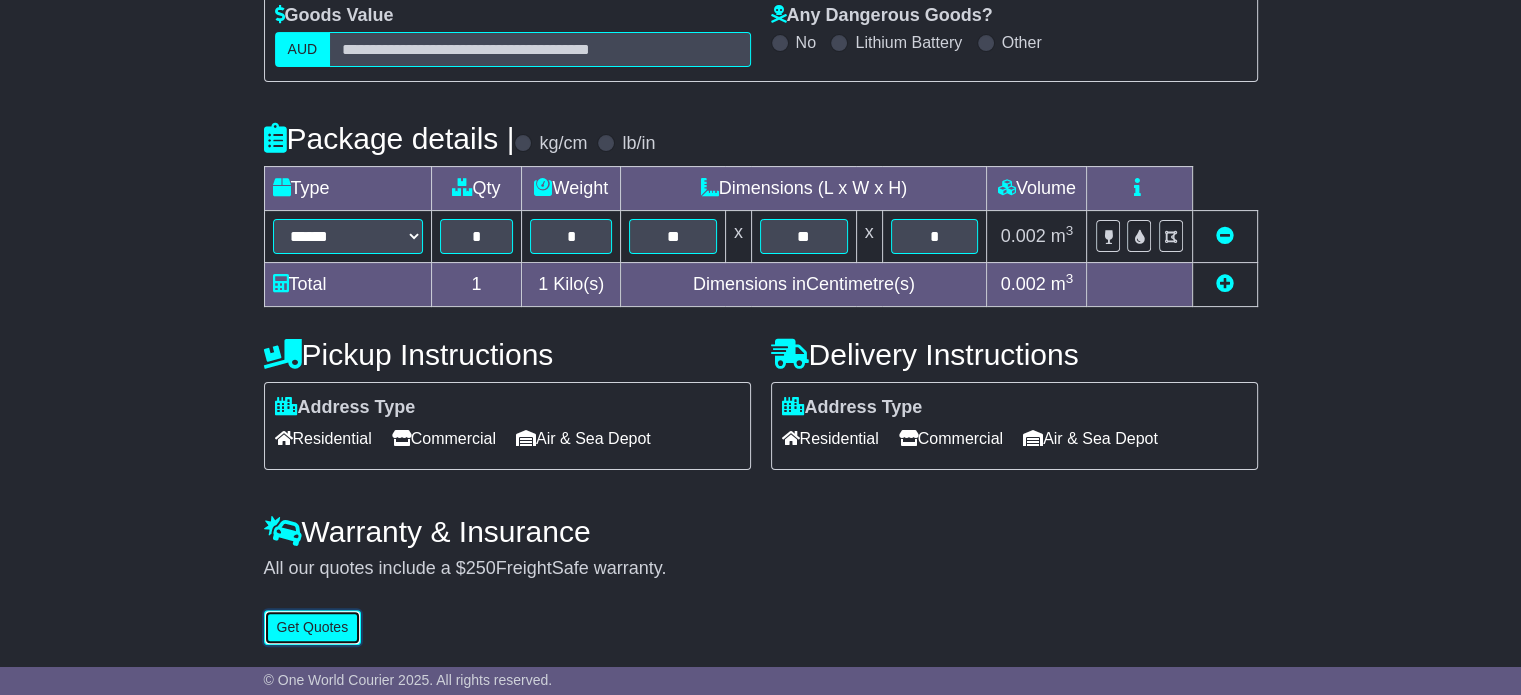 click on "Get Quotes" at bounding box center (313, 627) 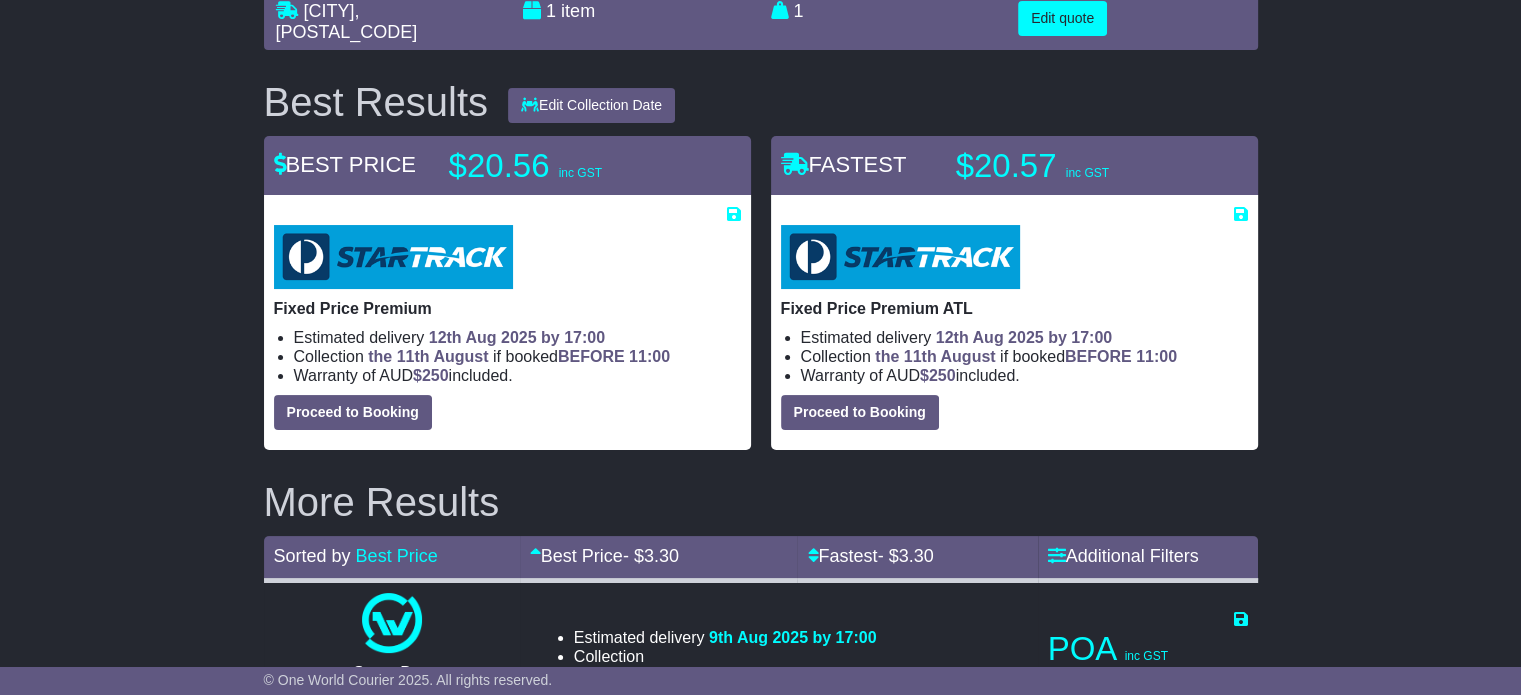 scroll, scrollTop: 73, scrollLeft: 0, axis: vertical 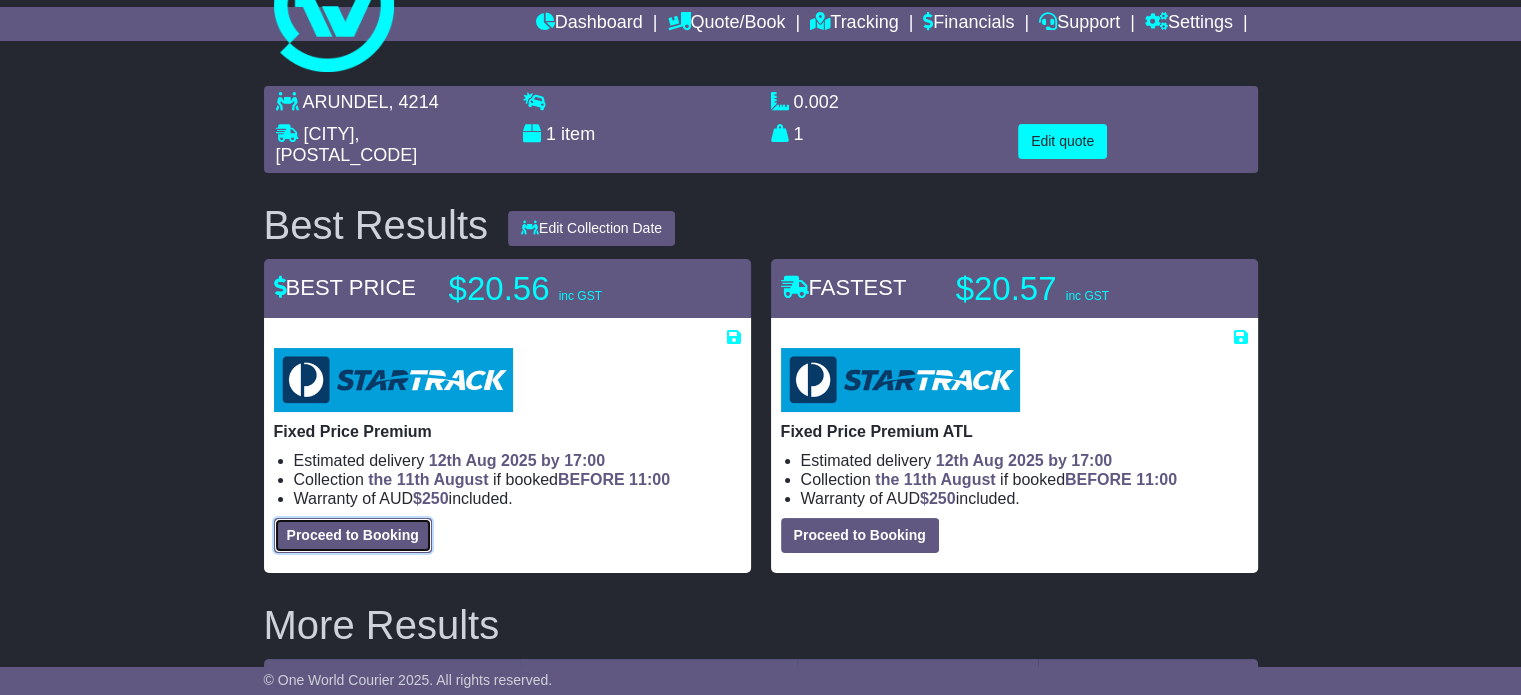 drag, startPoint x: 377, startPoint y: 526, endPoint x: 251, endPoint y: 526, distance: 126 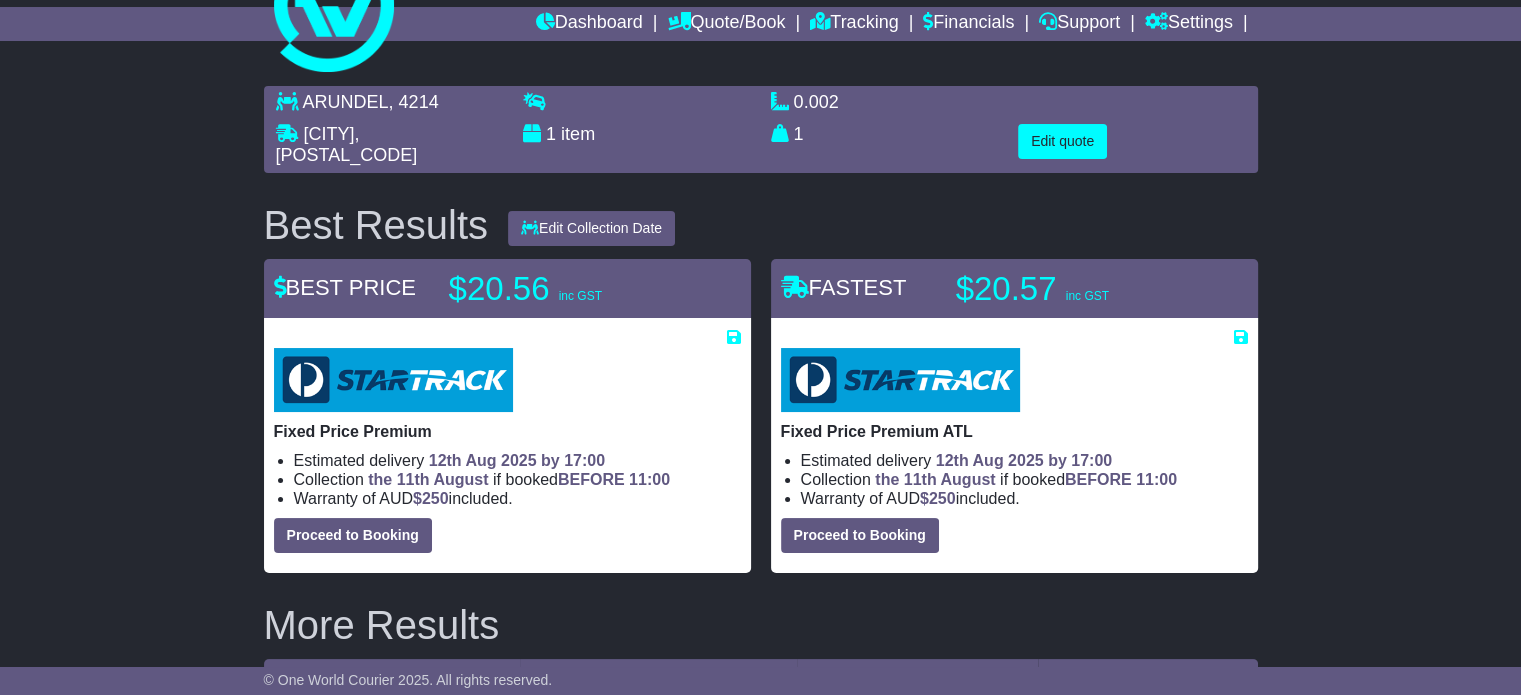 select on "*****" 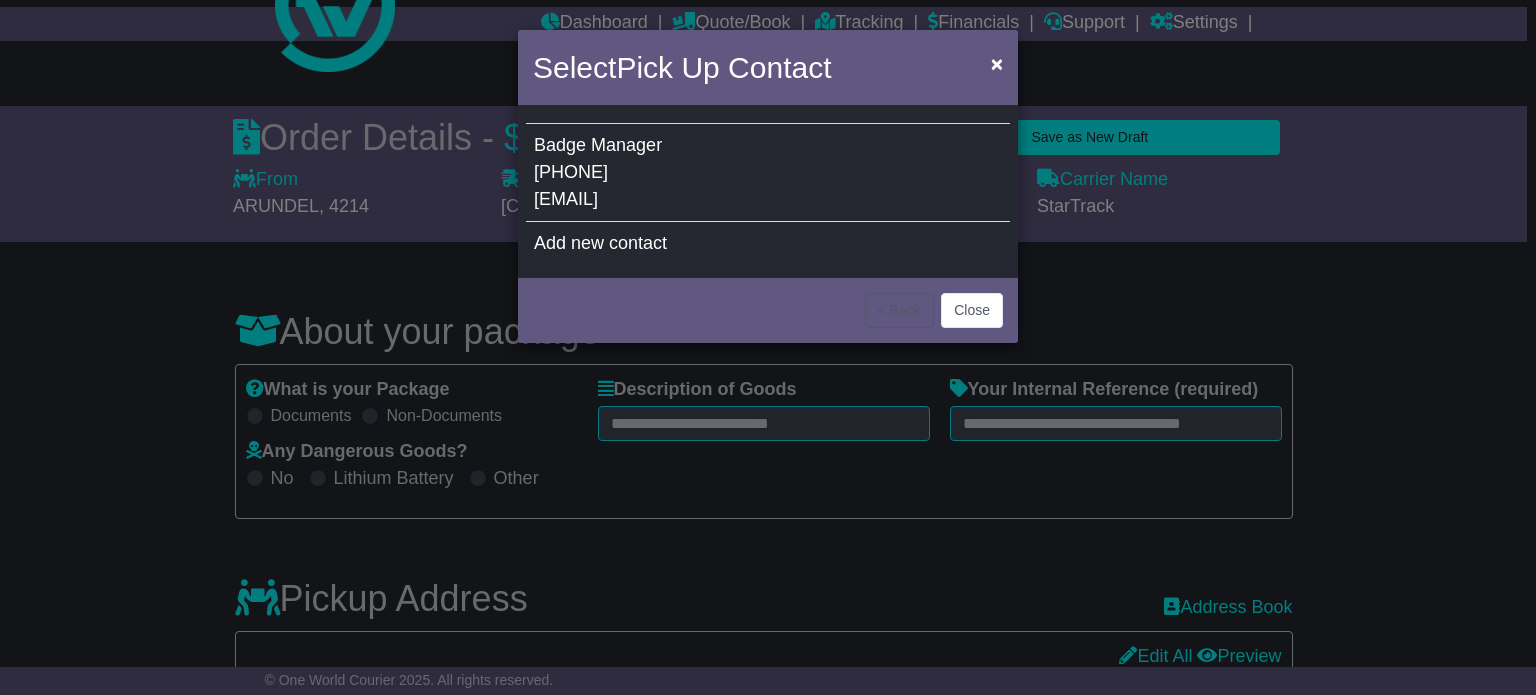 click on "Badge   Manager
07 3412 0285
info@snbsolutions.com.au" at bounding box center (768, 173) 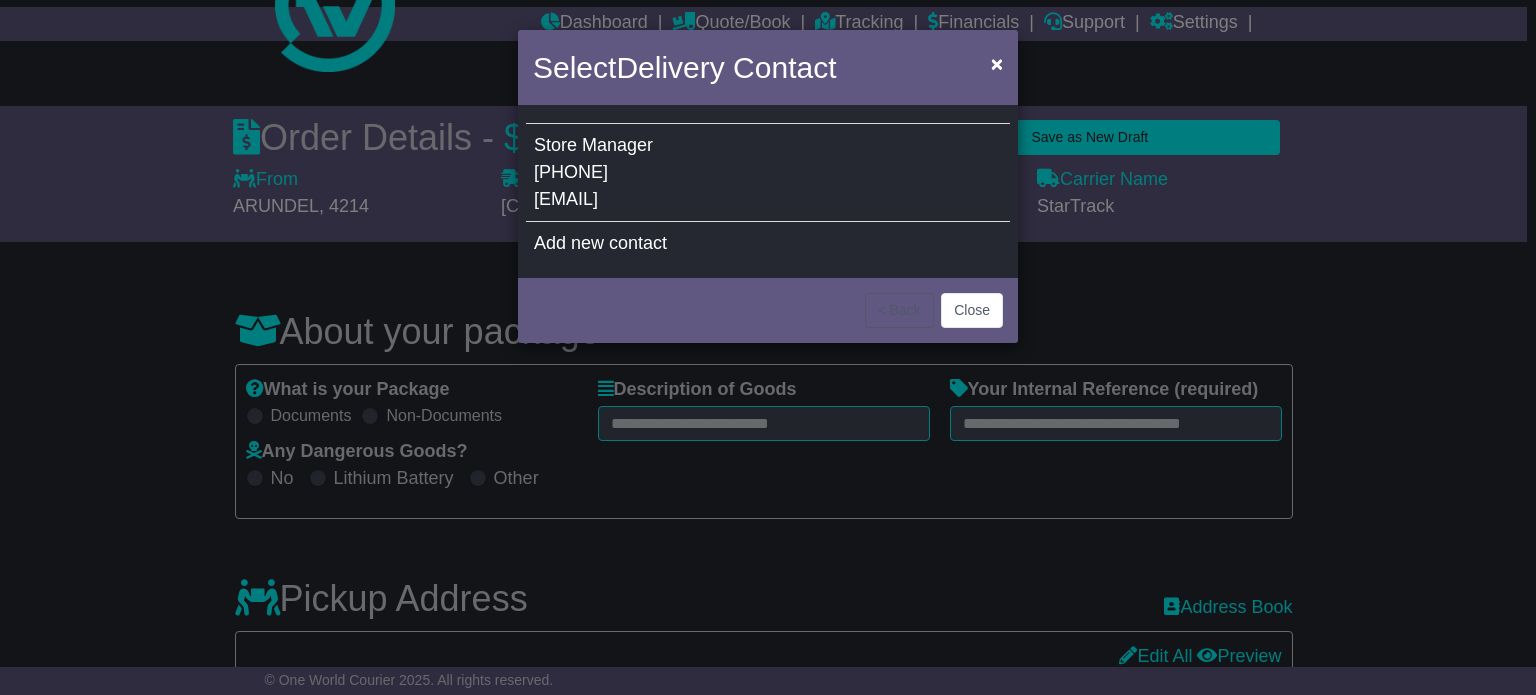 click on "Store   Manager
08 8642 5900
7604@collinsfg.com.au" at bounding box center (768, 173) 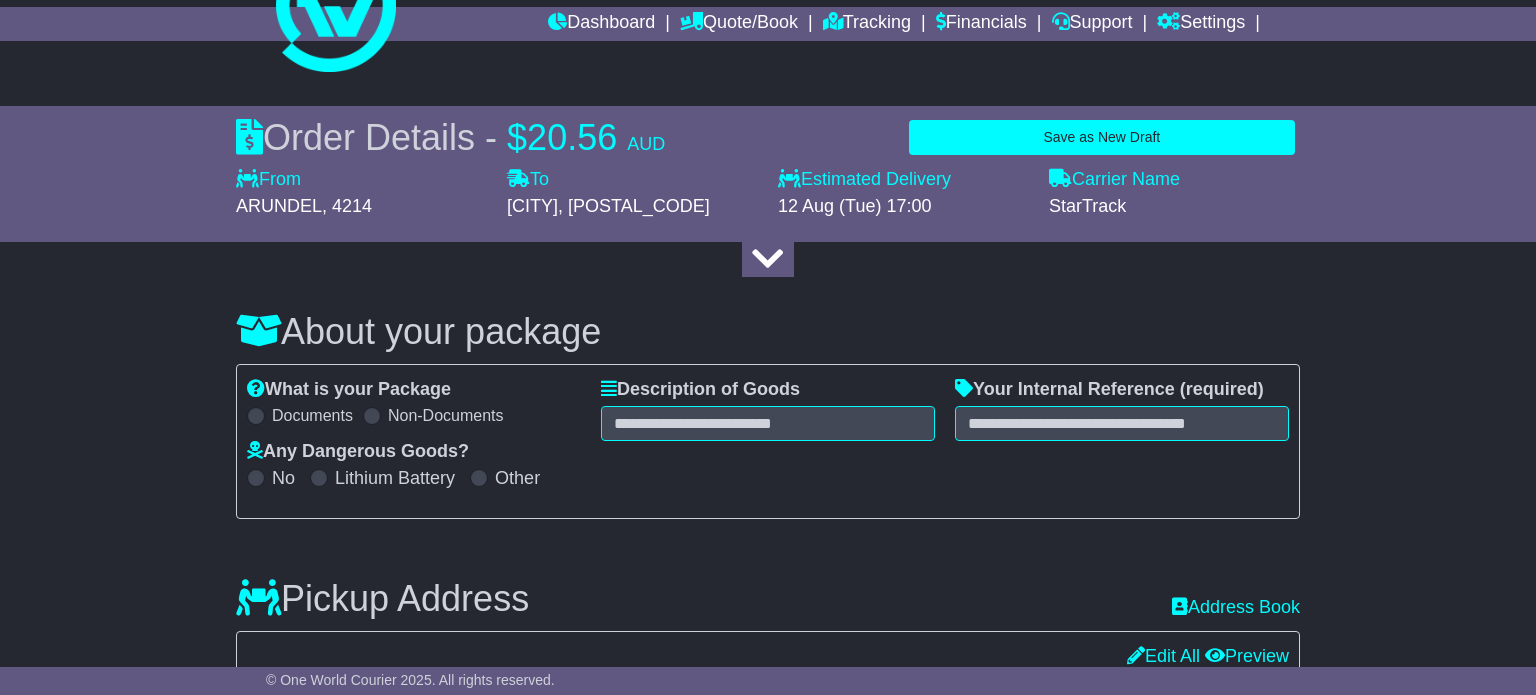 type on "*****" 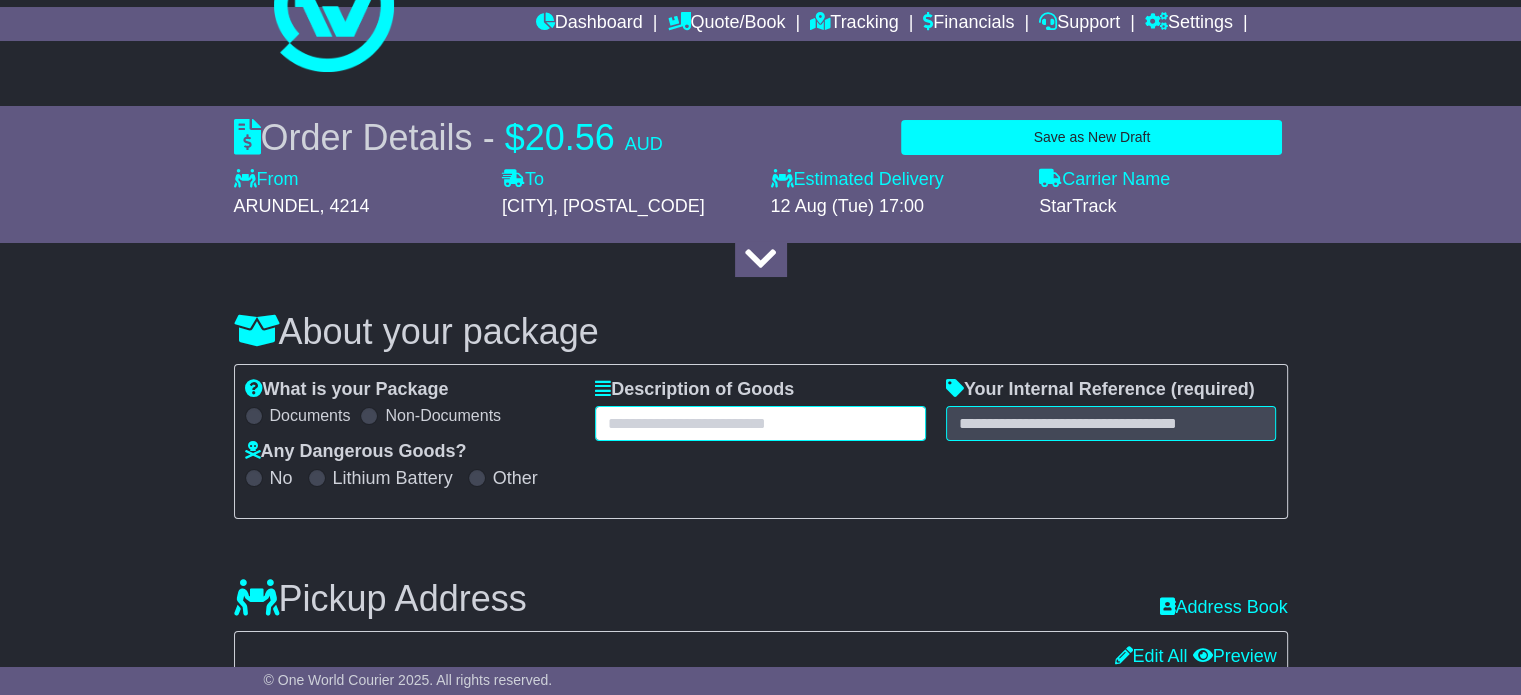 click at bounding box center [760, 423] 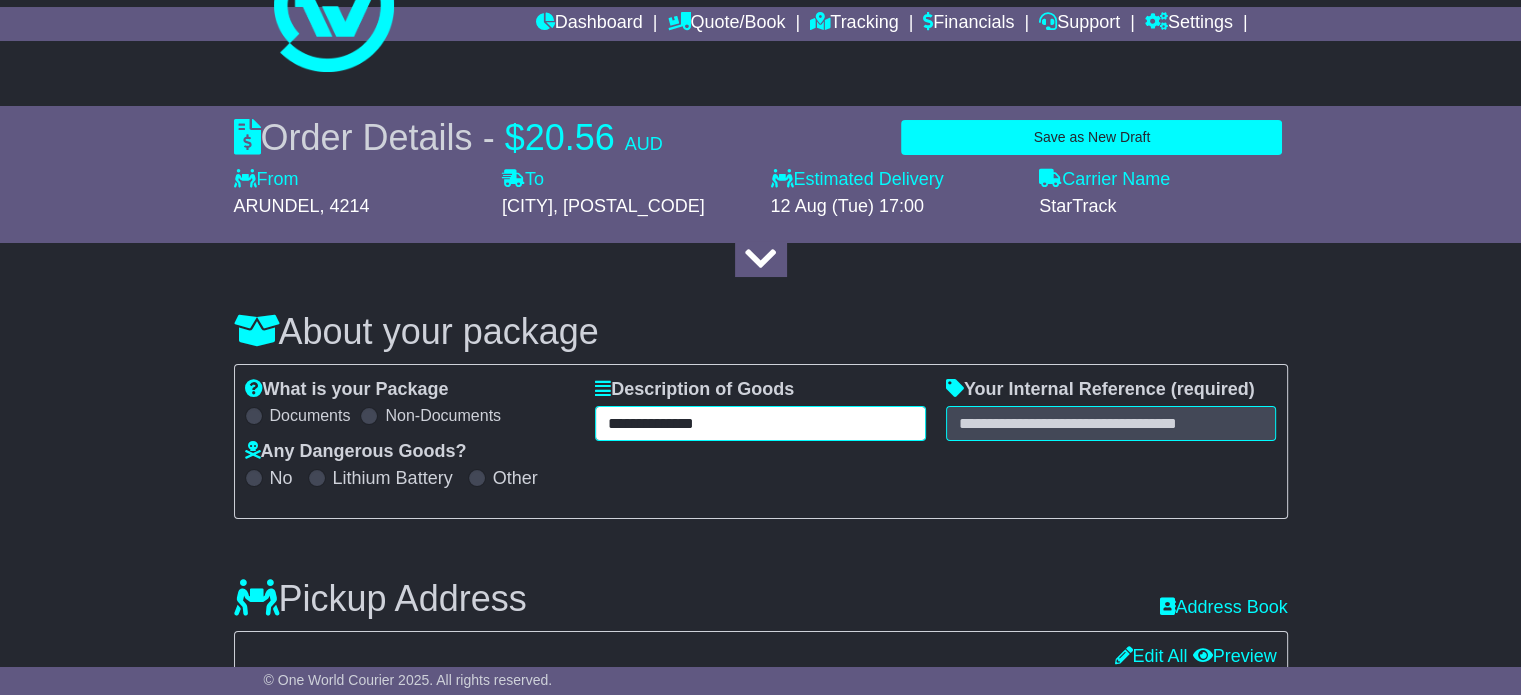 type on "**********" 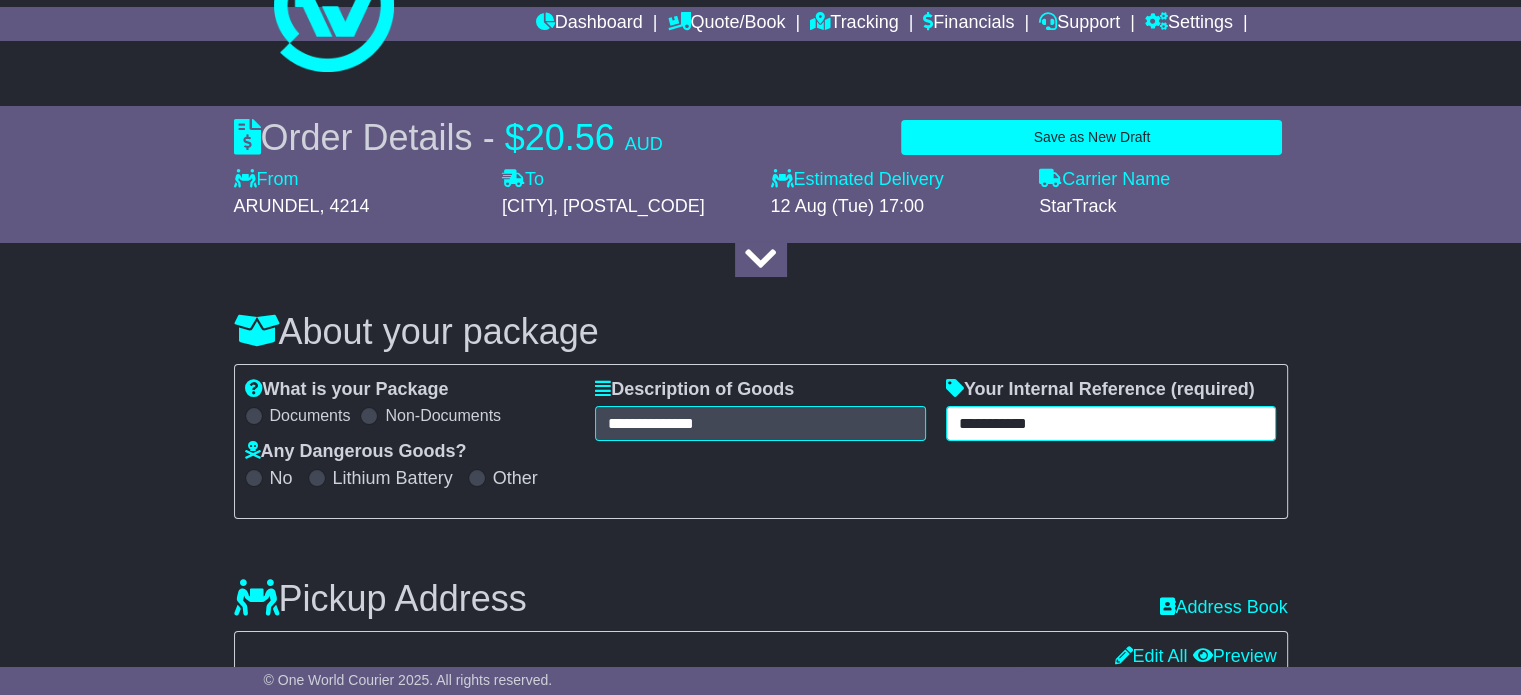 type on "**********" 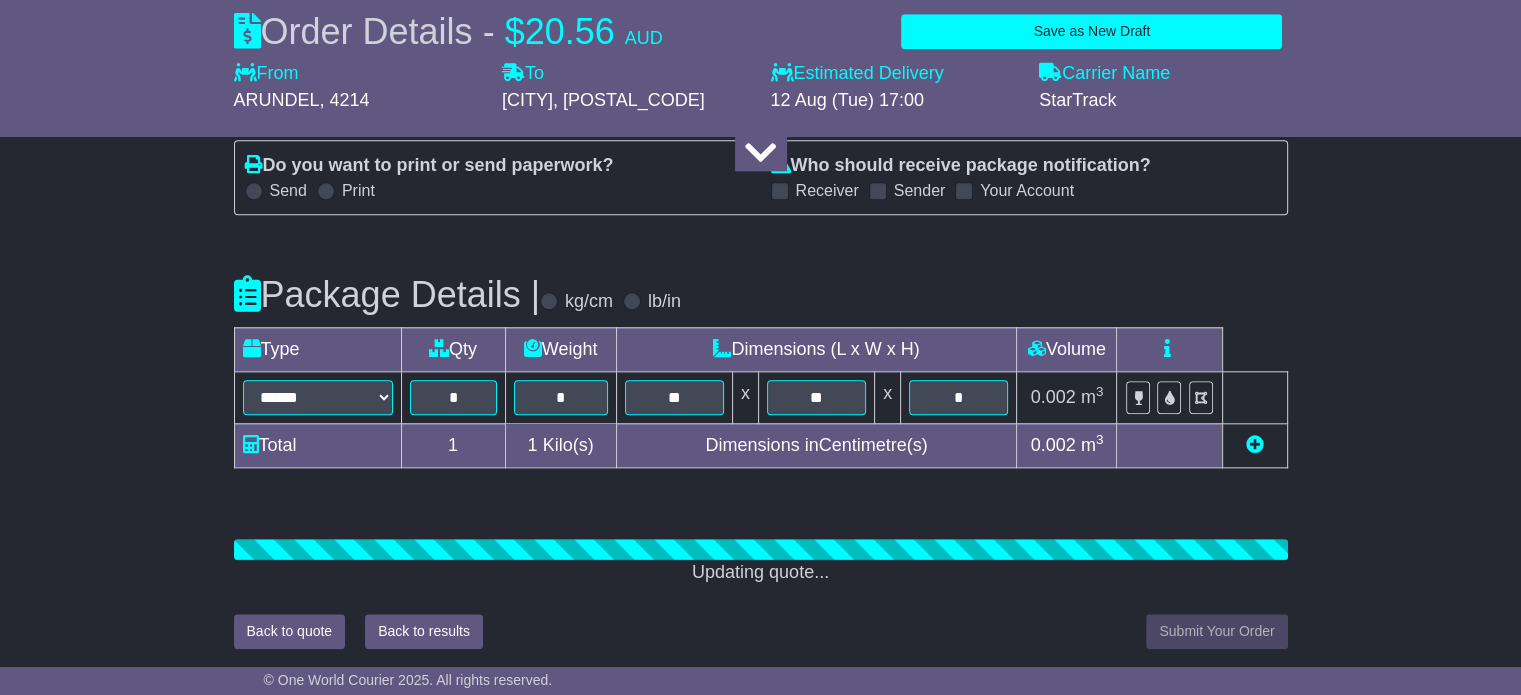 scroll, scrollTop: 2070, scrollLeft: 0, axis: vertical 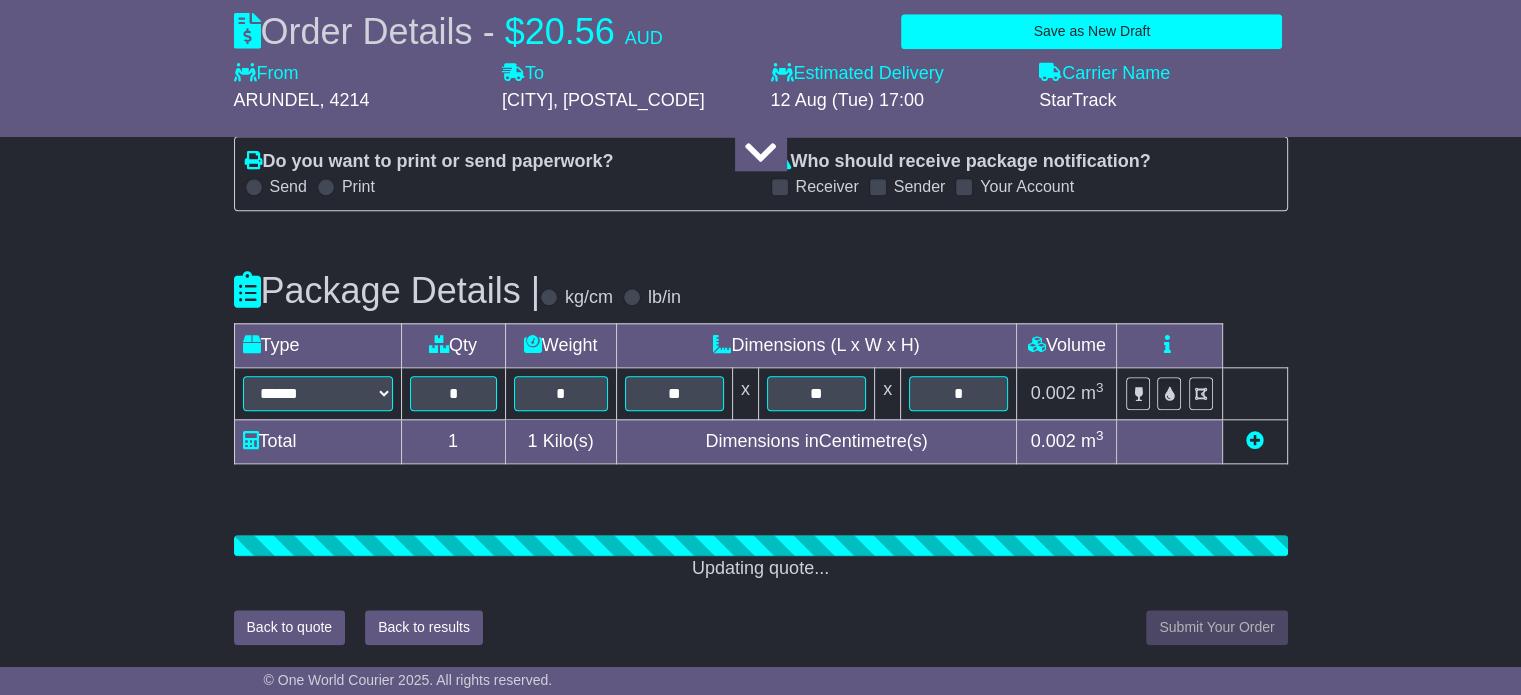 click on "Updating quote..." at bounding box center (761, 572) 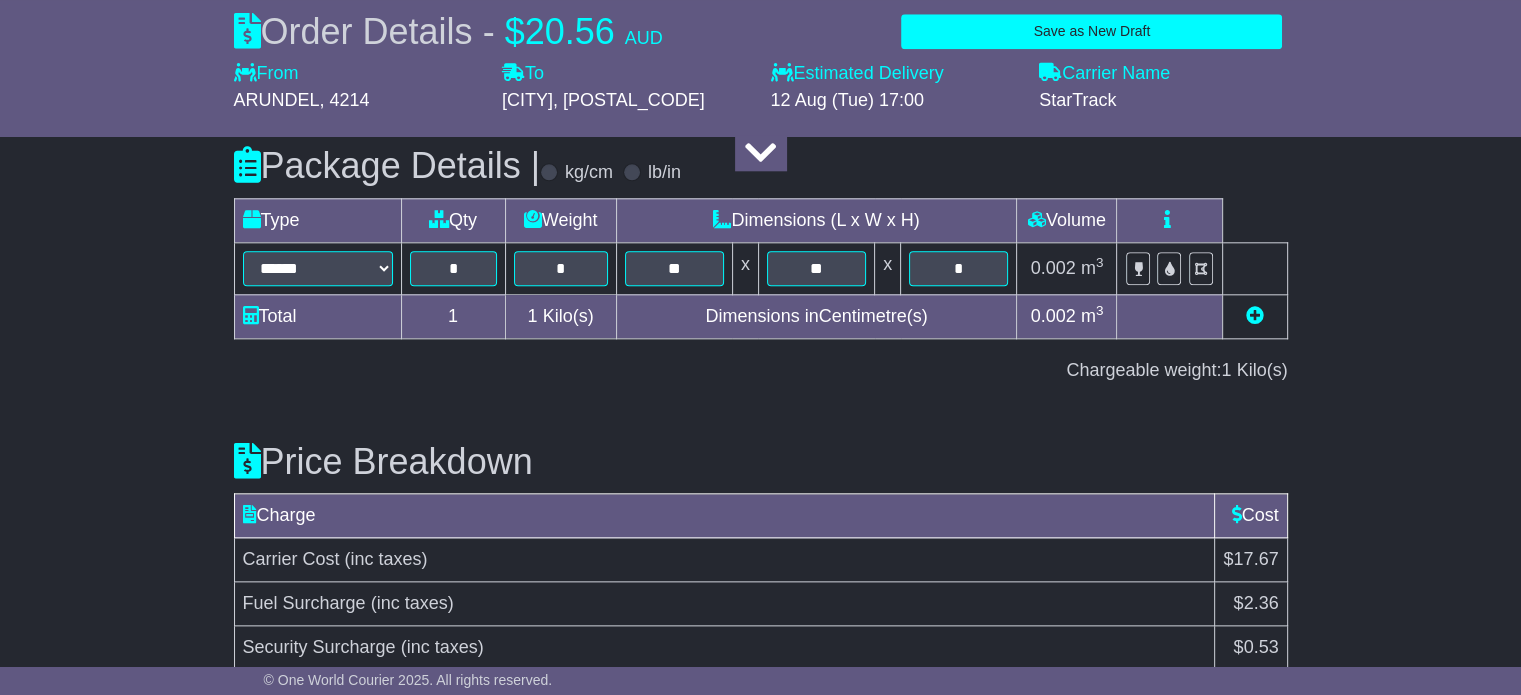 scroll, scrollTop: 2296, scrollLeft: 0, axis: vertical 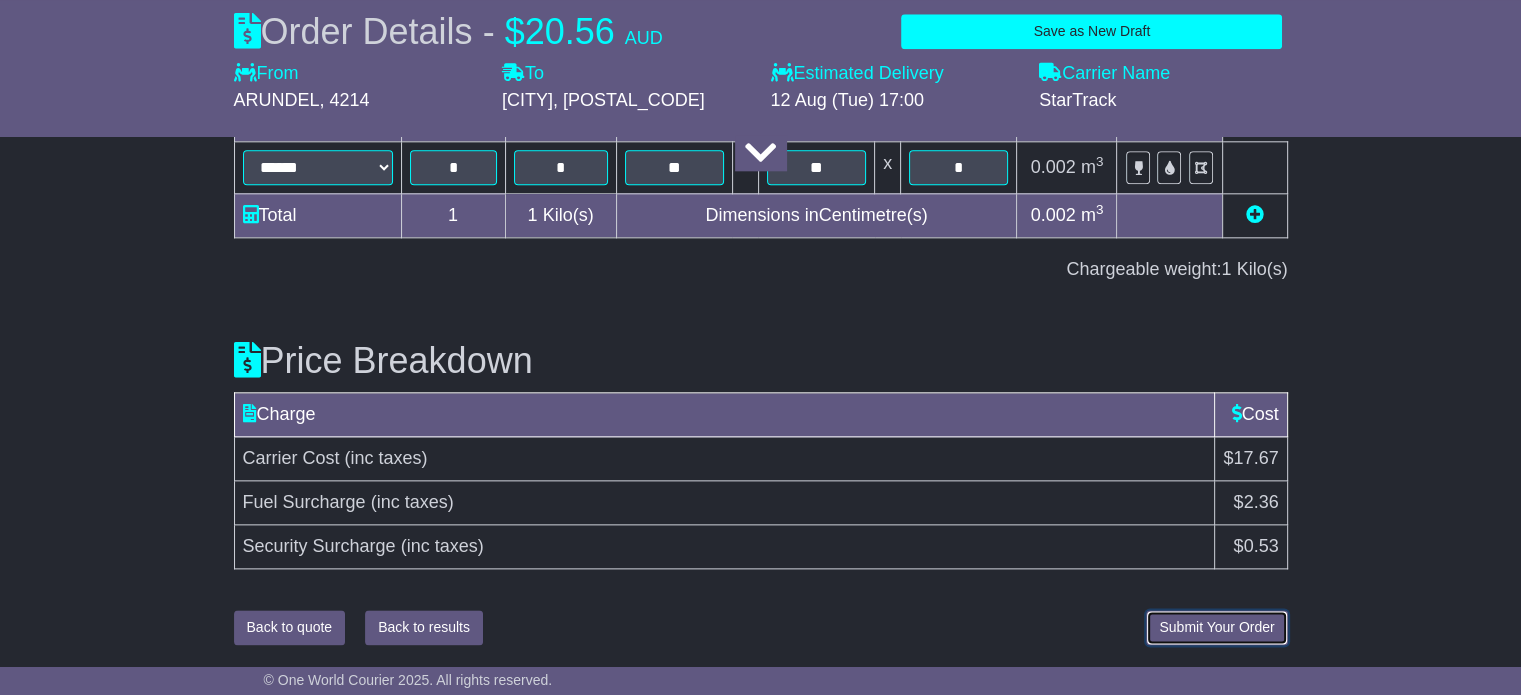 click on "Submit Your Order" at bounding box center [1216, 627] 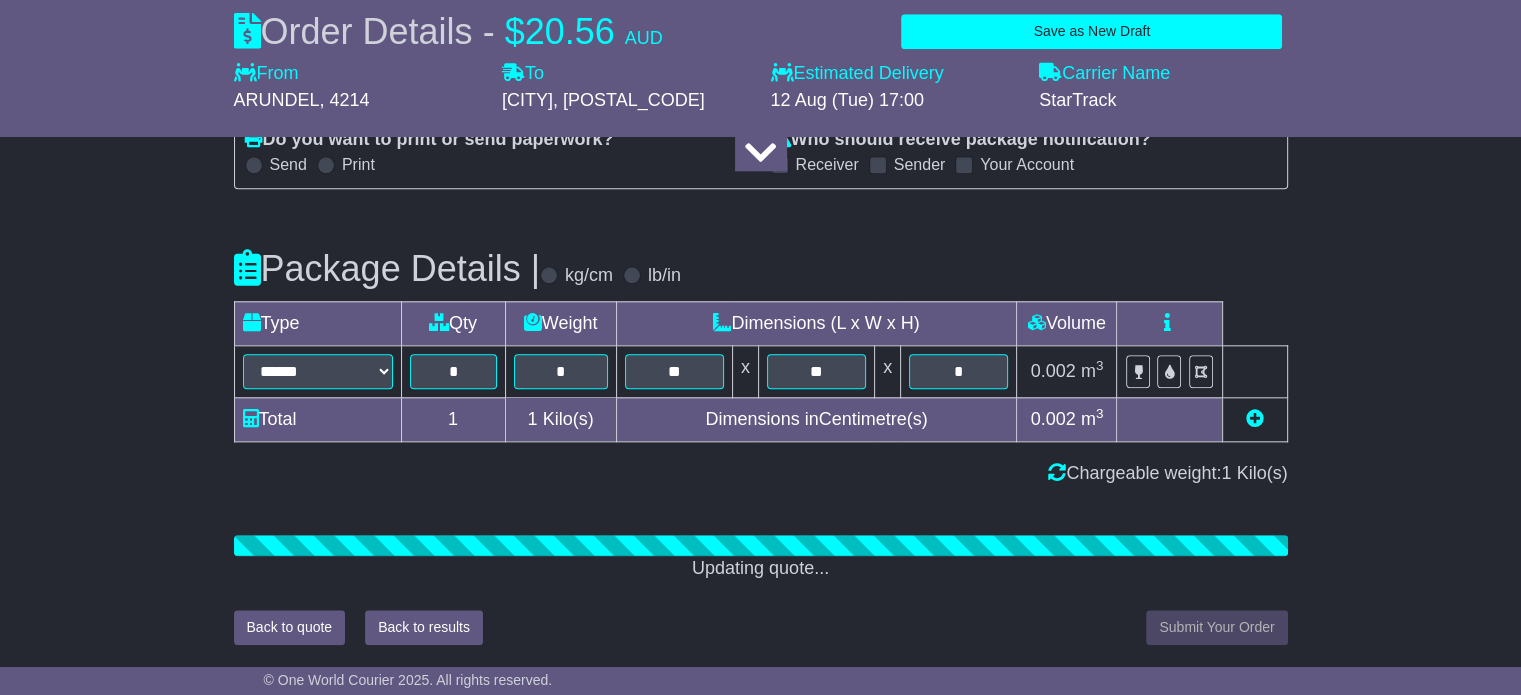 scroll, scrollTop: 2296, scrollLeft: 0, axis: vertical 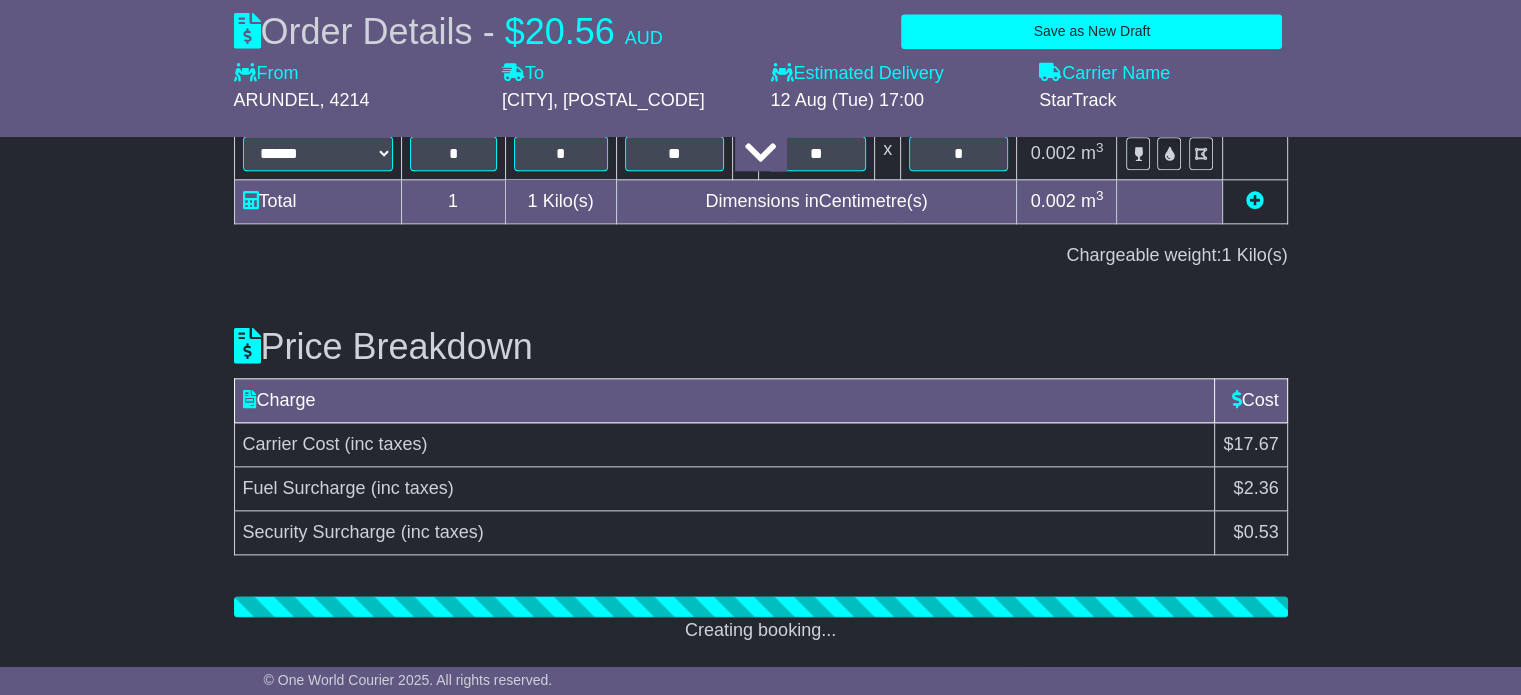 click on "Order Details -
$ 20.56   AUD
Save as New Draft
Save Used Draft
From
ARUNDEL , 4214
To
PORT AUGUSTA , 5700
Estimated Delivery
12 Aug (Tue) 17:00
Carrier Name
StarTrack" at bounding box center (760, 68) 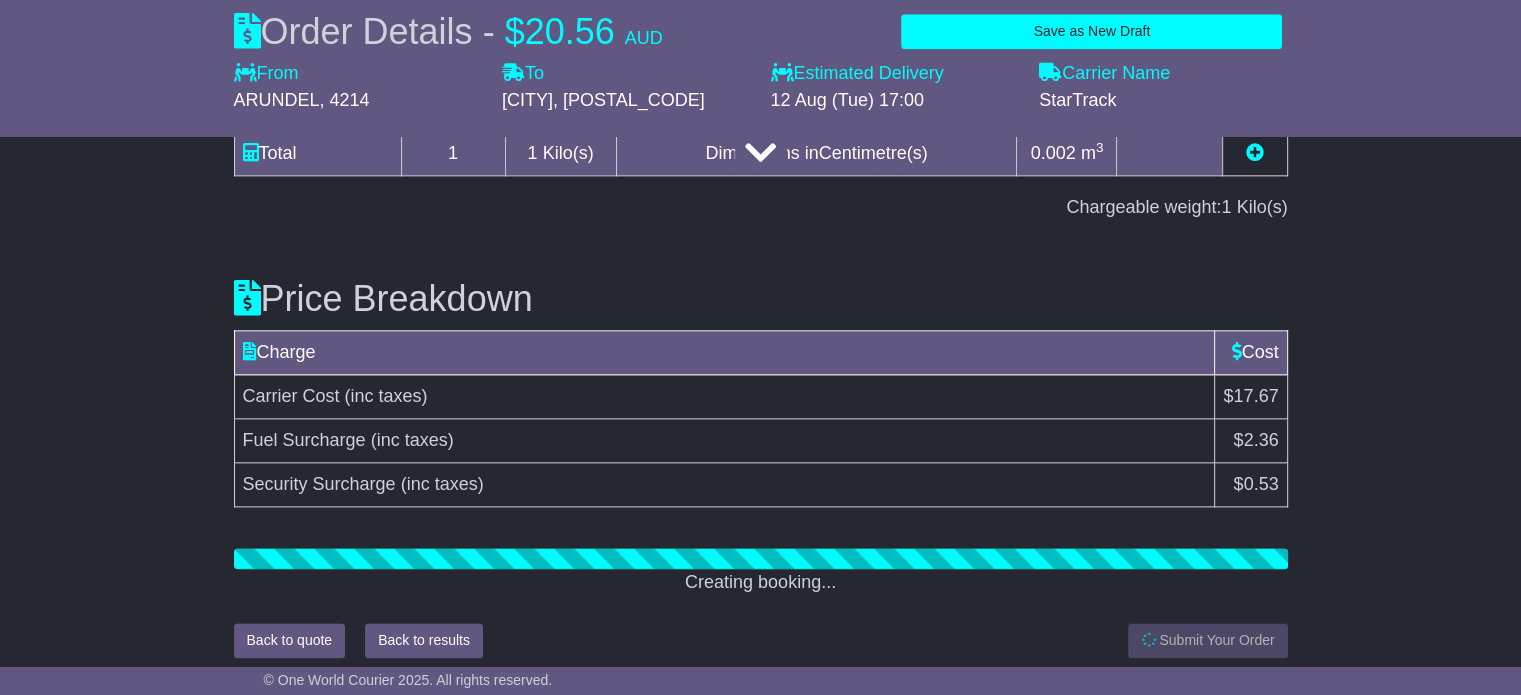 scroll, scrollTop: 2371, scrollLeft: 0, axis: vertical 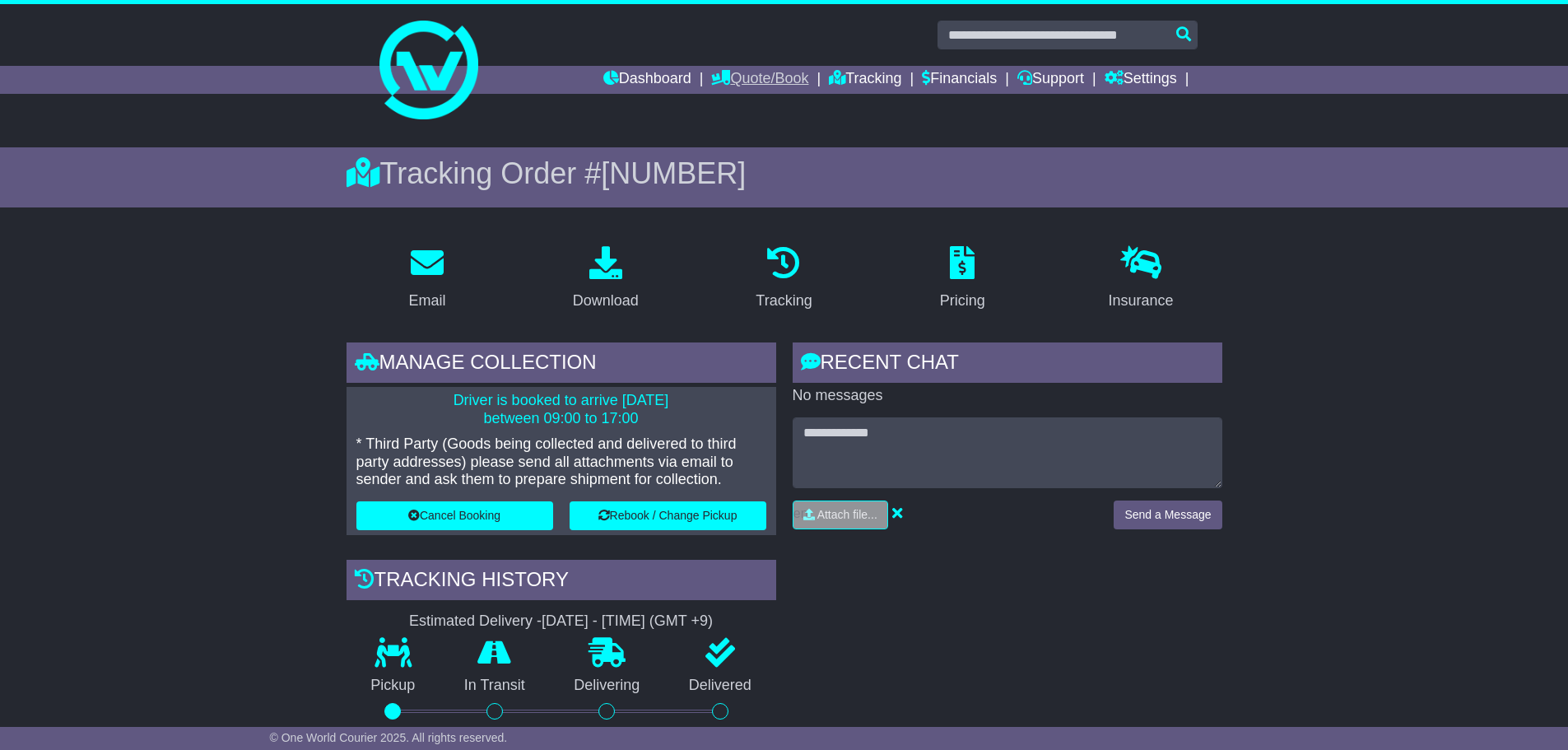 click on "Quote/Book" at bounding box center (760, 80) 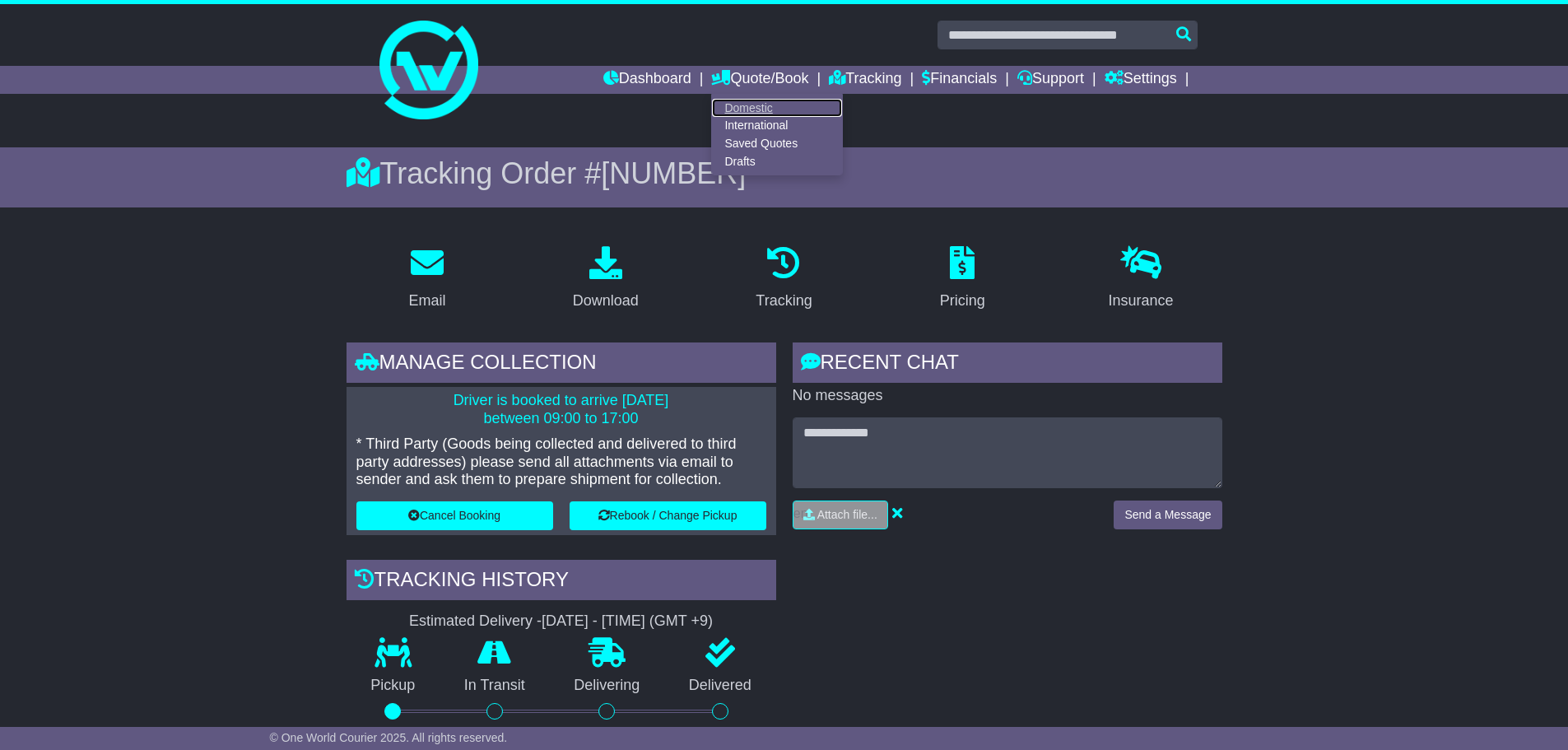 click on "Domestic" at bounding box center (777, 108) 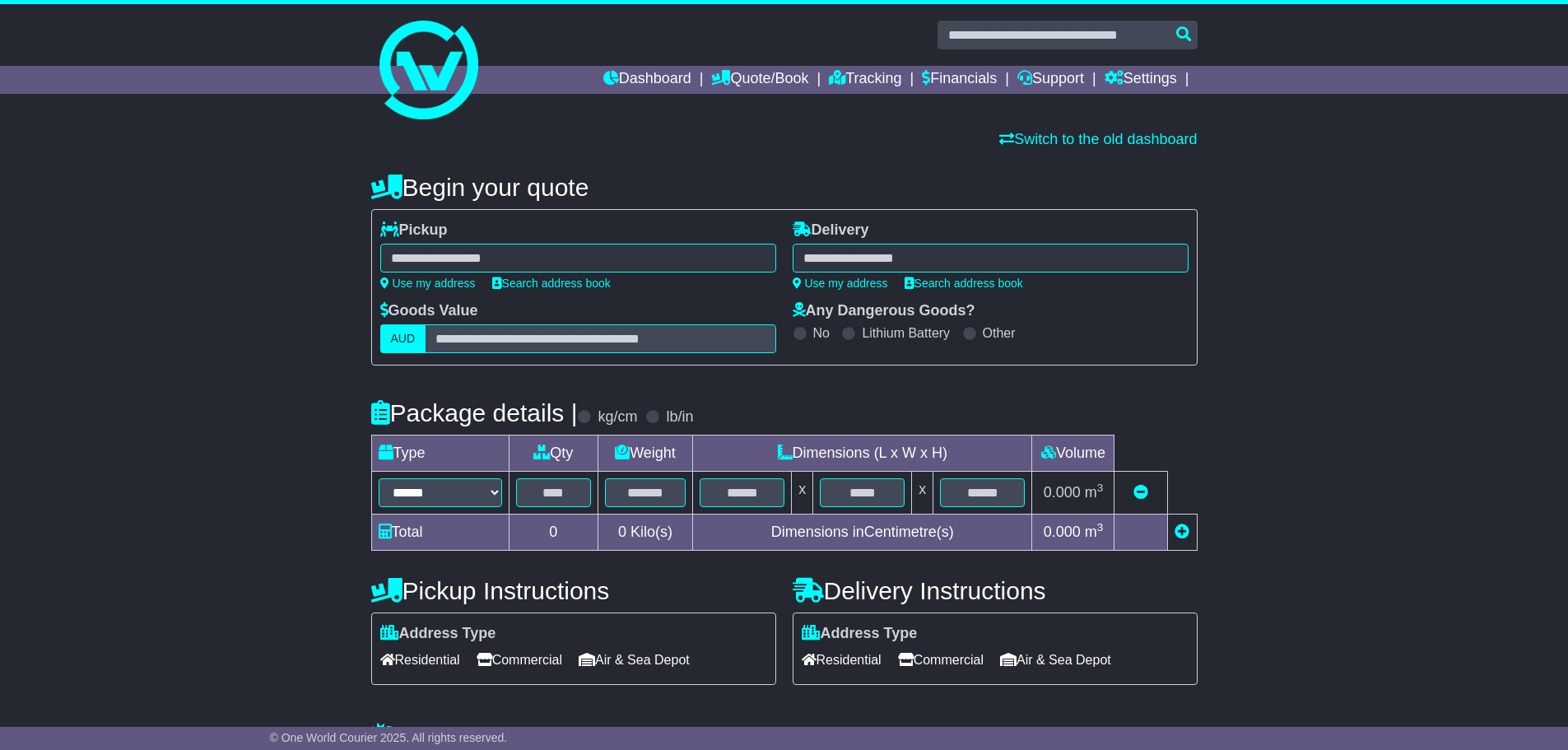 scroll, scrollTop: 0, scrollLeft: 0, axis: both 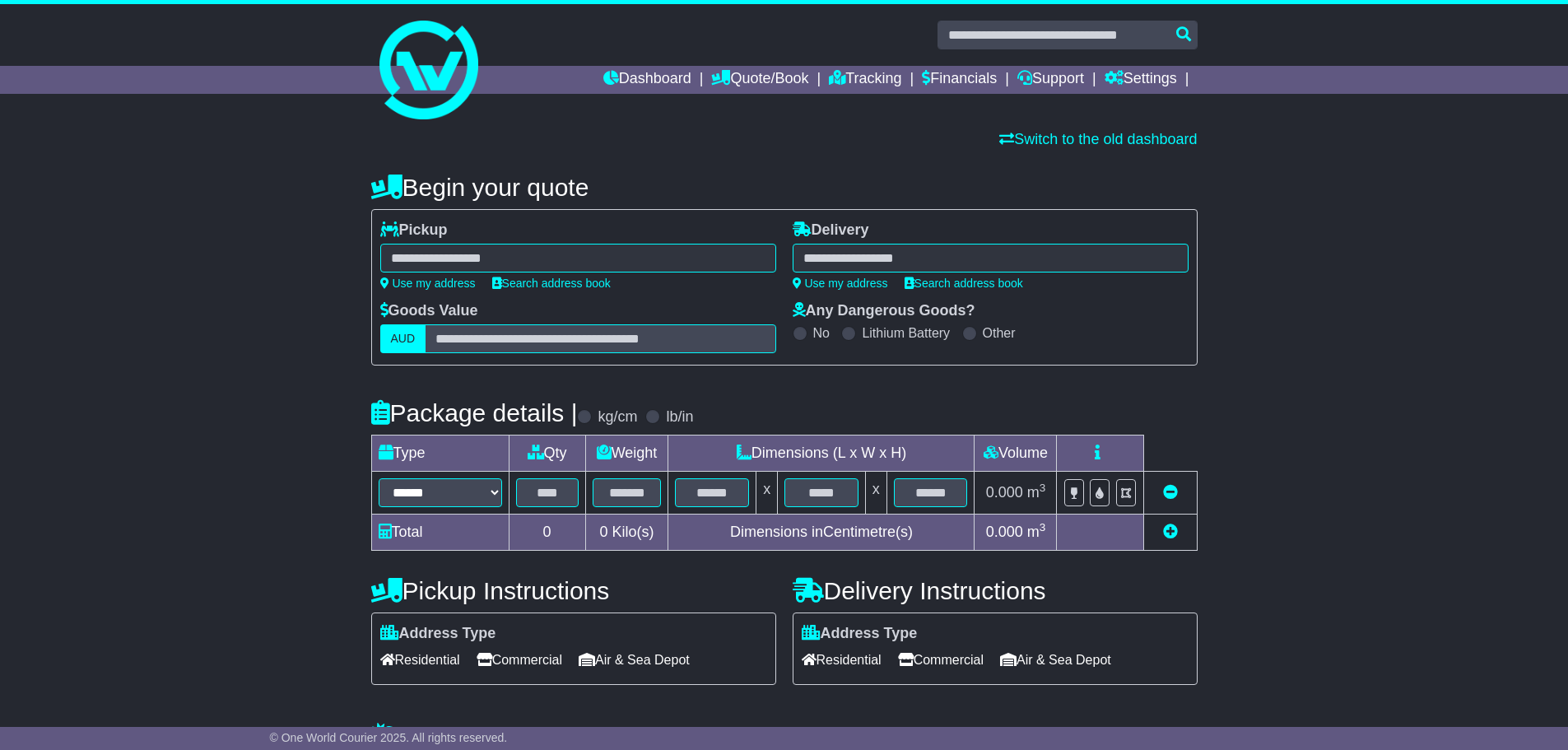 select 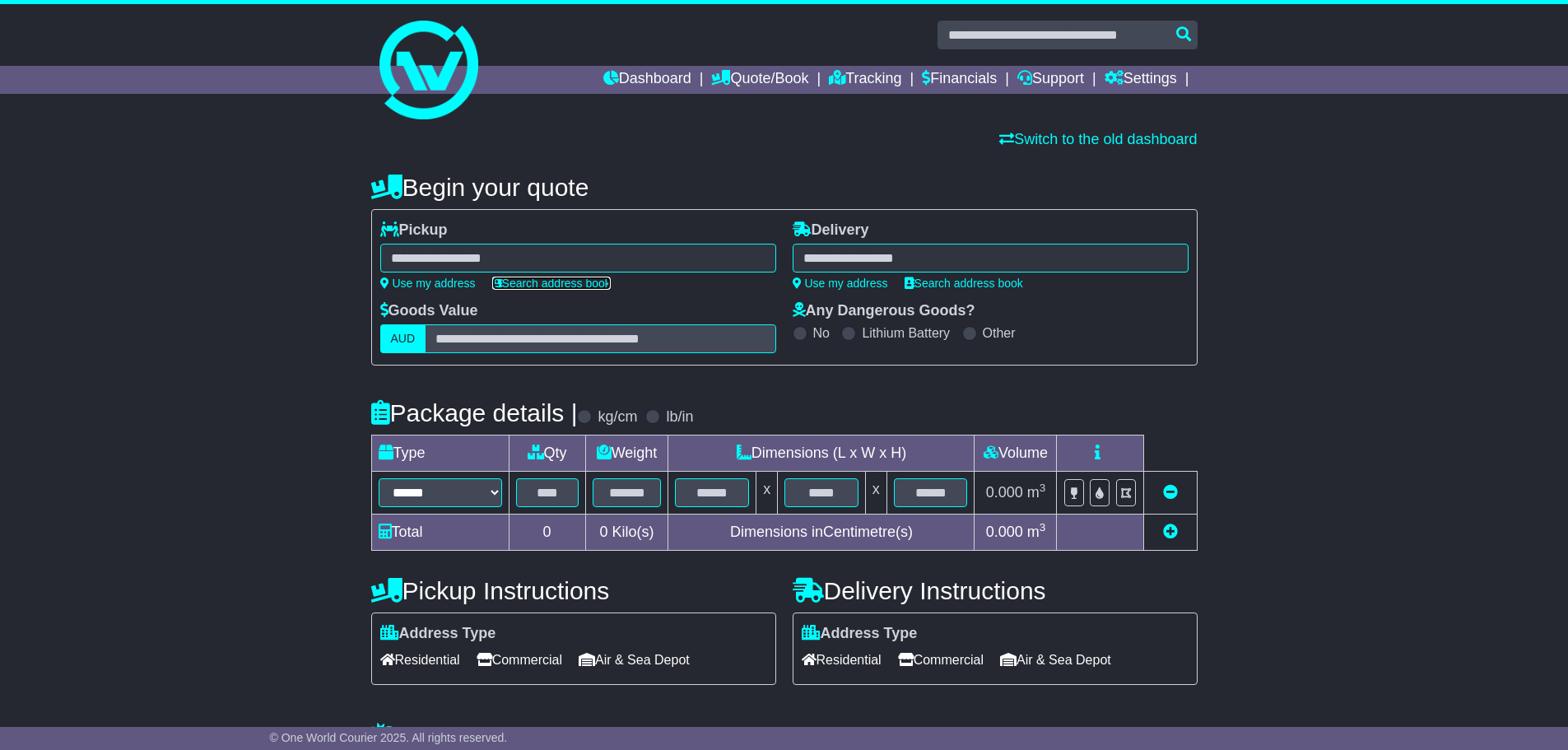 click on "Search address book" at bounding box center (551, 283) 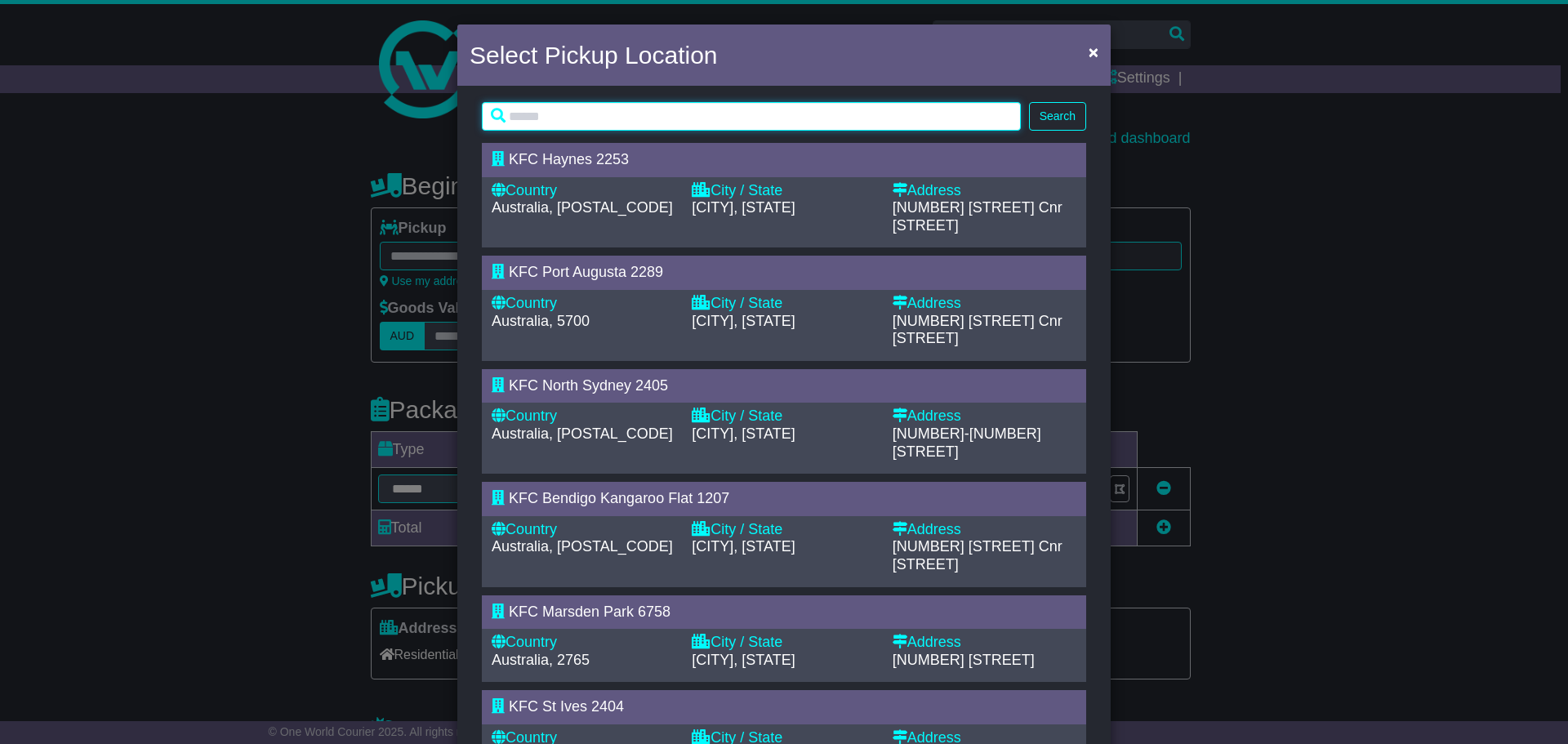click at bounding box center (751, 116) 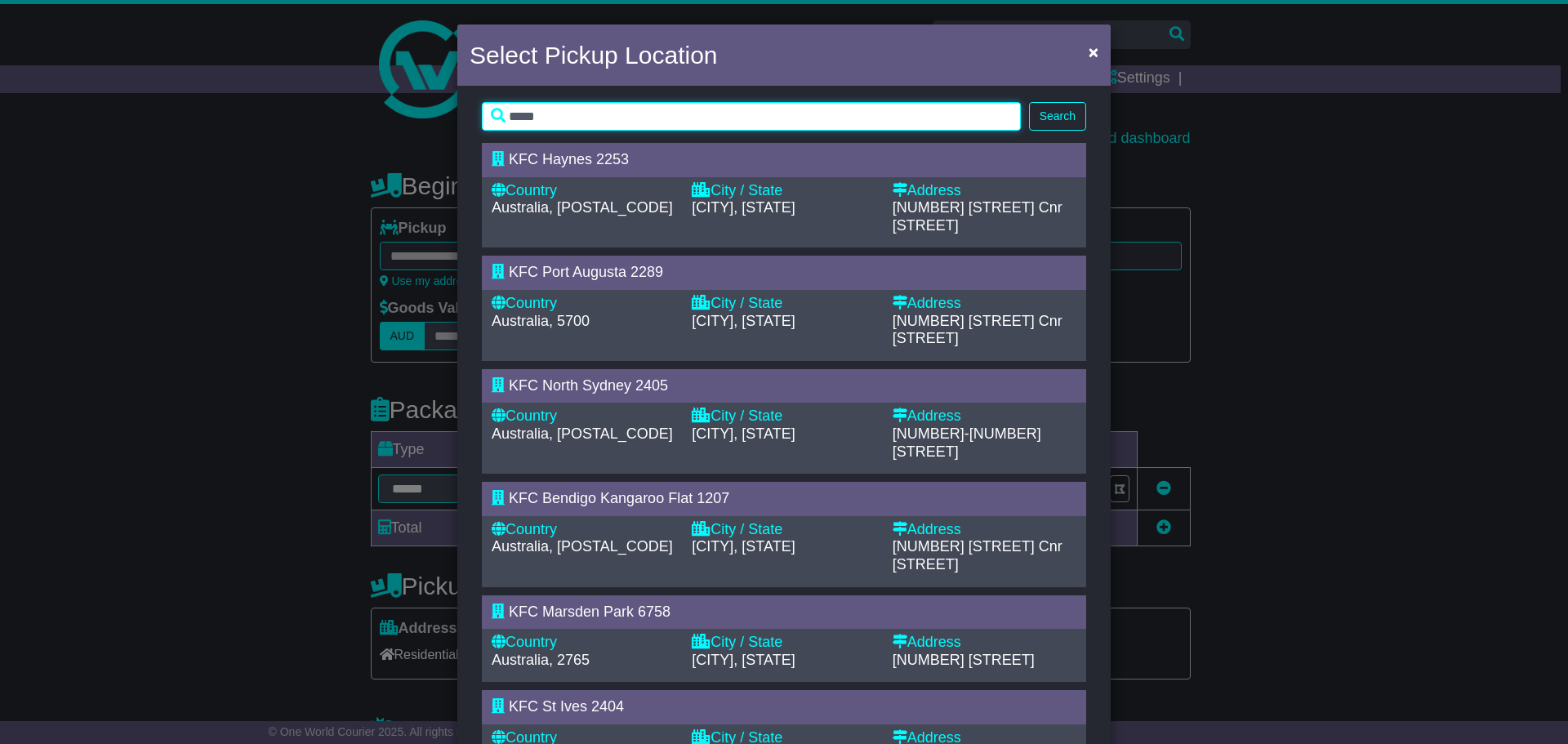 type on "*****" 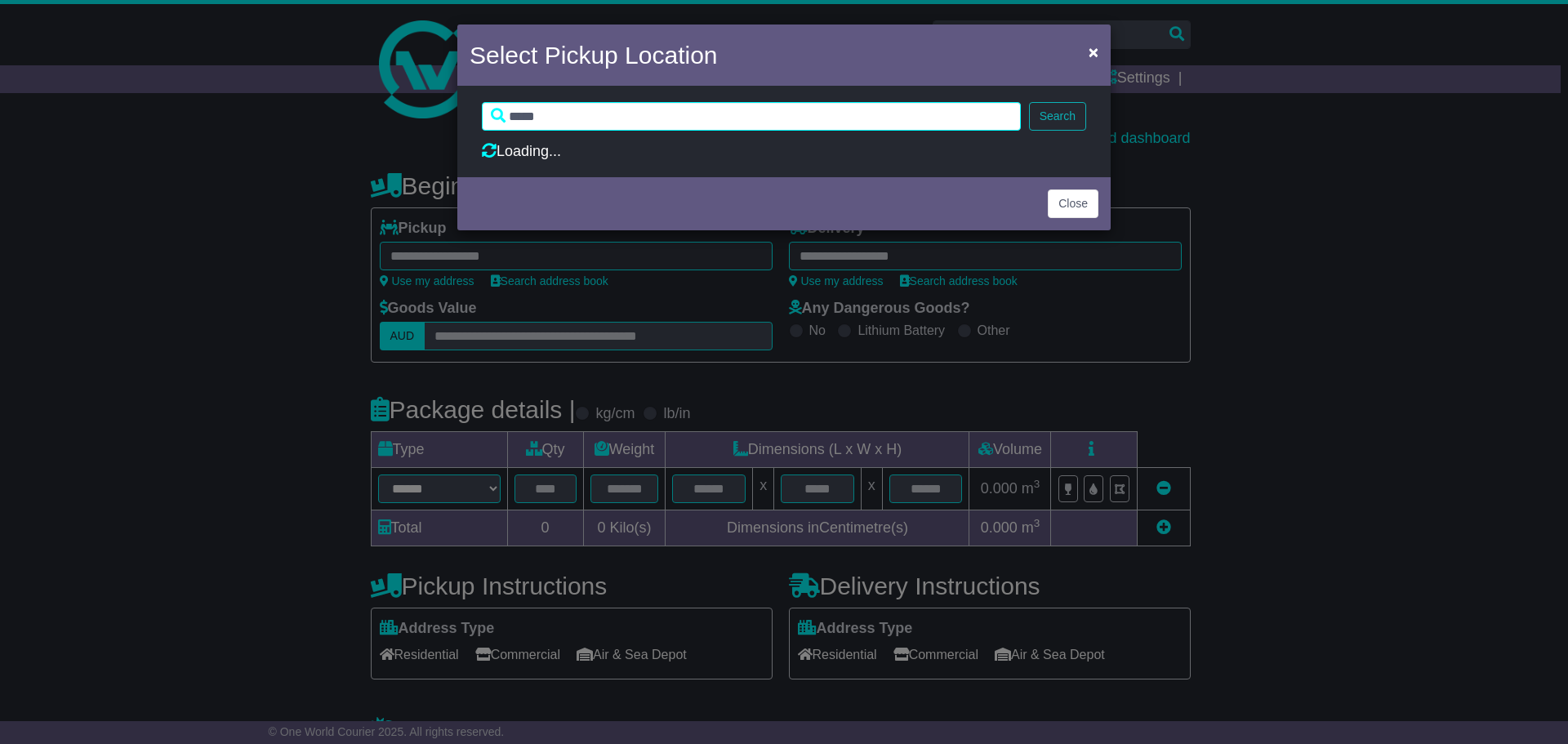 click on "Search" at bounding box center [1058, 116] 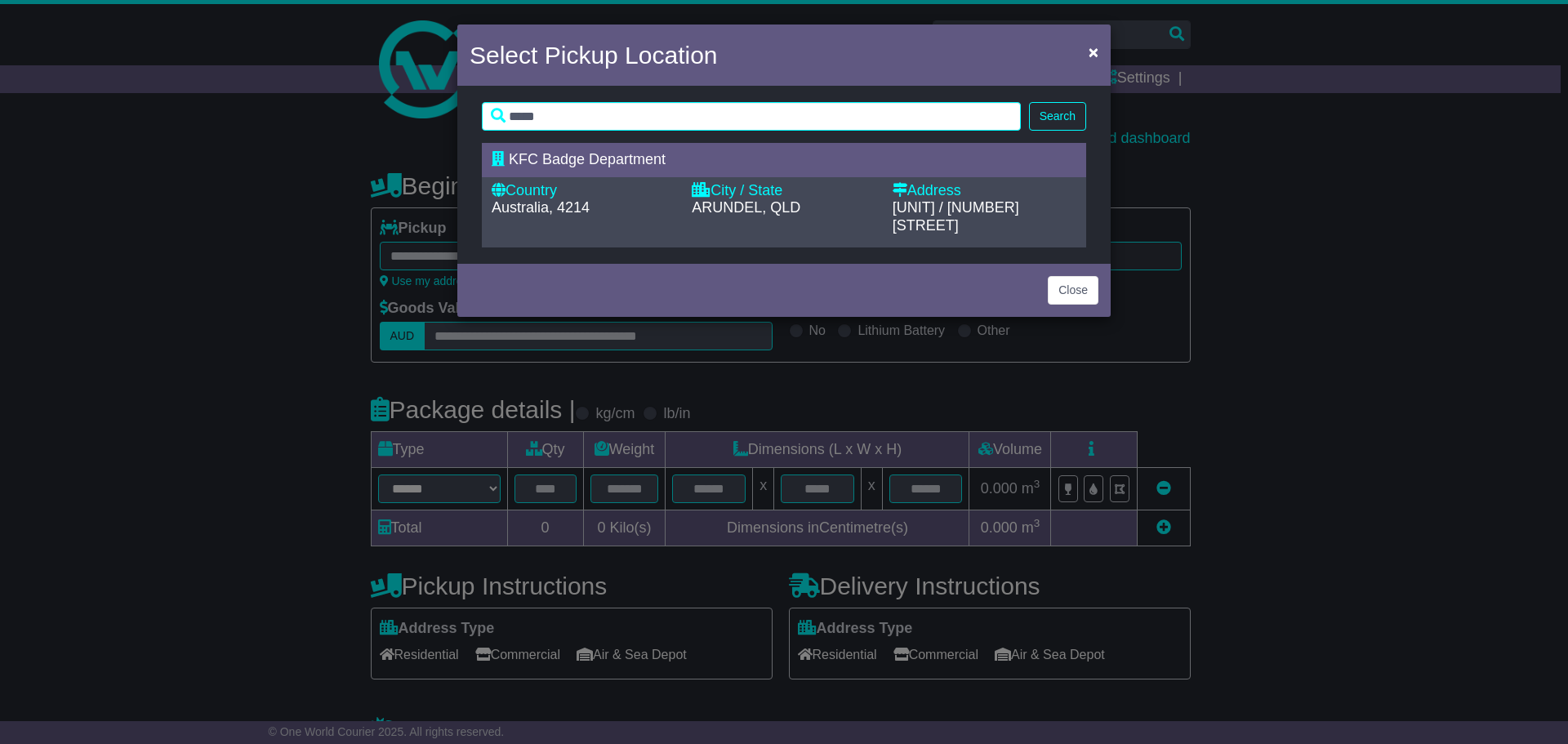 click on "KFC Badge Department" at bounding box center [776, 160] 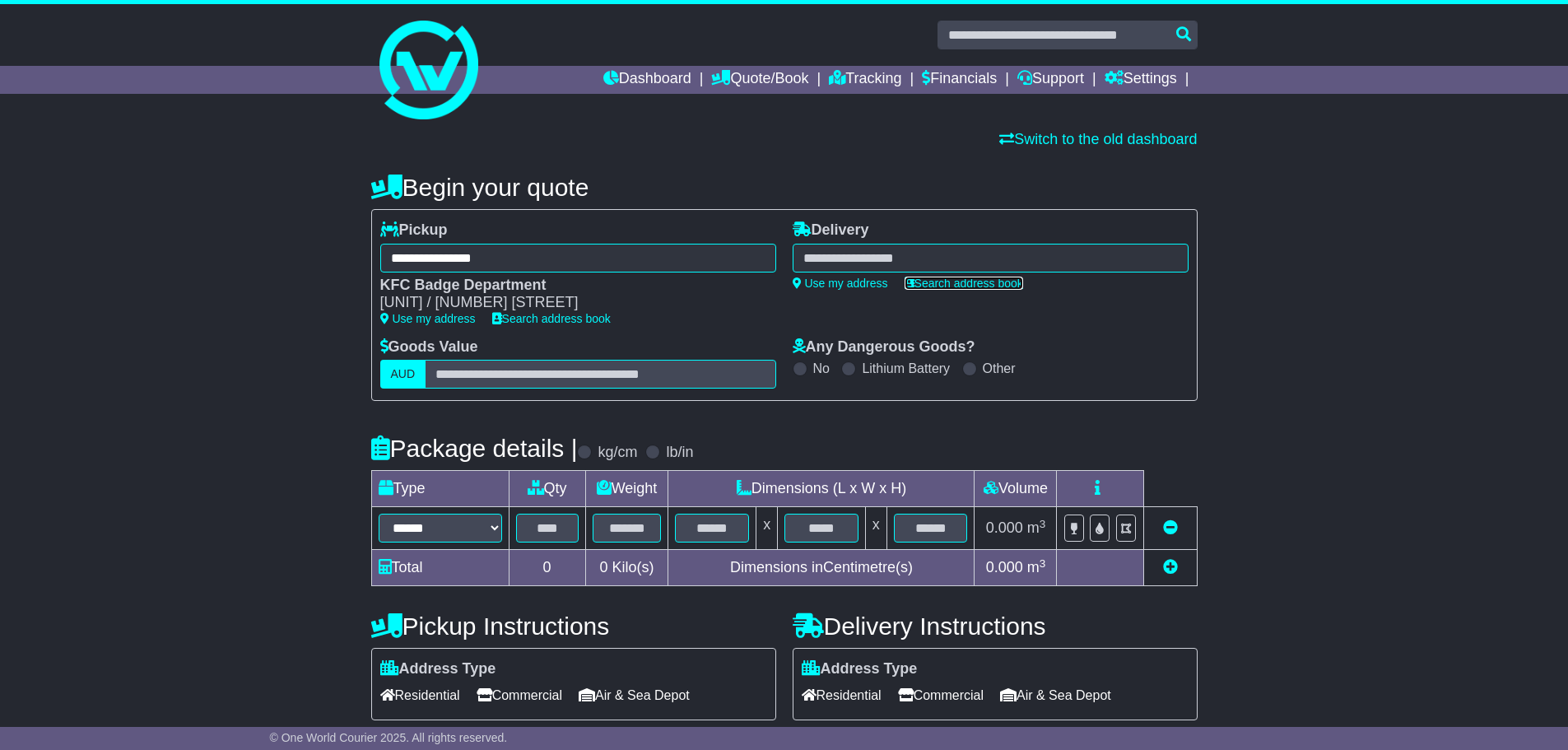 click on "Search address book" at bounding box center [964, 283] 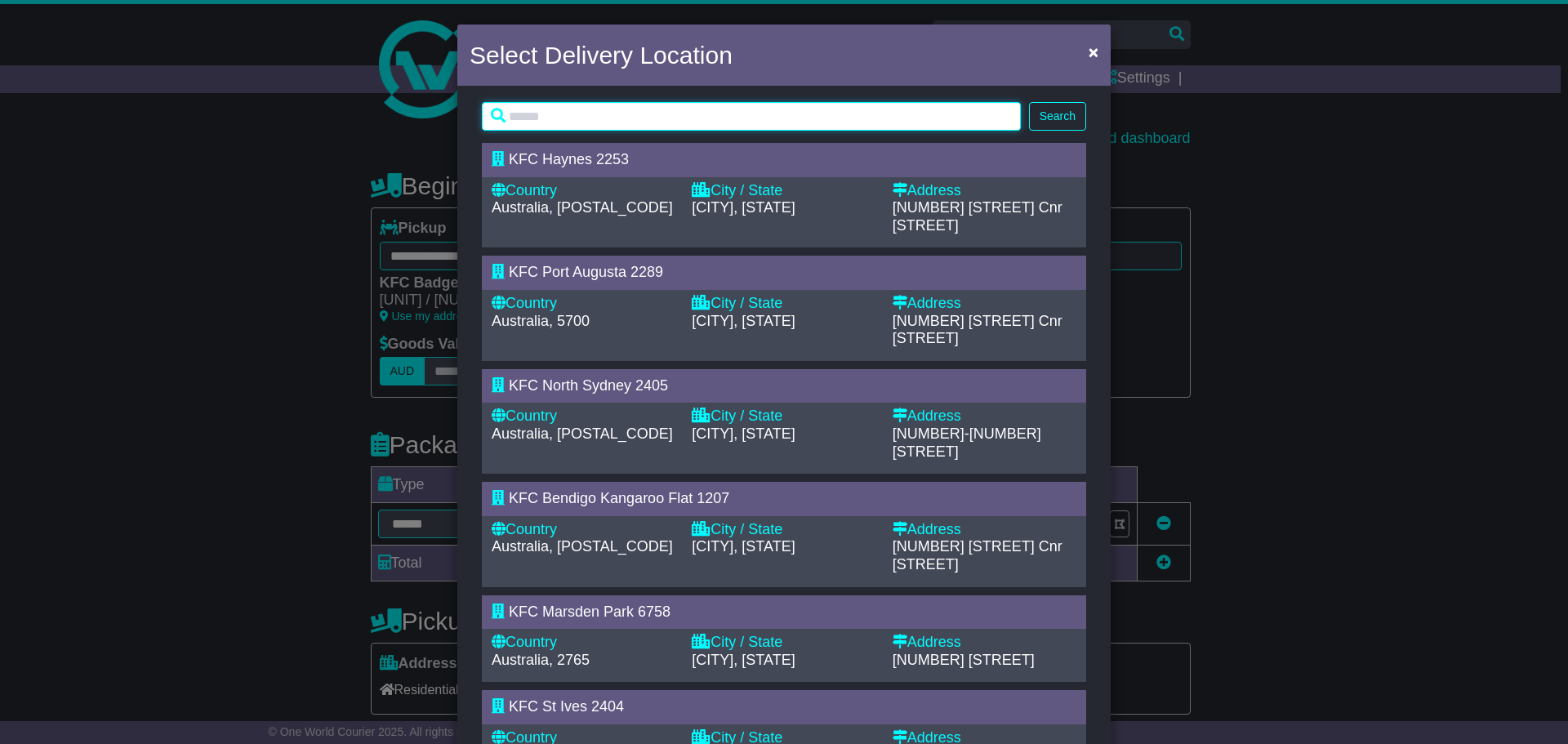 click at bounding box center [751, 116] 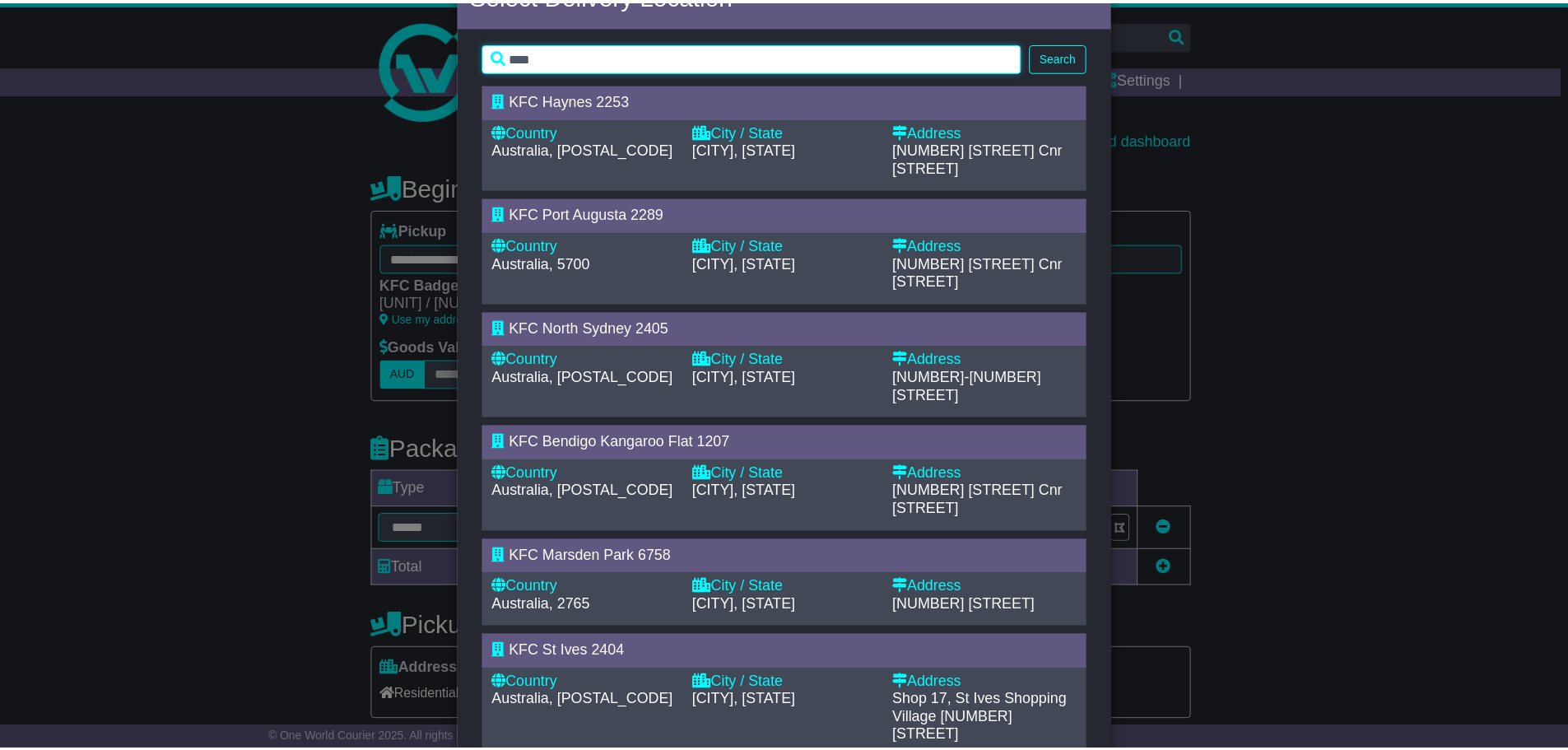 scroll, scrollTop: 0, scrollLeft: 0, axis: both 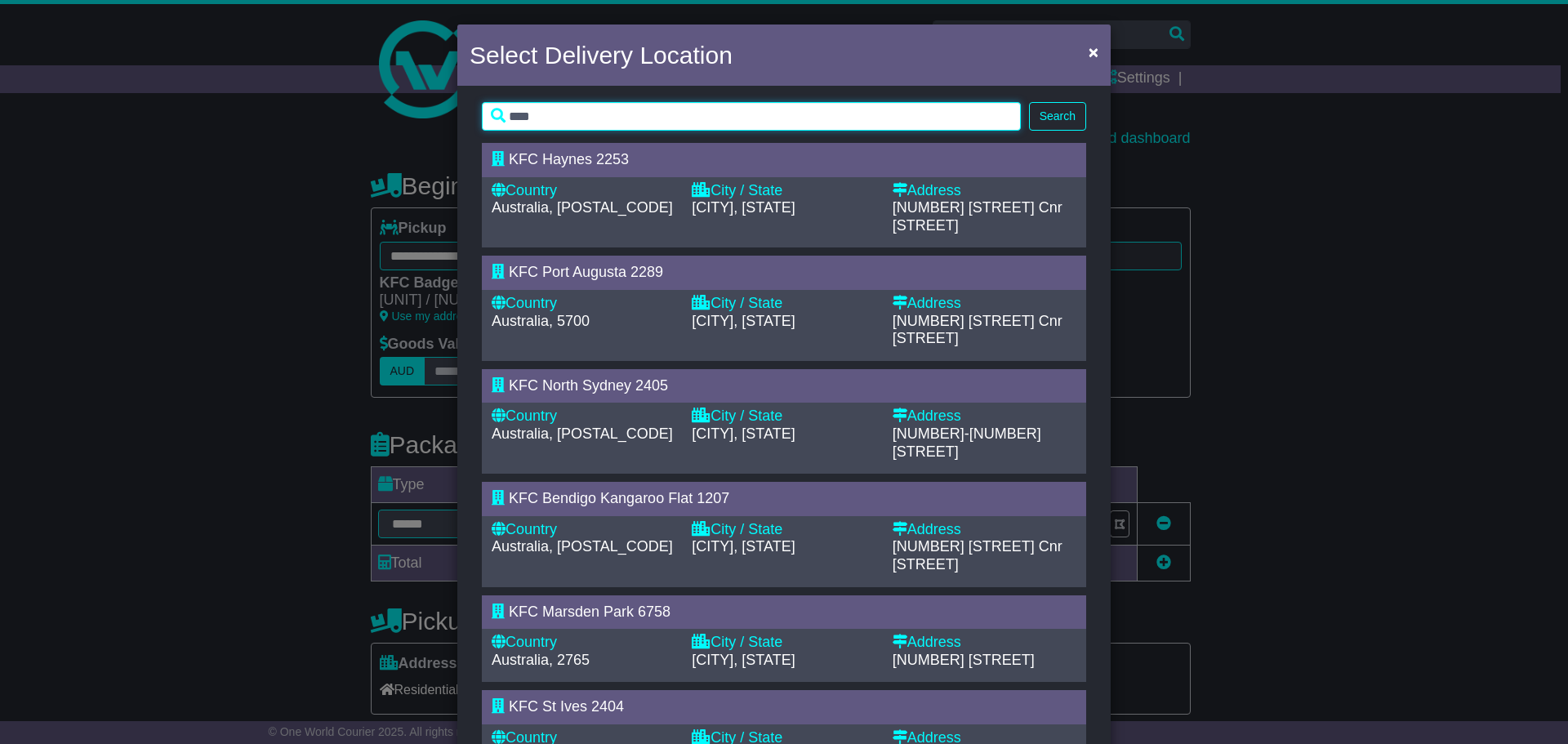 type on "****" 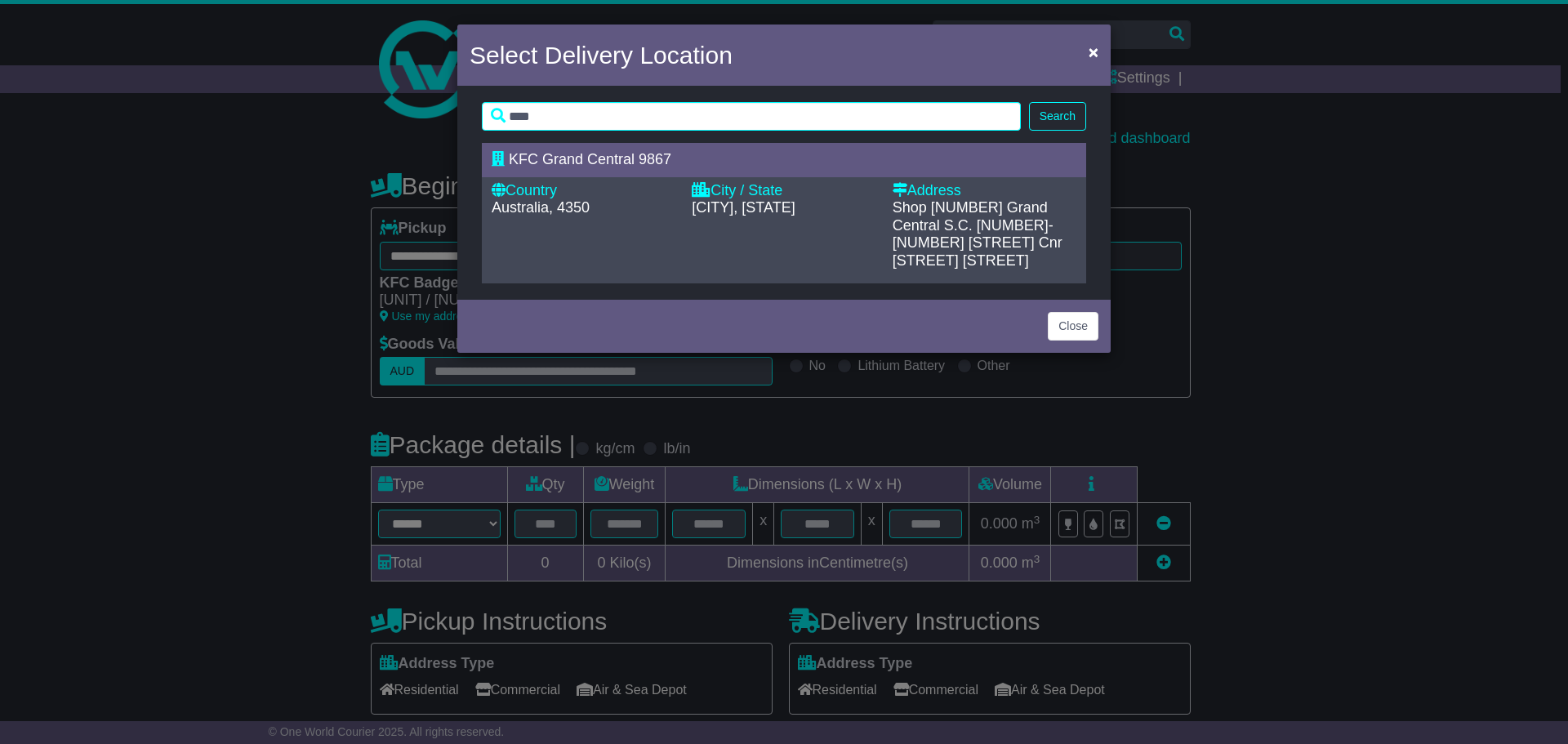 click on "****
Search" at bounding box center (784, 116) 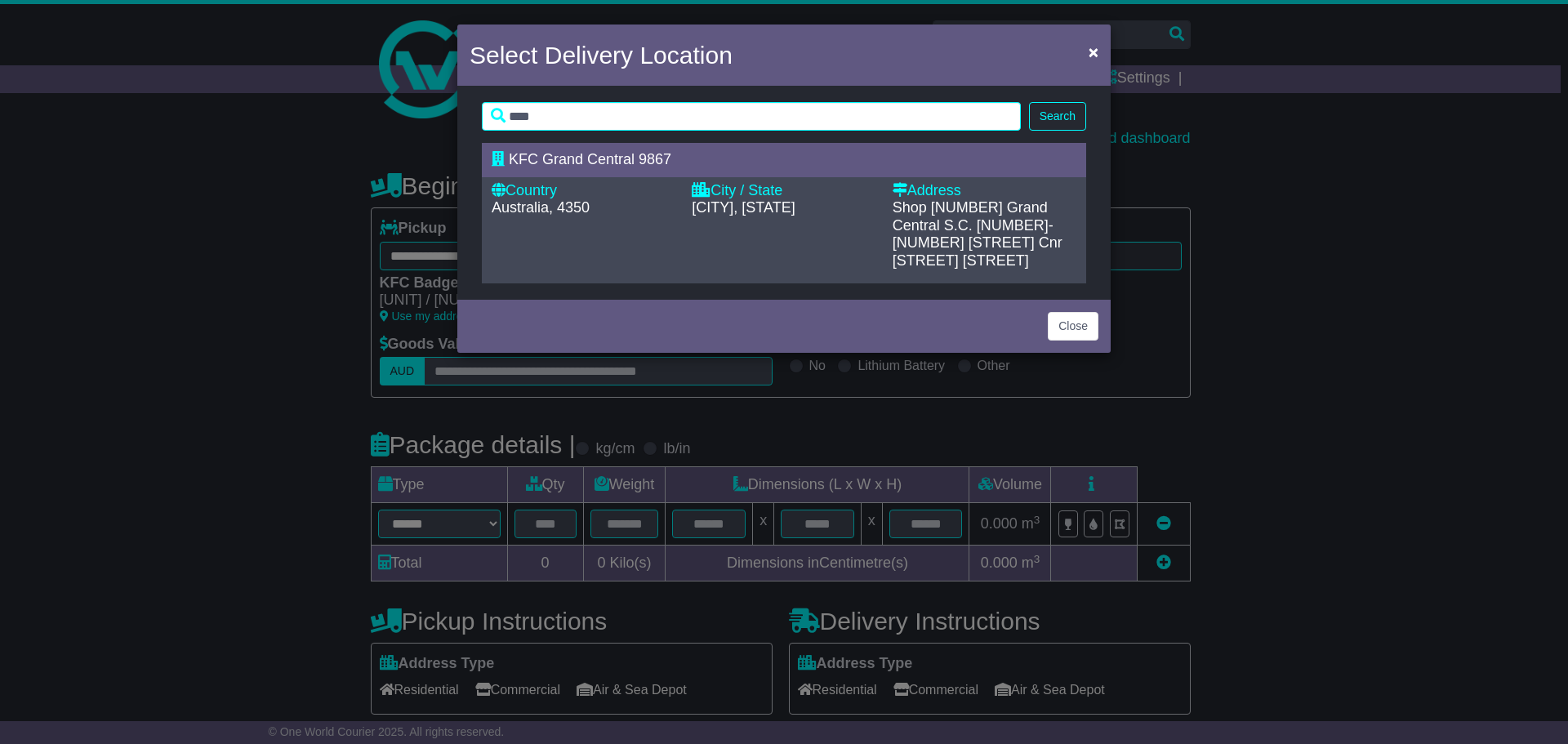 click on "Australia, 4350" at bounding box center [583, 208] 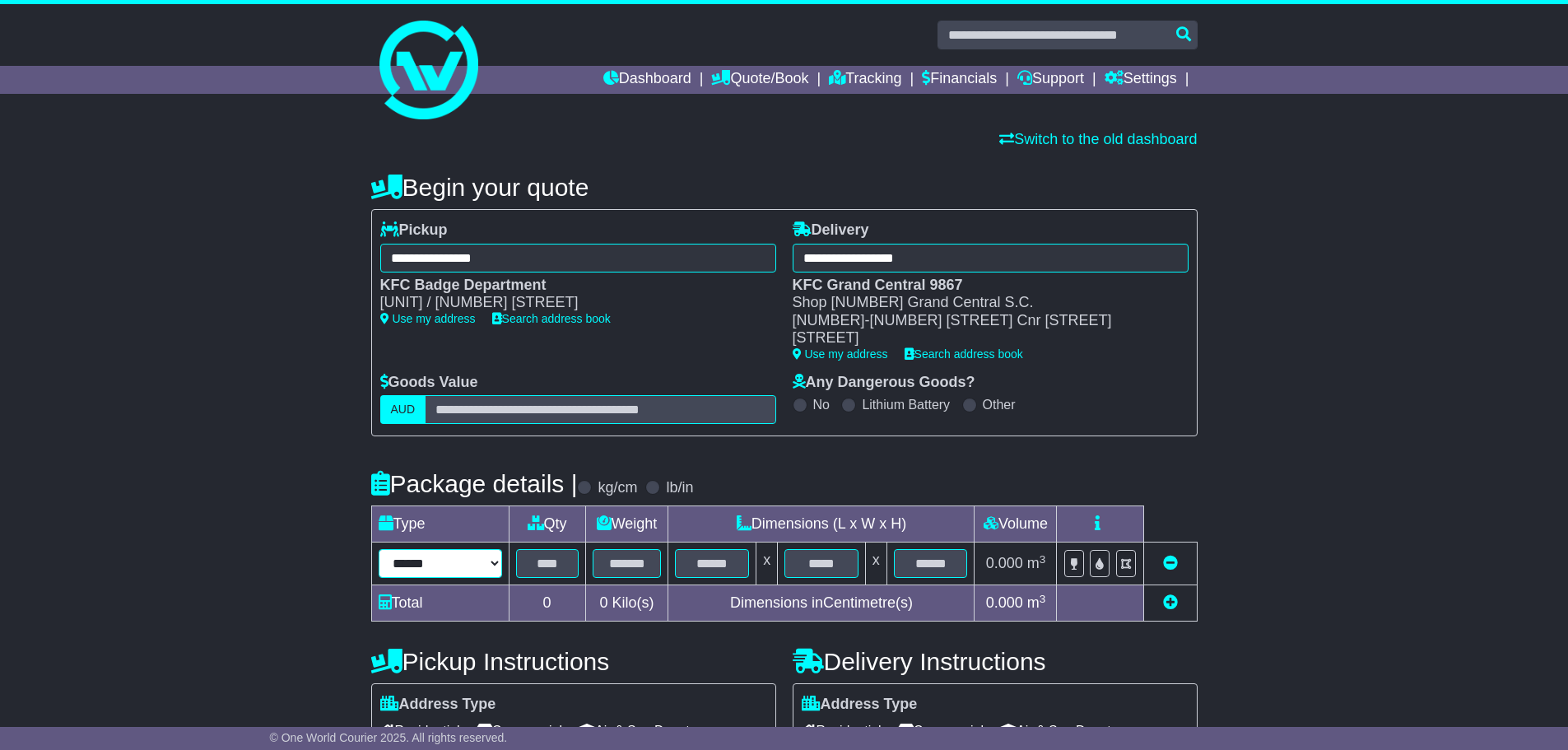 click on "****** ****** *** ******** ***** **** **** ****** *** *******" at bounding box center [440, 563] 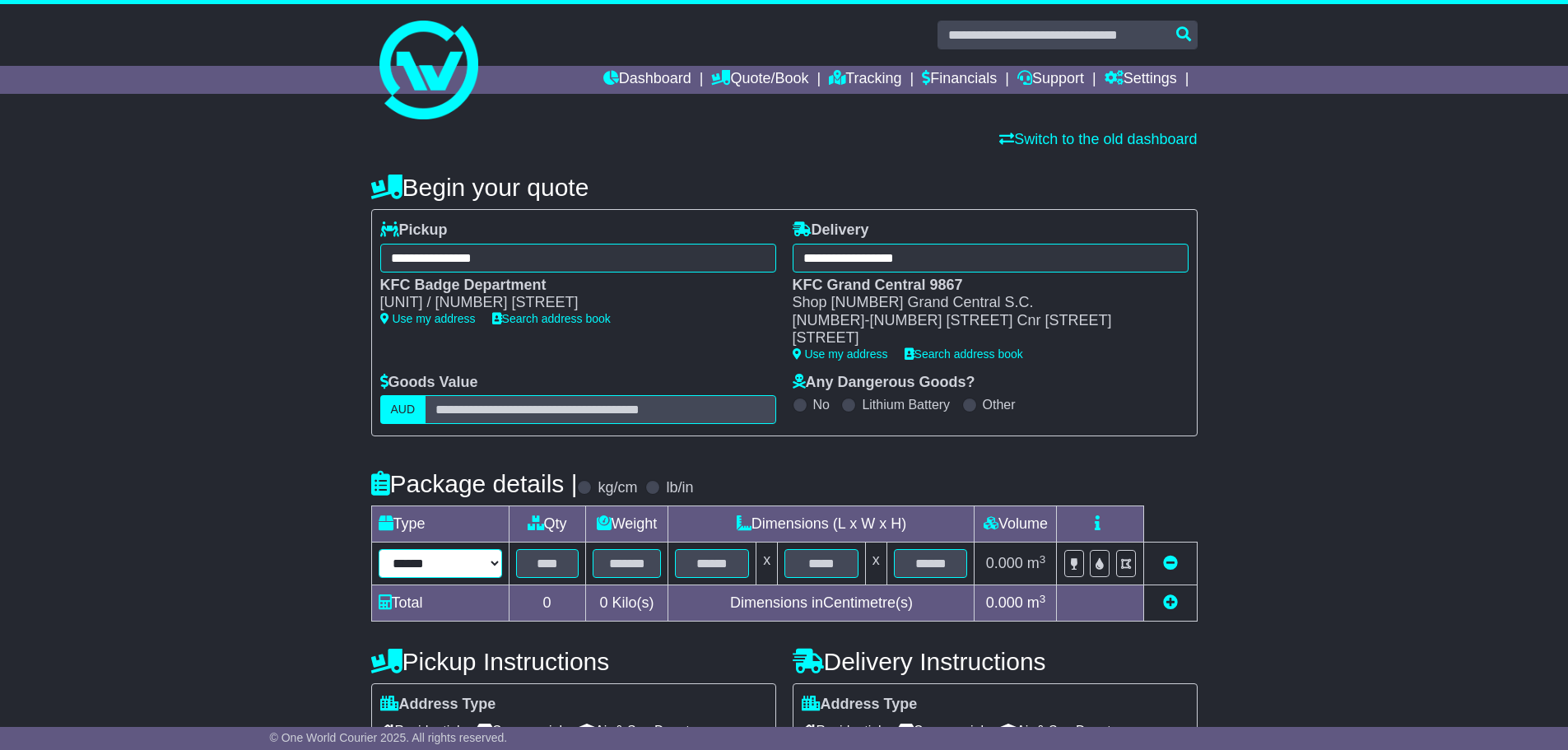 click on "****** ****** *** ******** ***** **** **** ****** *** *******" at bounding box center [440, 563] 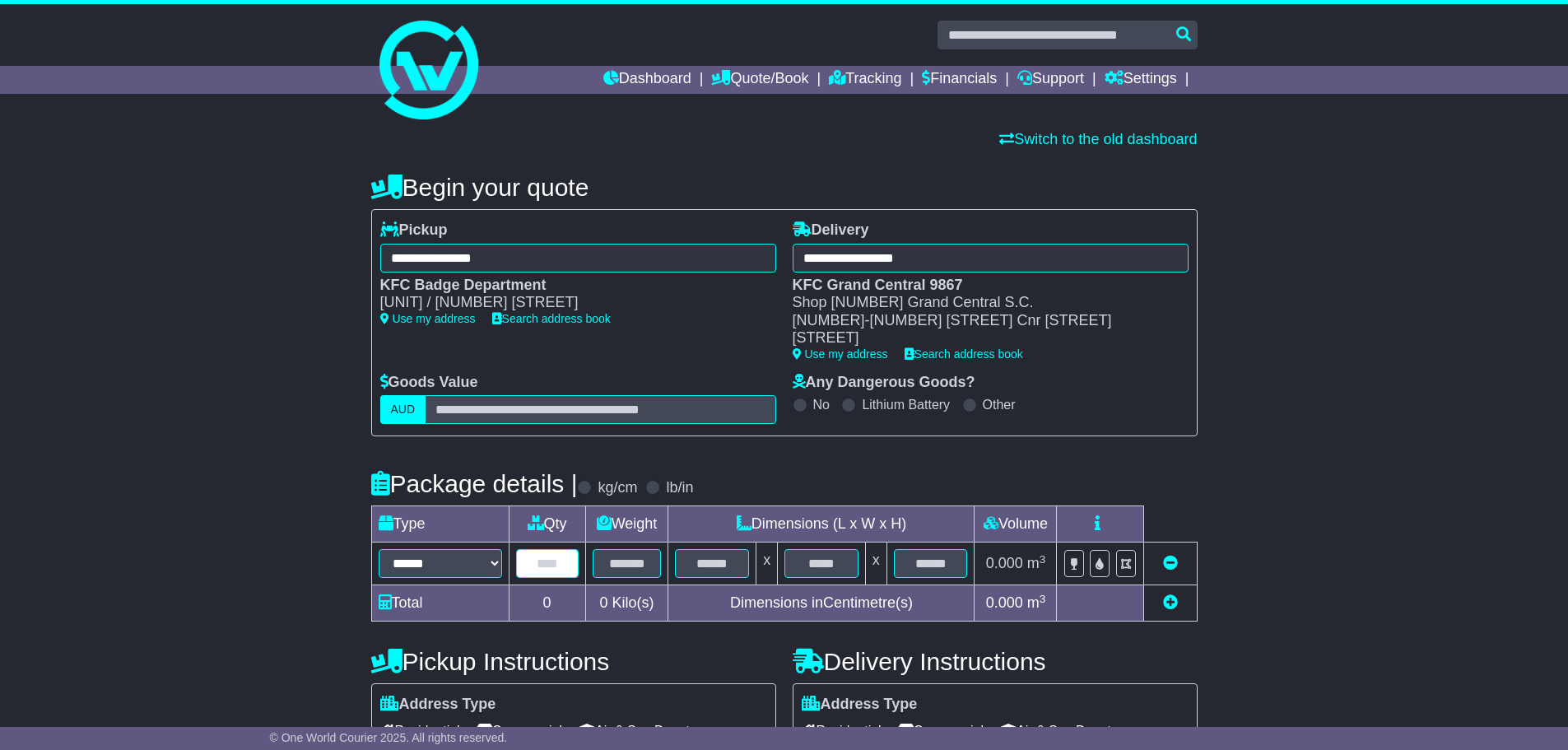 click at bounding box center (547, 563) 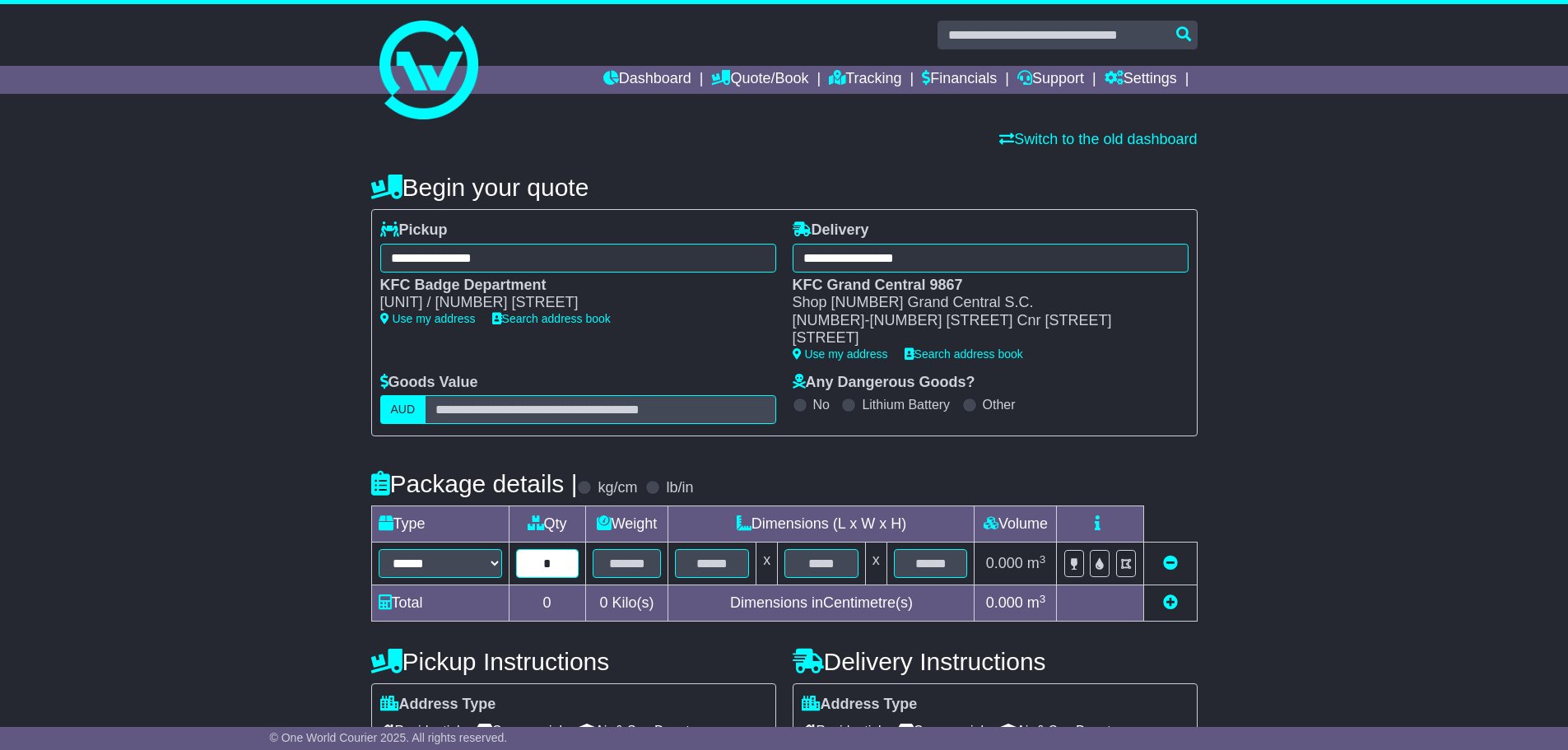 type on "*" 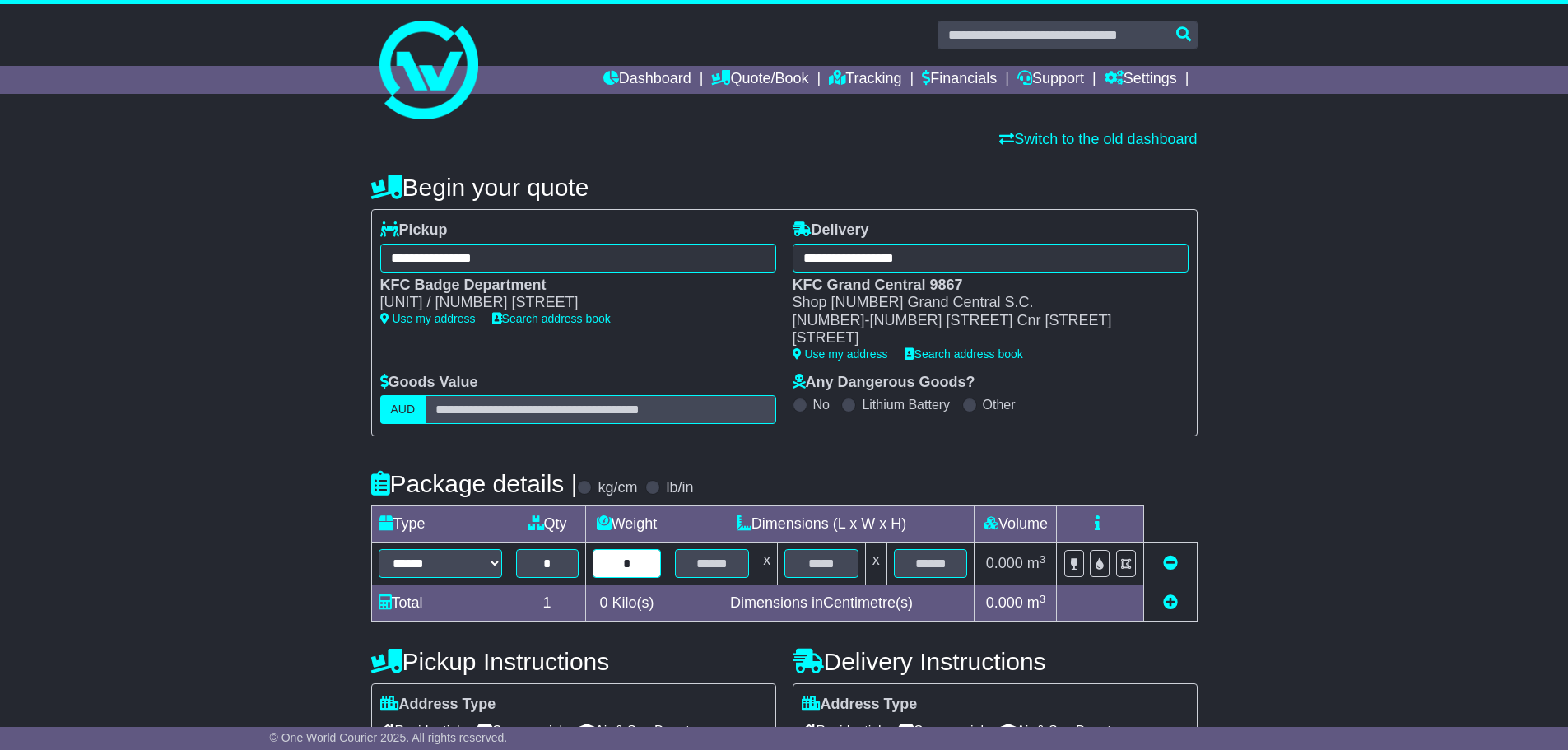 type on "*" 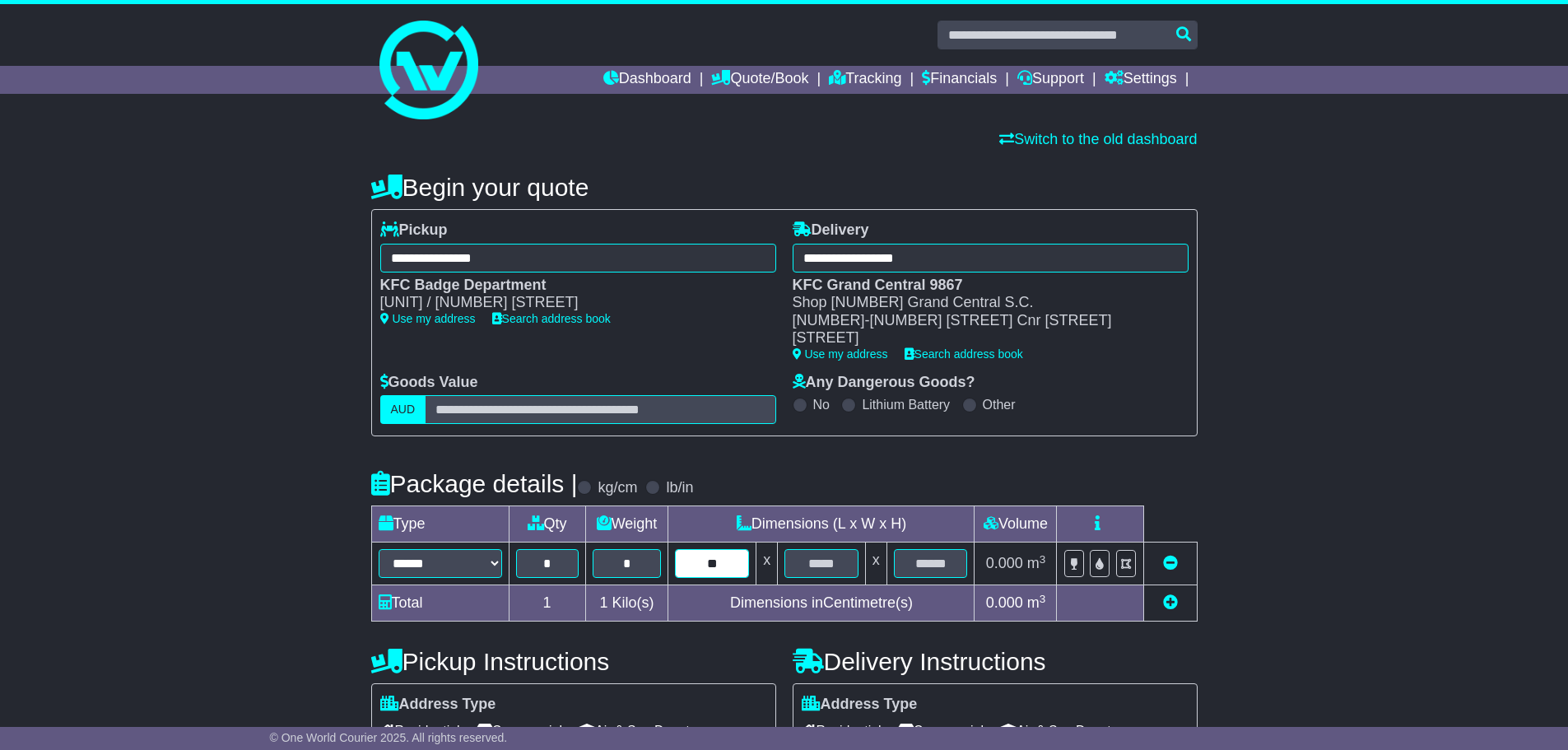 type on "**" 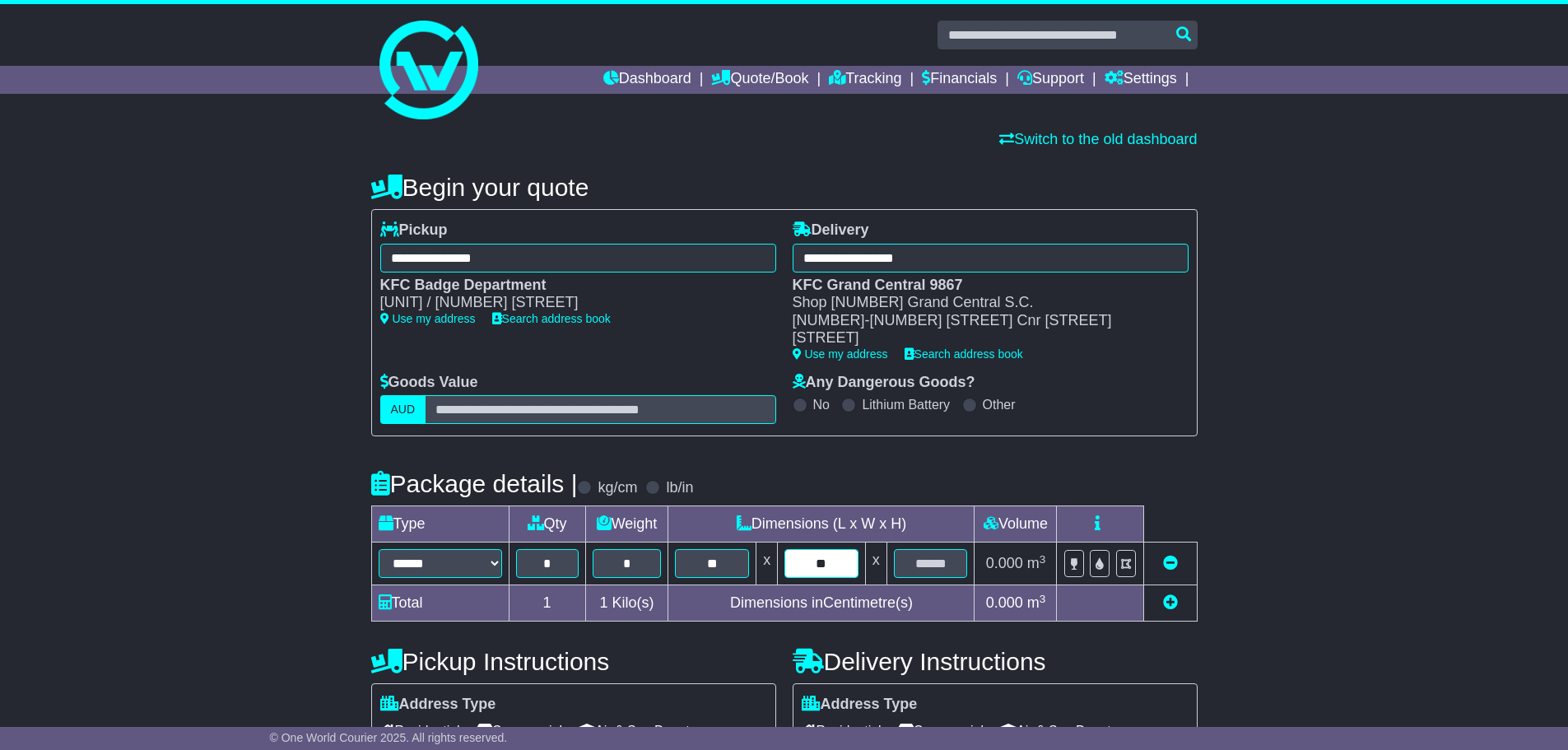 type on "**" 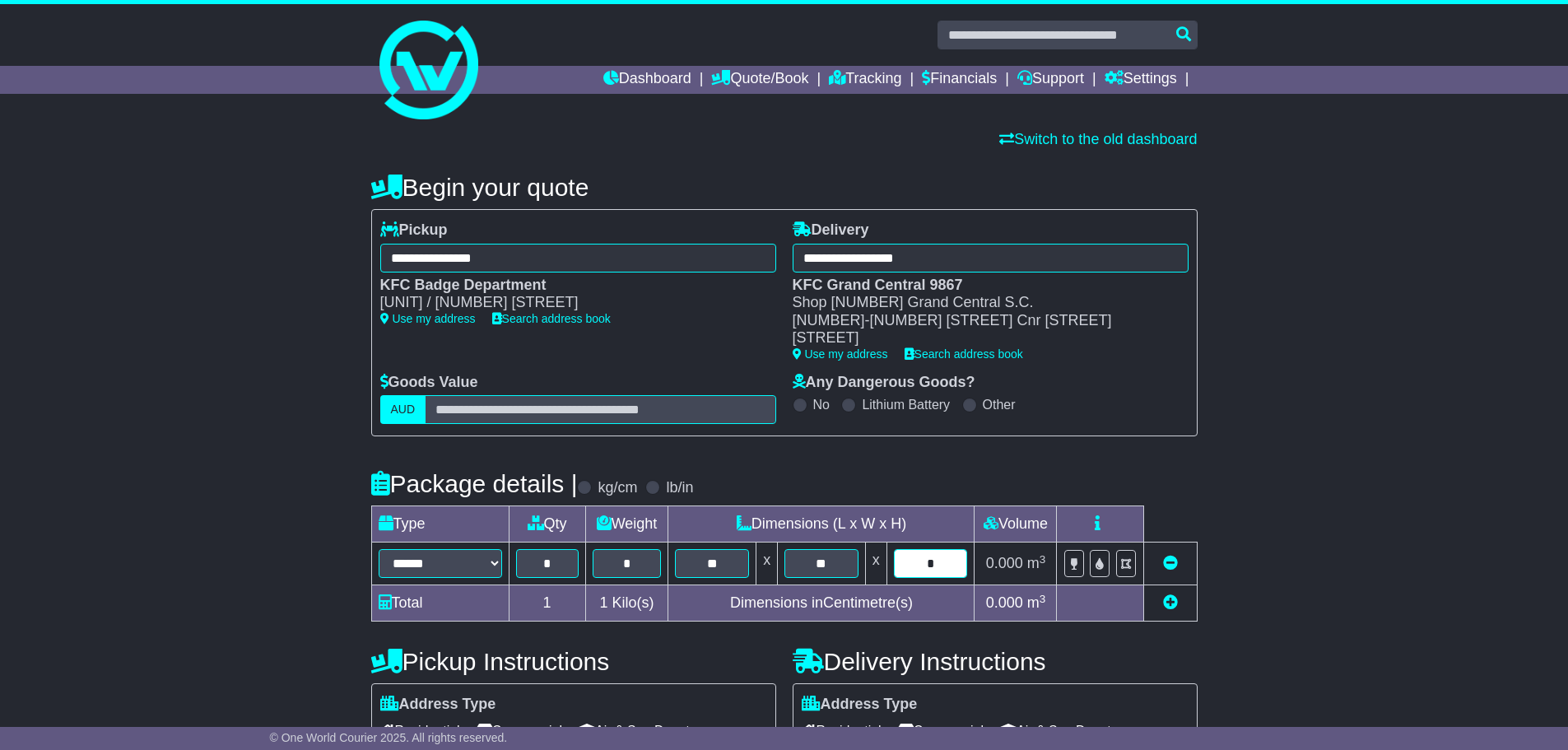 type on "*" 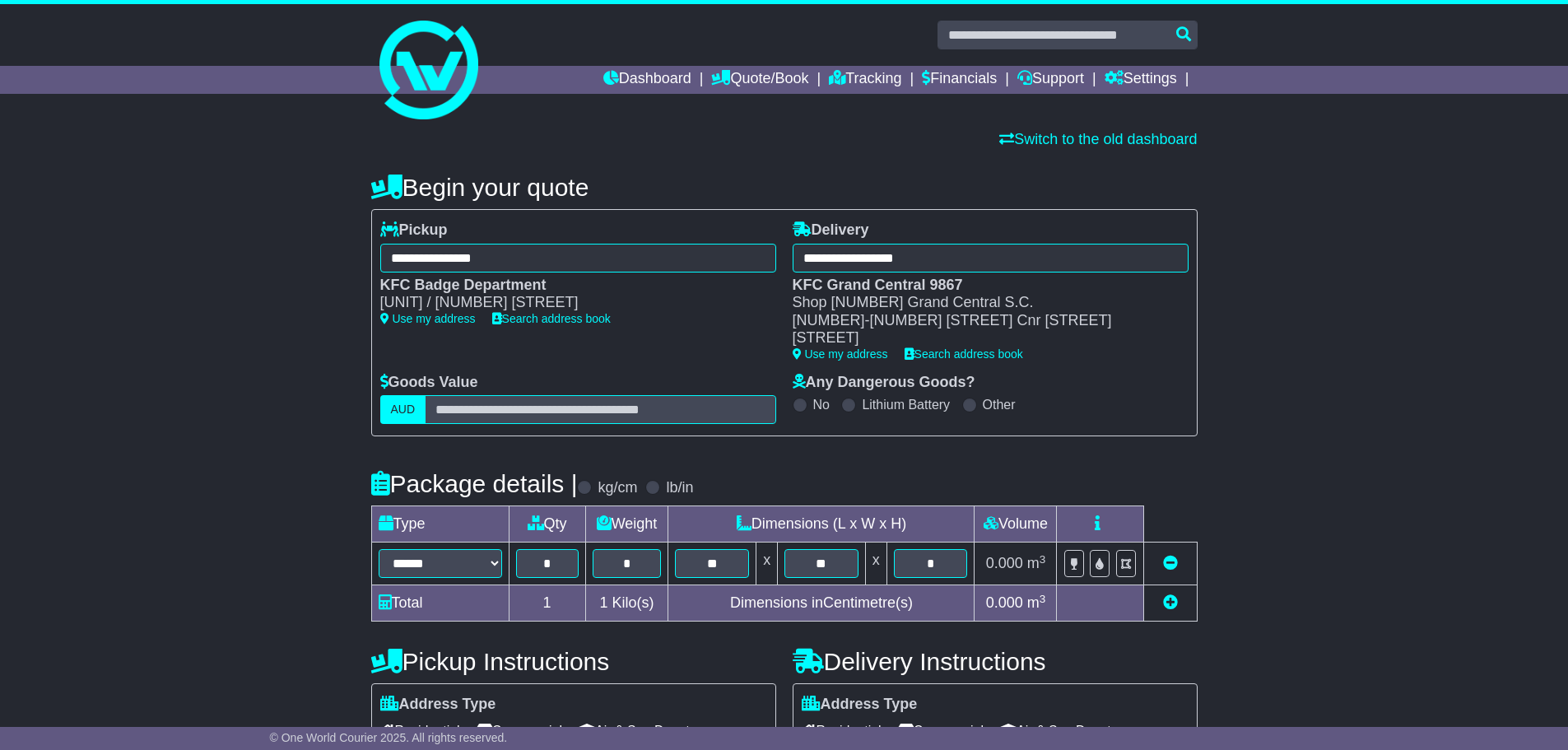 type 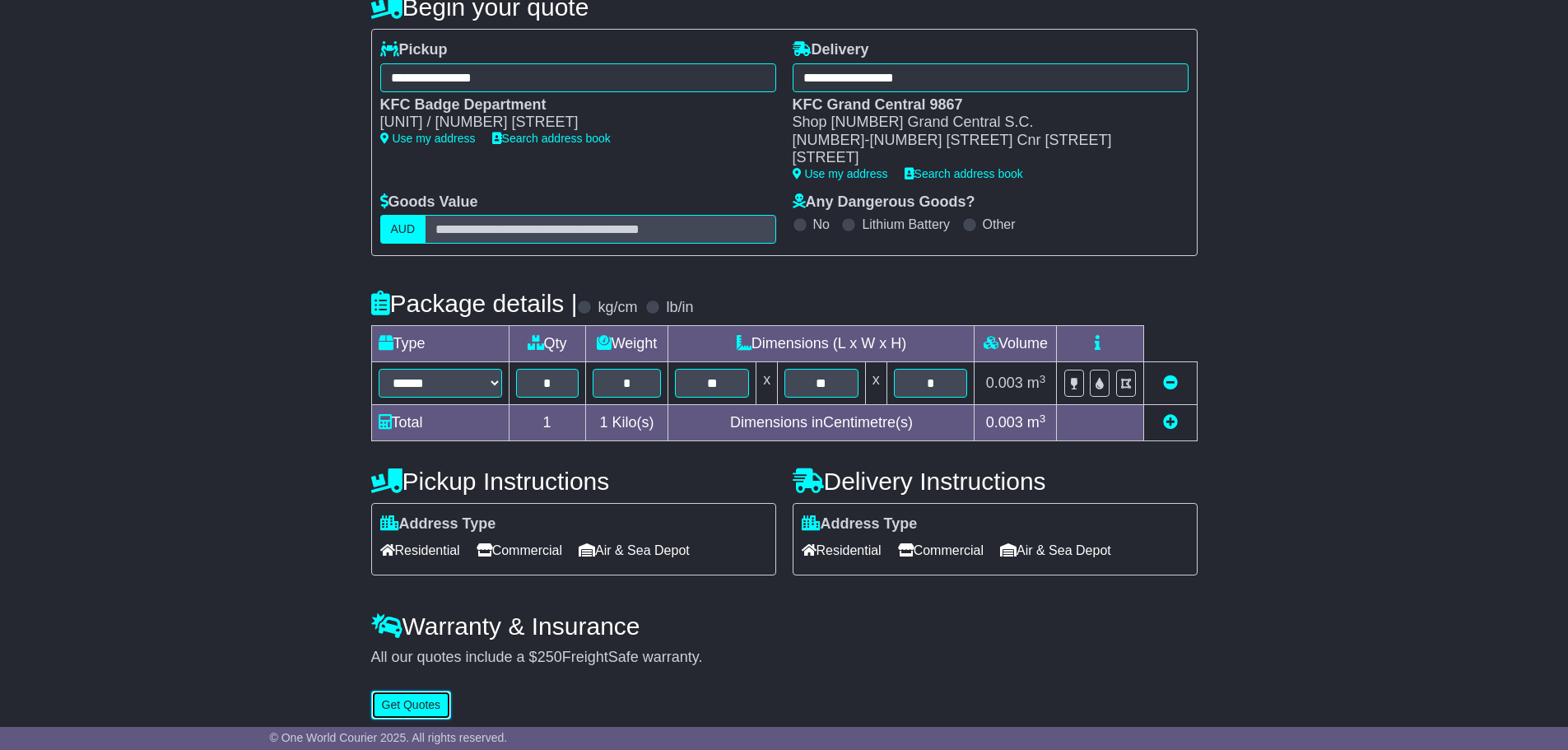 click on "Get Quotes" at bounding box center (412, 705) 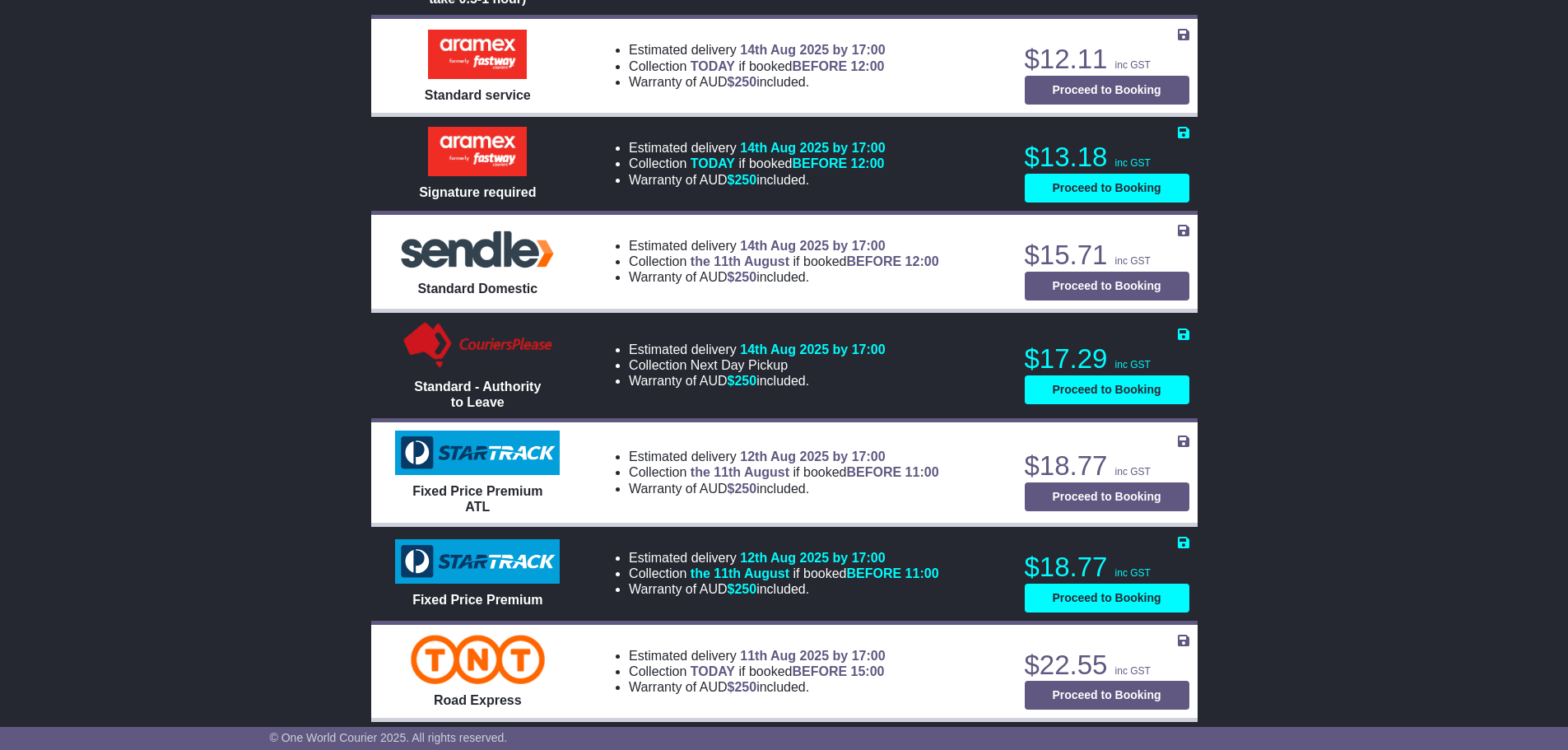 scroll, scrollTop: 988, scrollLeft: 0, axis: vertical 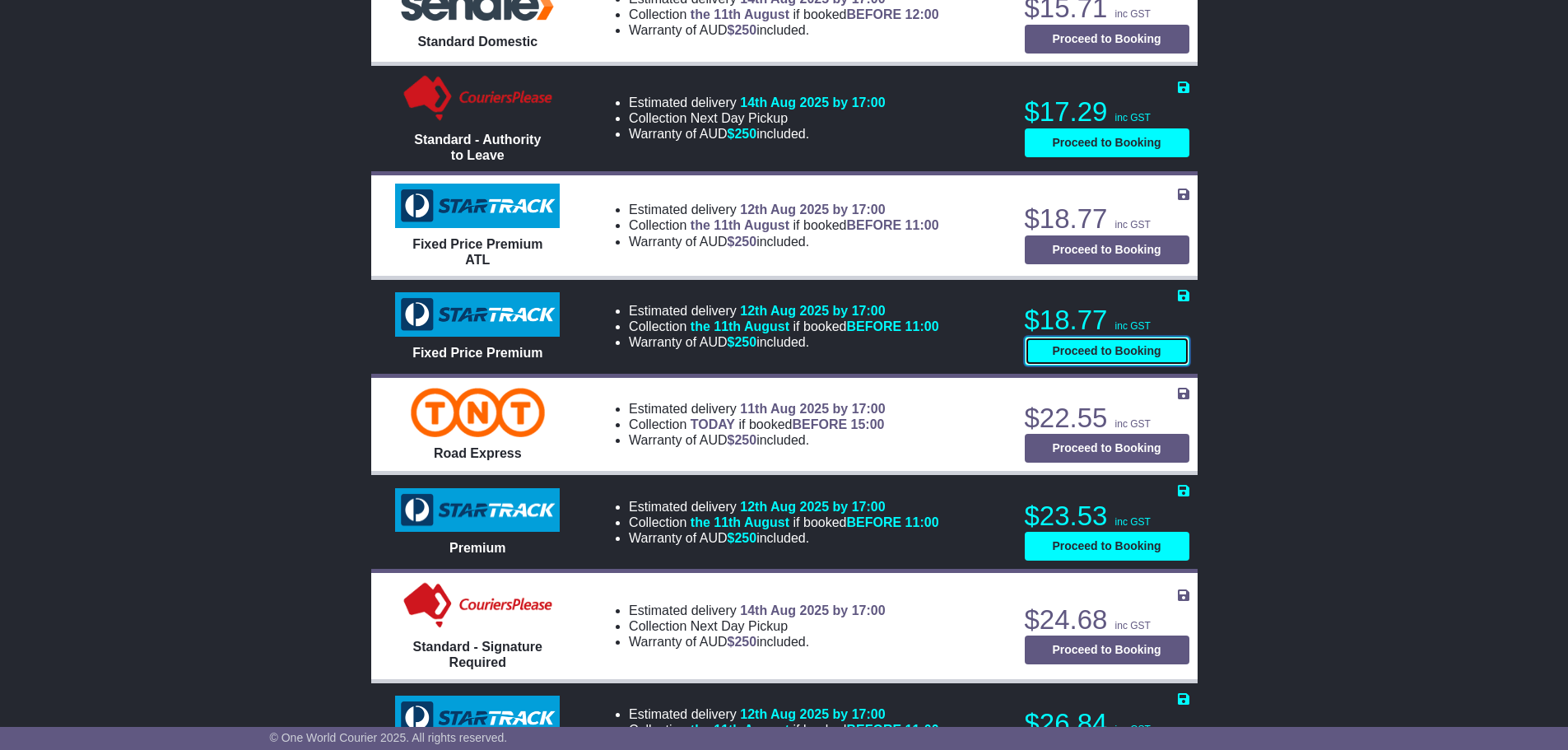 click on "Proceed to Booking" at bounding box center [1107, 351] 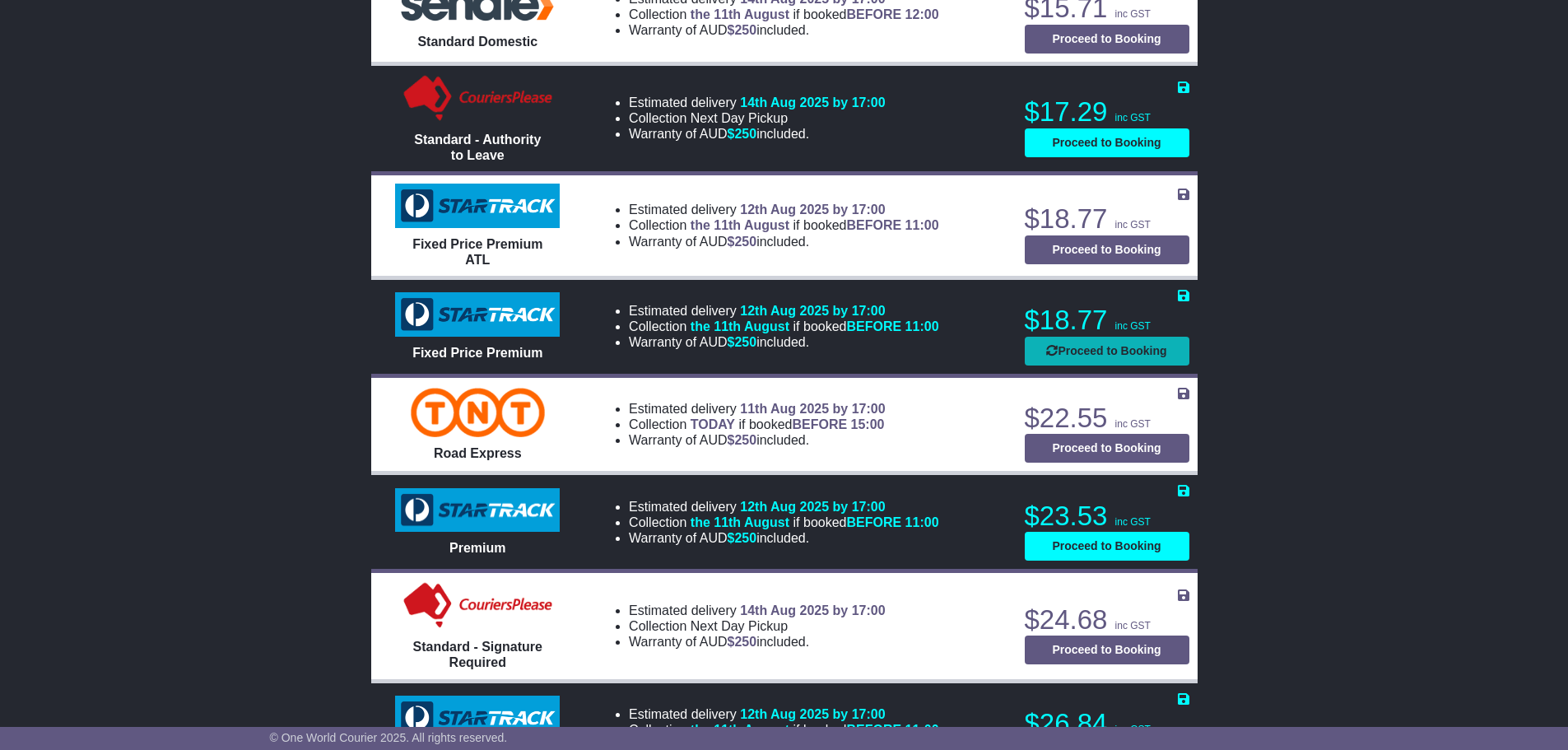 select on "*****" 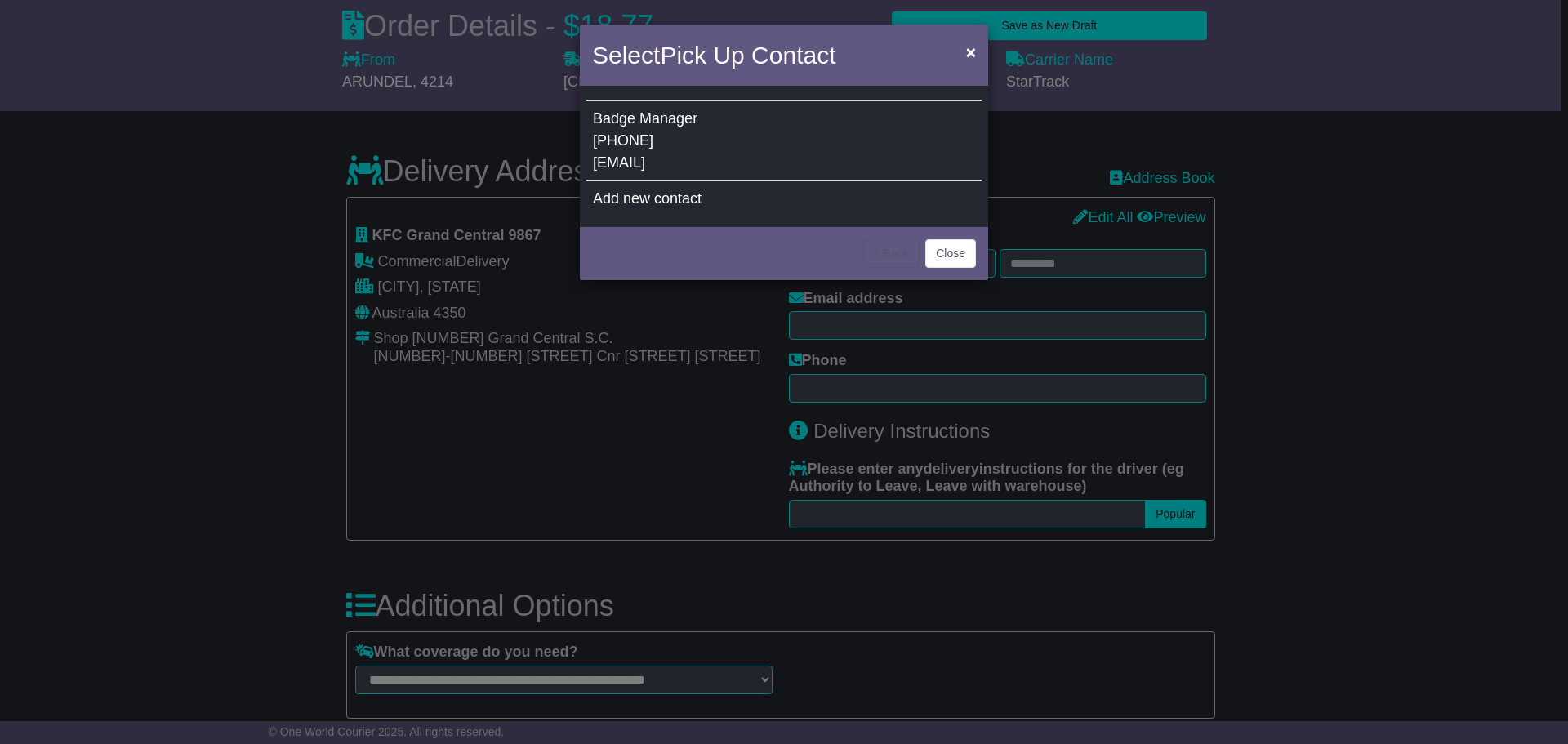 click on "Badge   Manager
[PHONE]
[EMAIL]" at bounding box center [784, 141] 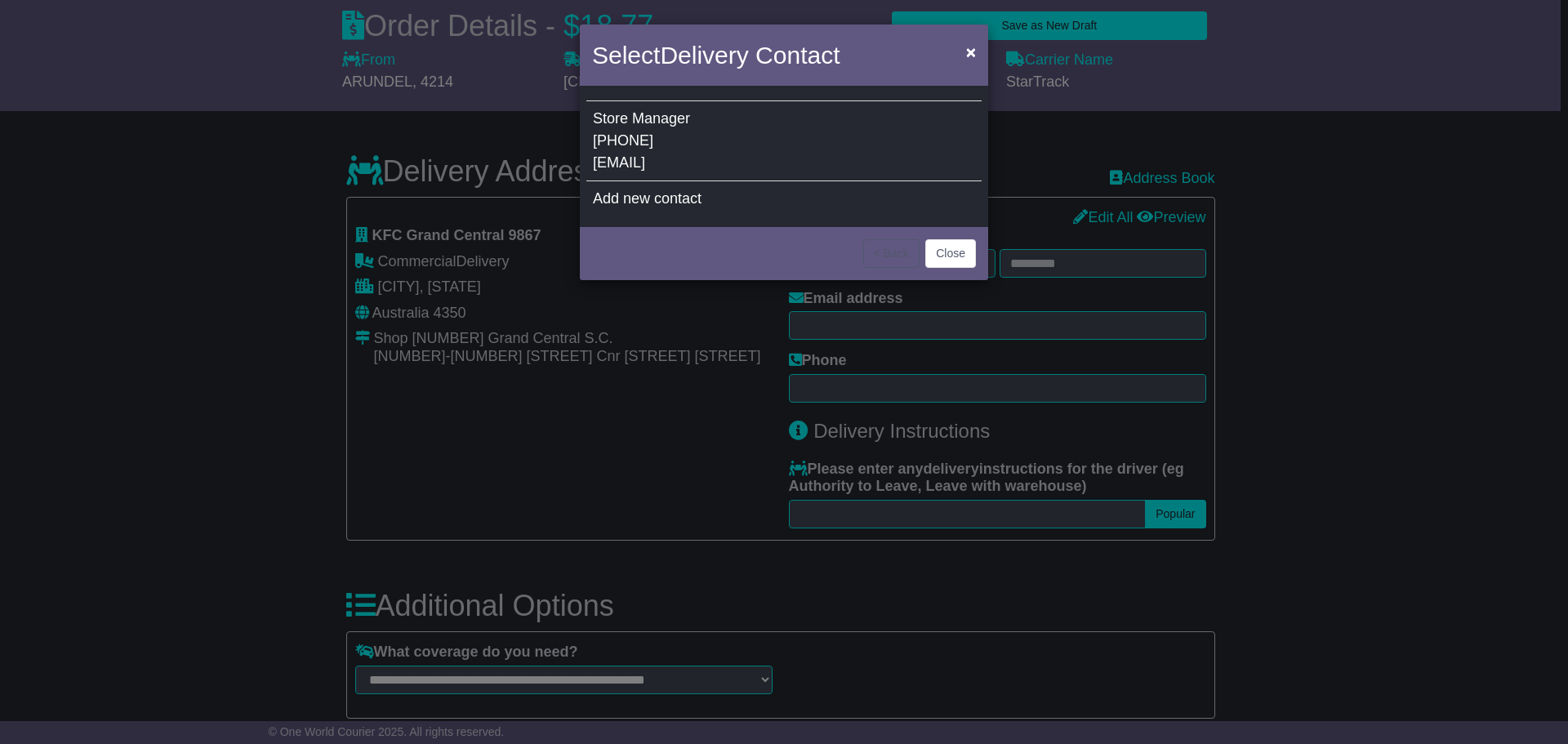 click on "Store   Manager
07 4632 6223
7760@collinsfg.com.au" at bounding box center [784, 141] 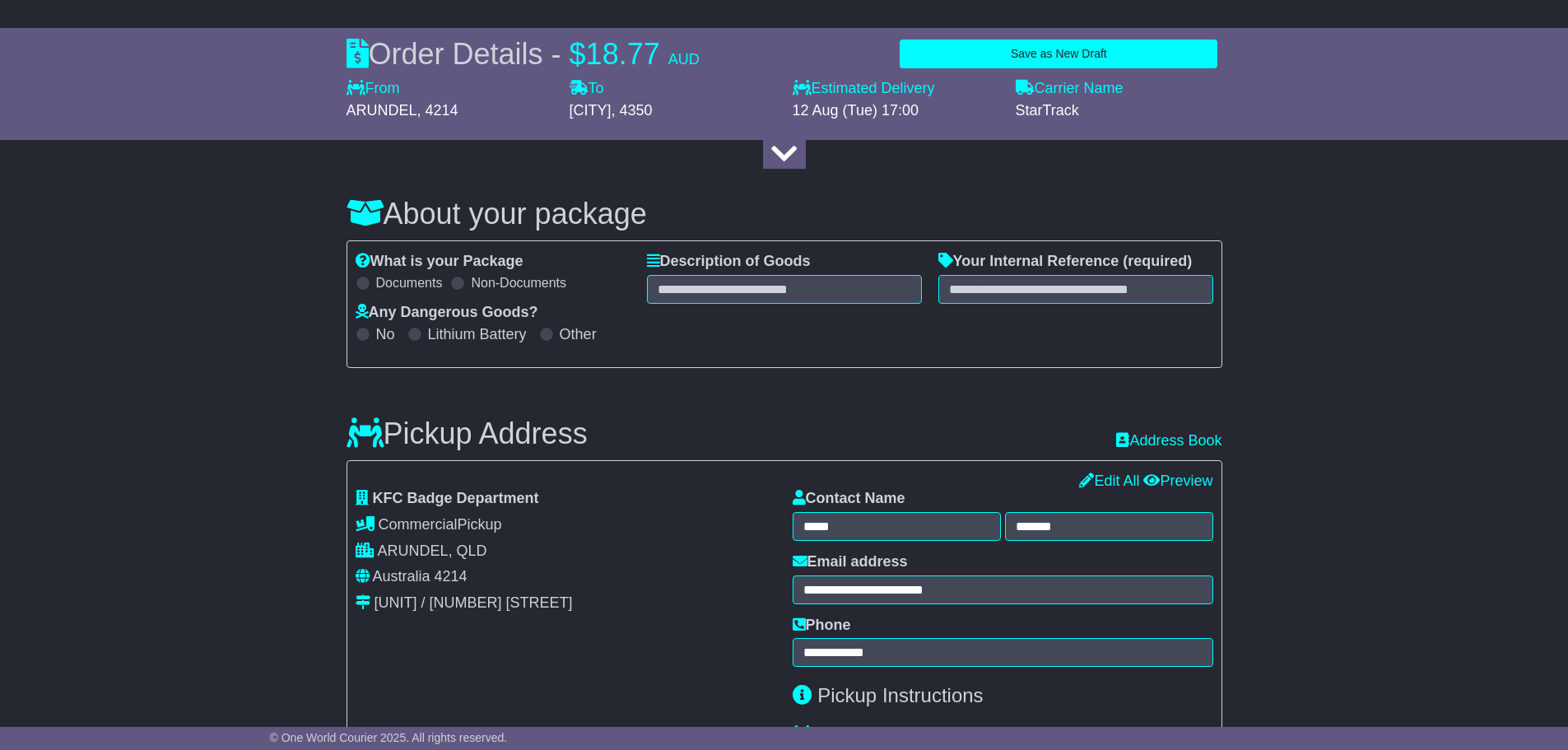 scroll, scrollTop: 77, scrollLeft: 0, axis: vertical 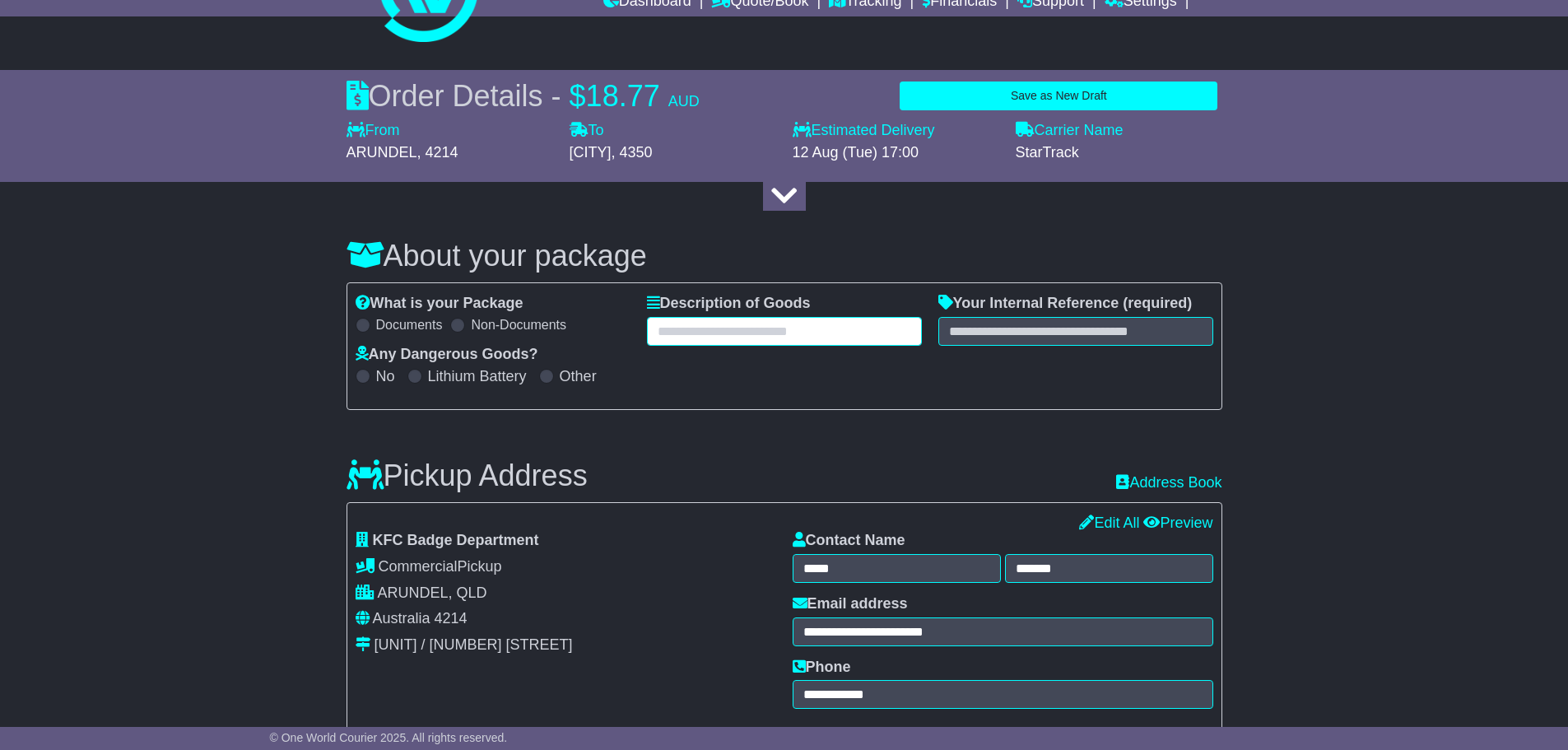 click at bounding box center [784, 331] 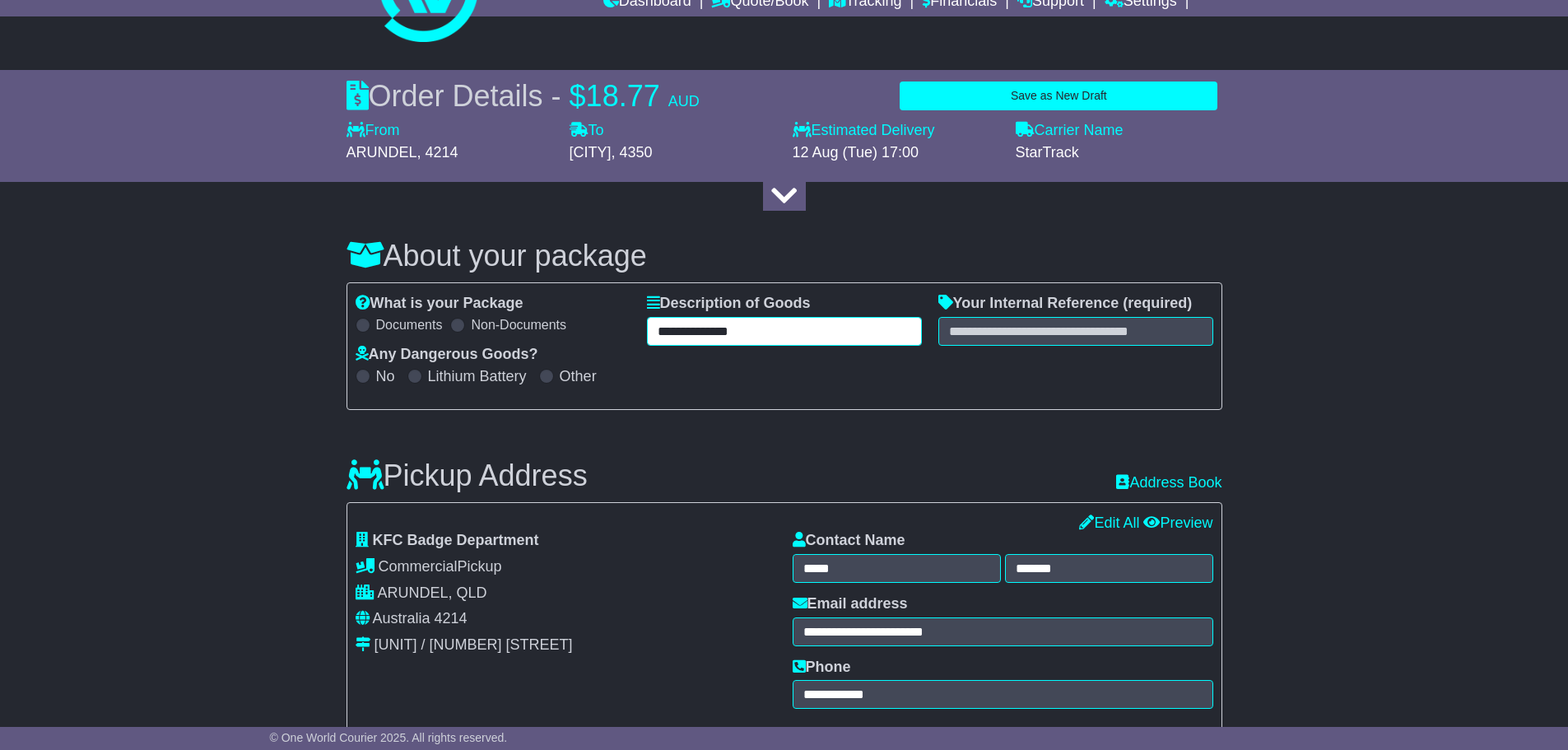 type on "**********" 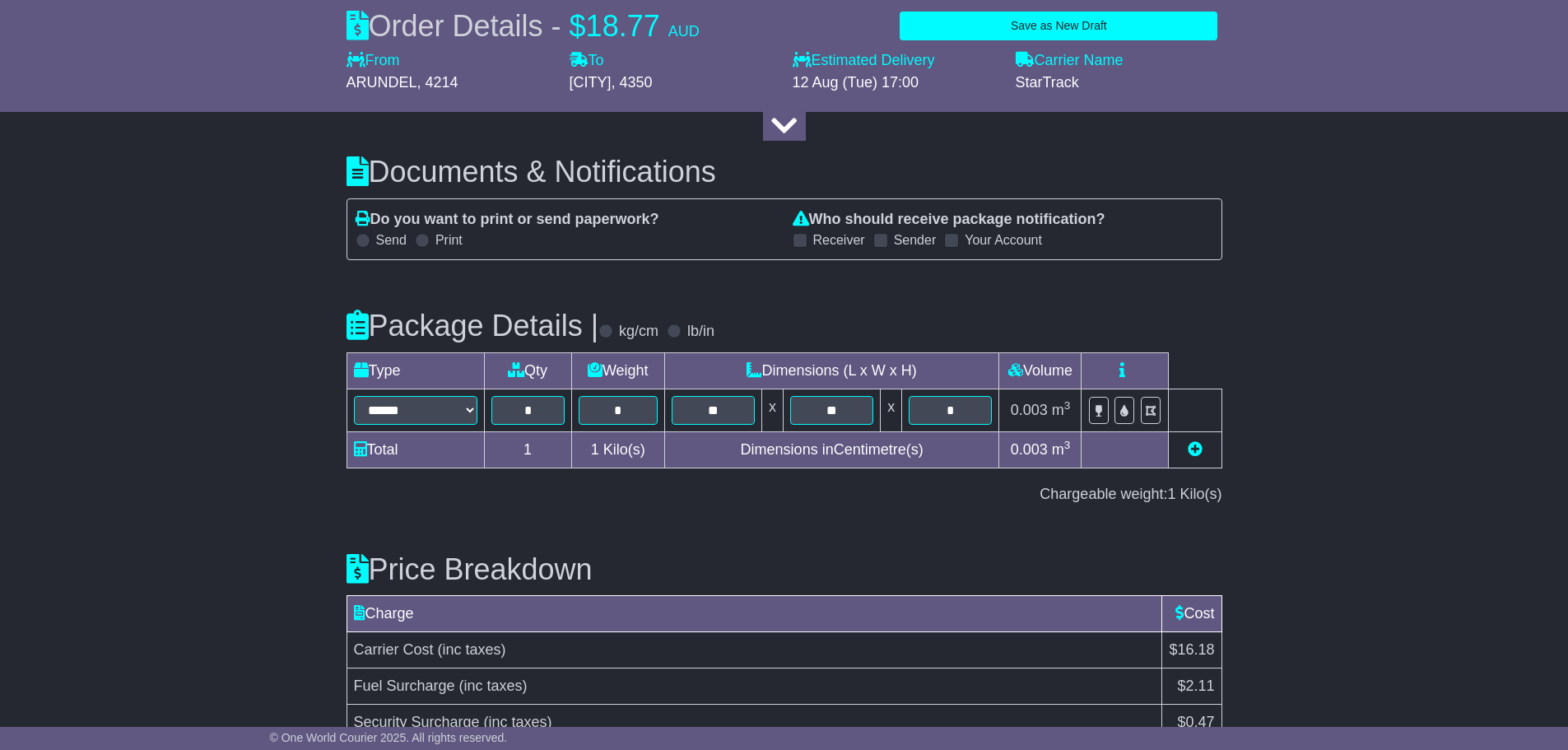 scroll, scrollTop: 1721, scrollLeft: 0, axis: vertical 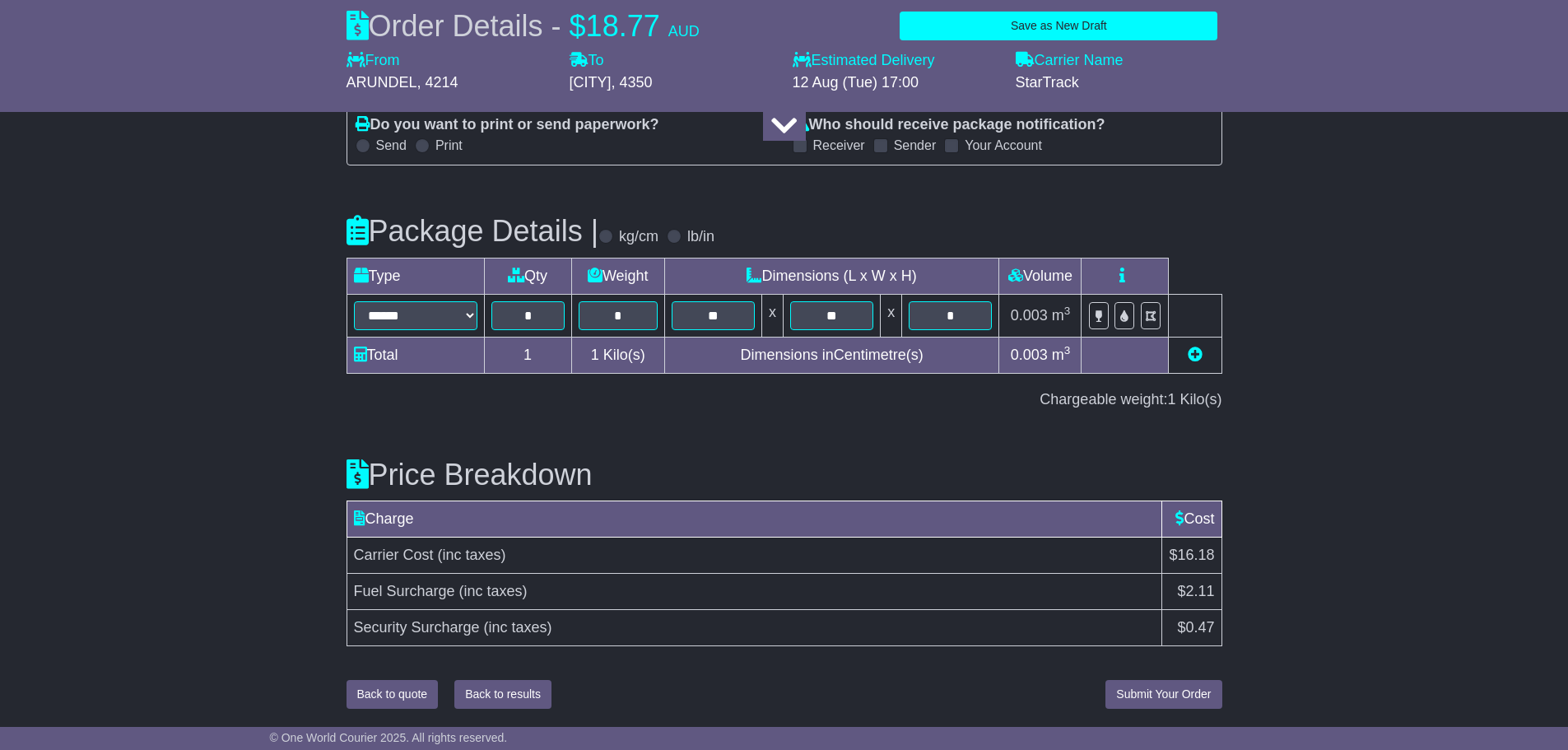 type on "**********" 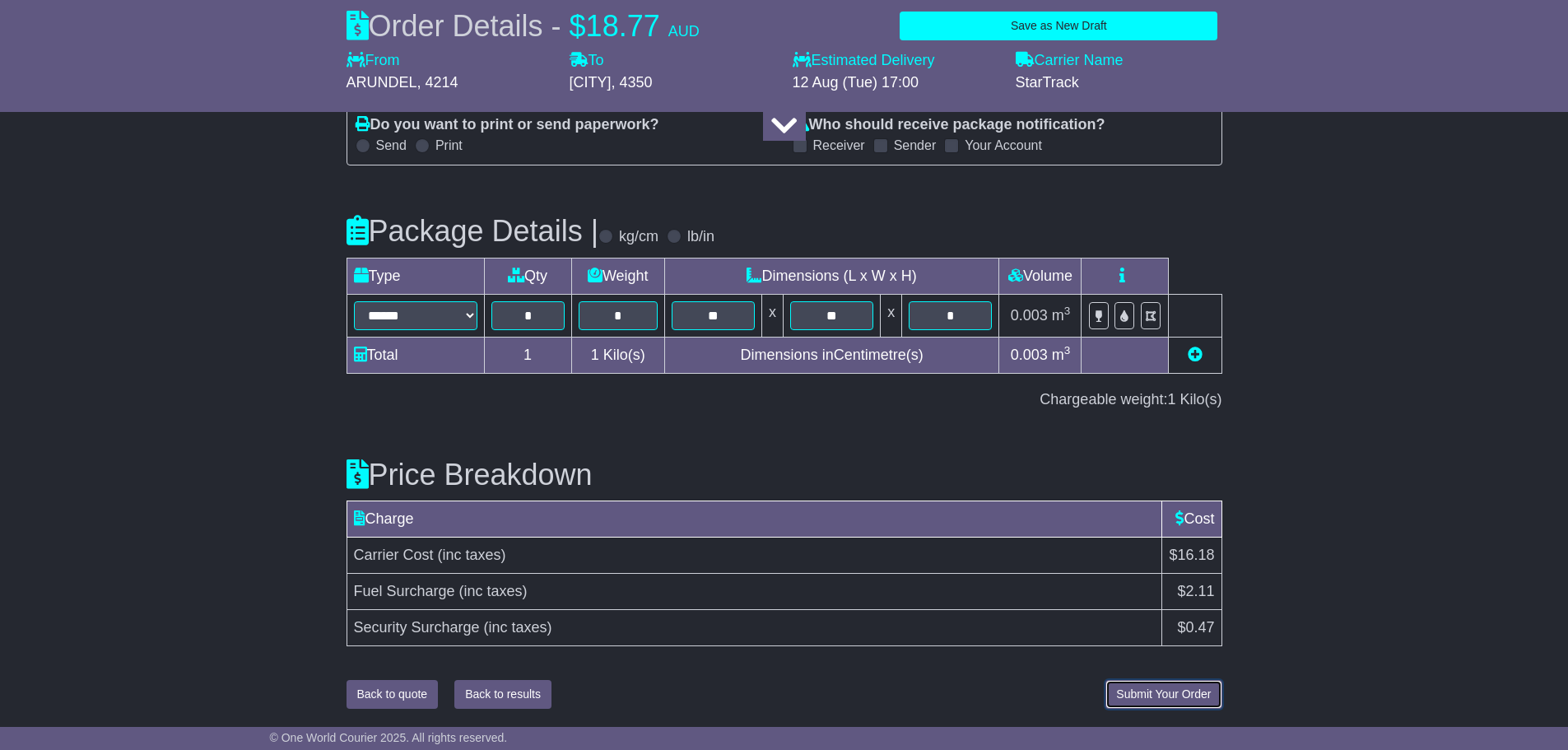 click on "Submit Your Order" at bounding box center [1163, 694] 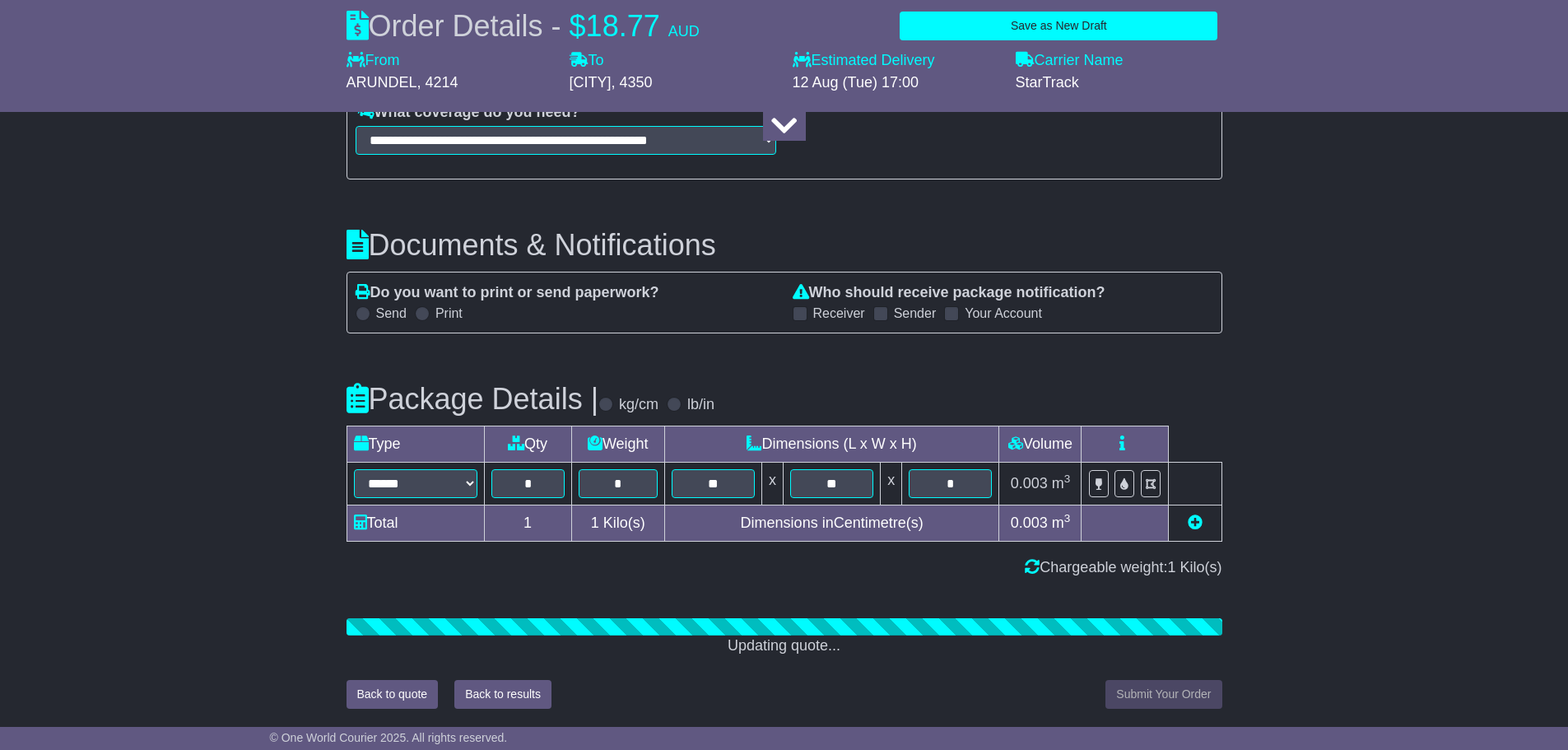 scroll, scrollTop: 1721, scrollLeft: 0, axis: vertical 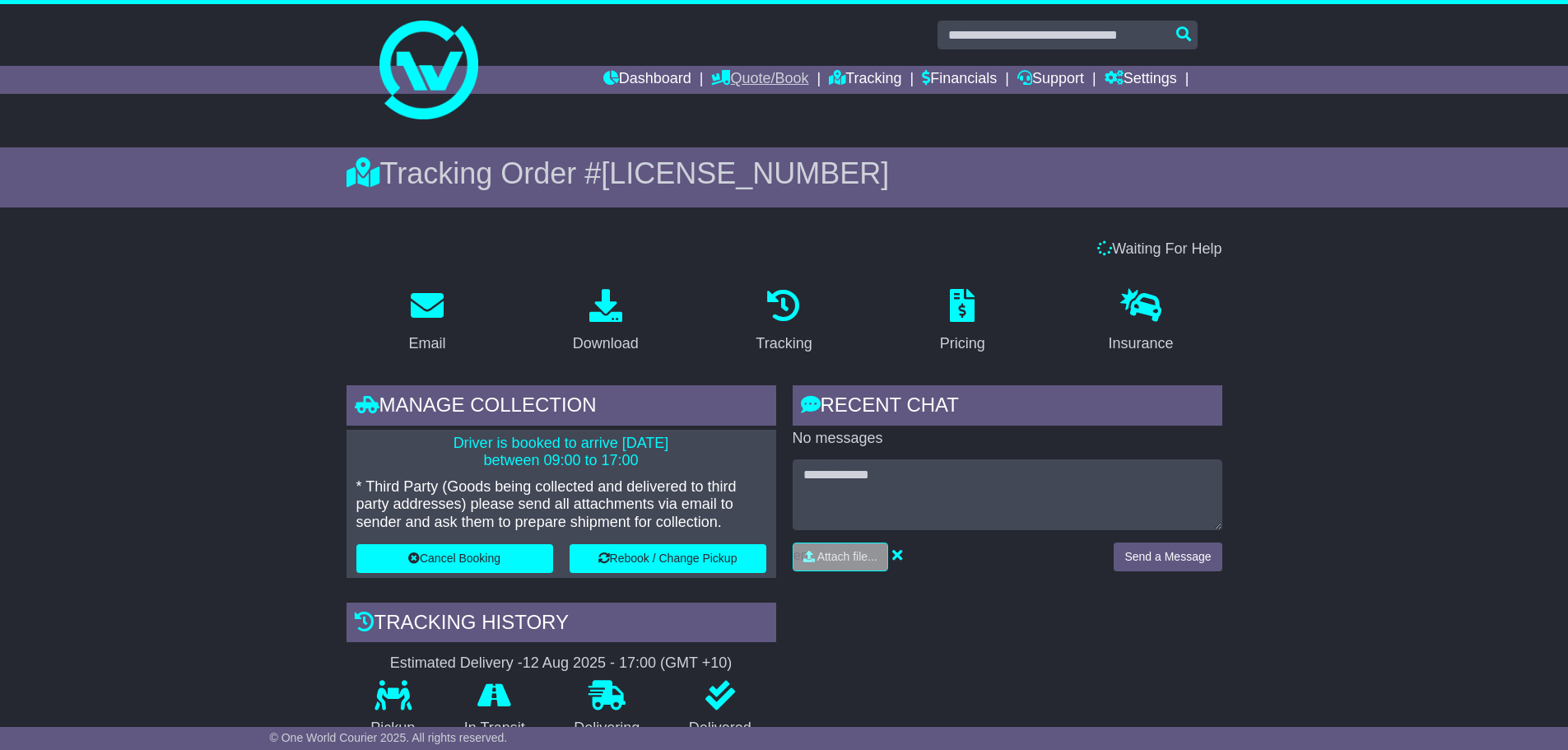 click on "Quote/Book" at bounding box center [760, 80] 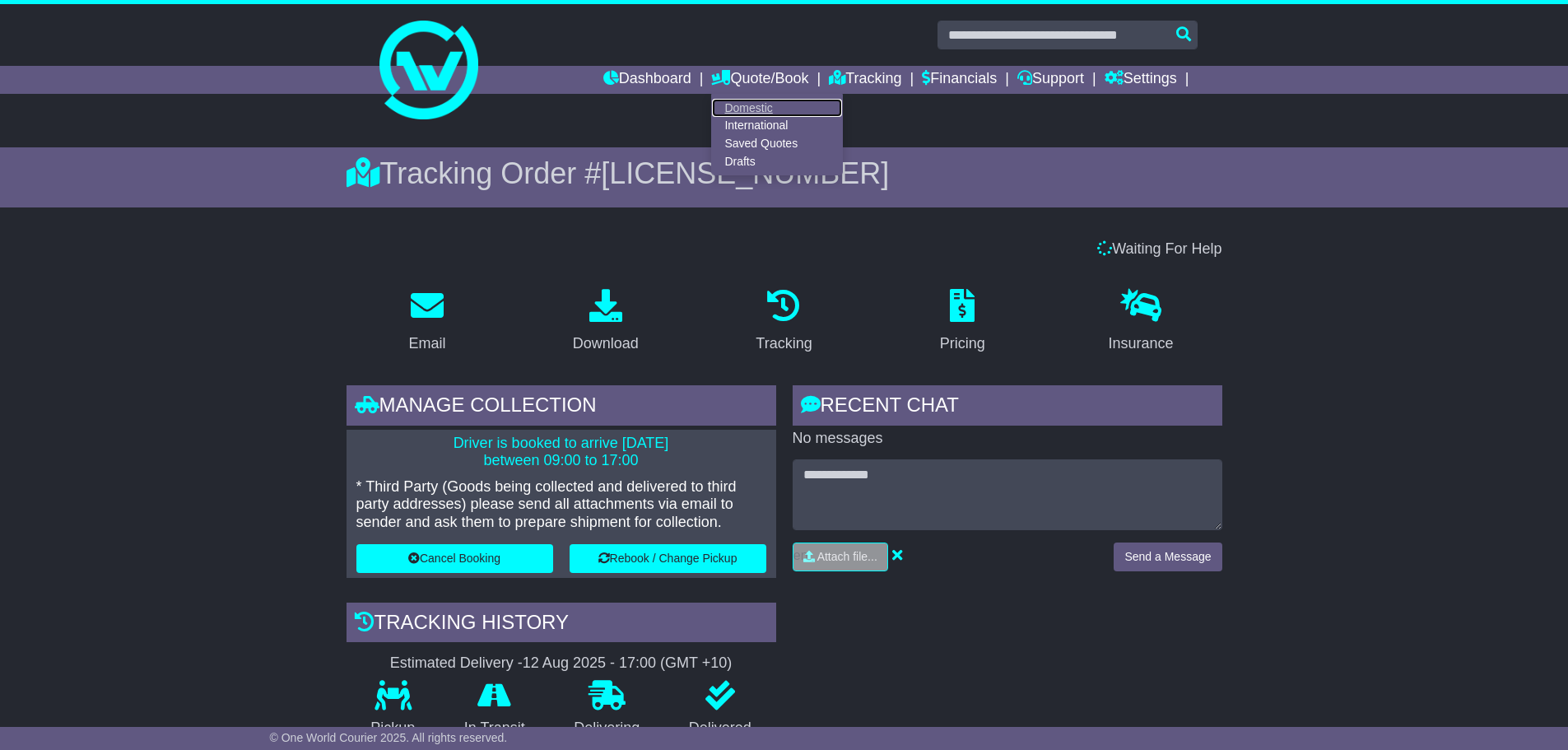 click on "Domestic" at bounding box center (777, 108) 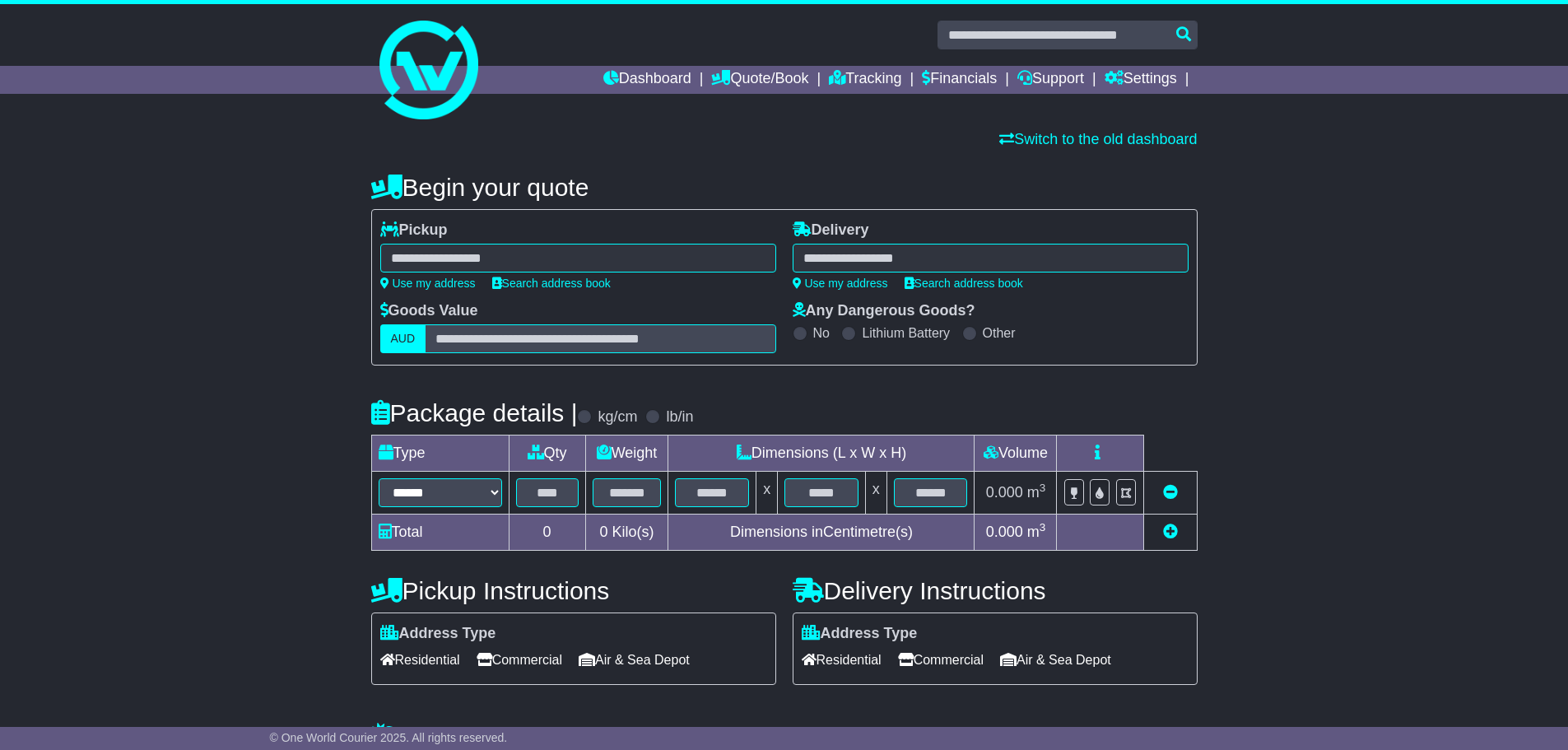 scroll, scrollTop: 0, scrollLeft: 0, axis: both 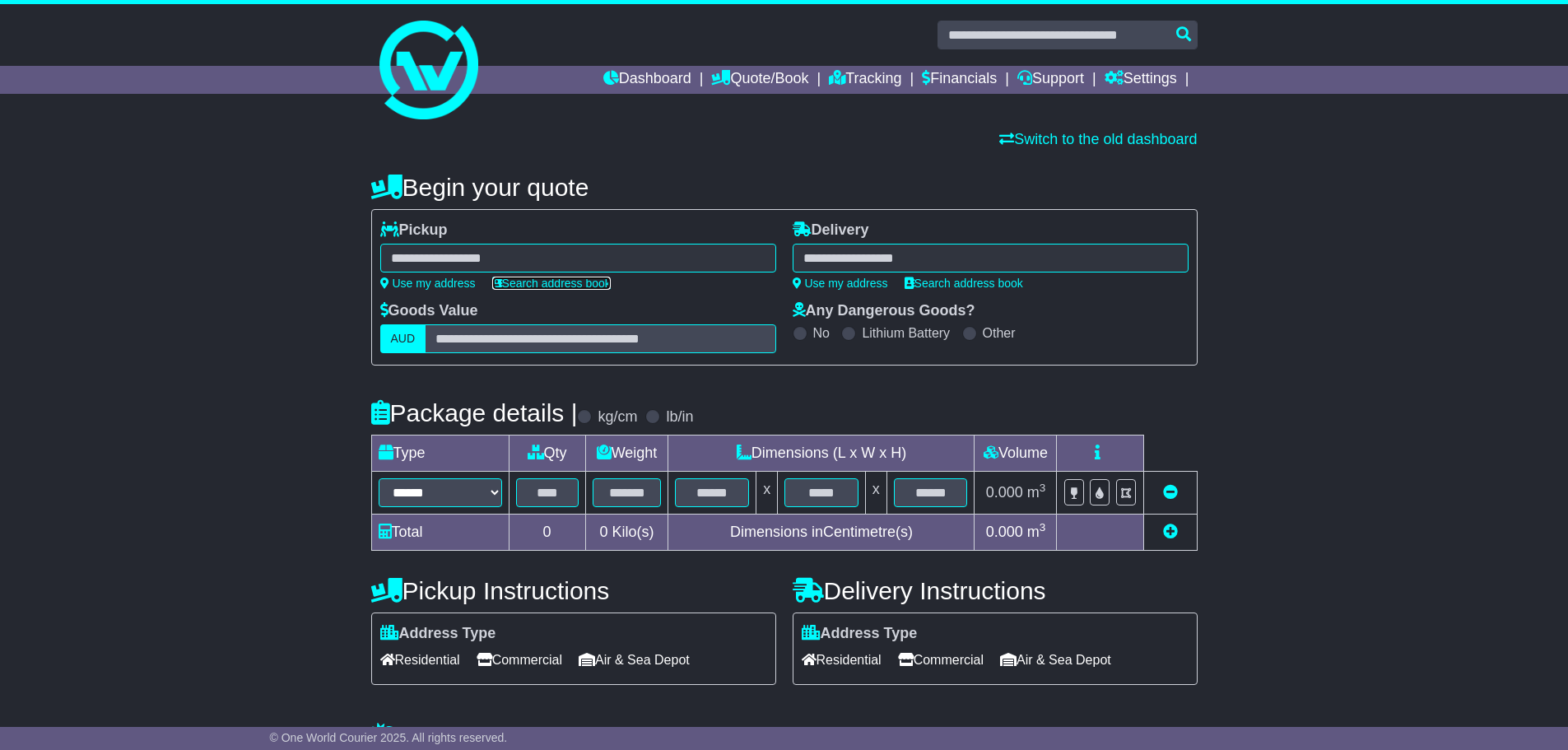 click on "Search address book" at bounding box center (551, 283) 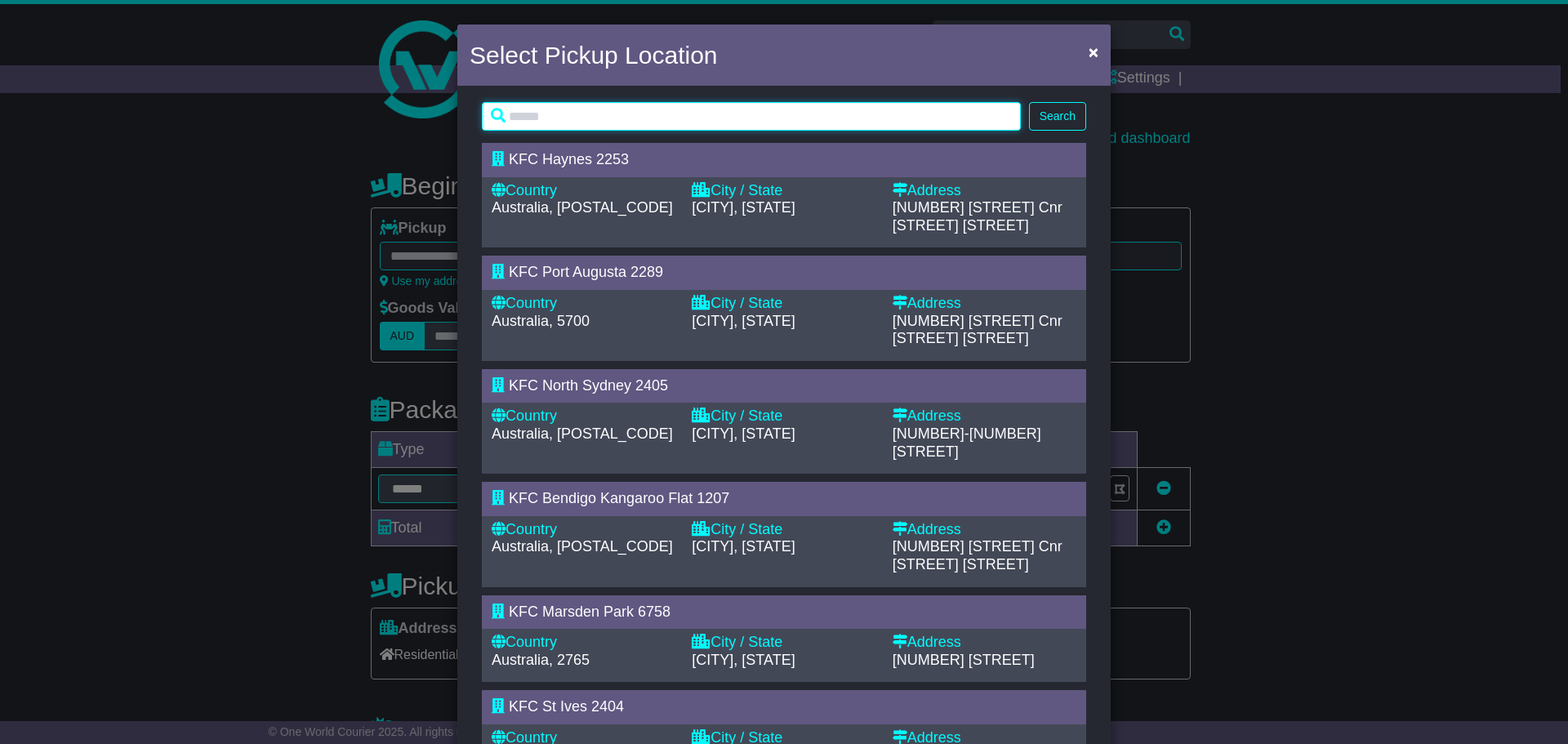 click at bounding box center [751, 116] 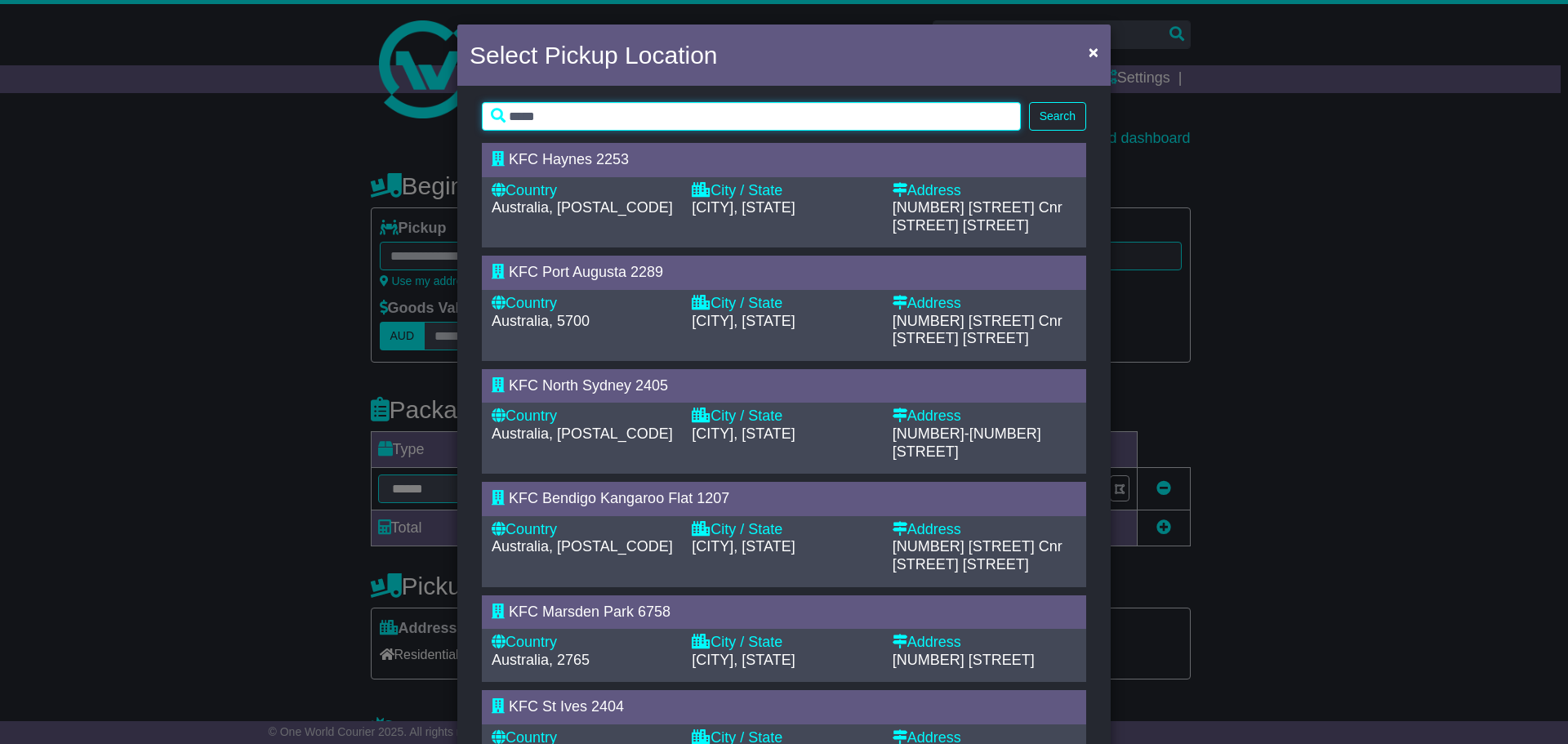 type on "*****" 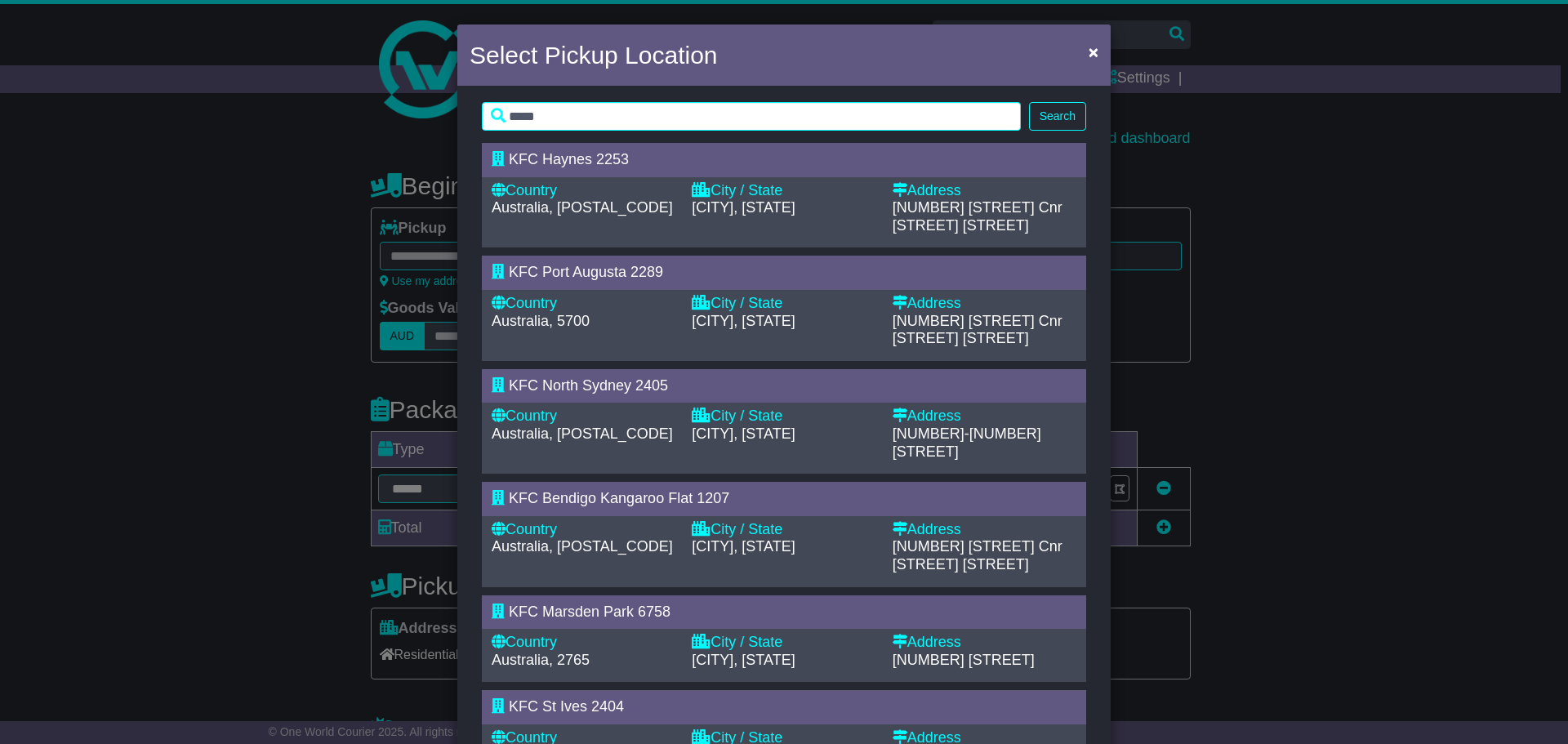 click on "Search" at bounding box center (1058, 116) 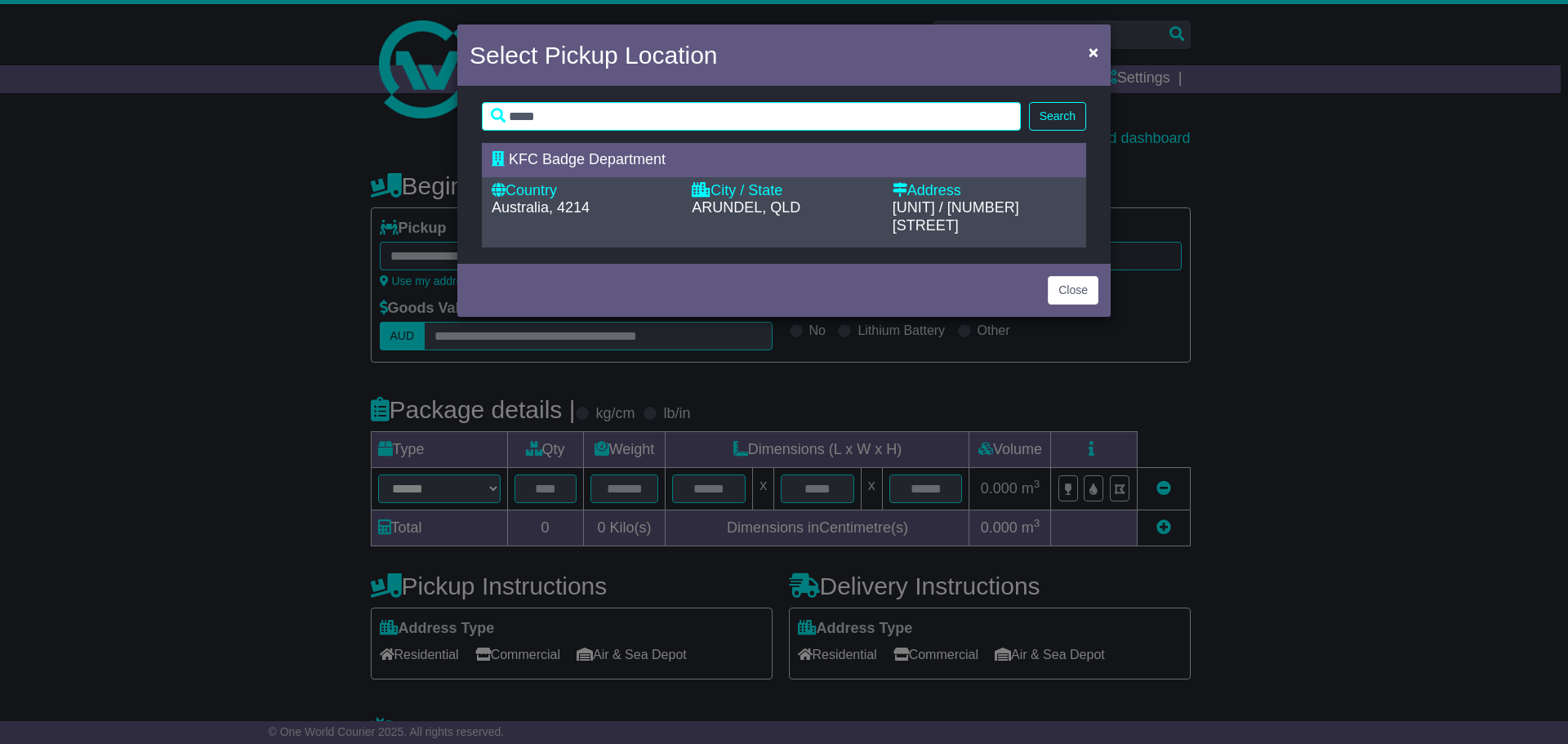 click on "Country
Australia, [POSTAL_CODE]" at bounding box center [583, 208] 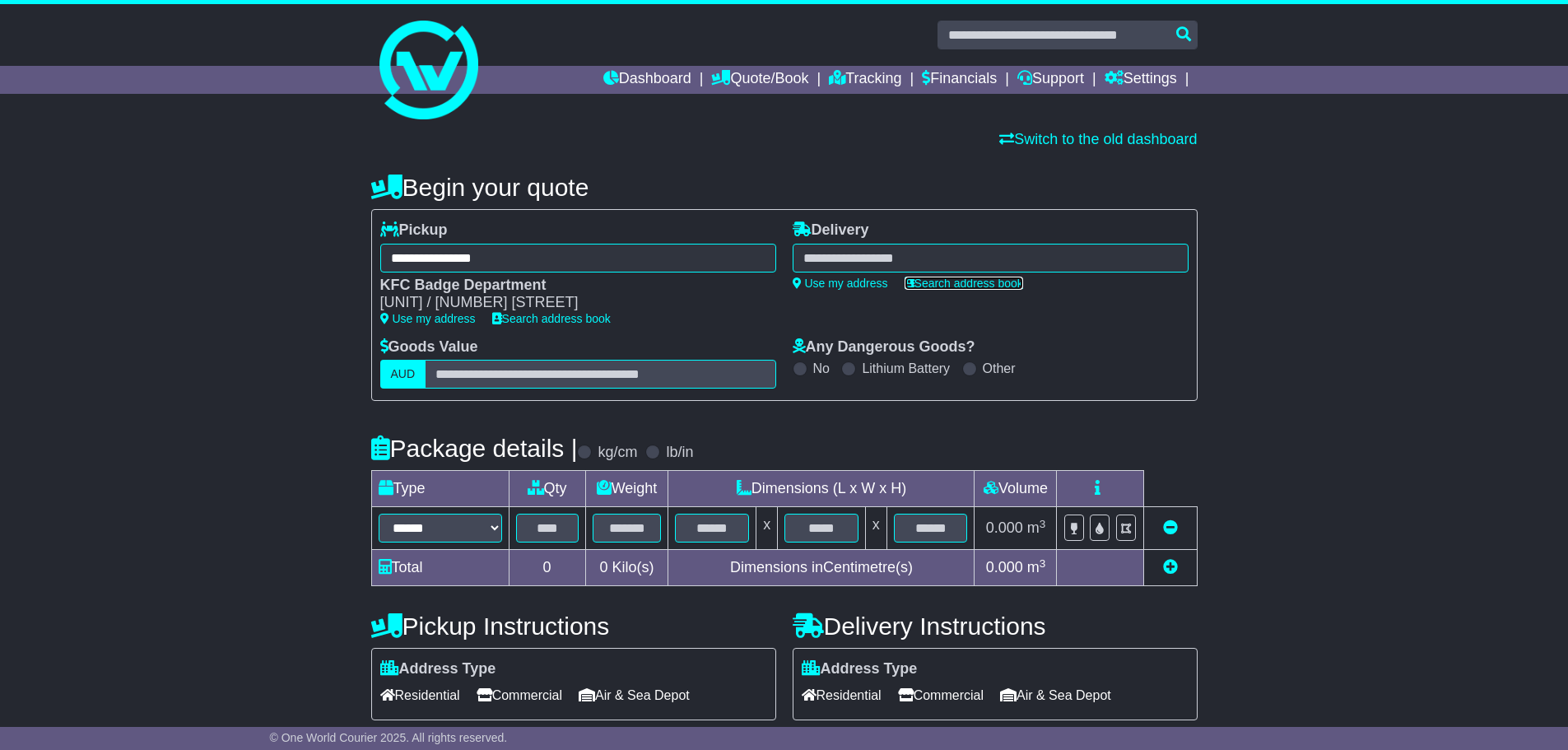 click on "Search address book" at bounding box center [964, 283] 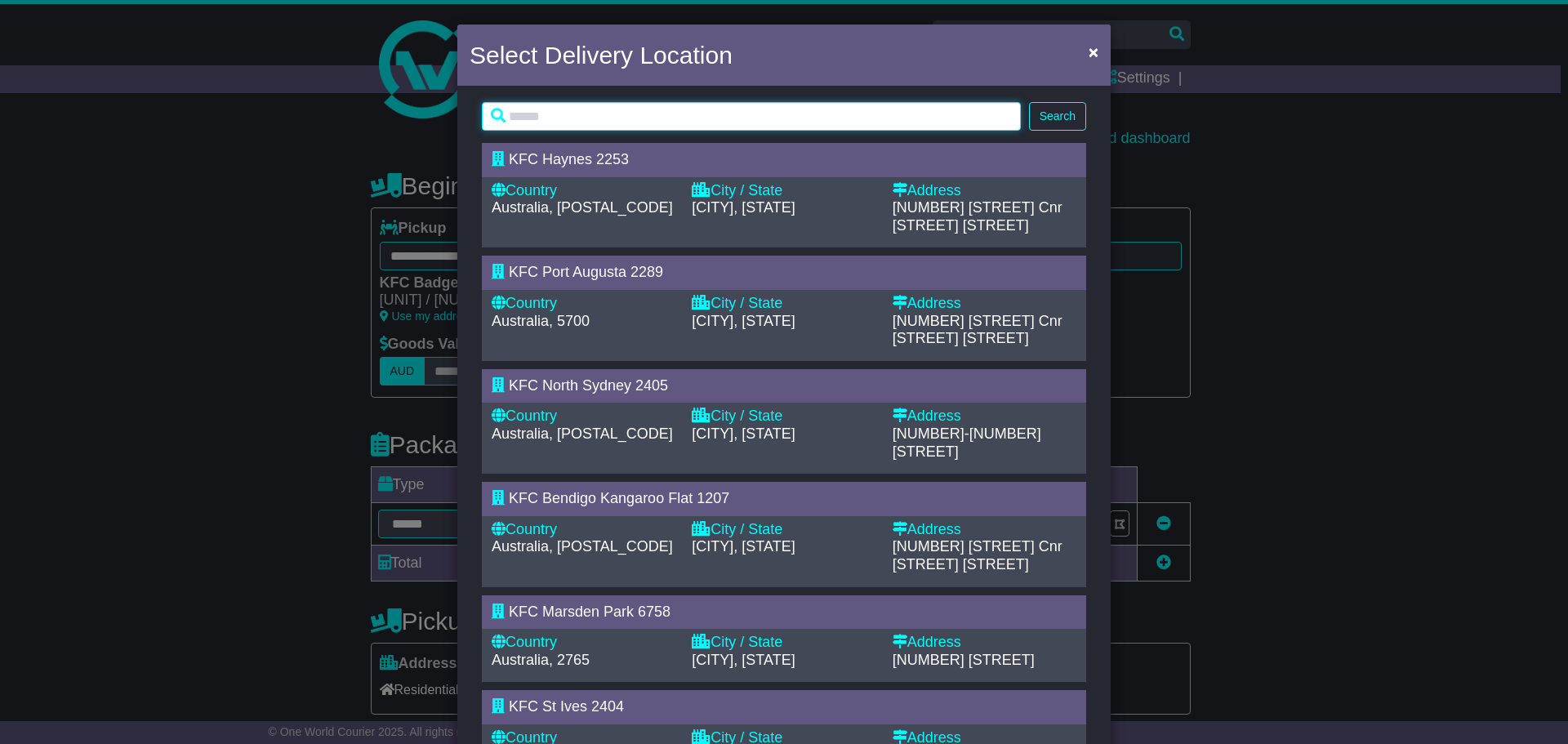 click at bounding box center (751, 116) 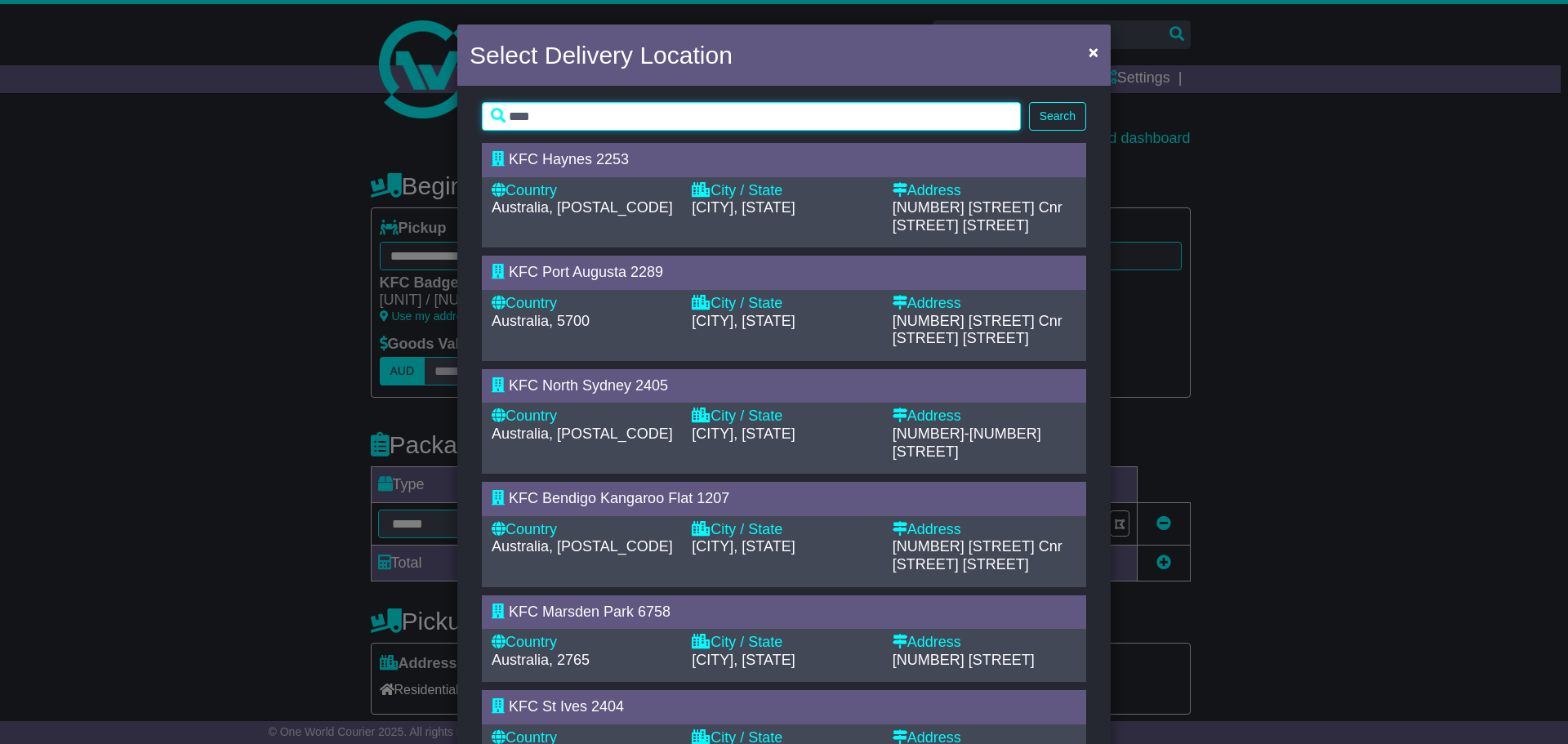 type on "****" 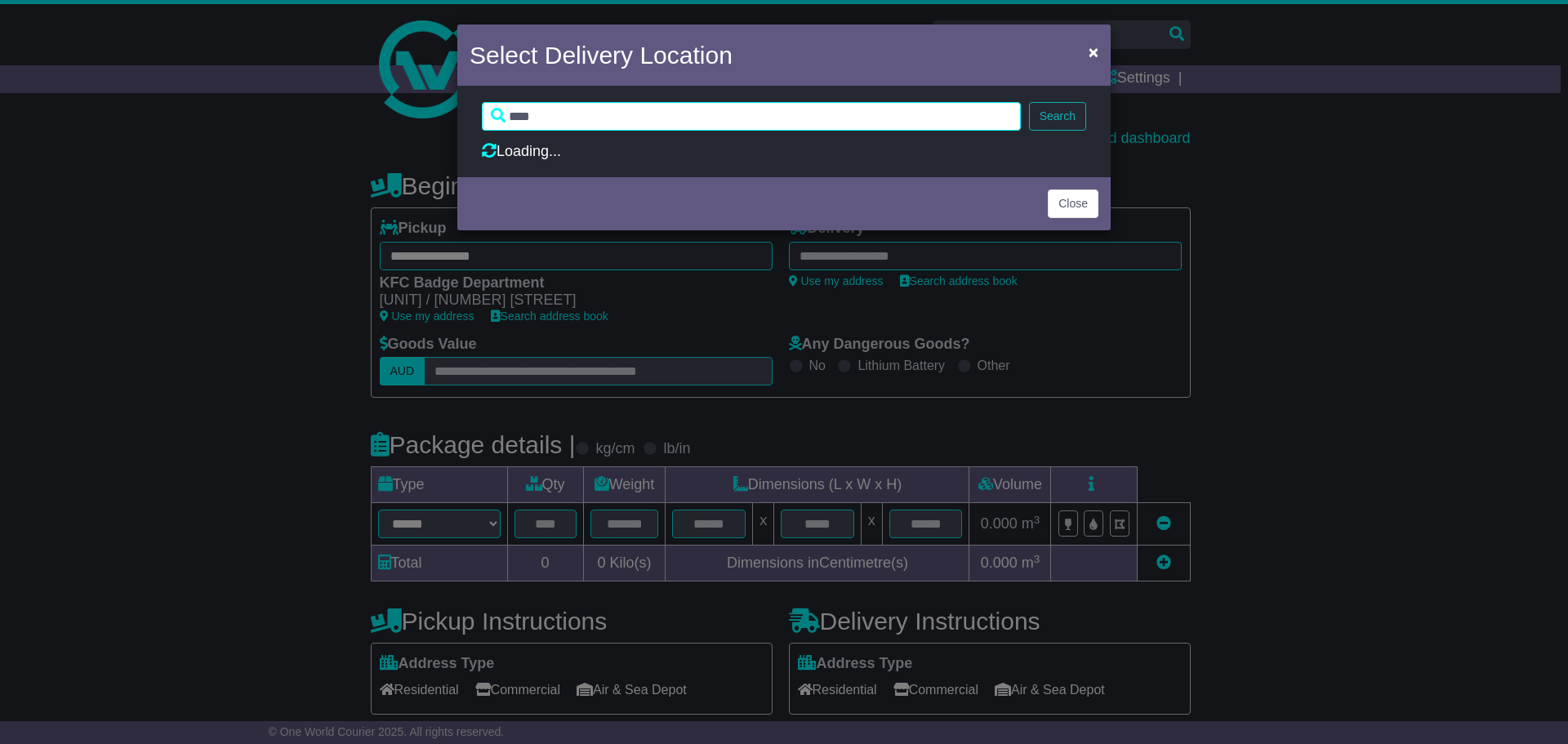 click on "Search" at bounding box center [1058, 116] 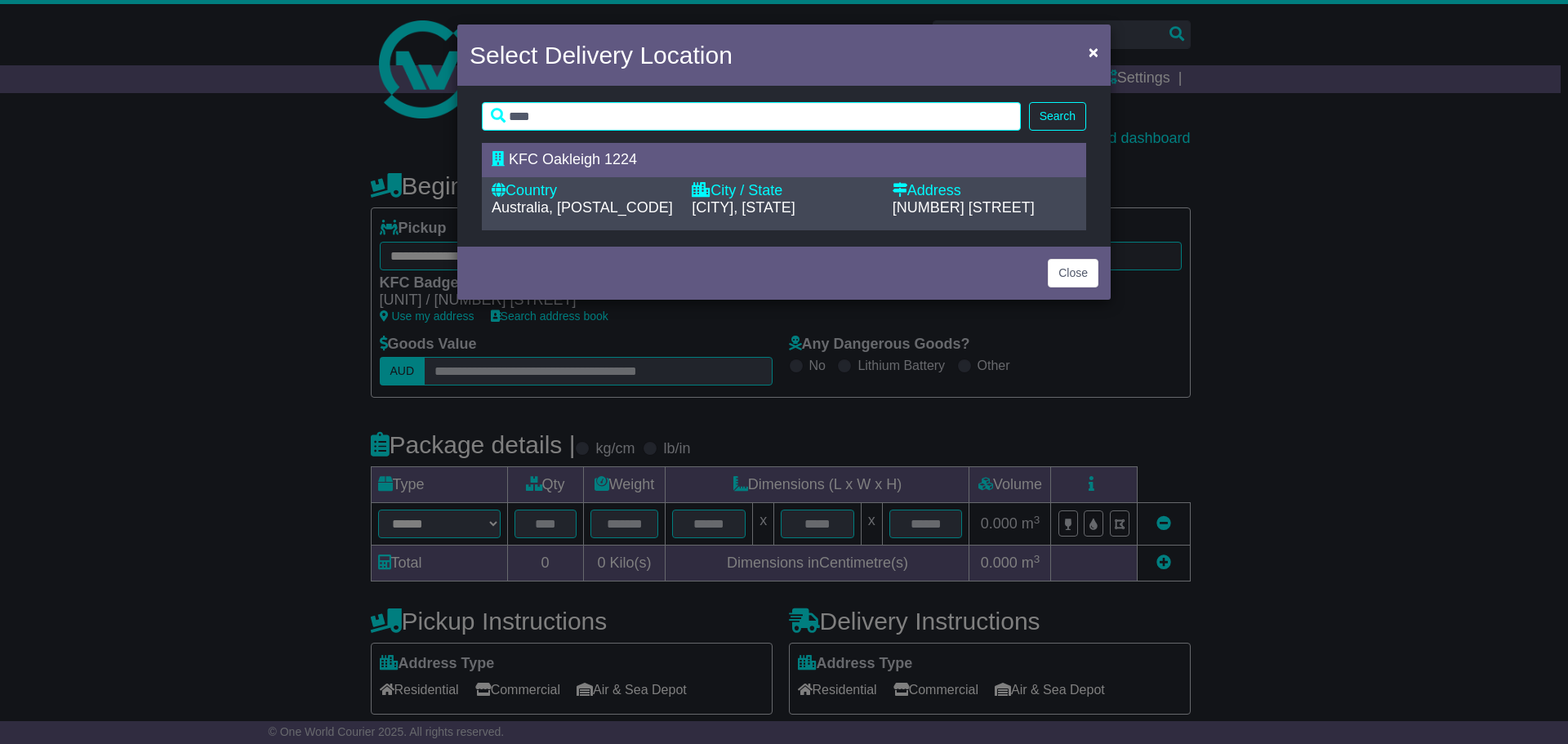 click on "KFC Oakleigh 1224" at bounding box center (572, 159) 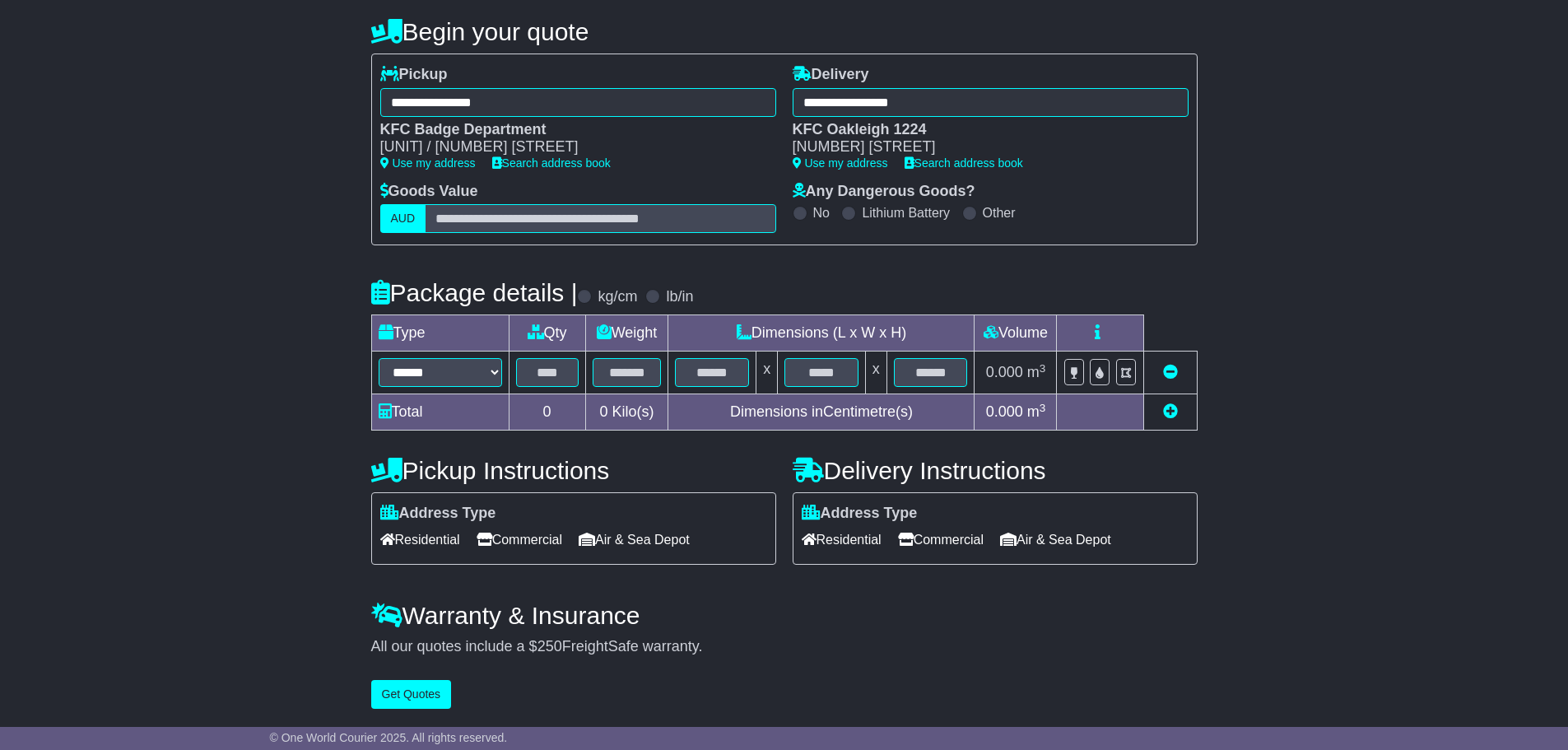 scroll, scrollTop: 162, scrollLeft: 0, axis: vertical 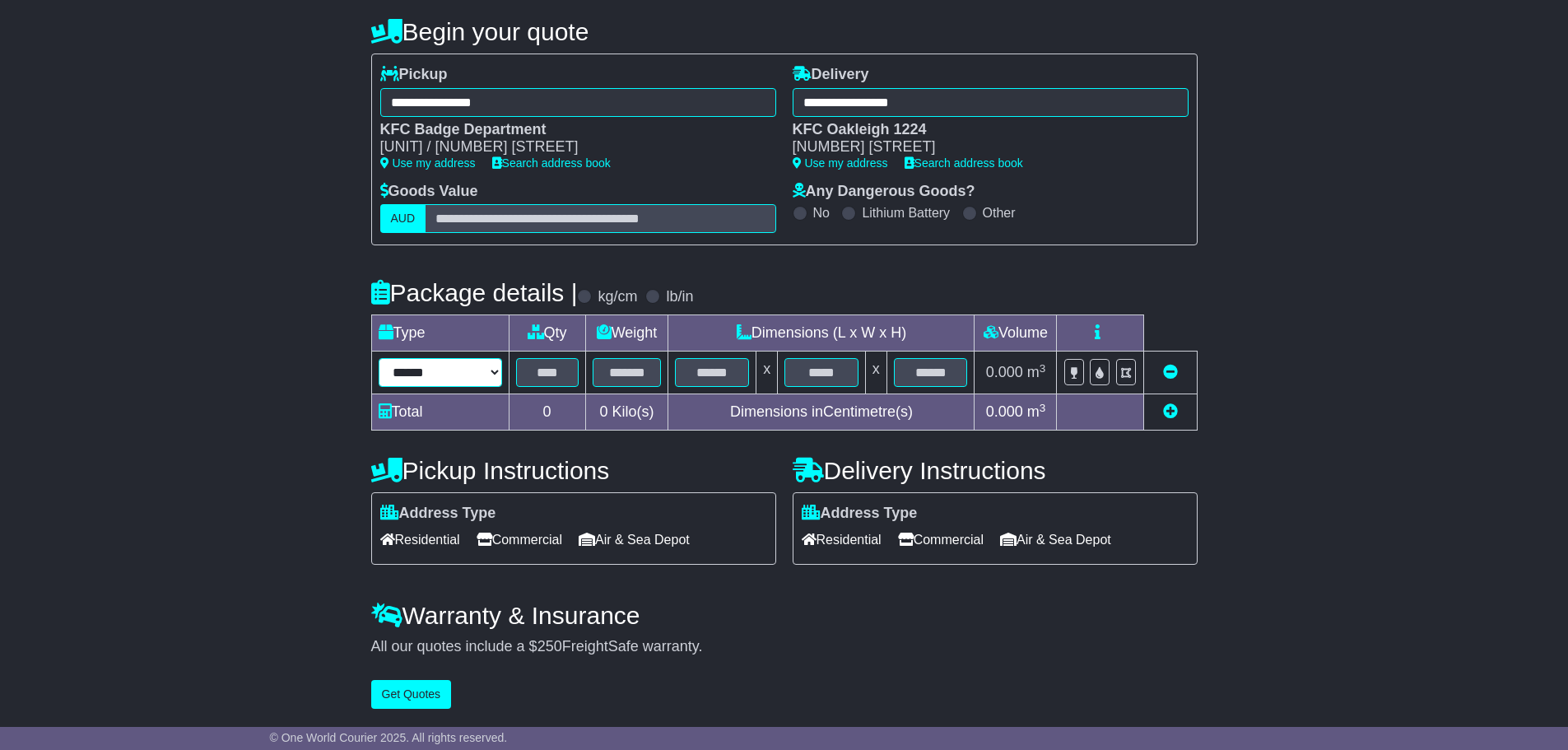 click on "****** ****** *** ******** ***** **** **** ****** *** *******" at bounding box center (440, 372) 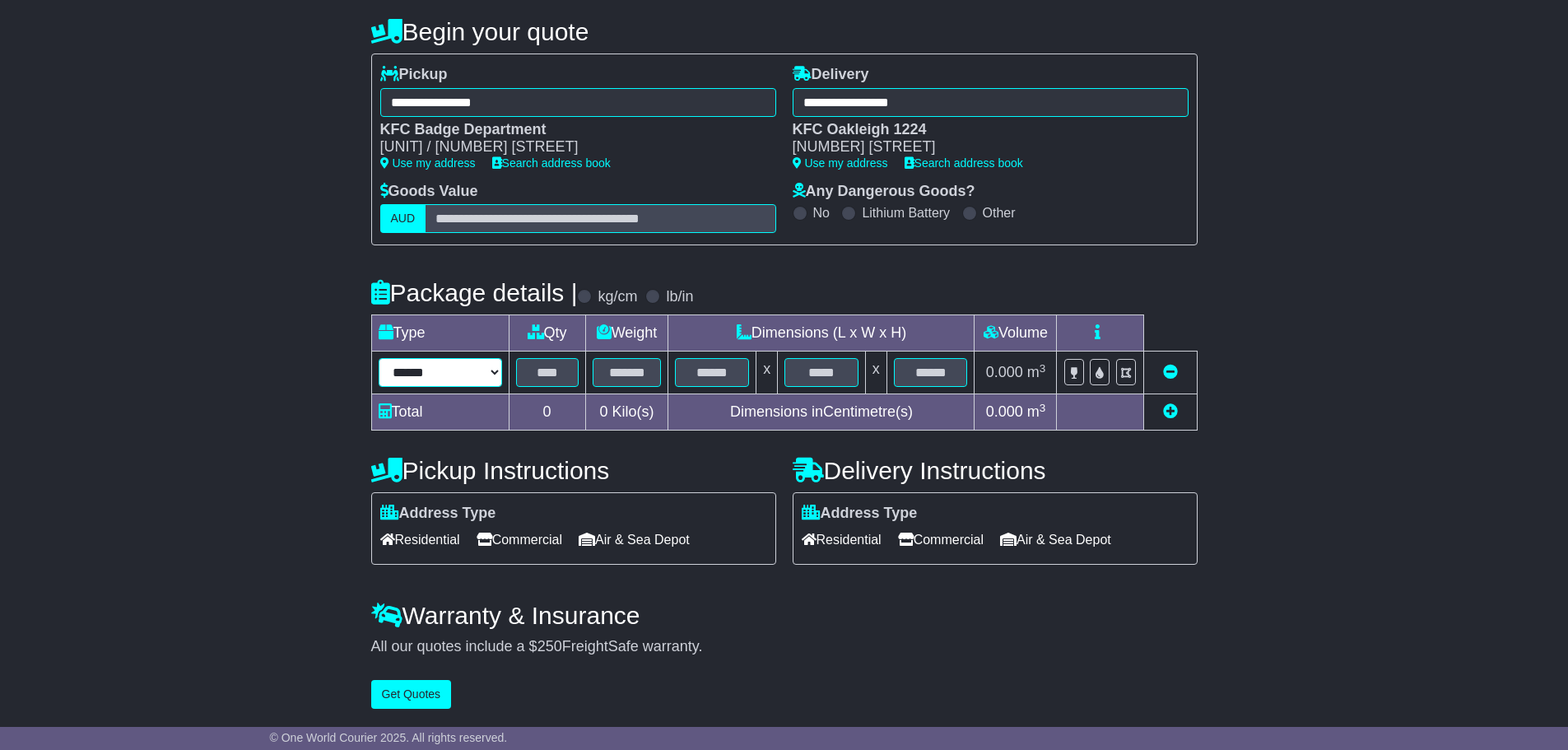 select on "*****" 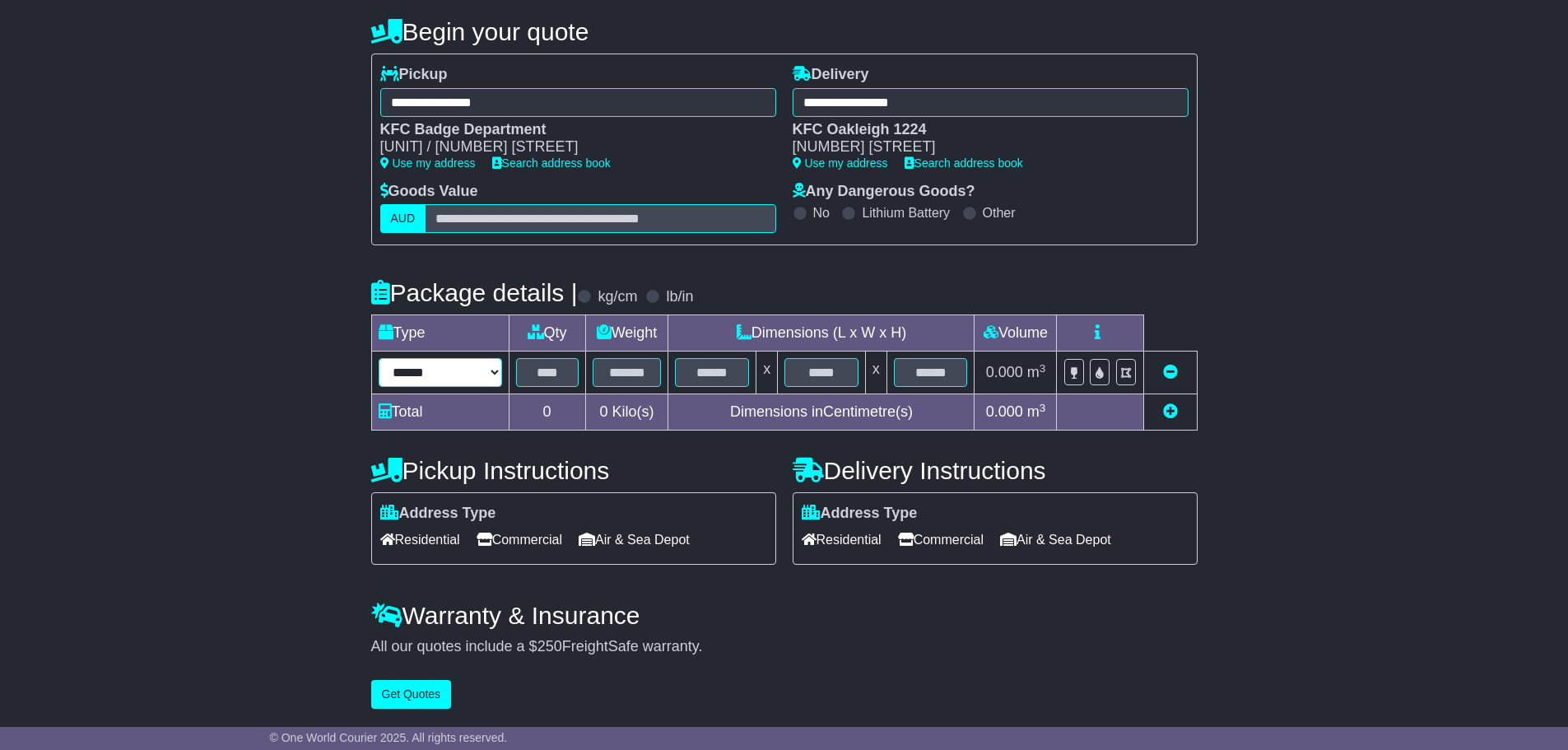 click on "****** ****** *** ******** ***** **** **** ****** *** *******" at bounding box center [440, 372] 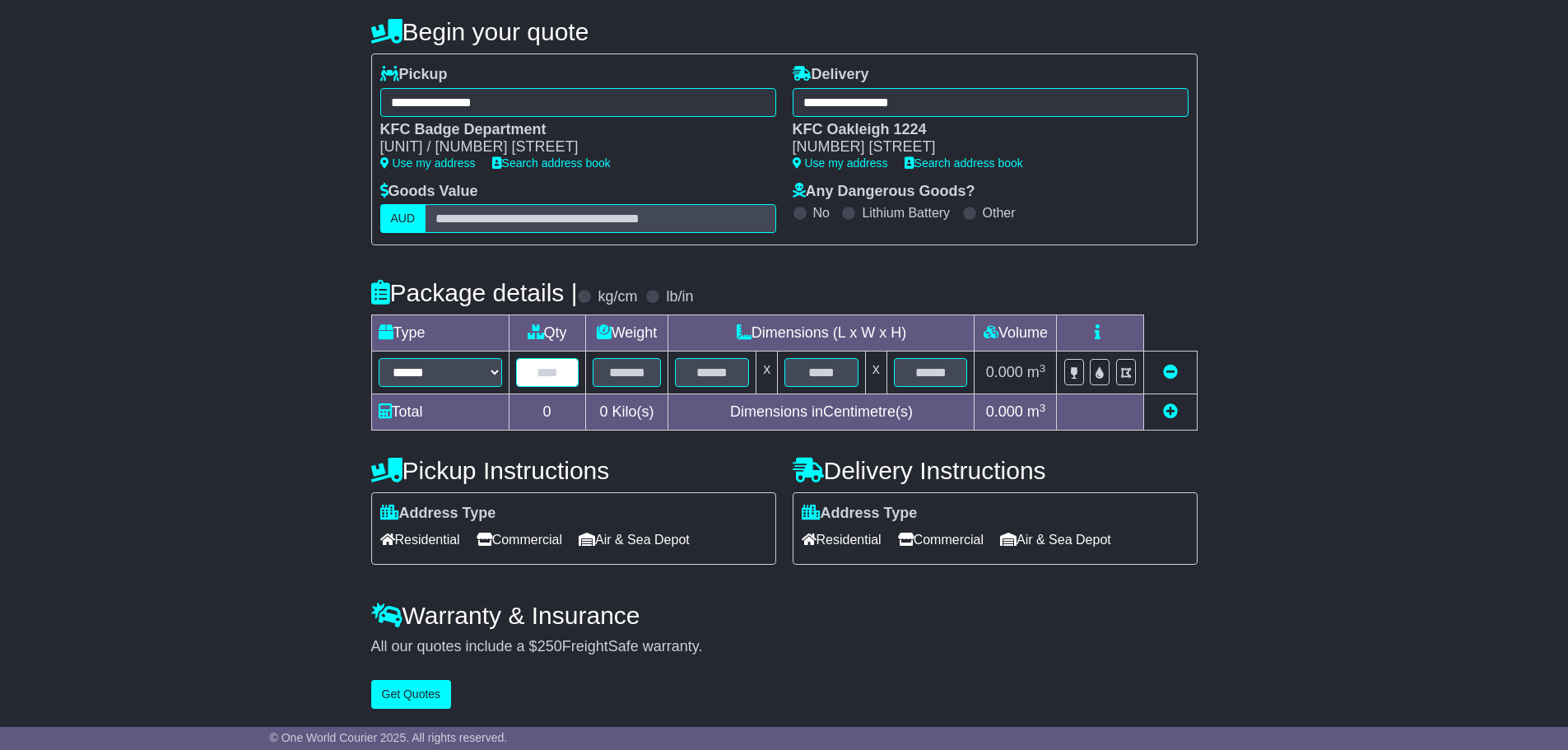 click at bounding box center [547, 372] 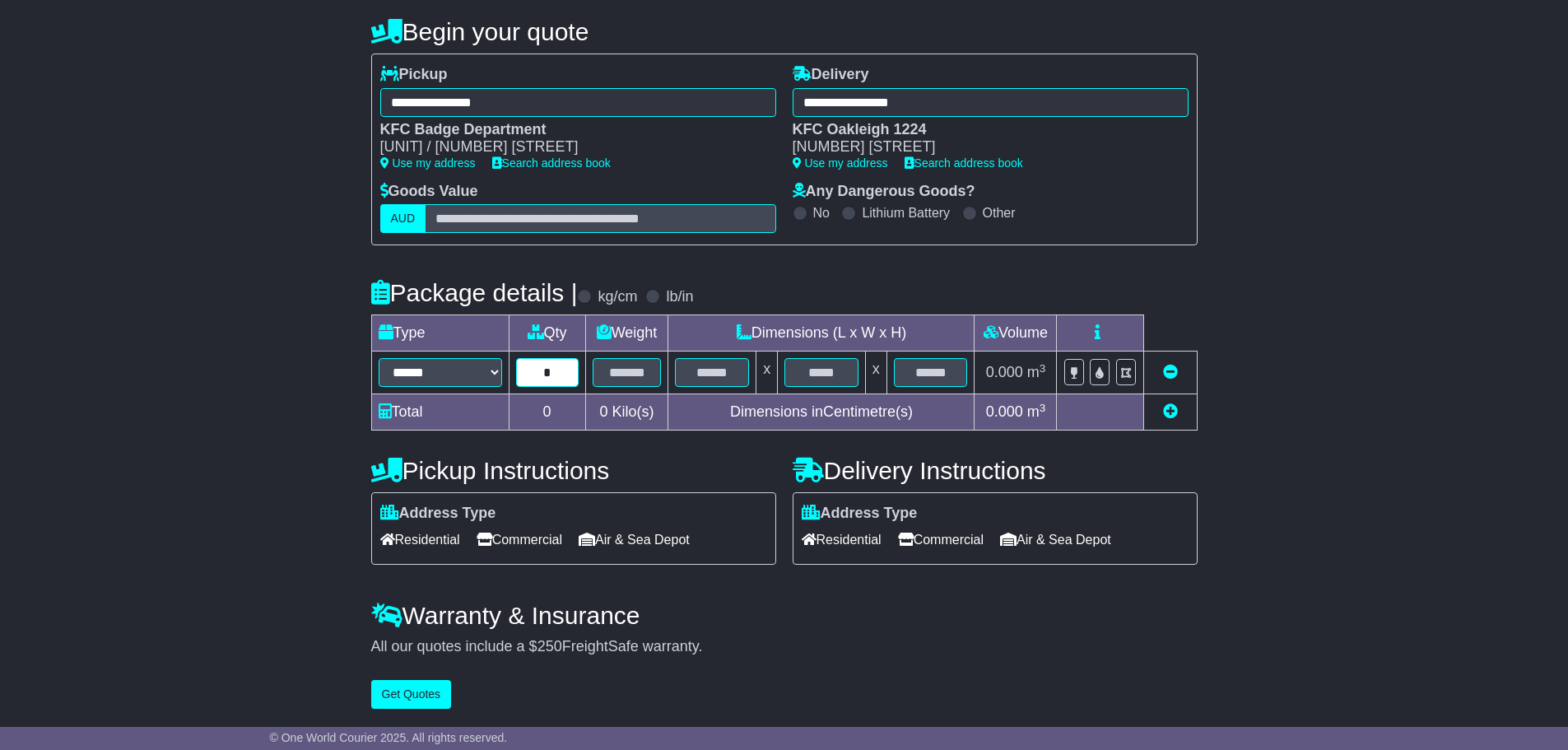 type on "*" 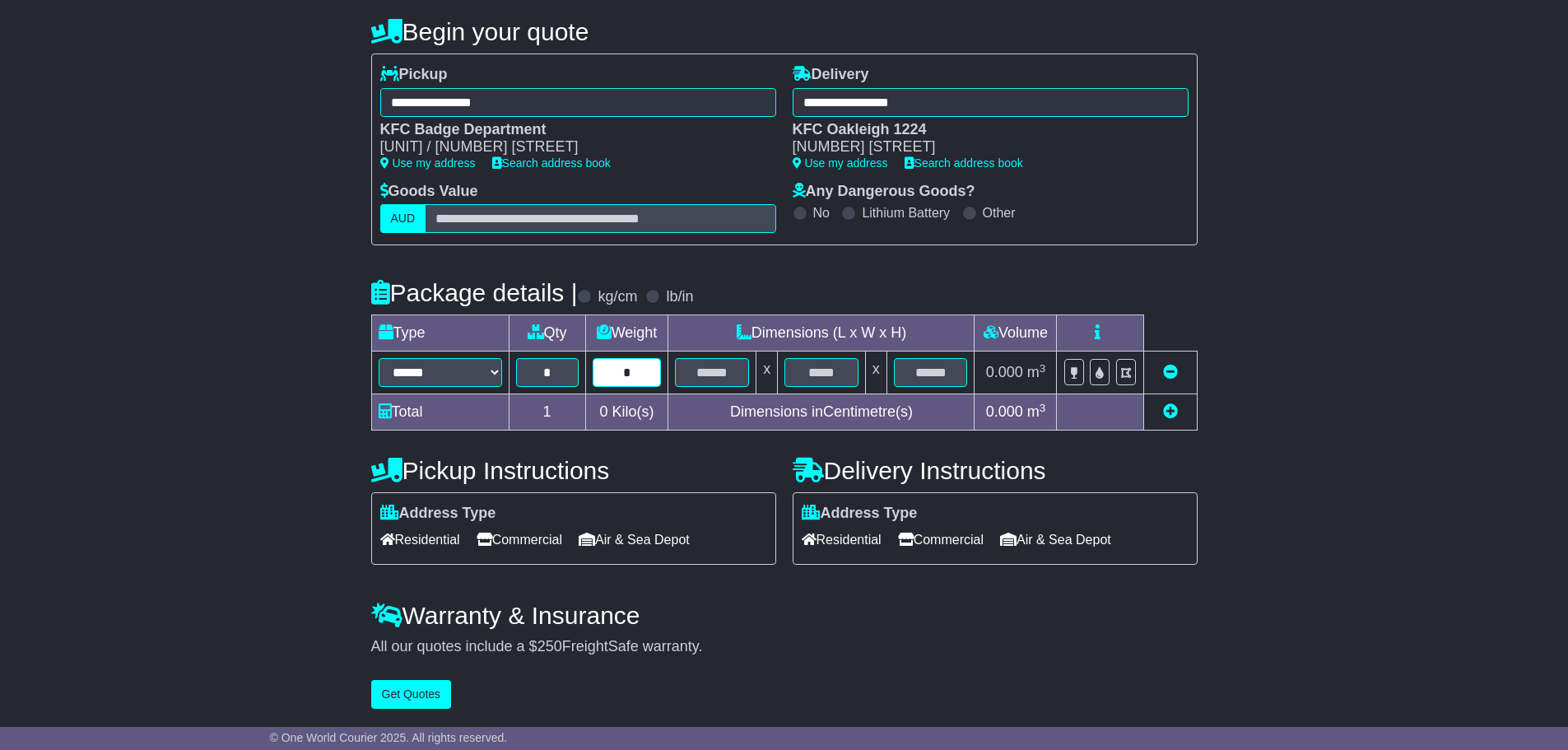 type on "*" 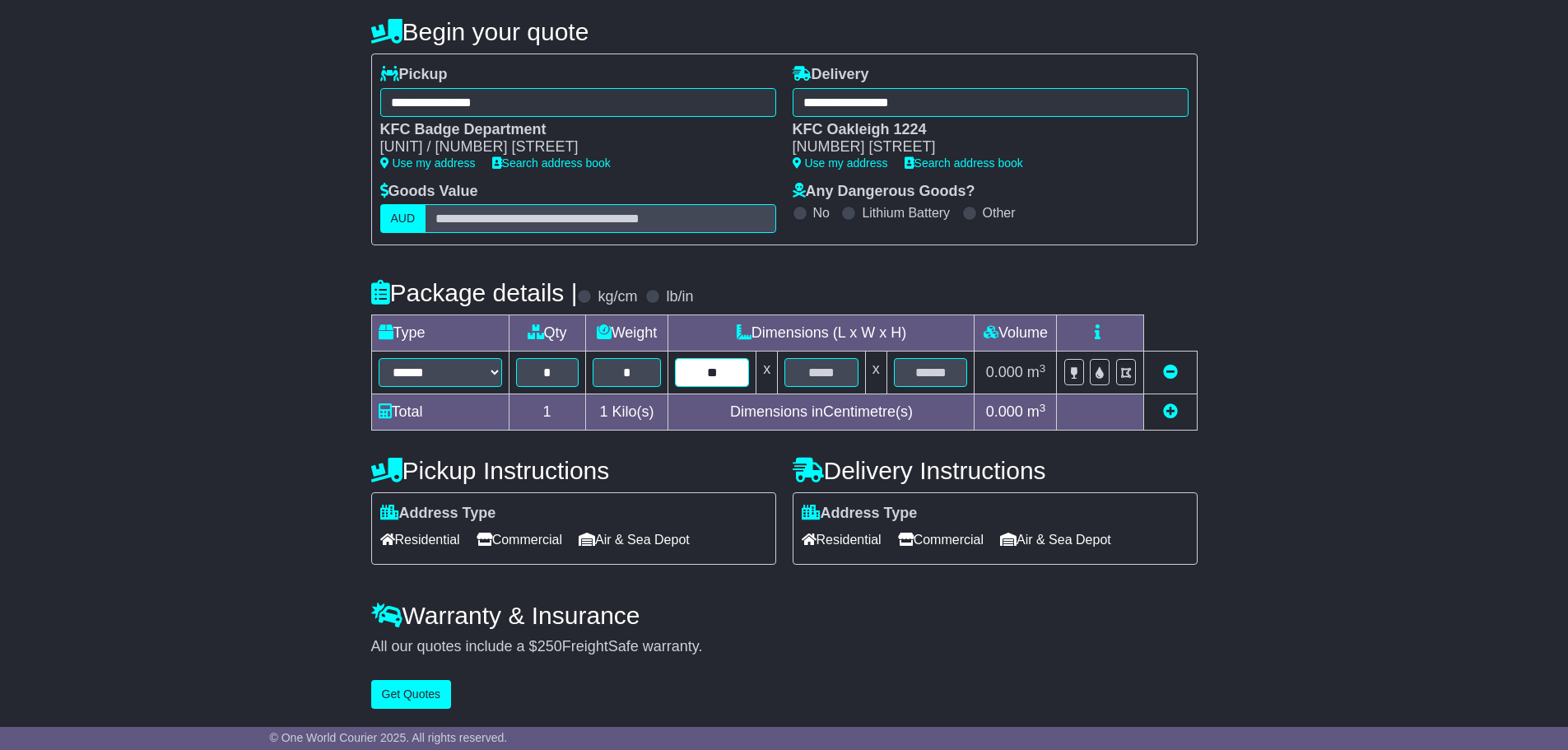 type on "**" 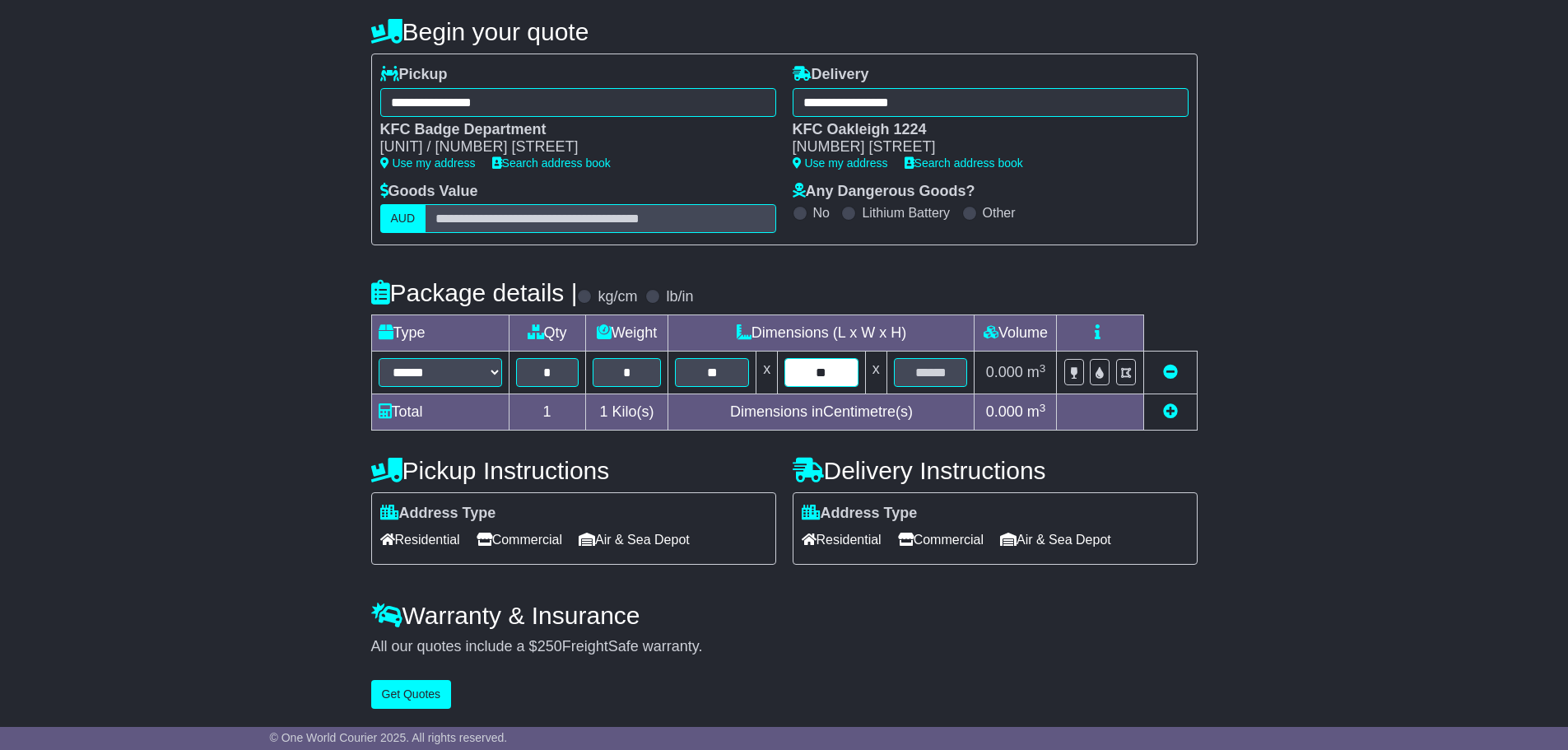type on "**" 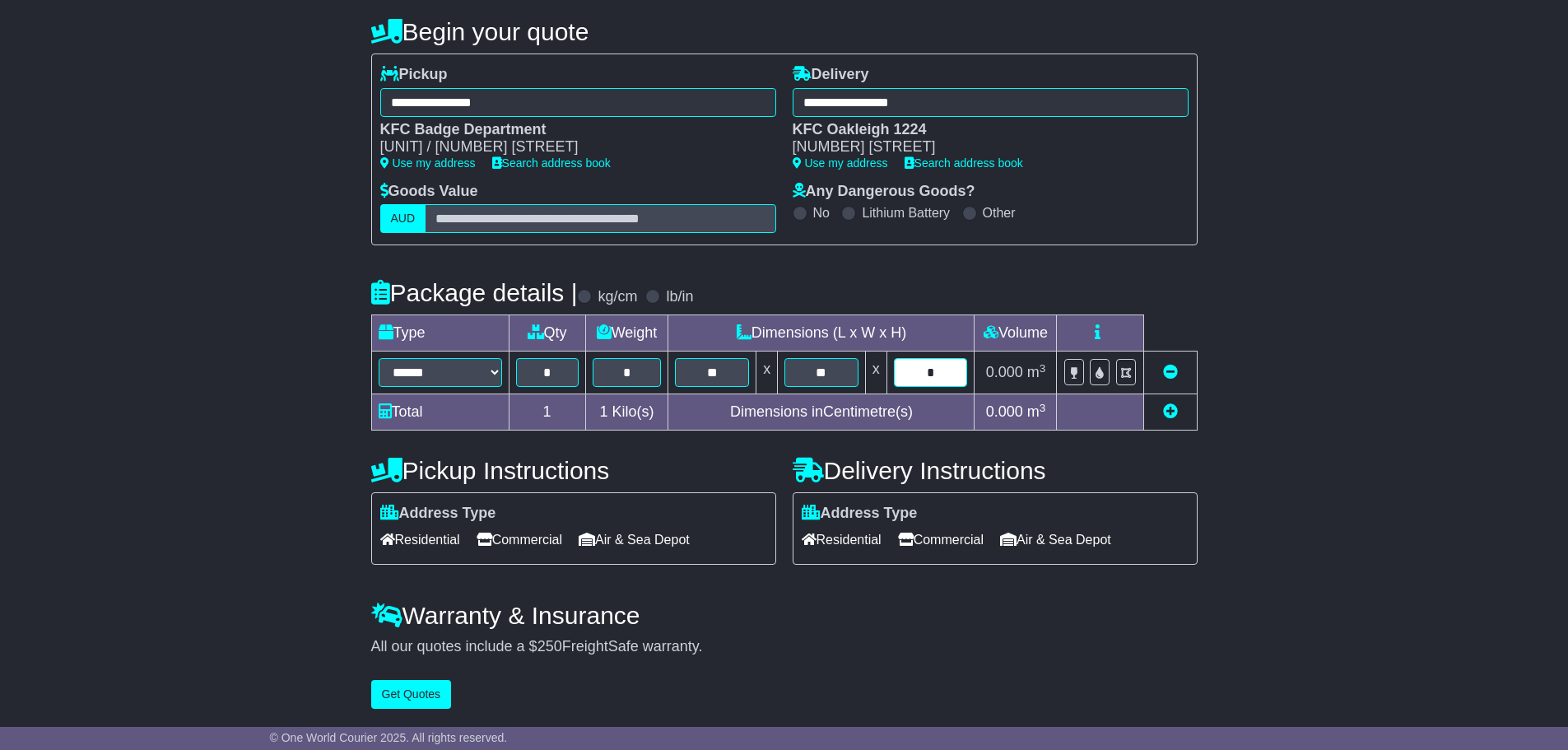type on "*" 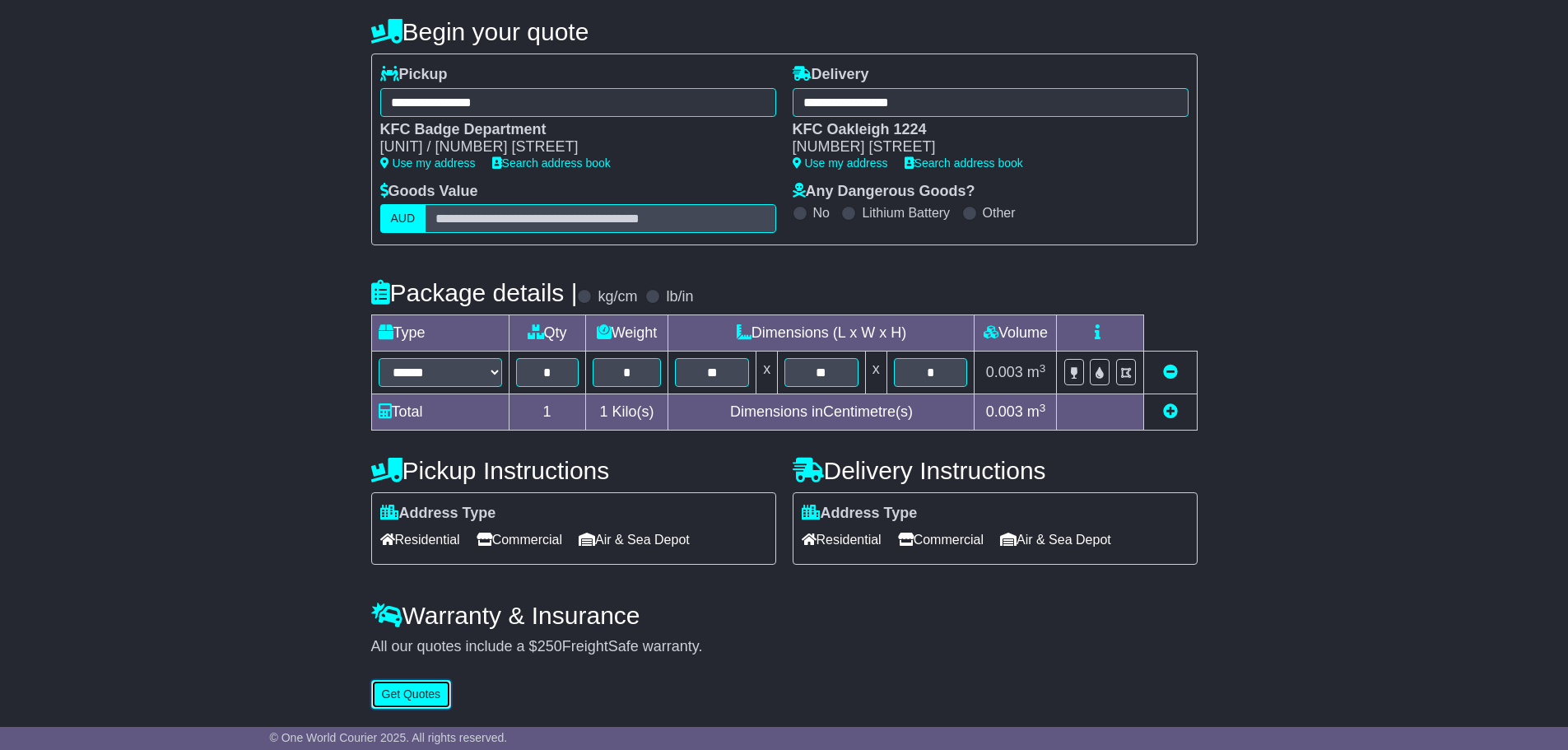 type 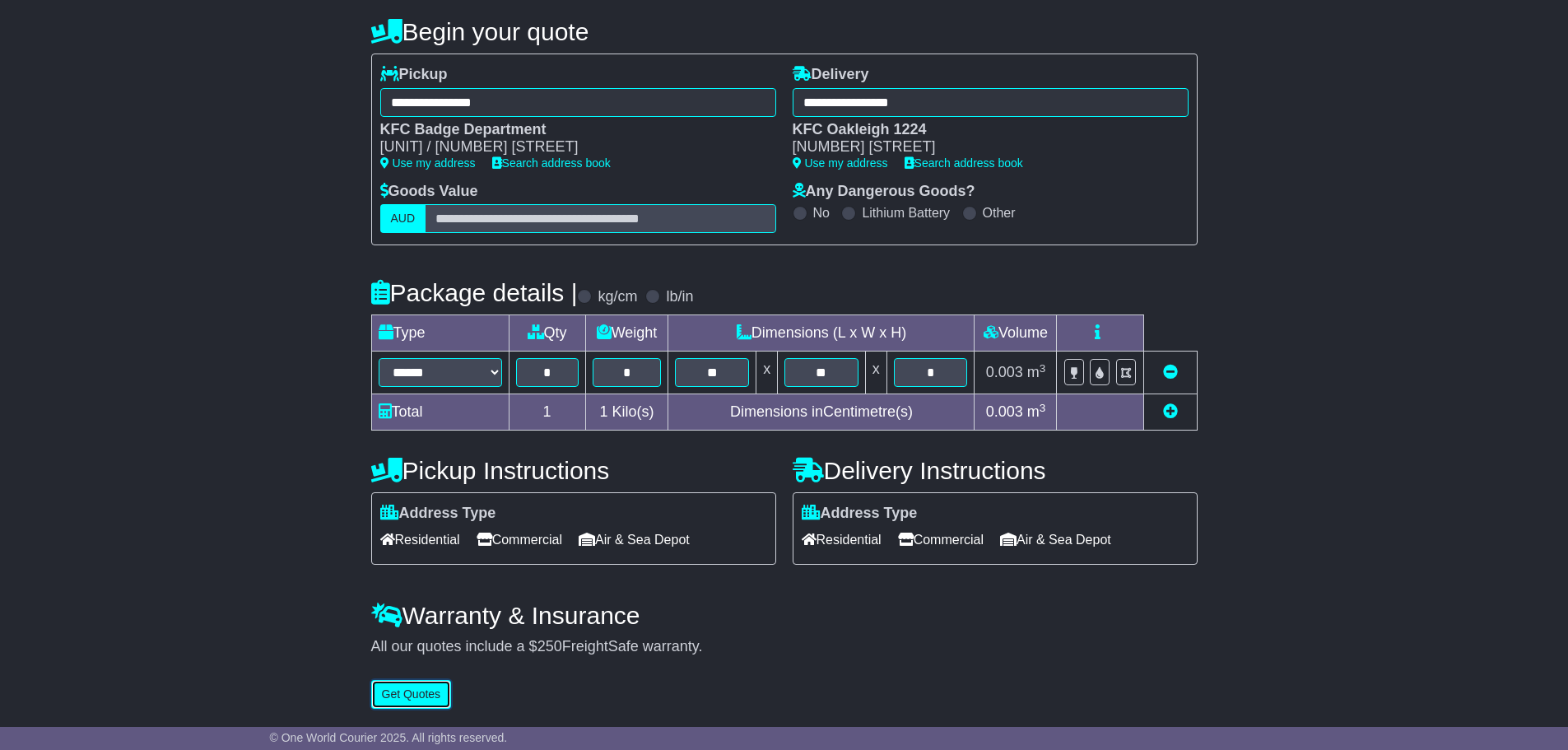 click on "Get Quotes" at bounding box center [412, 694] 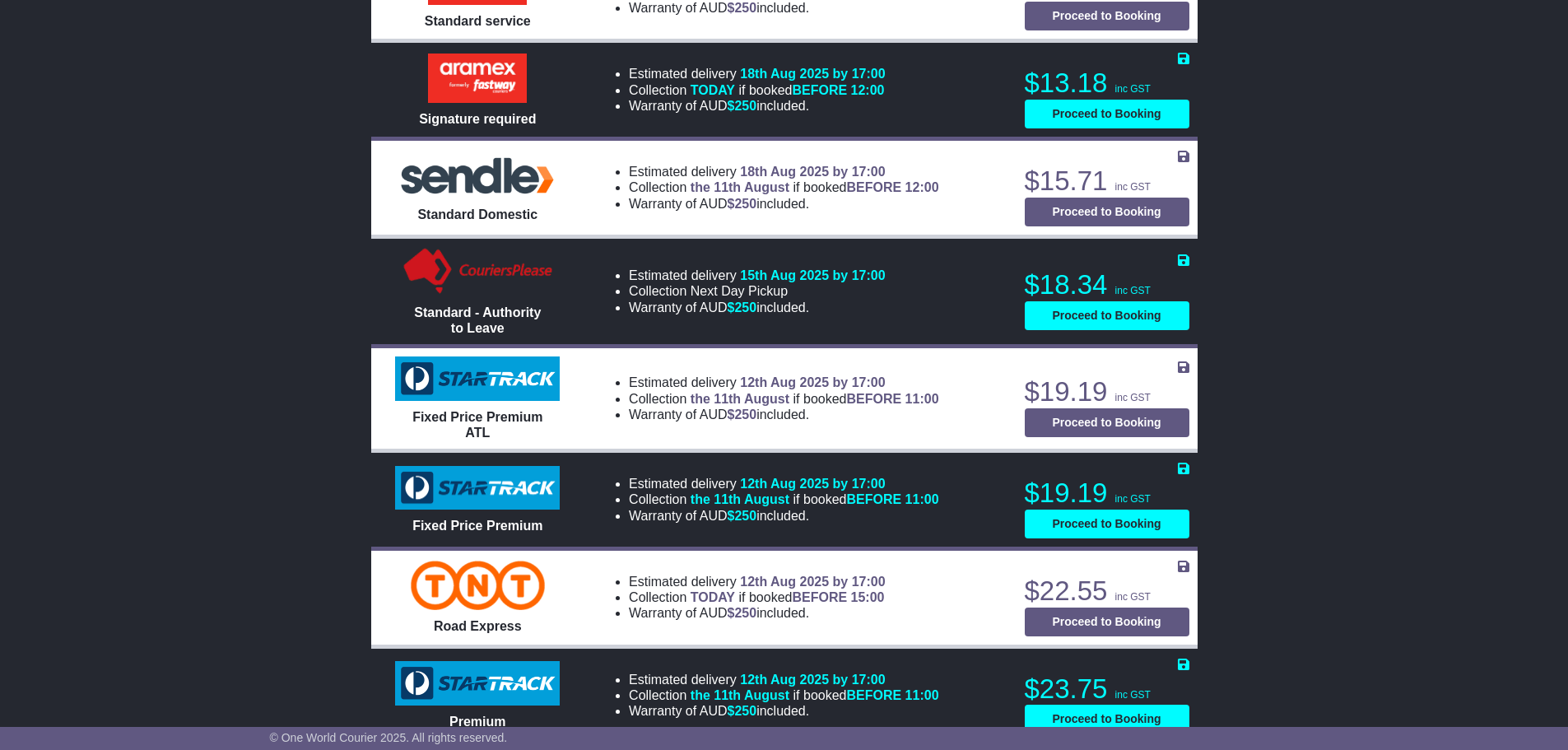 scroll, scrollTop: 823, scrollLeft: 0, axis: vertical 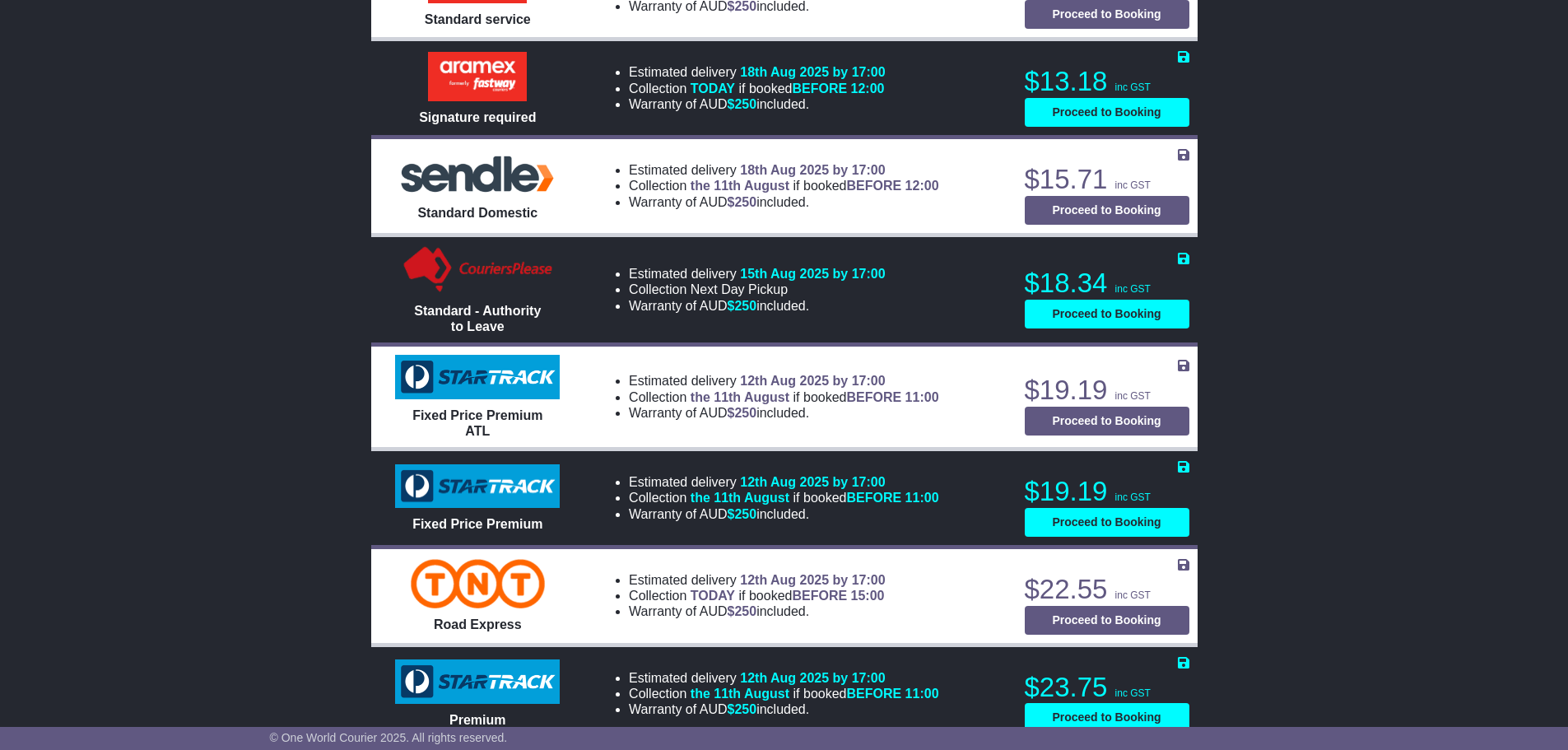 click at bounding box center [477, 487] 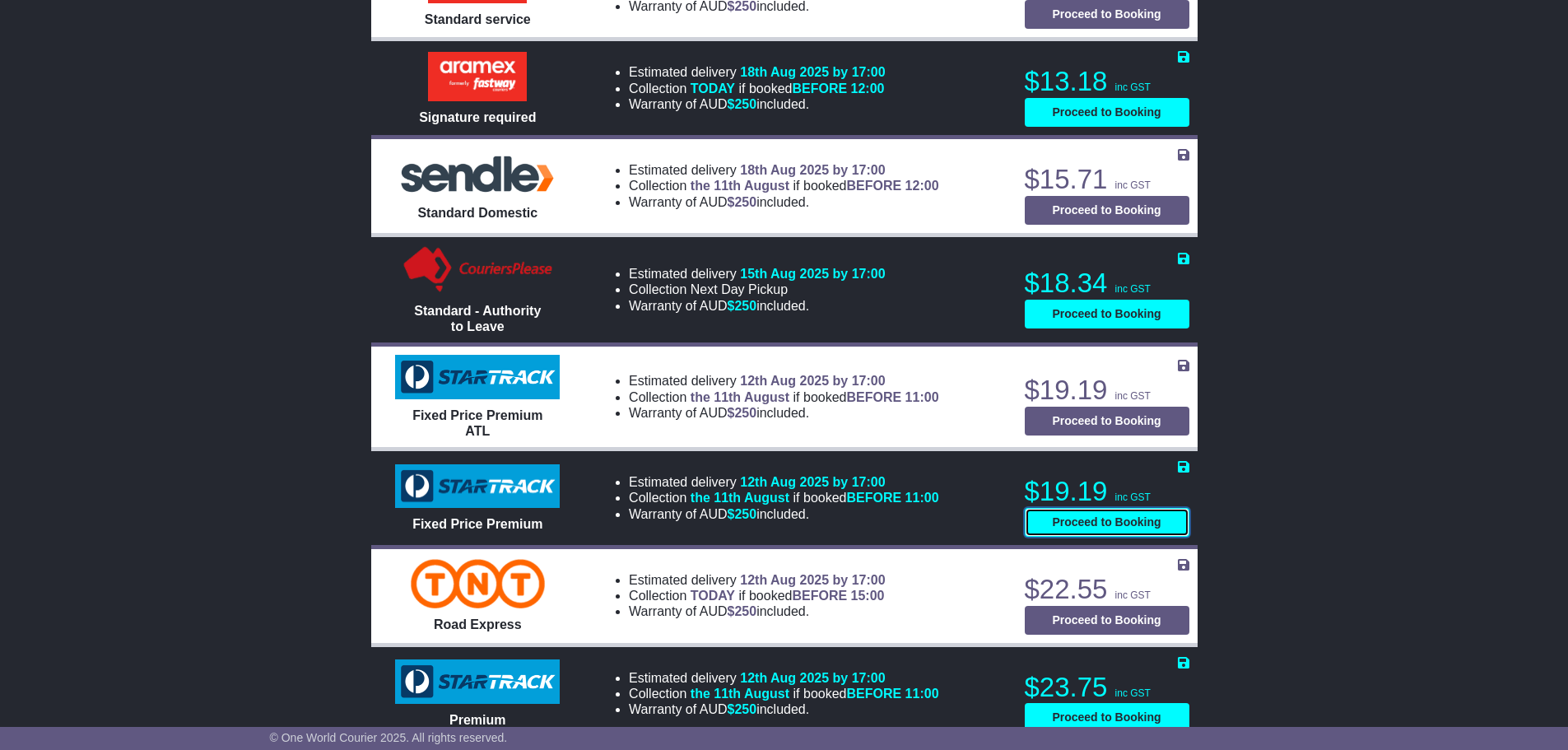 click on "Proceed to Booking" at bounding box center (1107, 522) 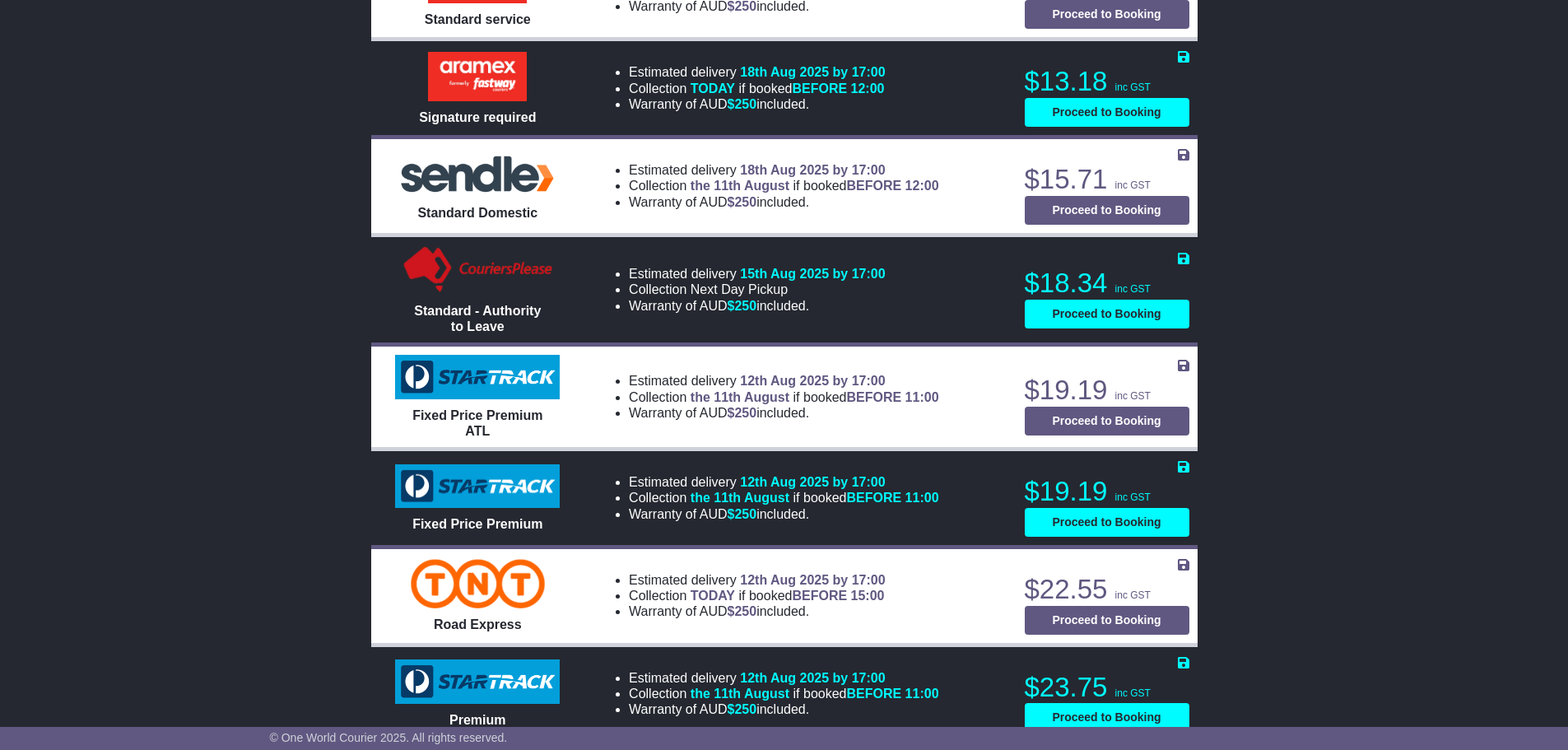 select on "*****" 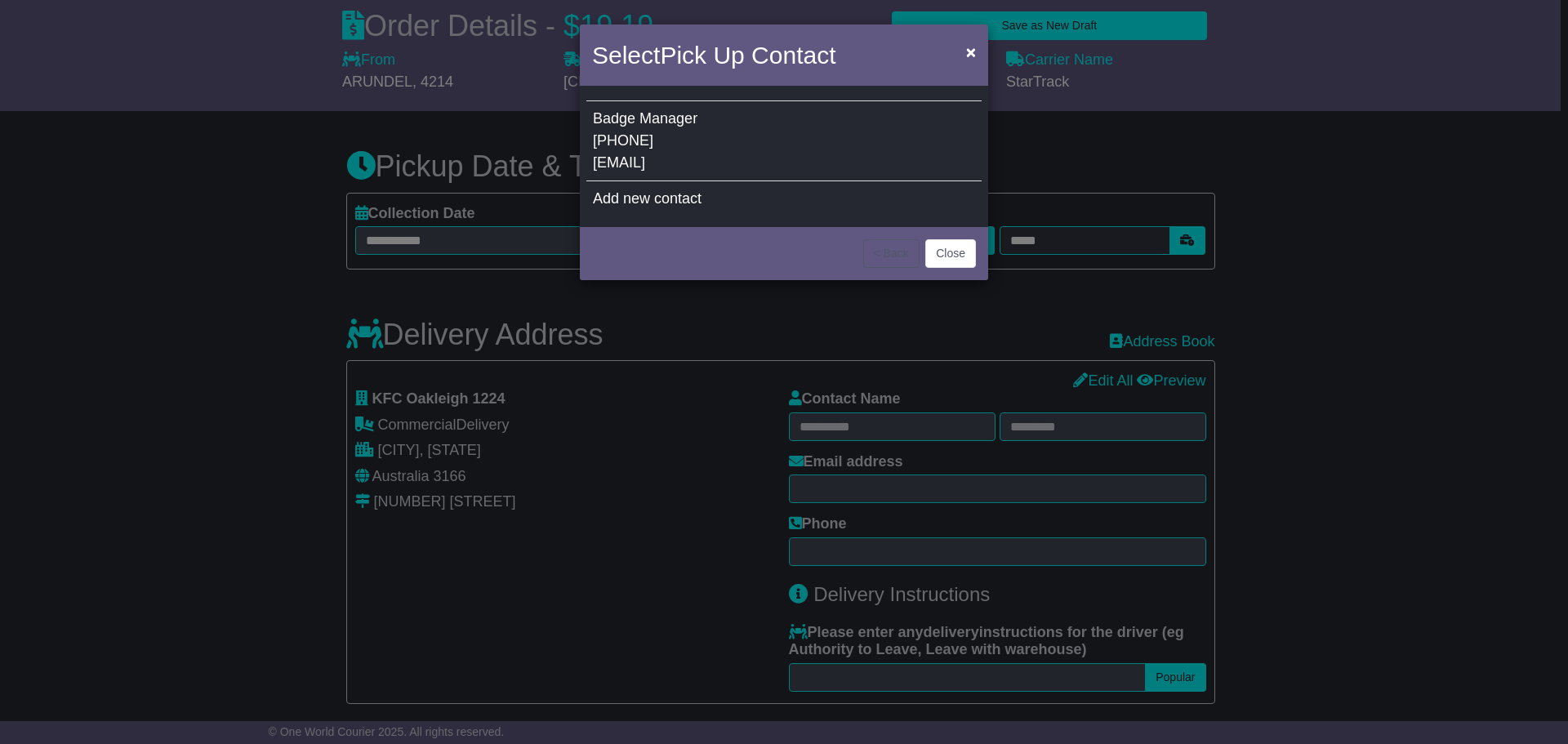 click on "Badge   Manager
07 3412 0285
info@snbsolutions.com.au" at bounding box center (784, 141) 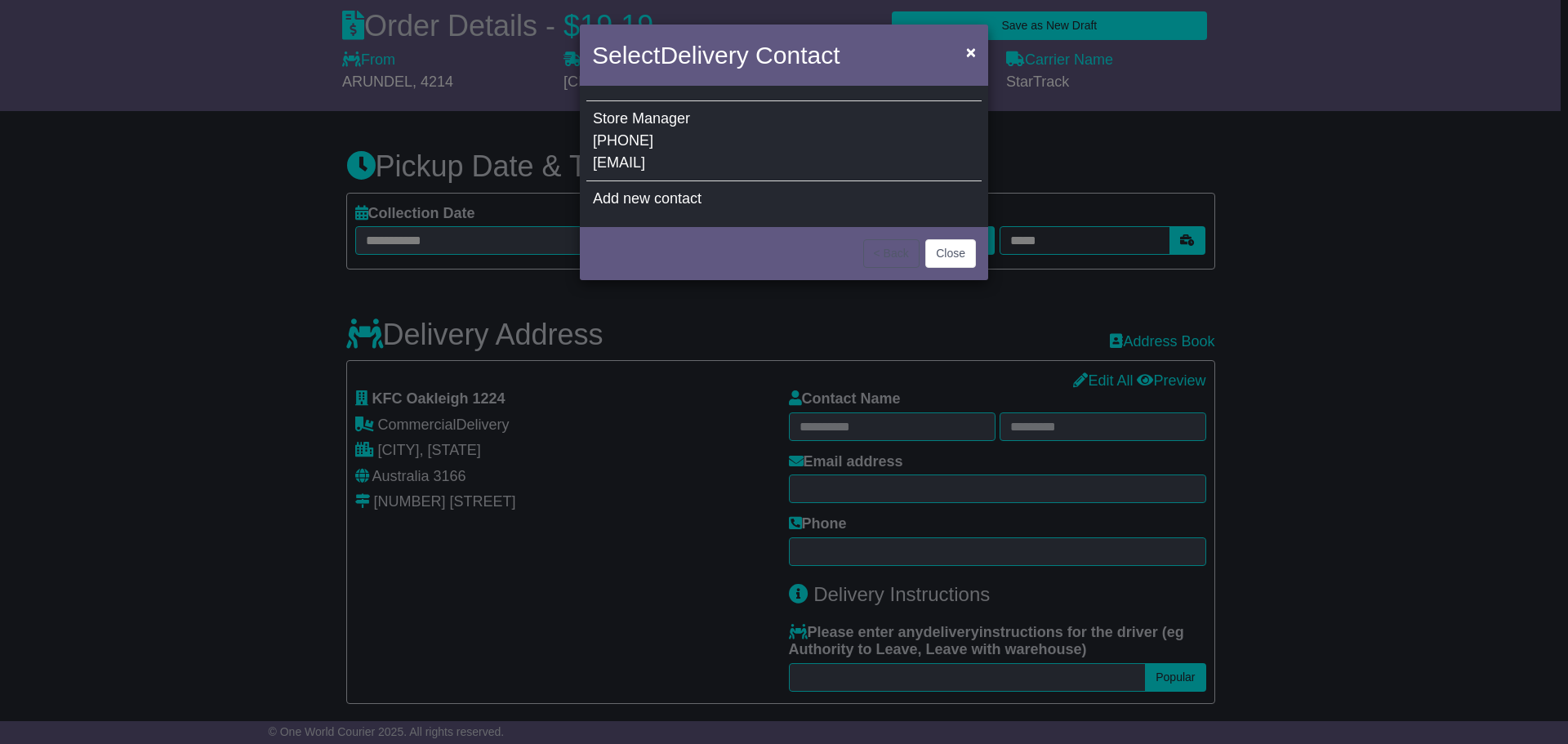 click on "Store   Manager
03 9569 4100
kfcoakleigh@mylora.com.au" at bounding box center [784, 141] 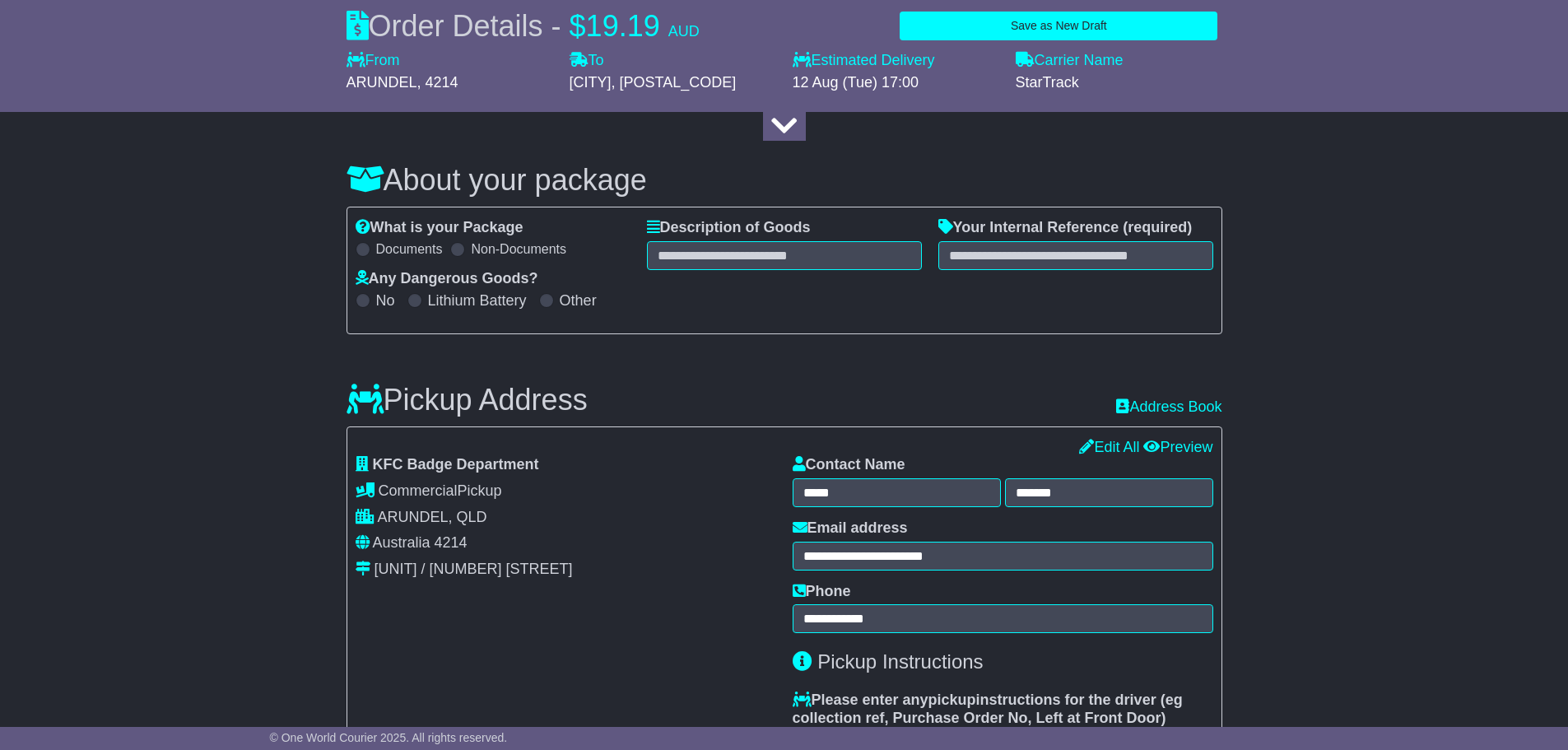 scroll, scrollTop: 0, scrollLeft: 0, axis: both 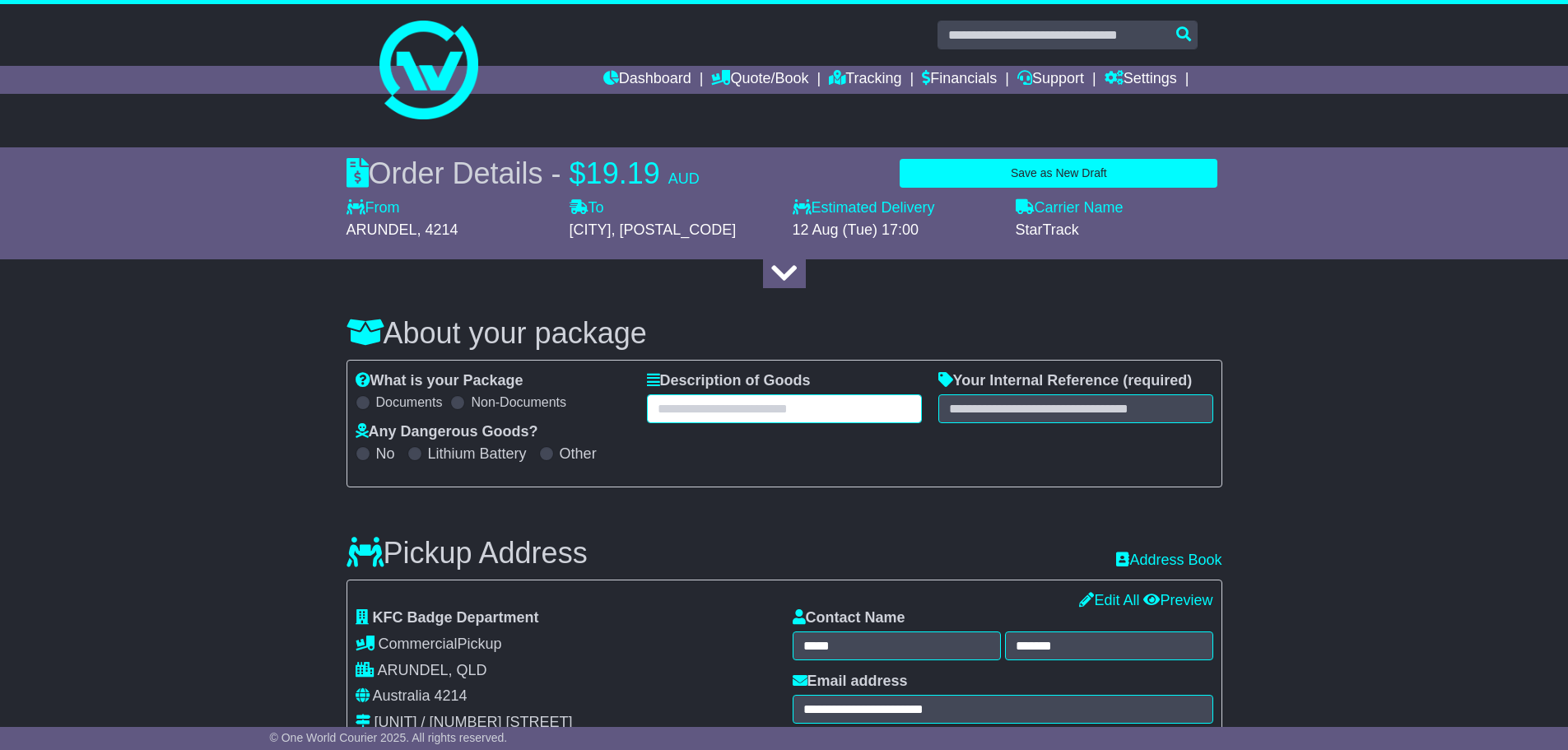 click at bounding box center (784, 408) 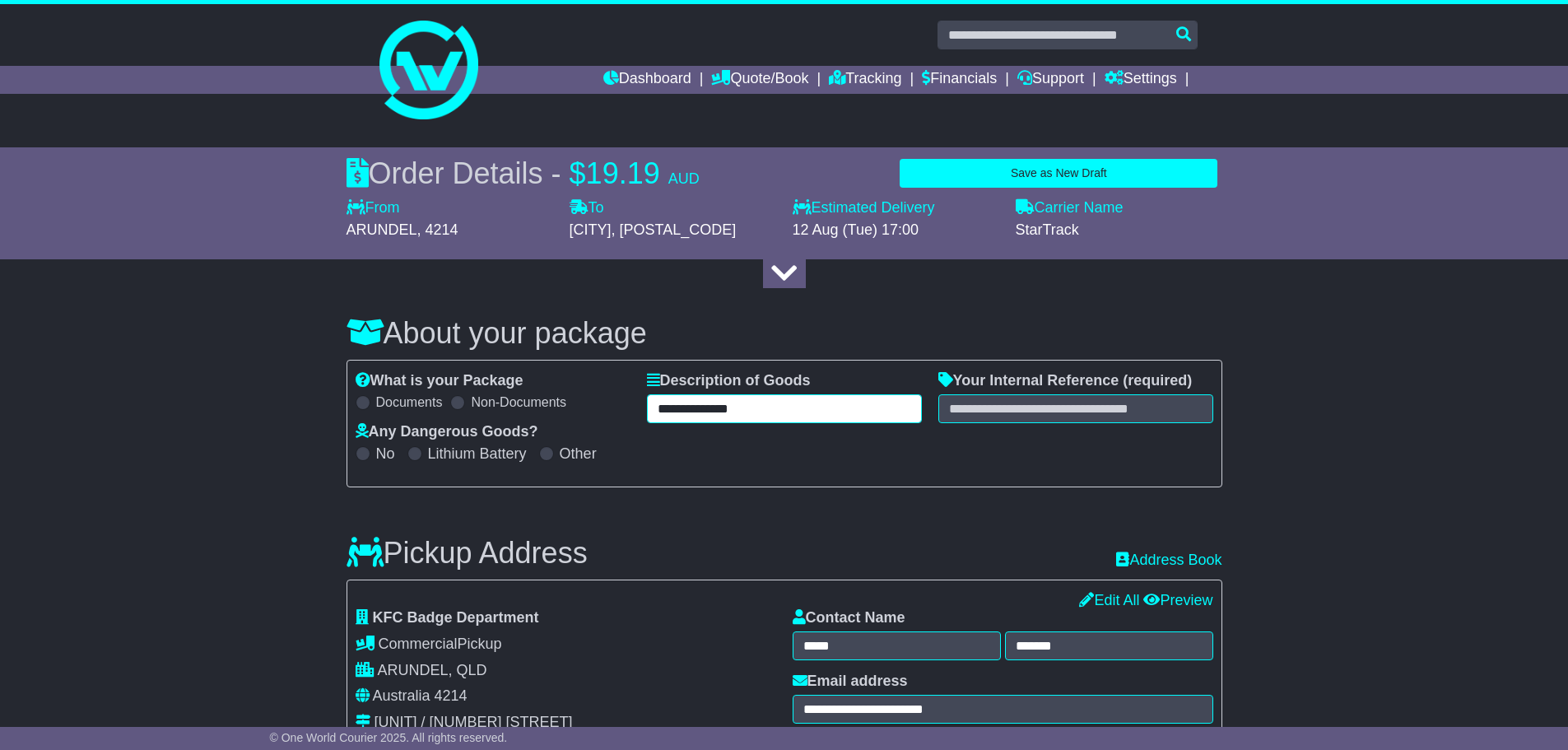 type on "**********" 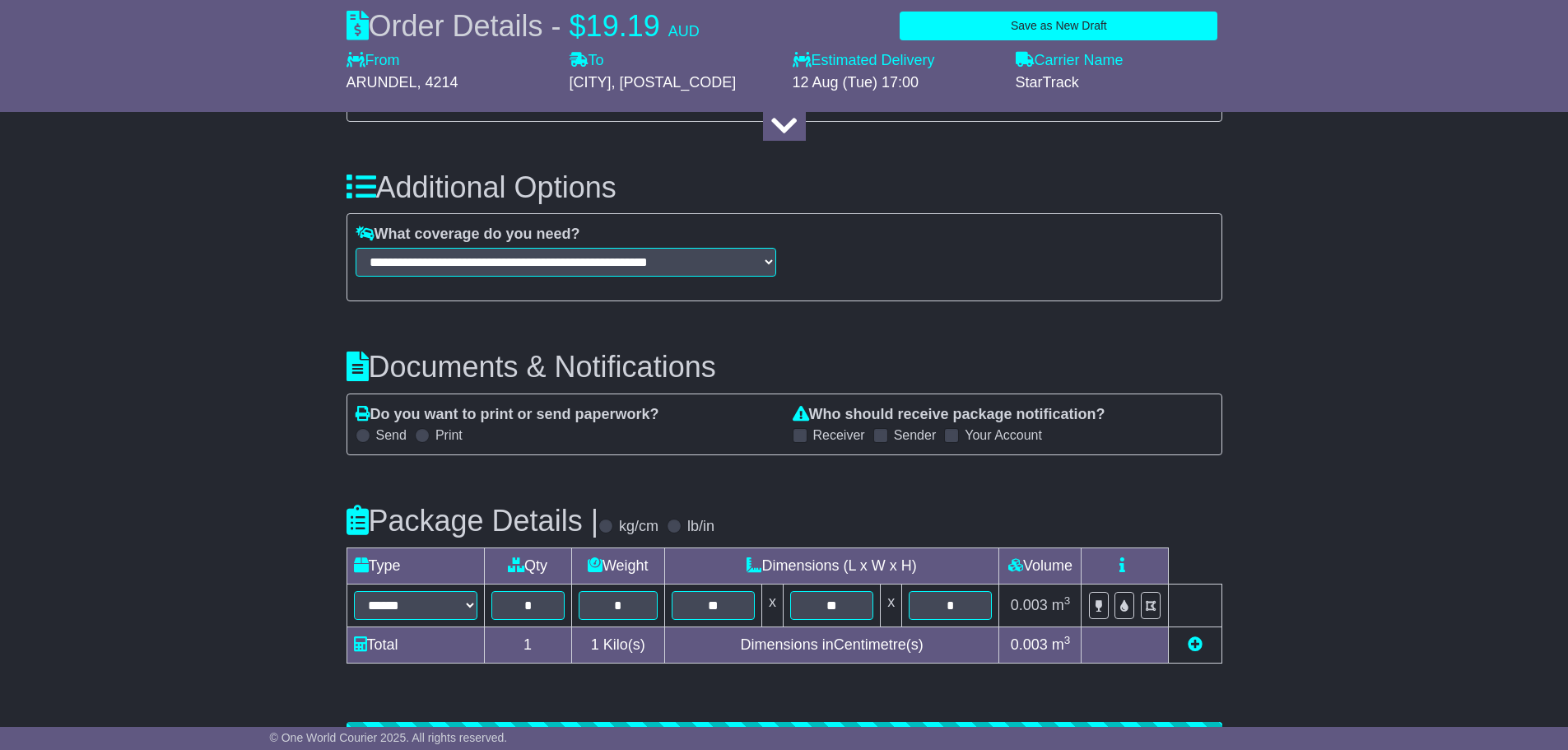 scroll, scrollTop: 1535, scrollLeft: 0, axis: vertical 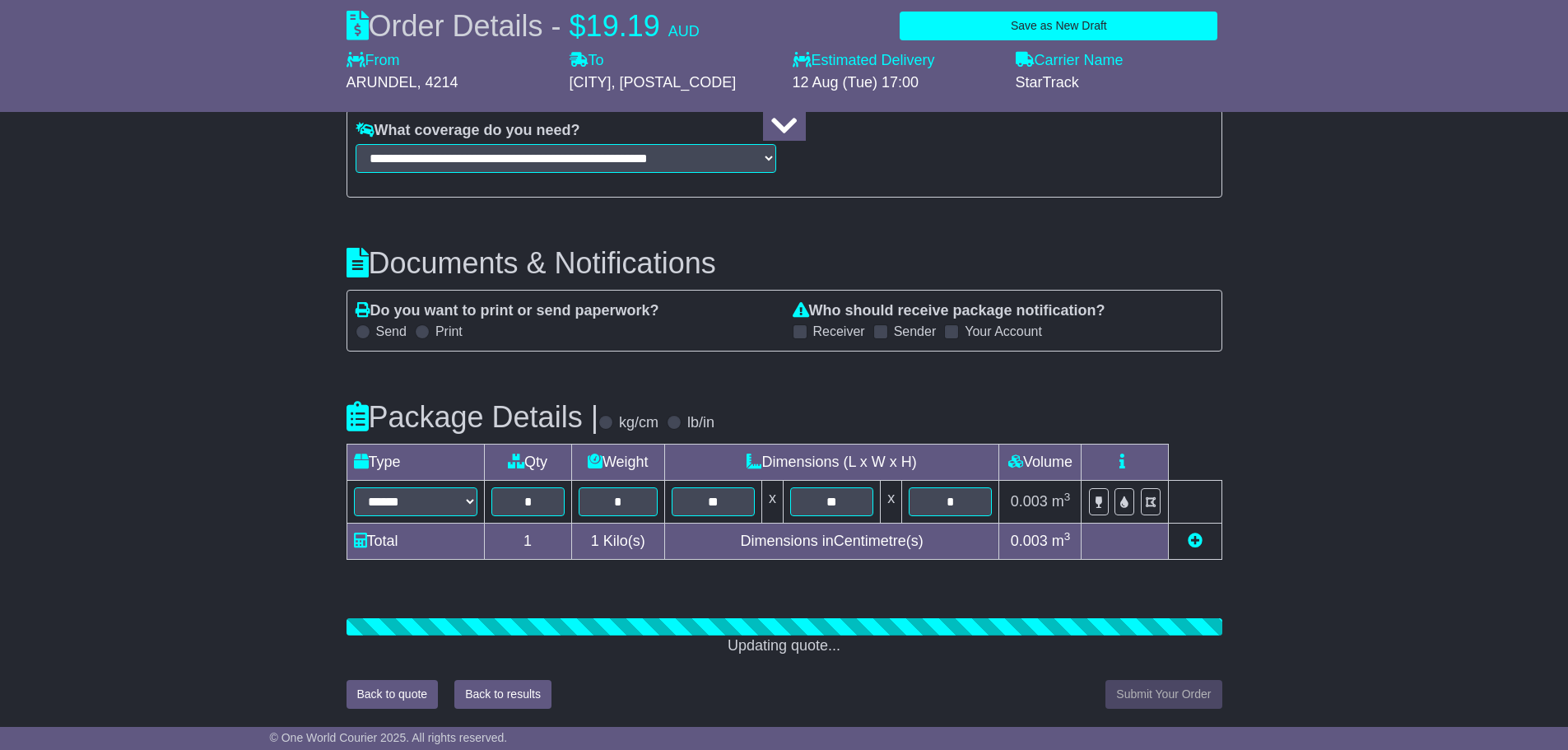 type on "**********" 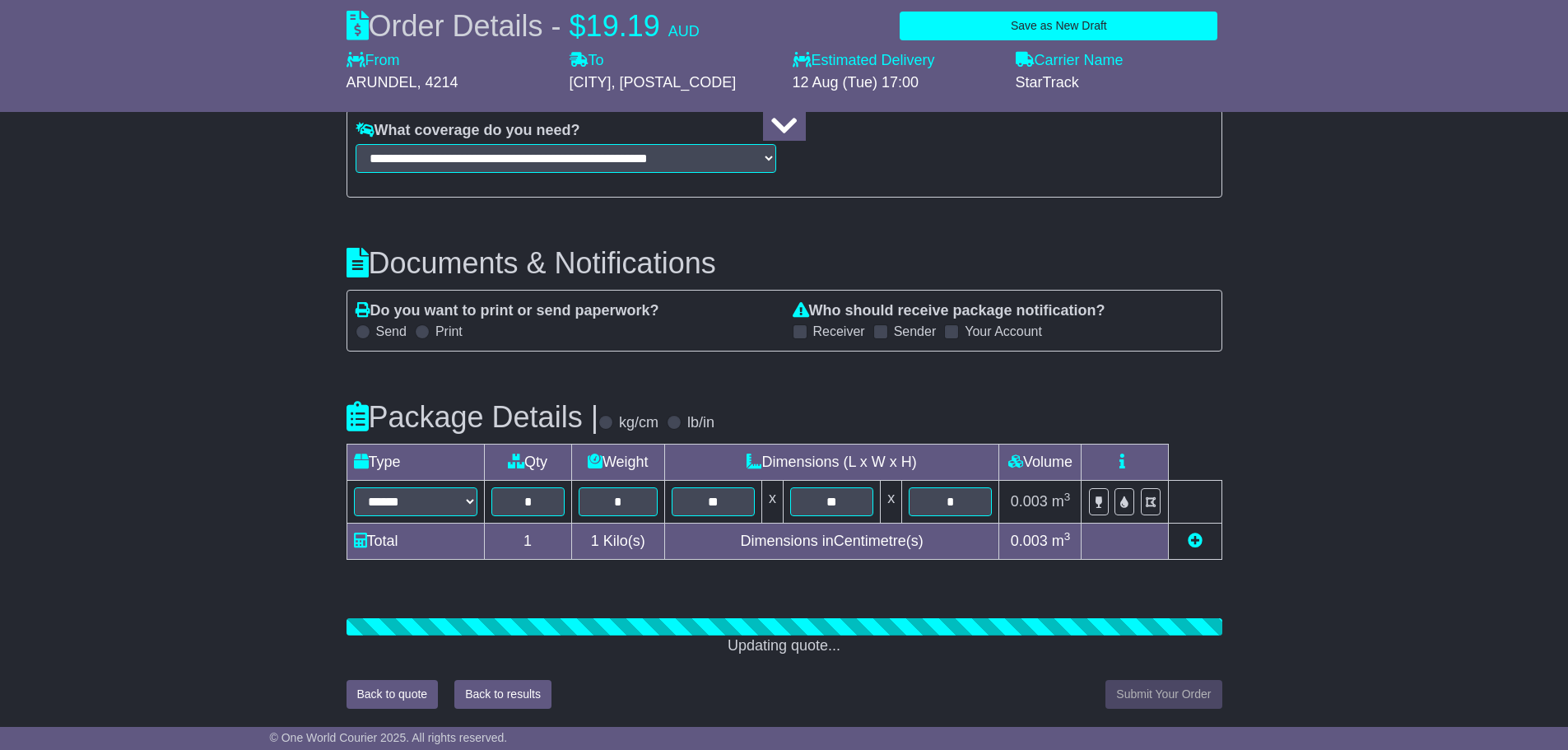 click on "**********" at bounding box center [784, -310] 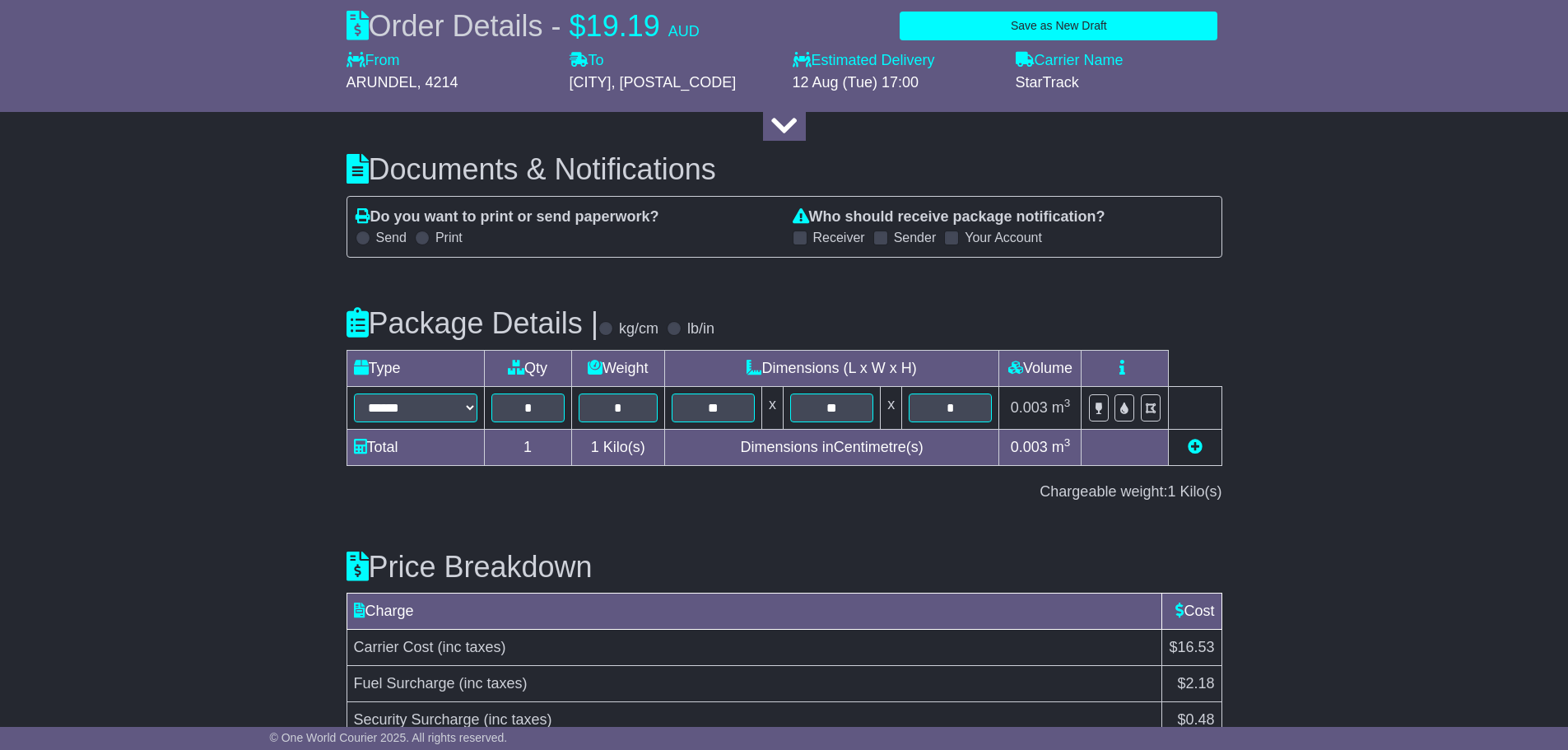 scroll, scrollTop: 1721, scrollLeft: 0, axis: vertical 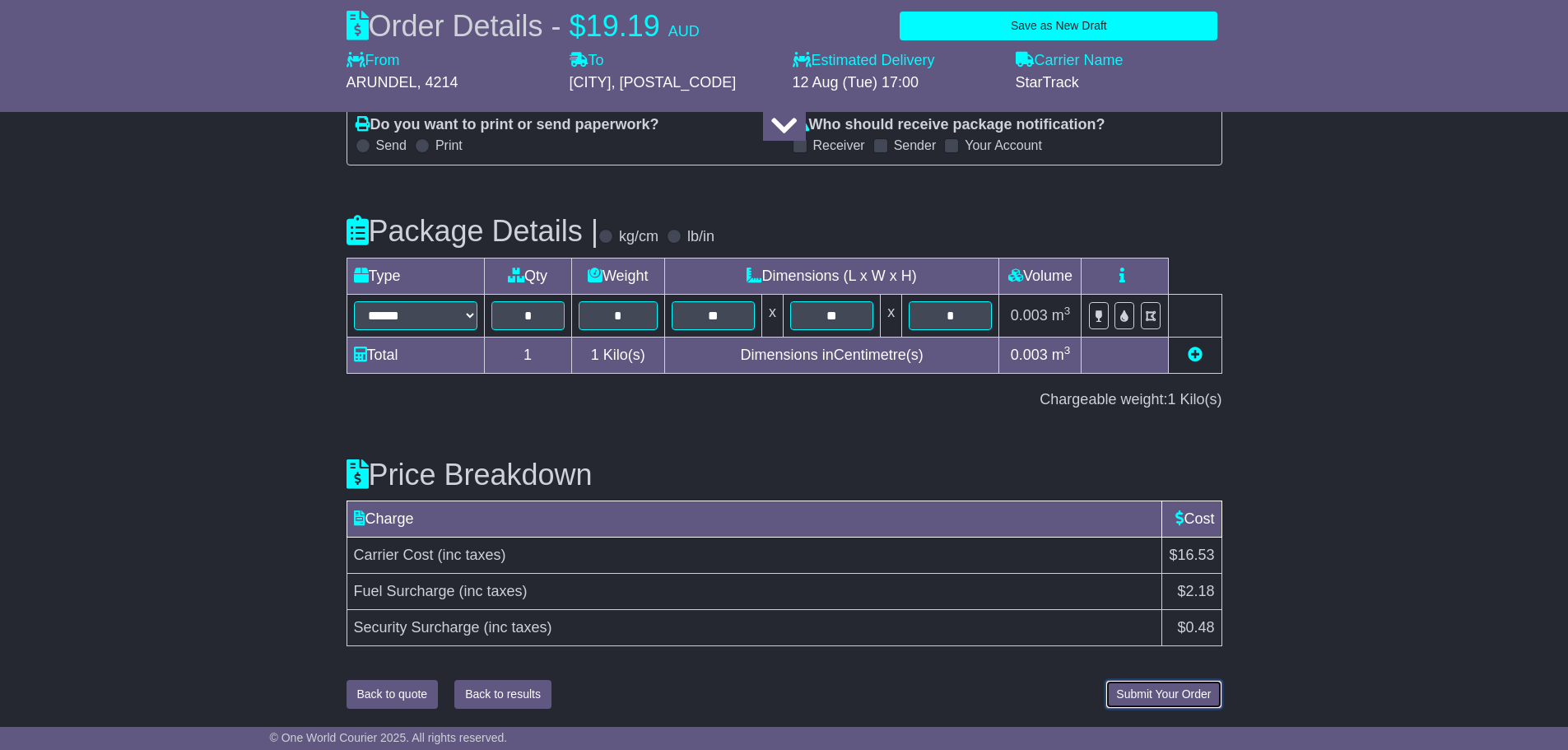 click on "Submit Your Order" at bounding box center [1163, 694] 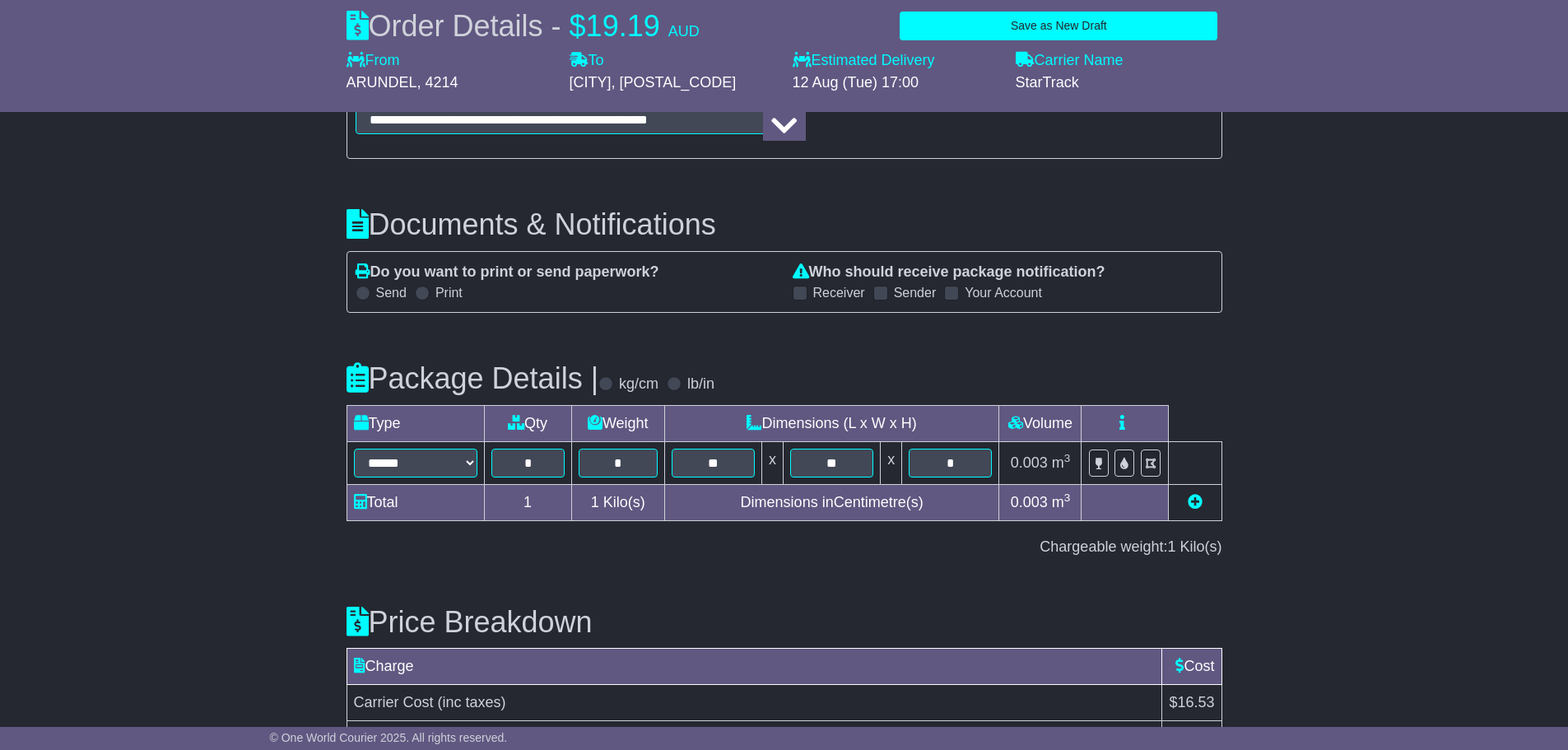 scroll, scrollTop: 1721, scrollLeft: 0, axis: vertical 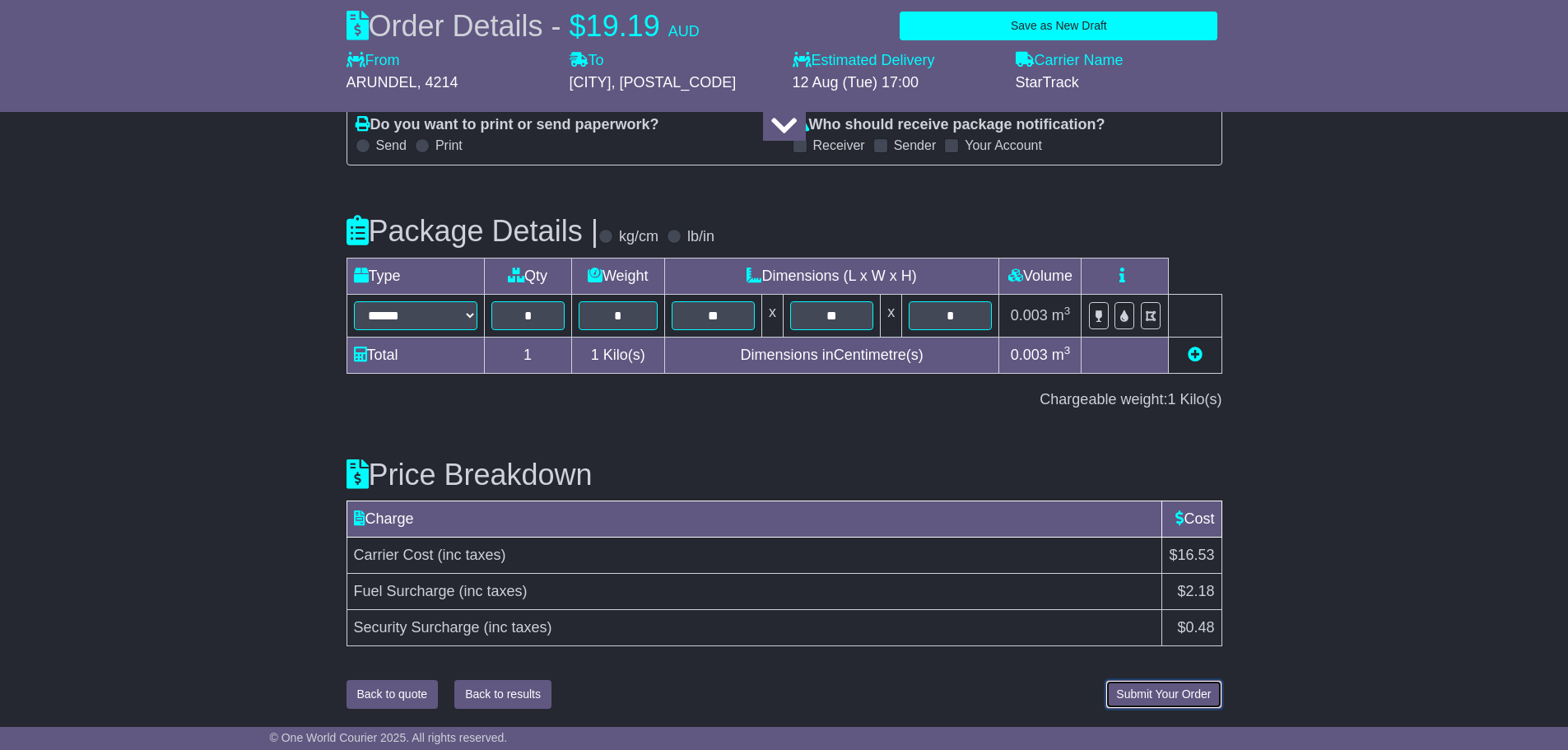 click on "Submit Your Order" at bounding box center (1163, 694) 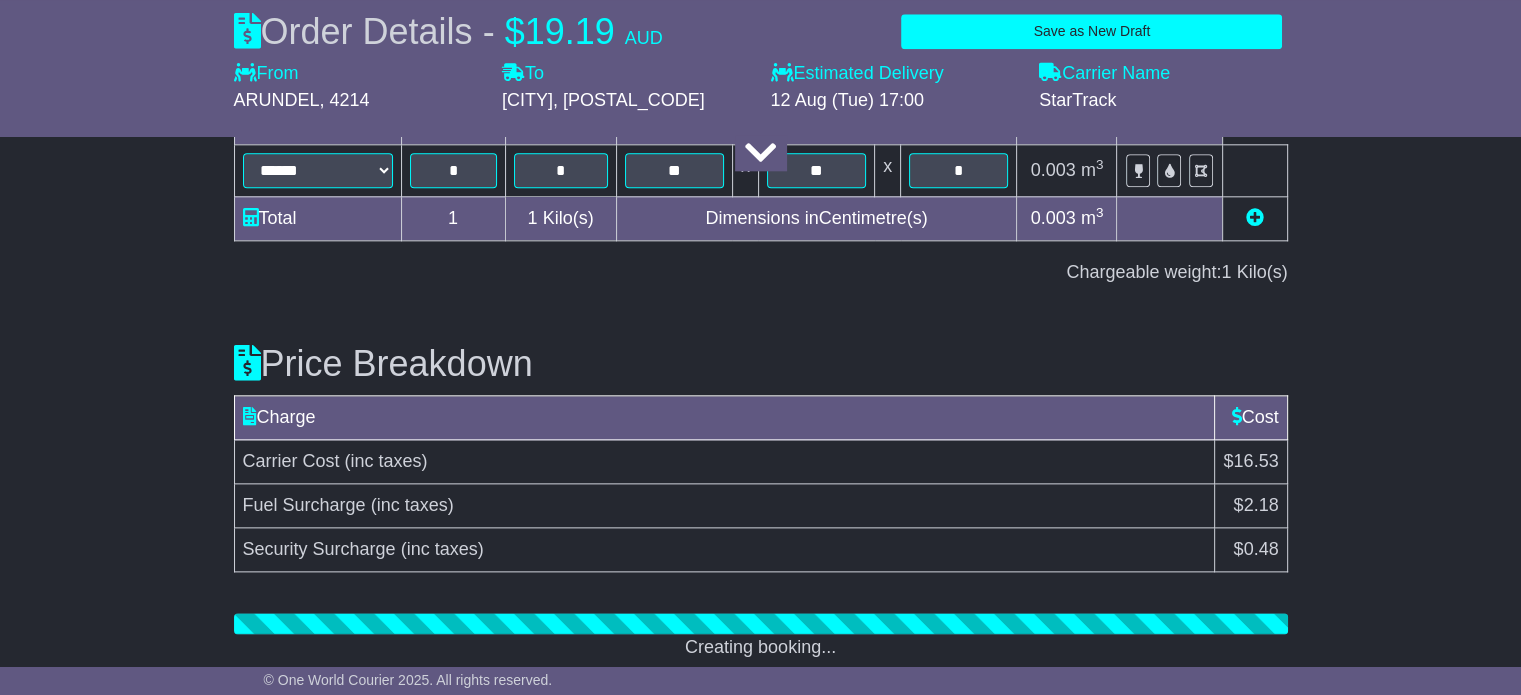 scroll, scrollTop: 2371, scrollLeft: 0, axis: vertical 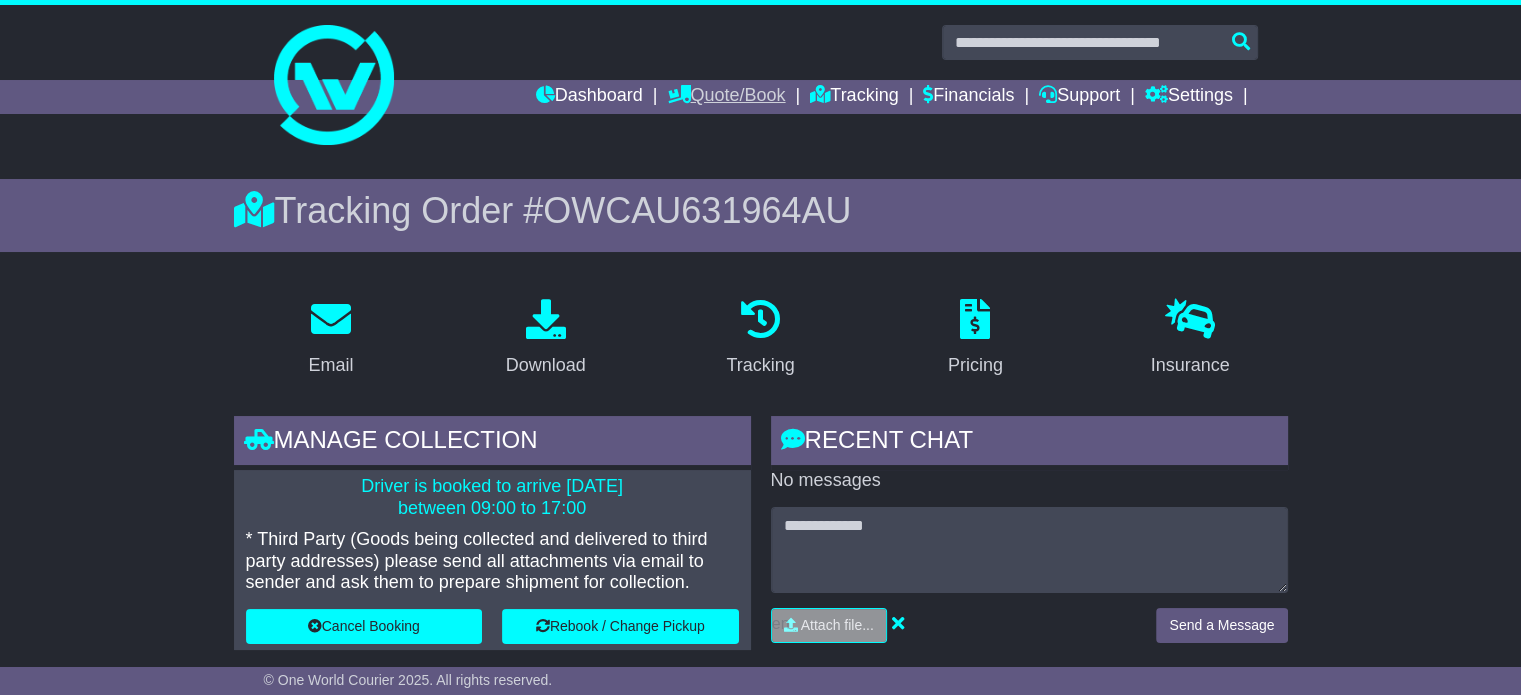 click at bounding box center (678, 94) 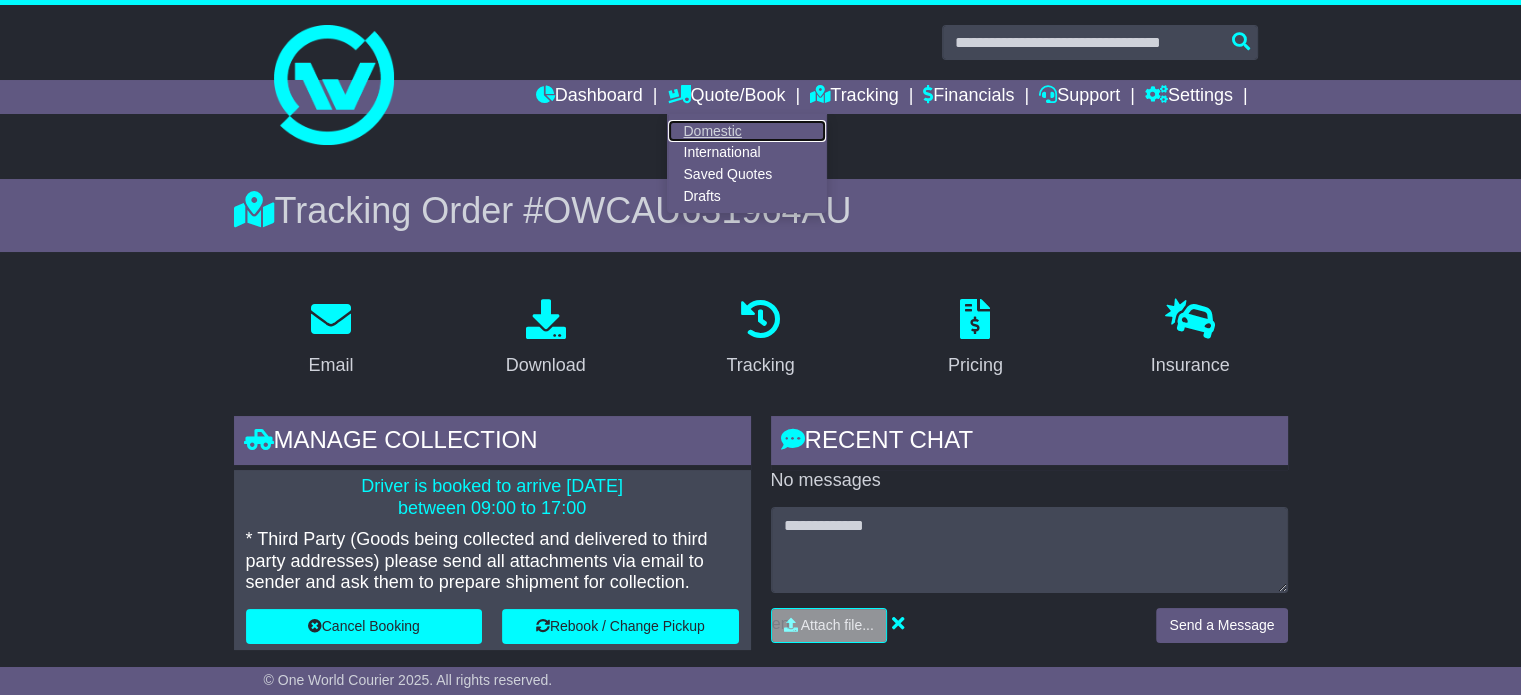 click on "Domestic" at bounding box center [747, 131] 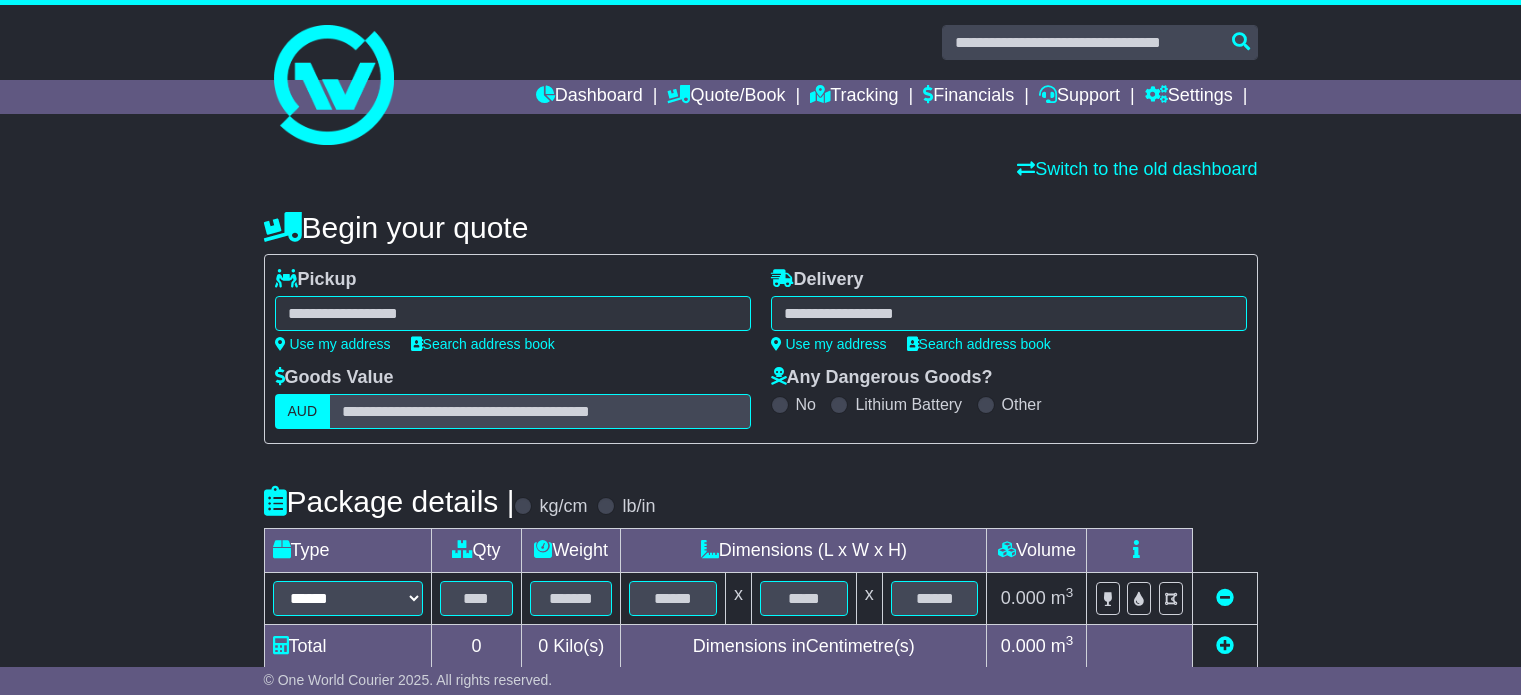scroll, scrollTop: 0, scrollLeft: 0, axis: both 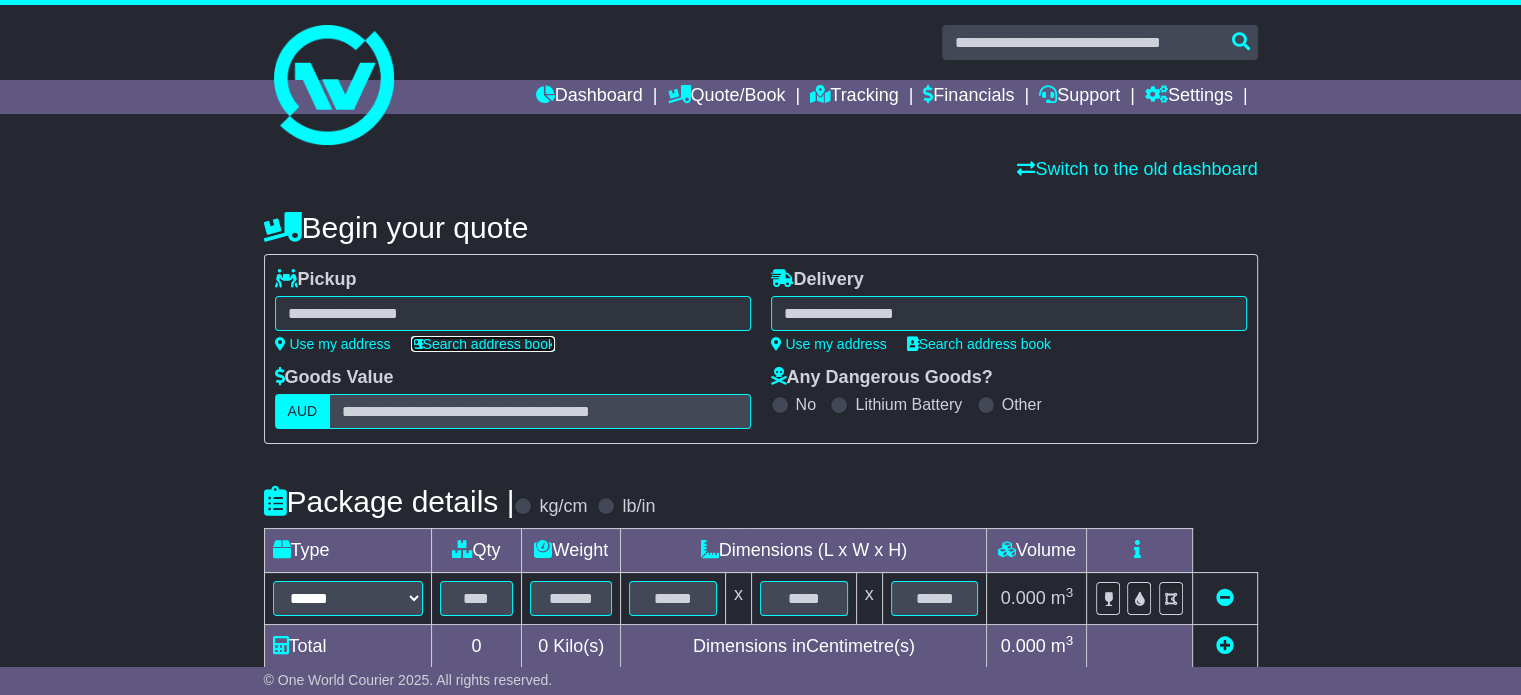 click on "Search address book" at bounding box center (483, 344) 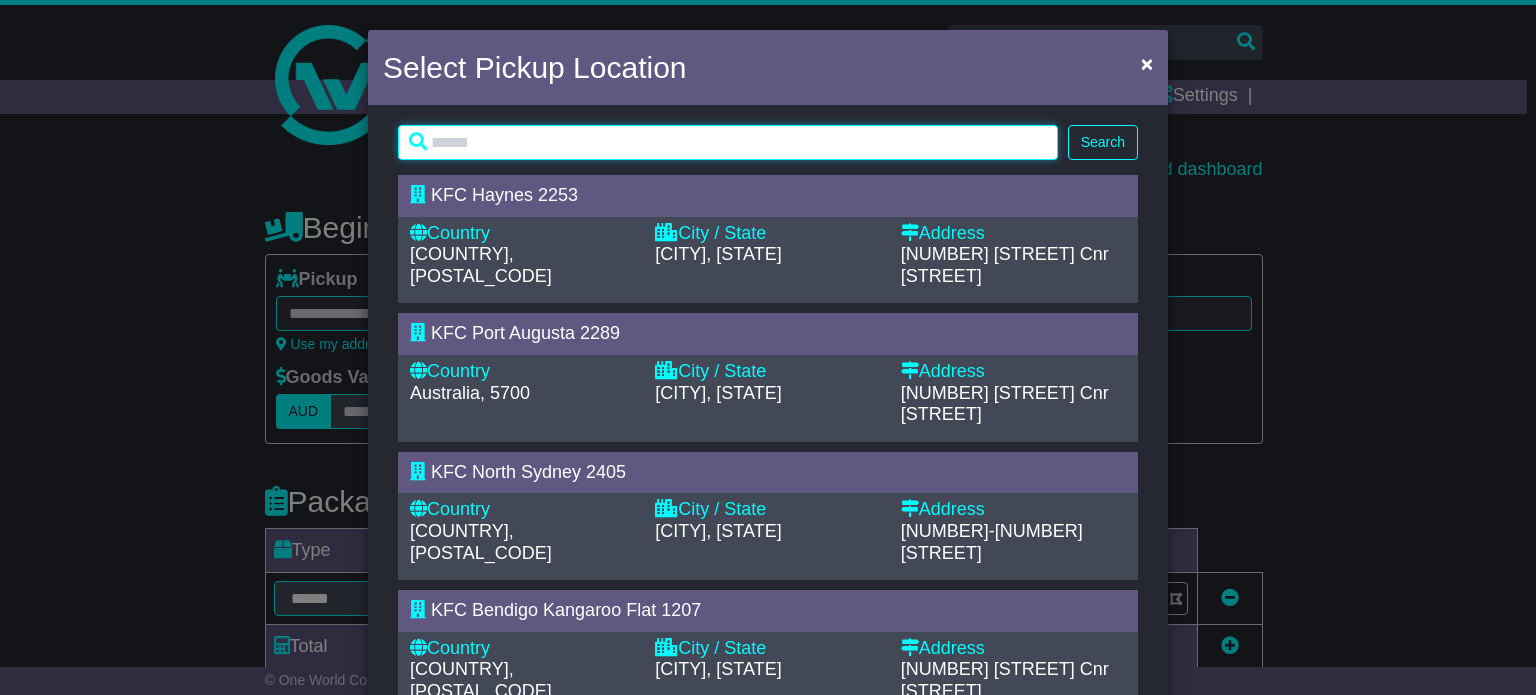 click at bounding box center (728, 142) 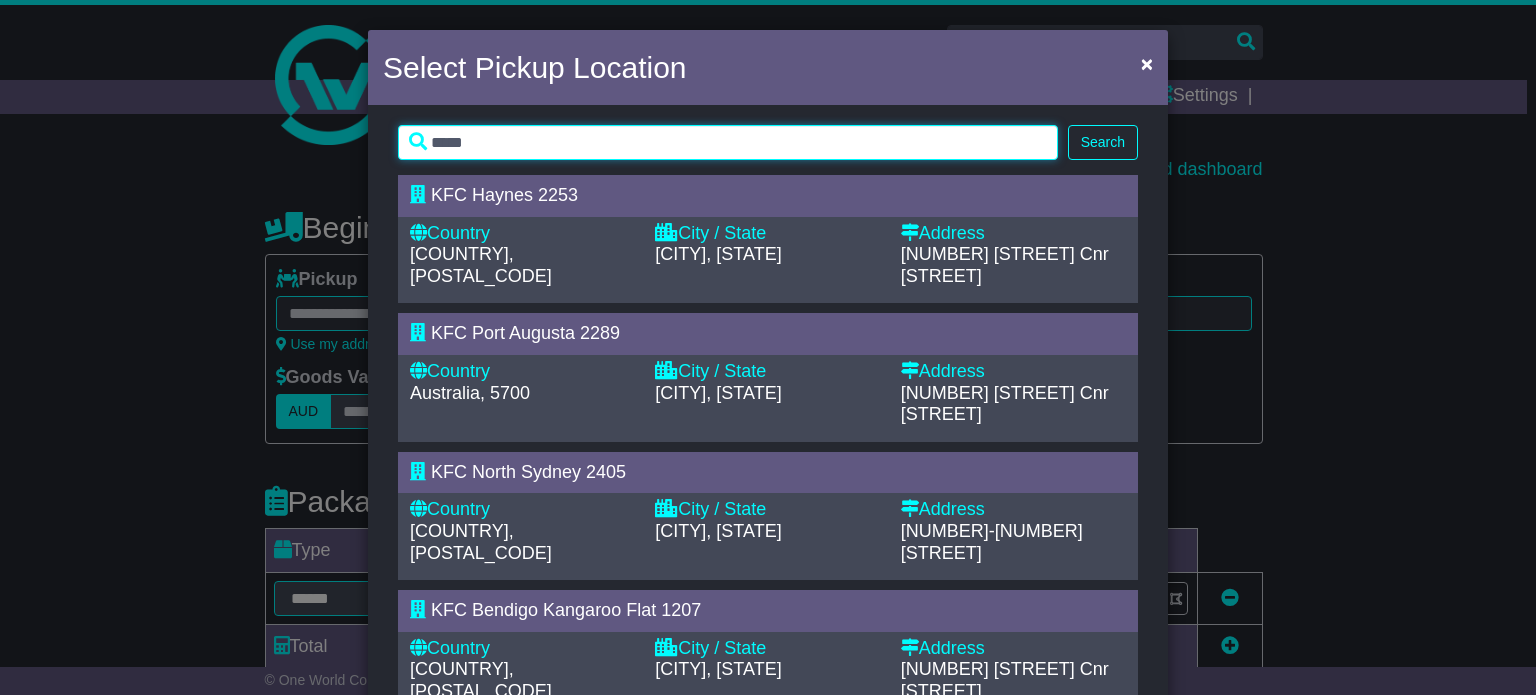 type on "*****" 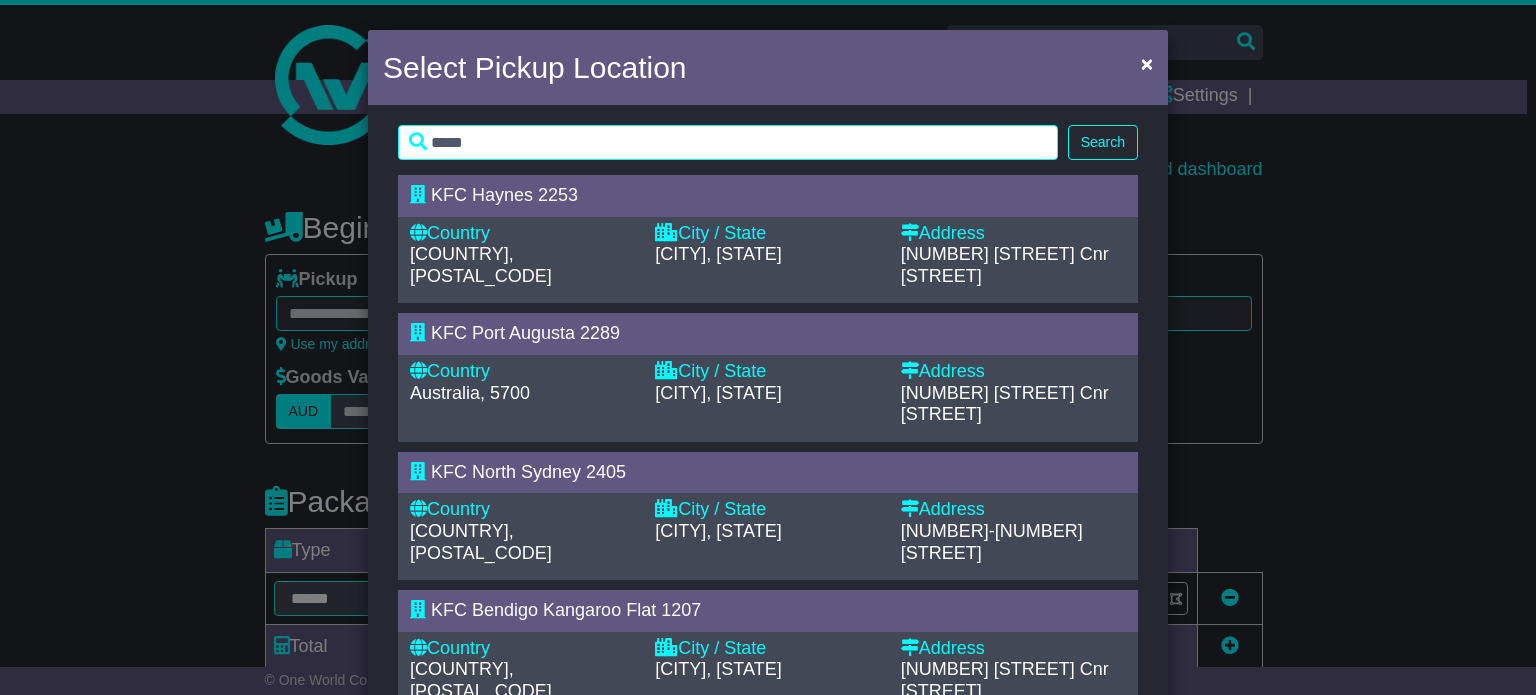 click on "Search" at bounding box center (1103, 142) 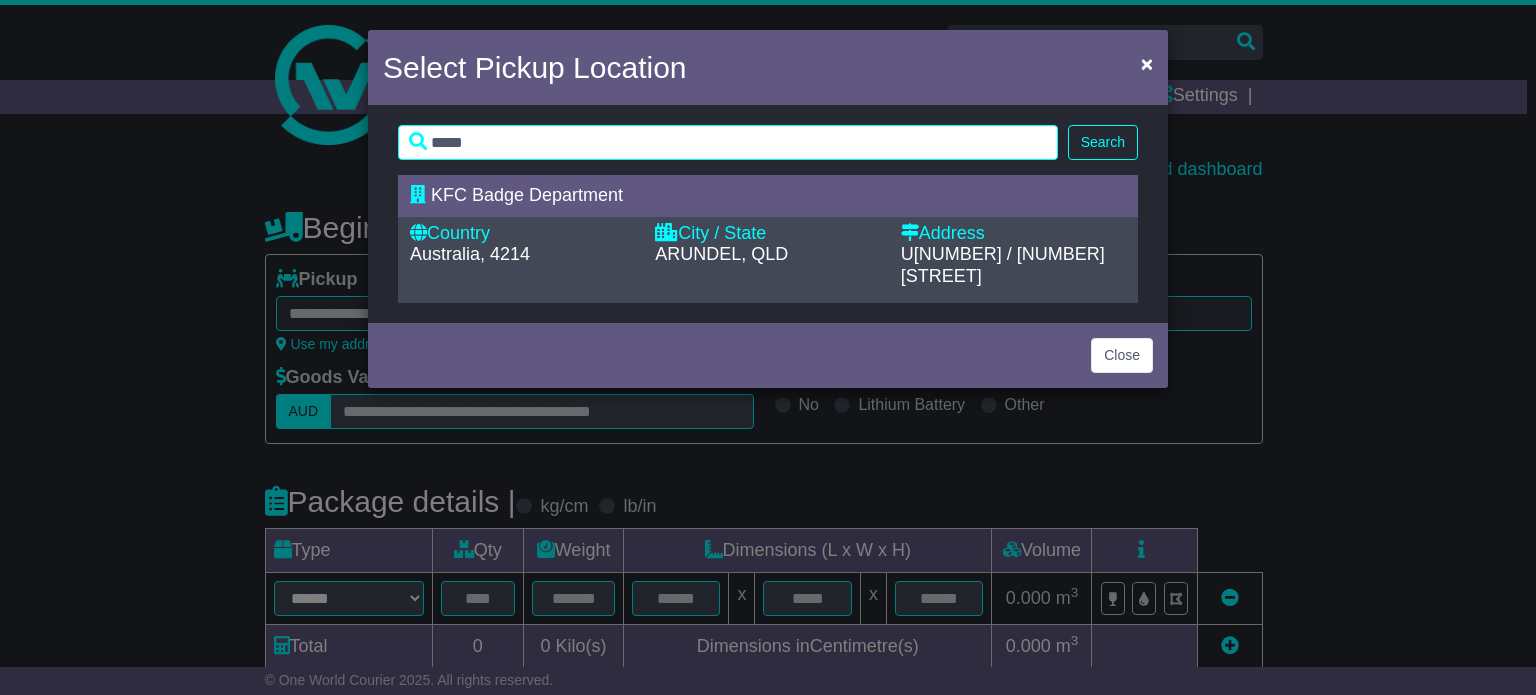 click on "KFC Badge Department" at bounding box center [527, 195] 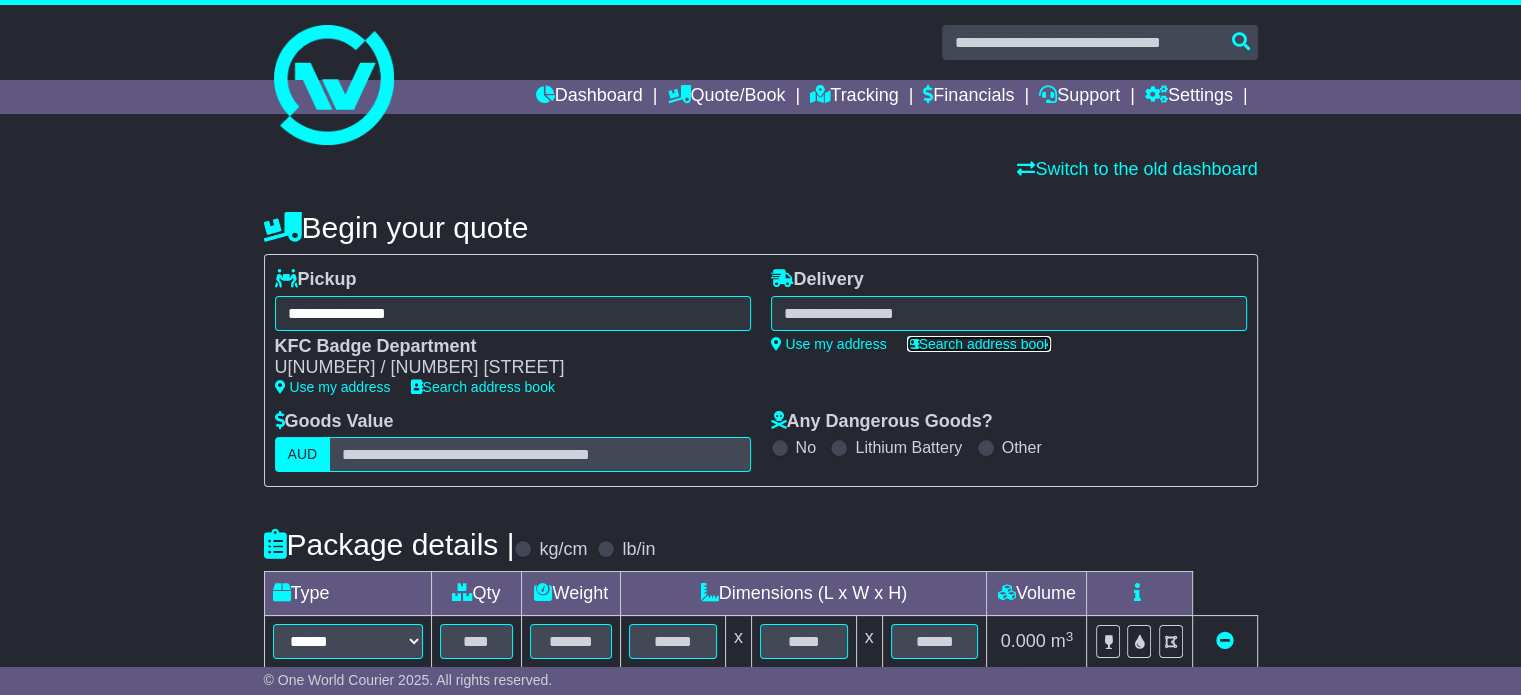 click on "Search address book" at bounding box center [979, 344] 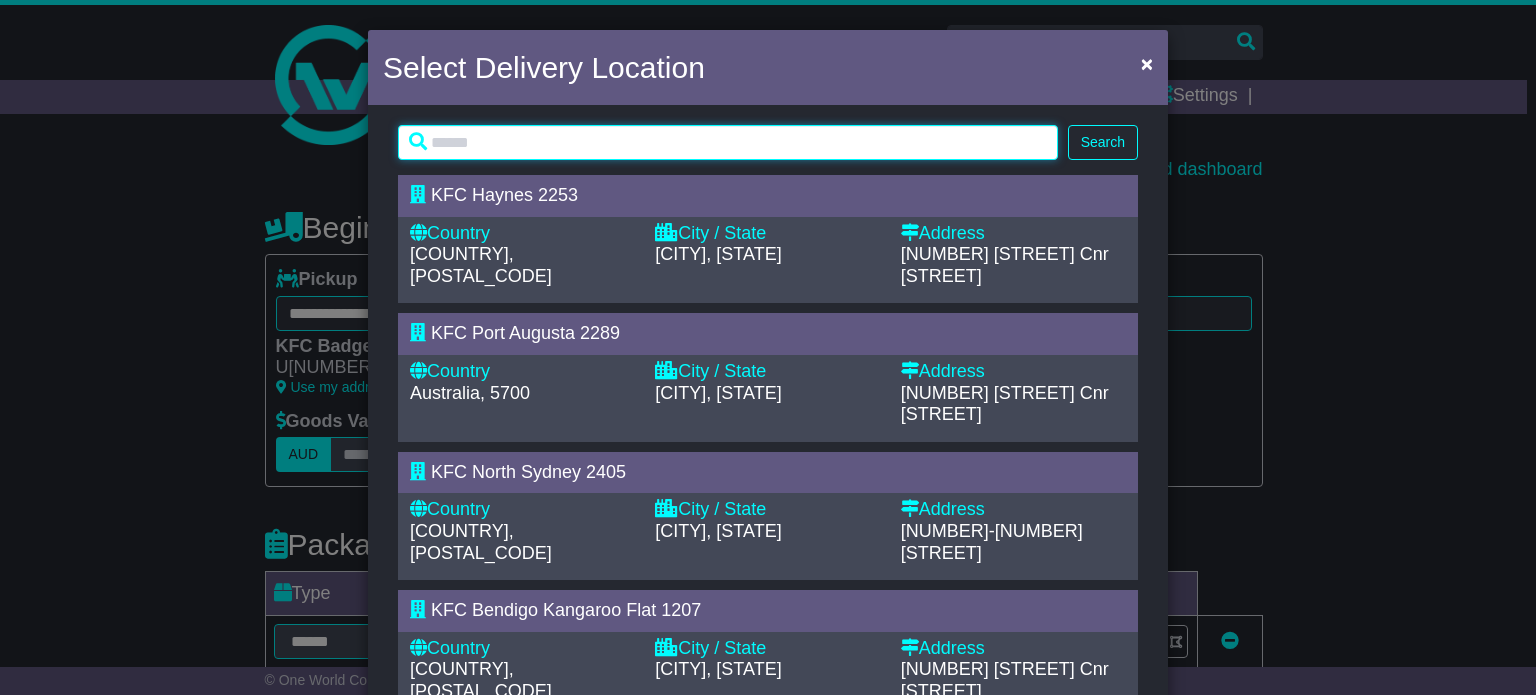 click at bounding box center (728, 142) 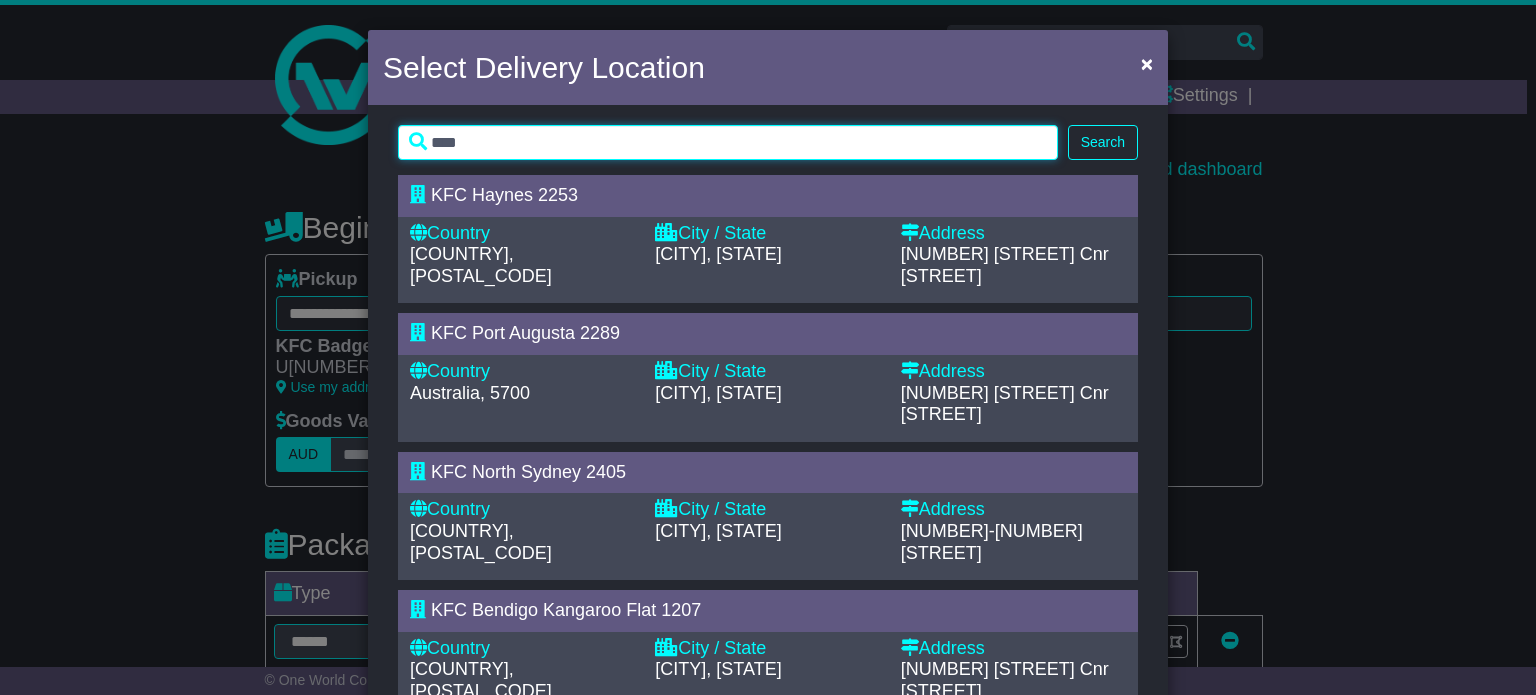 type on "****" 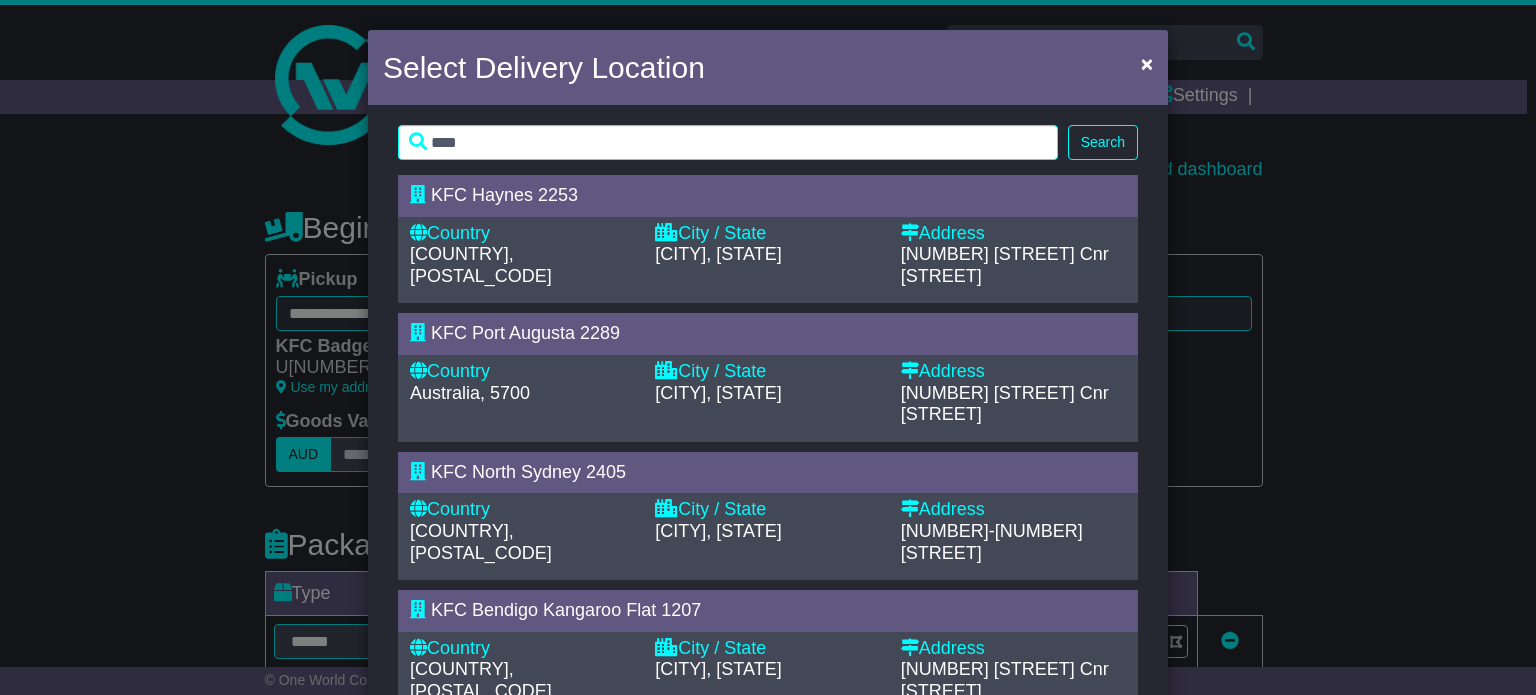 click on "Search" at bounding box center [1103, 142] 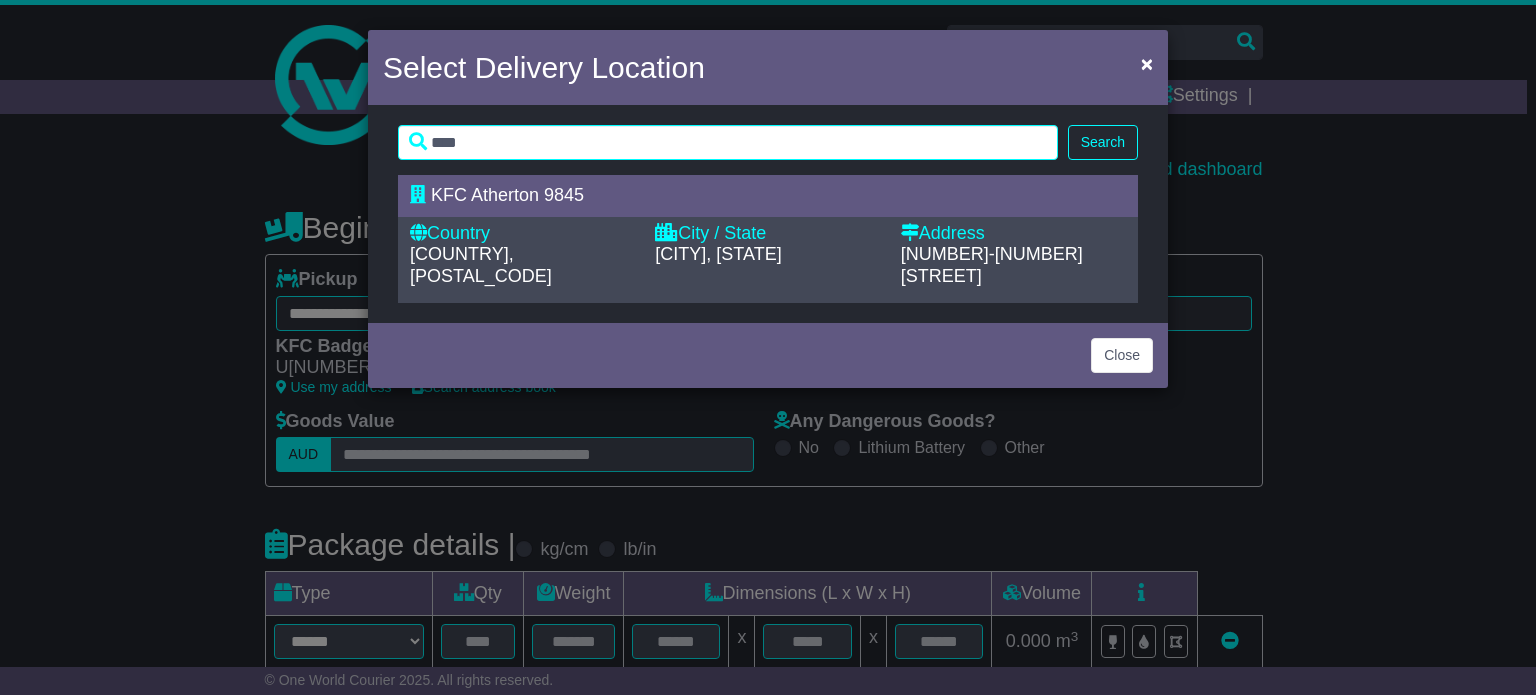 click on "KFC Atherton 9845" at bounding box center (768, 196) 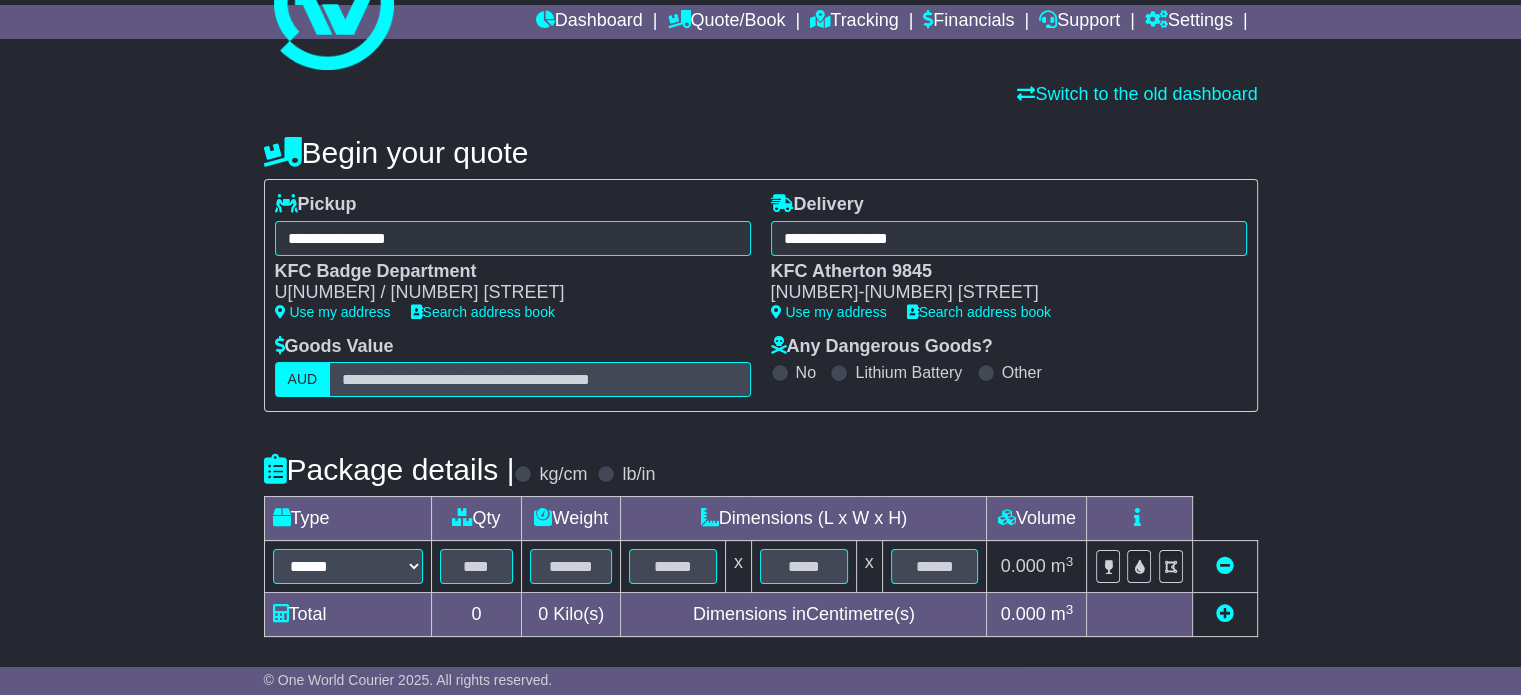 scroll, scrollTop: 200, scrollLeft: 0, axis: vertical 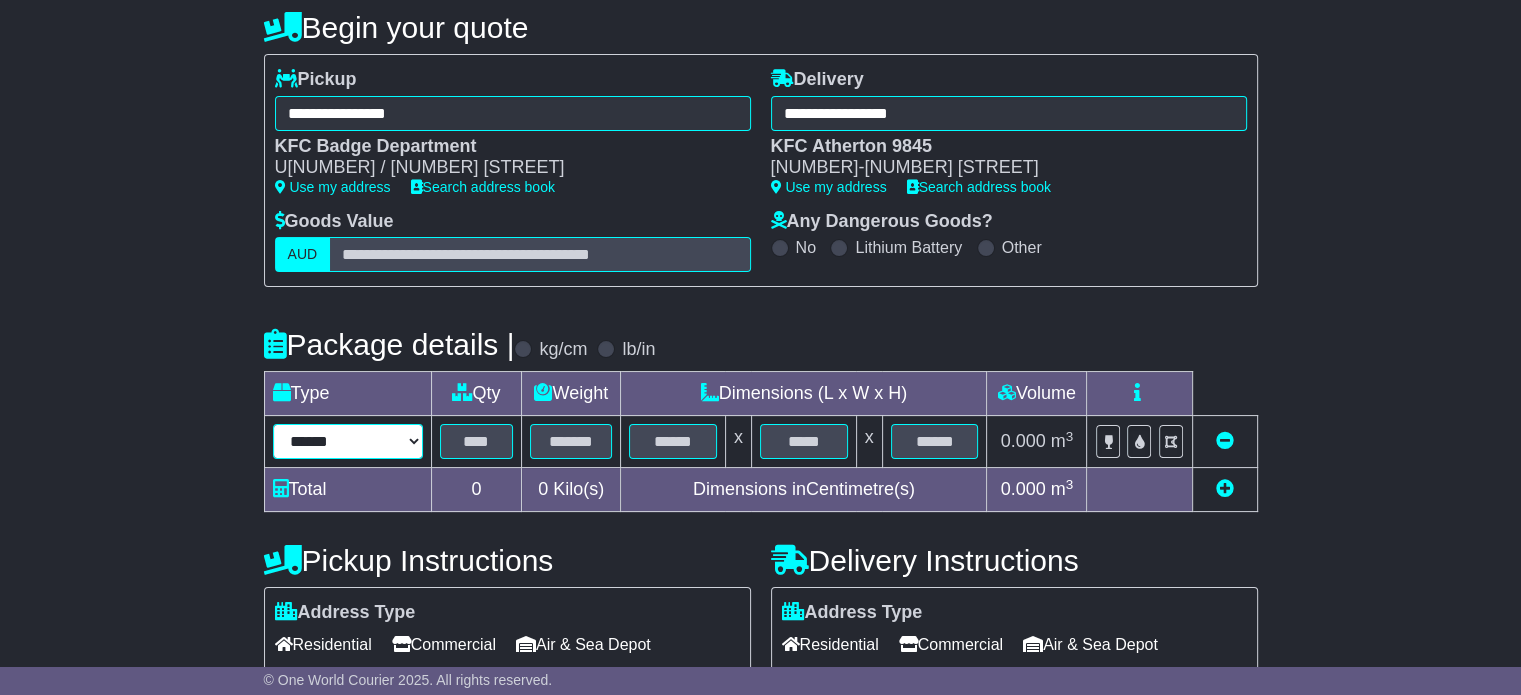 click on "****** ****** *** ******** ***** **** **** ****** *** *******" at bounding box center [348, 441] 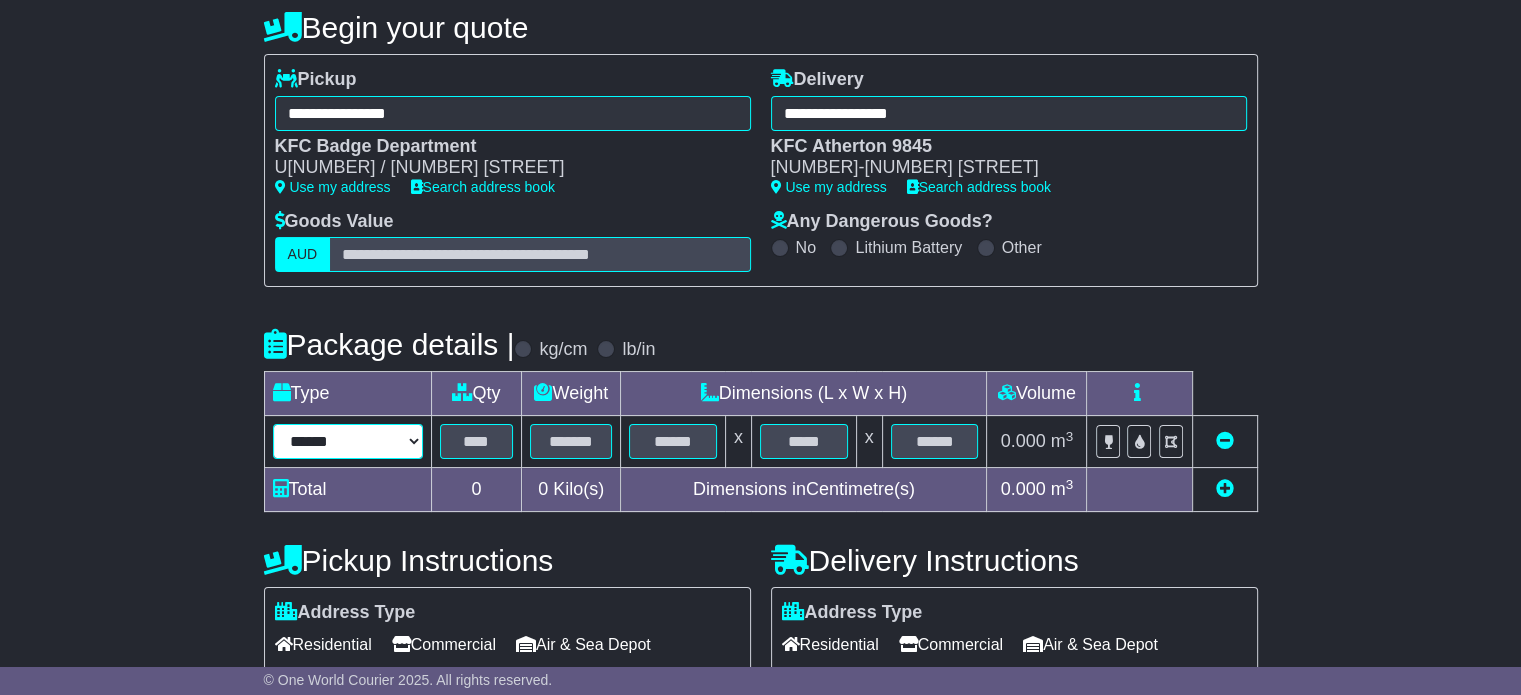 select on "*****" 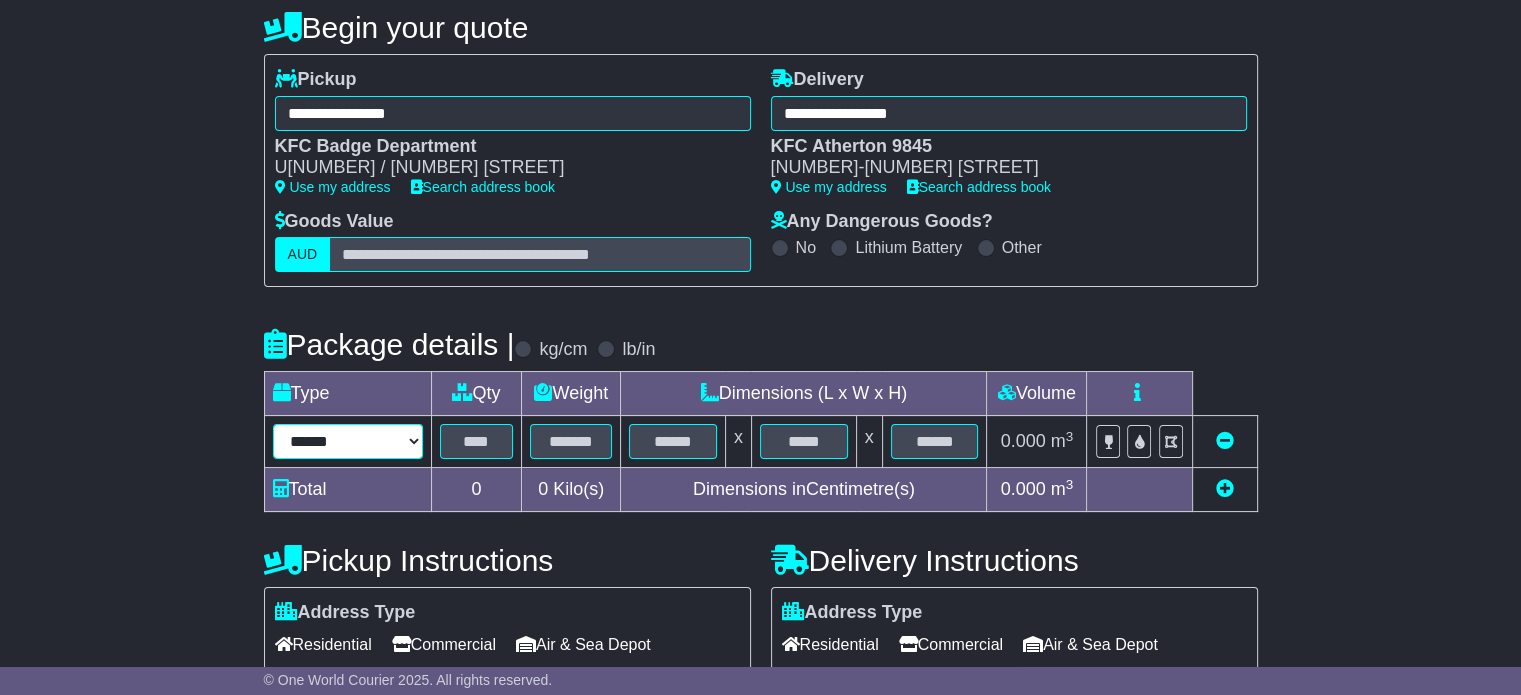 click on "****** ****** *** ******** ***** **** **** ****** *** *******" at bounding box center (348, 441) 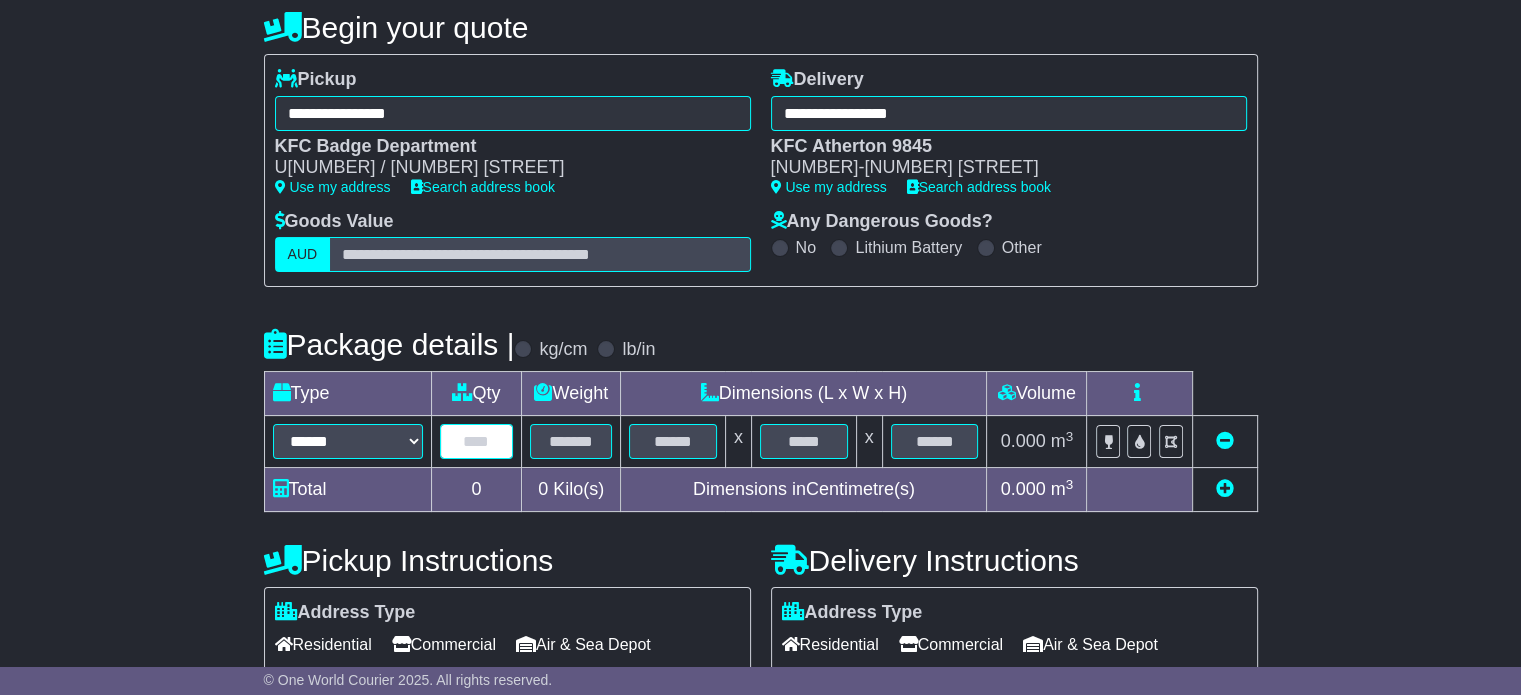 click at bounding box center [477, 441] 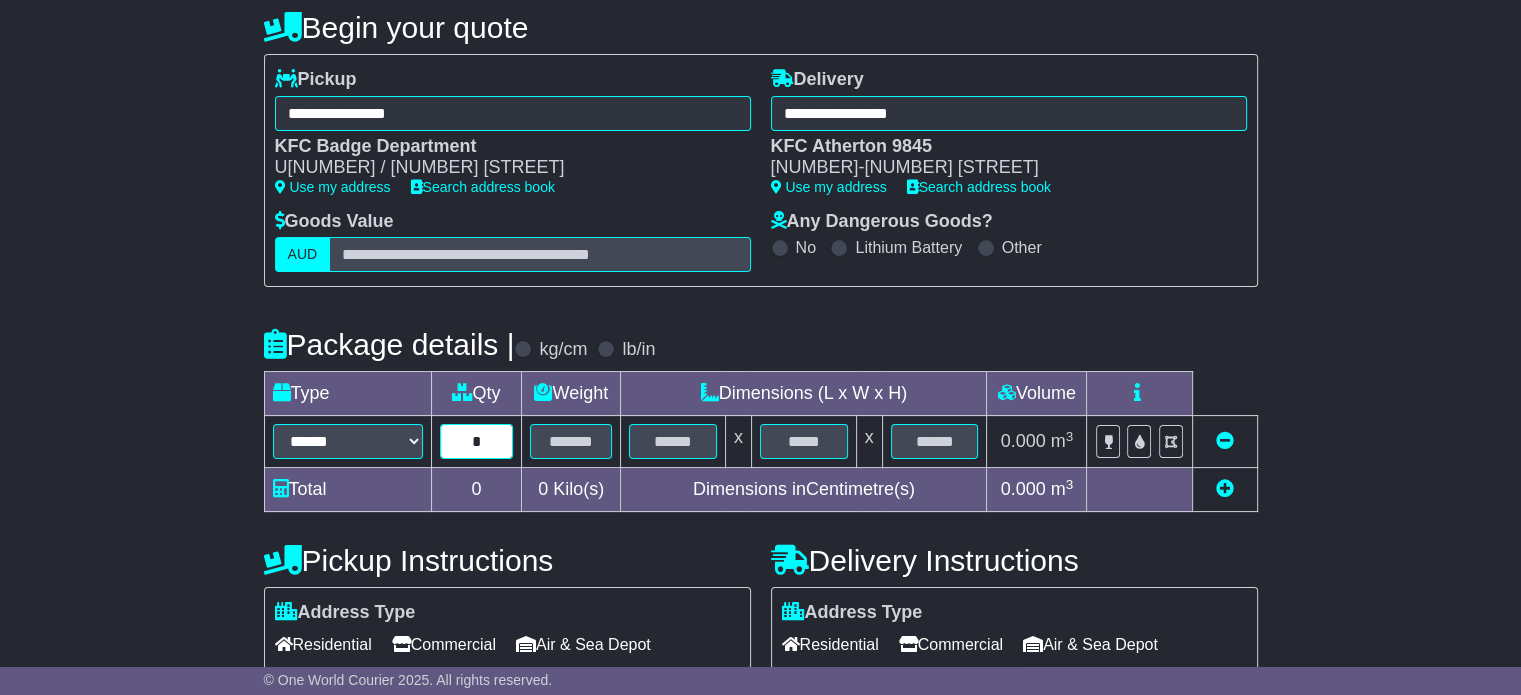 type on "*" 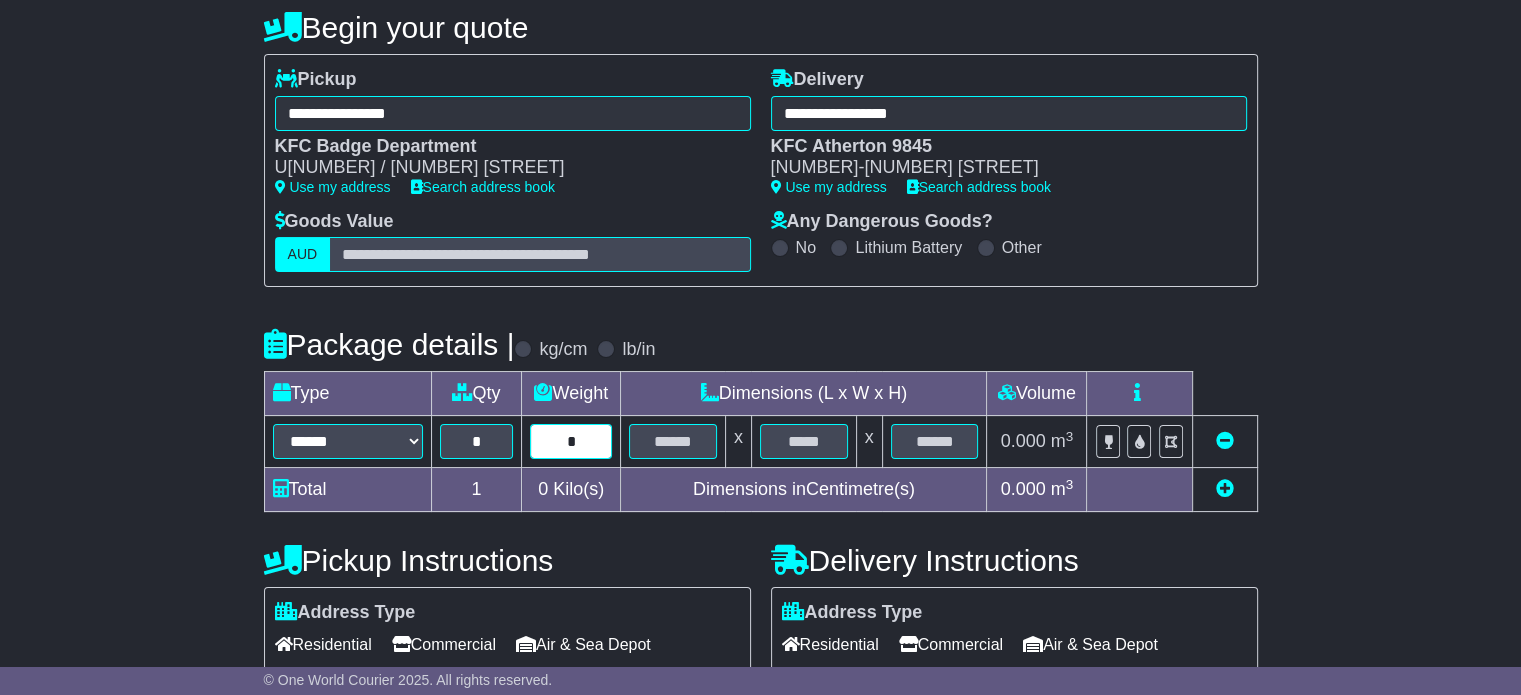 type on "*" 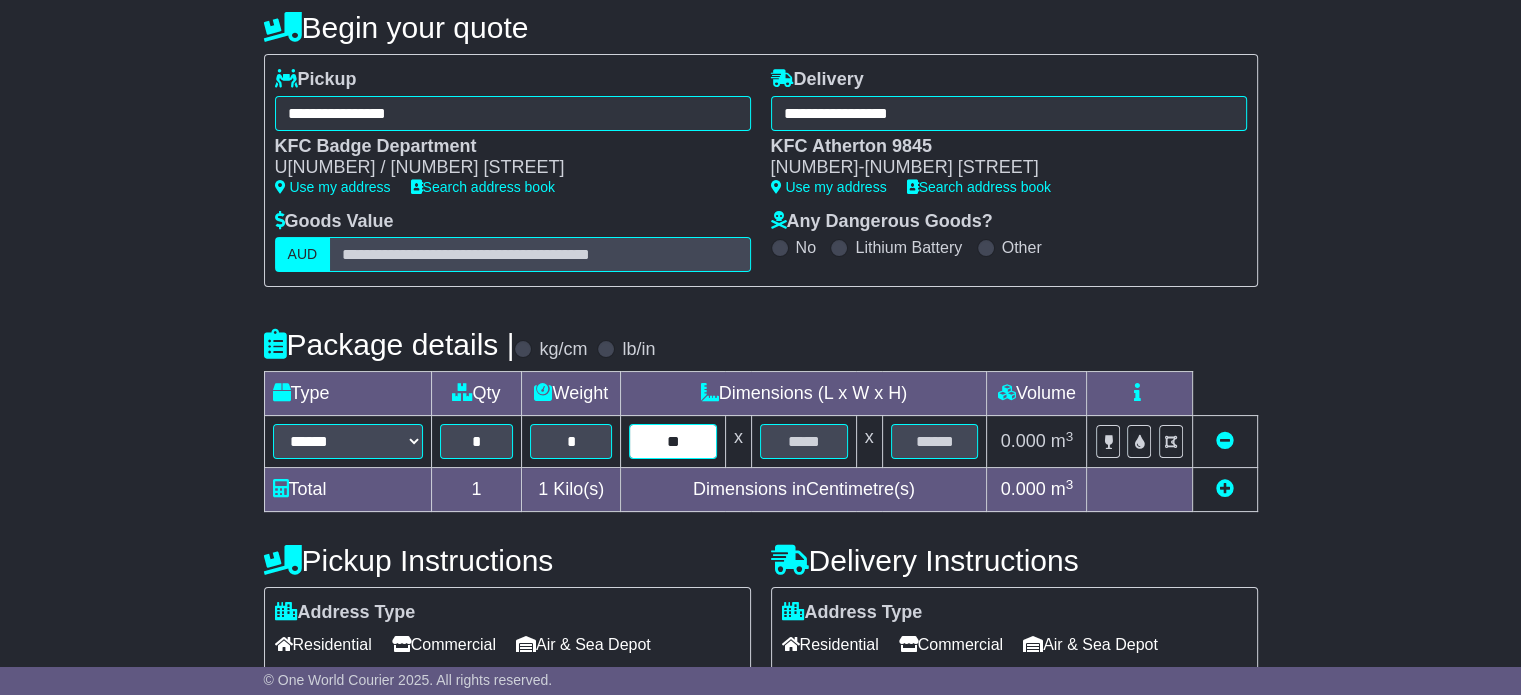 type on "**" 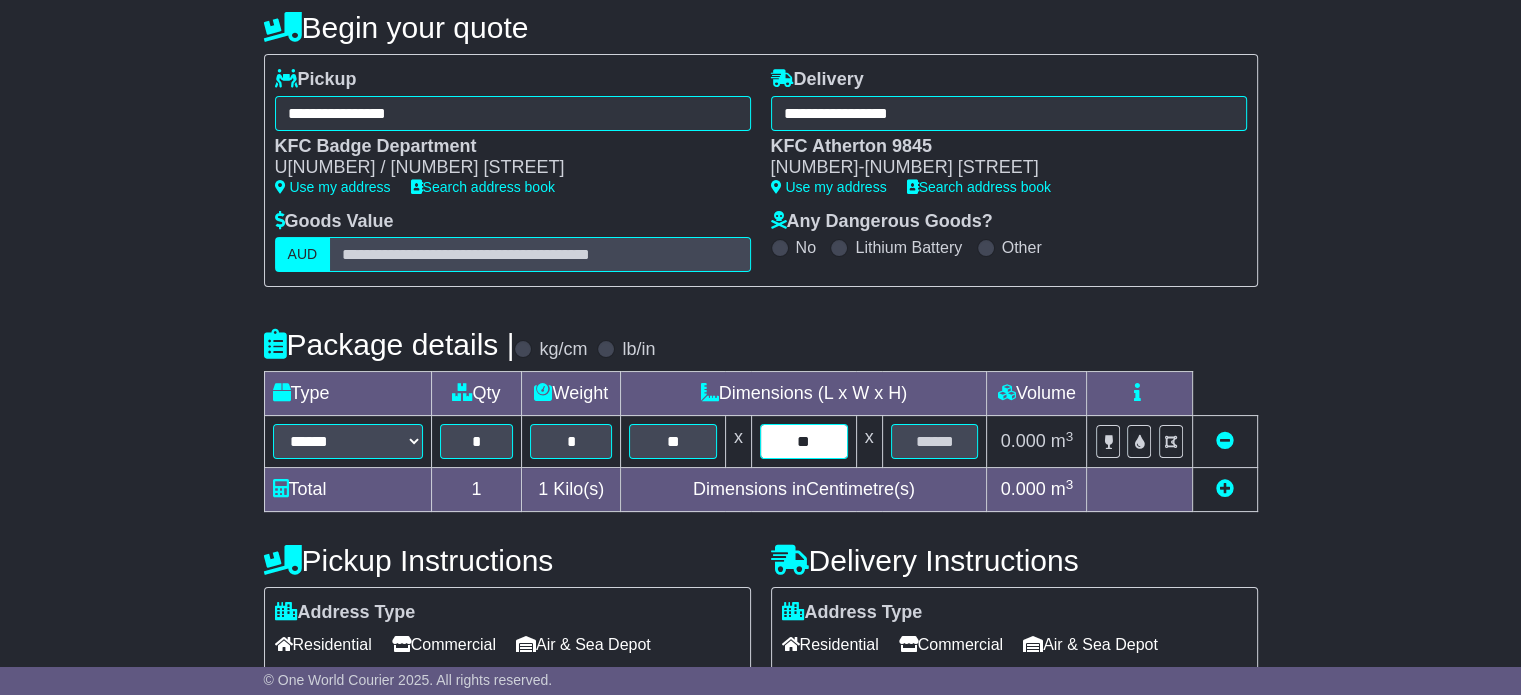 type on "**" 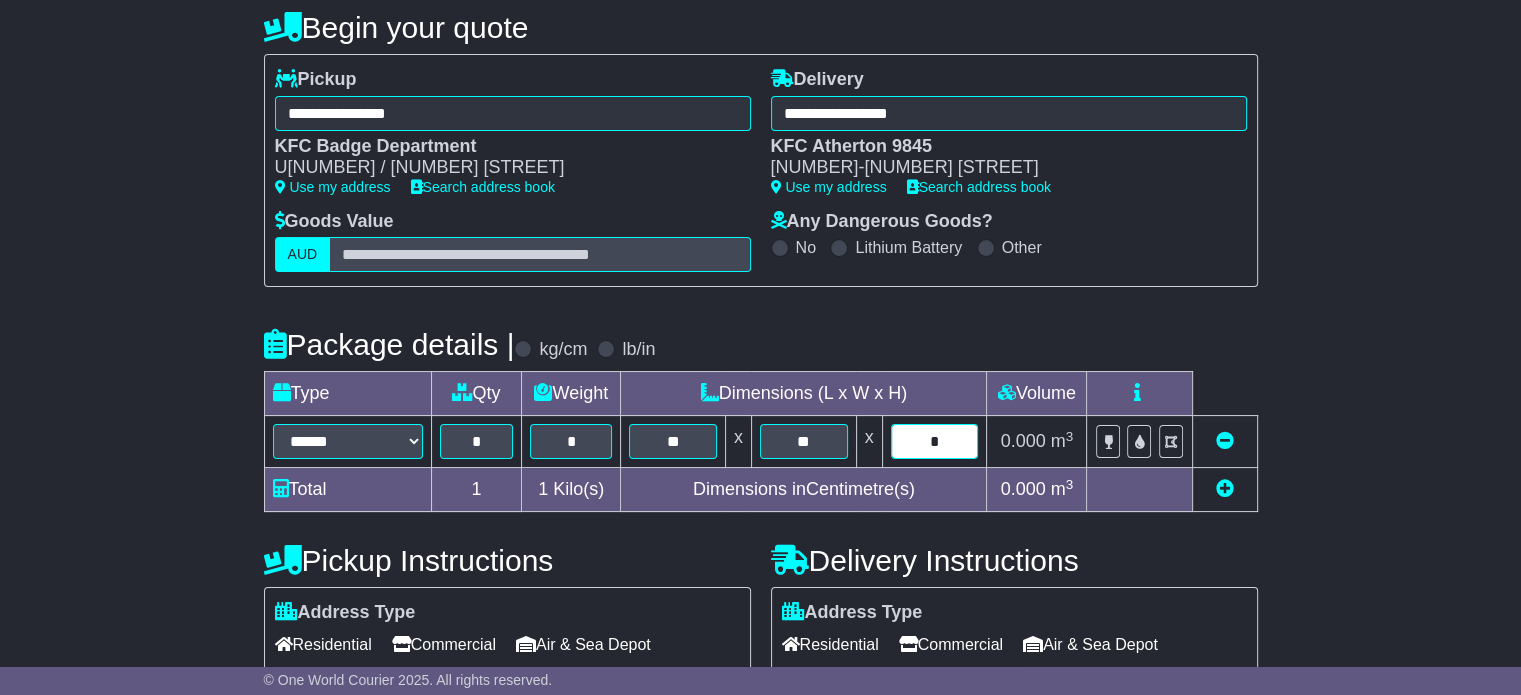 type on "*" 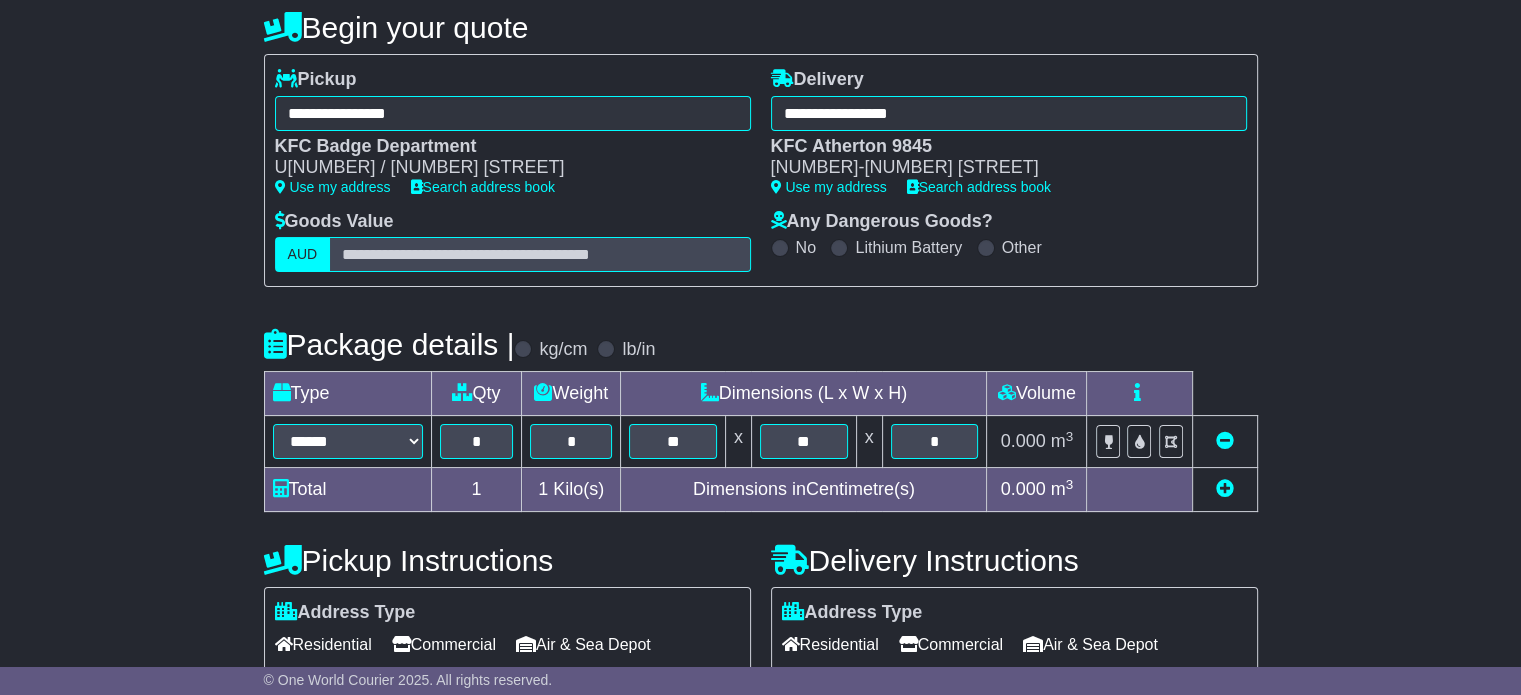 scroll, scrollTop: 409, scrollLeft: 0, axis: vertical 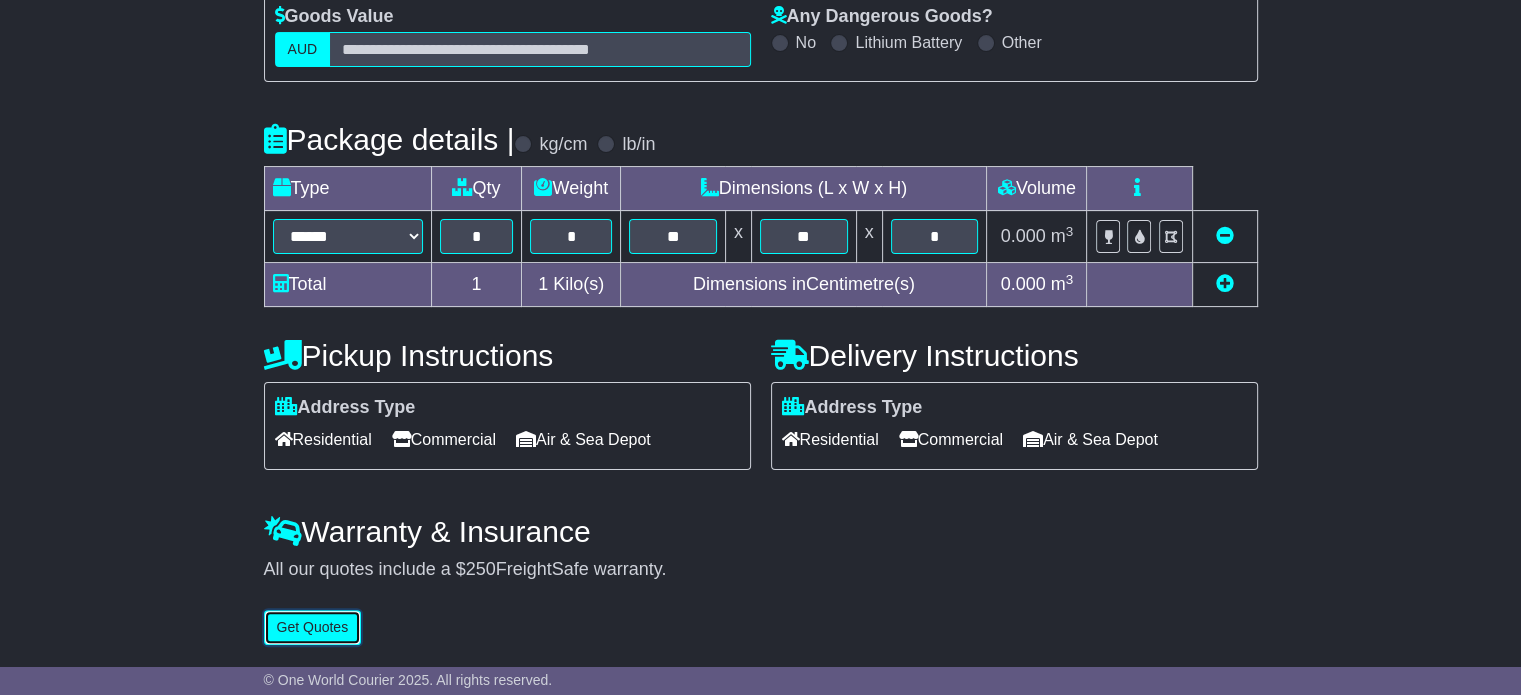 type 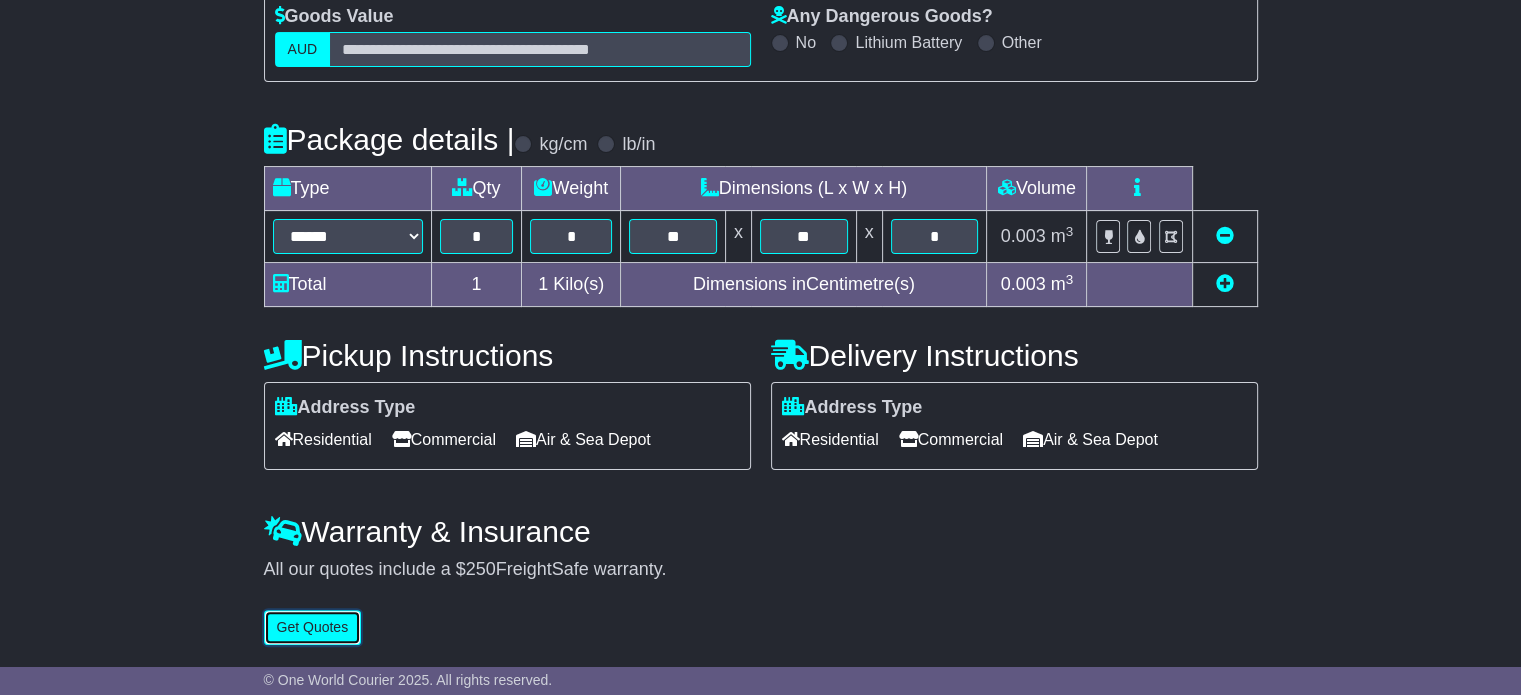 click on "Get Quotes" at bounding box center (313, 627) 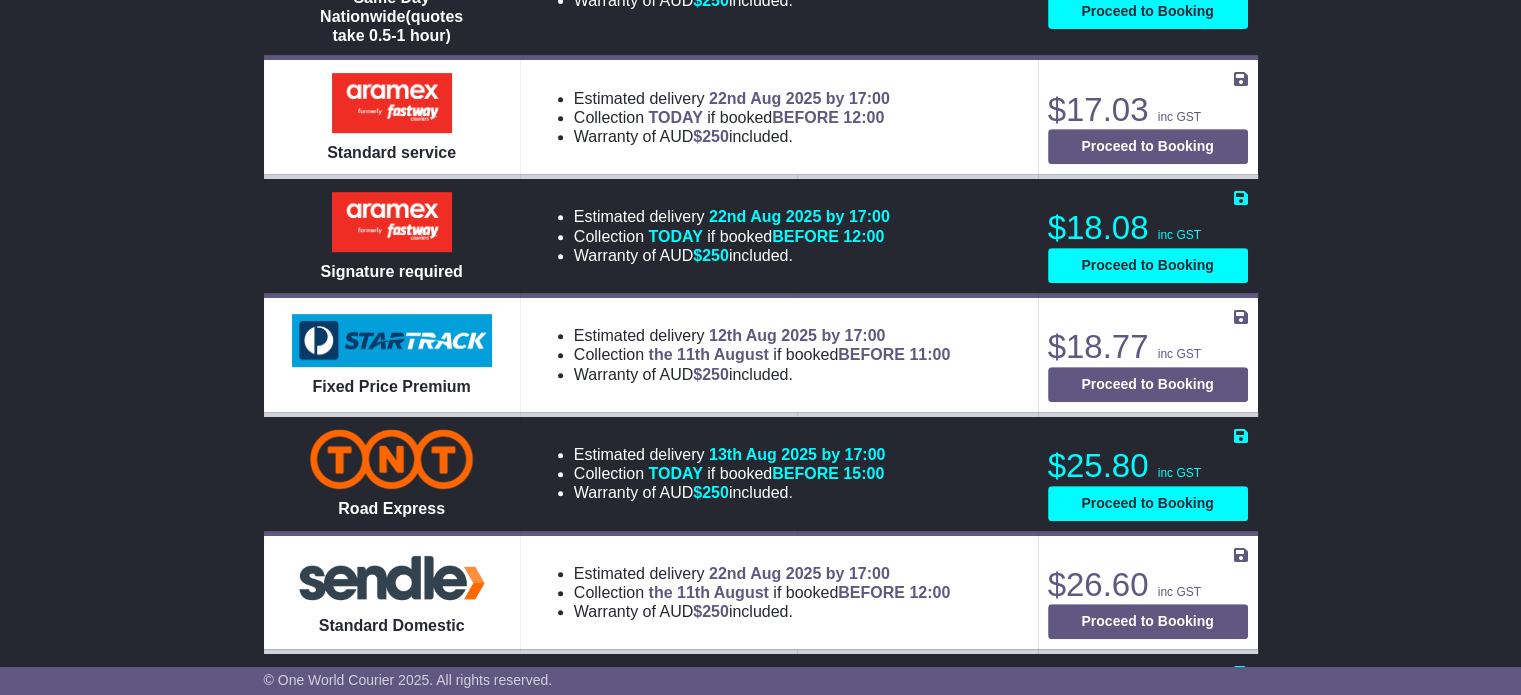 scroll, scrollTop: 1000, scrollLeft: 0, axis: vertical 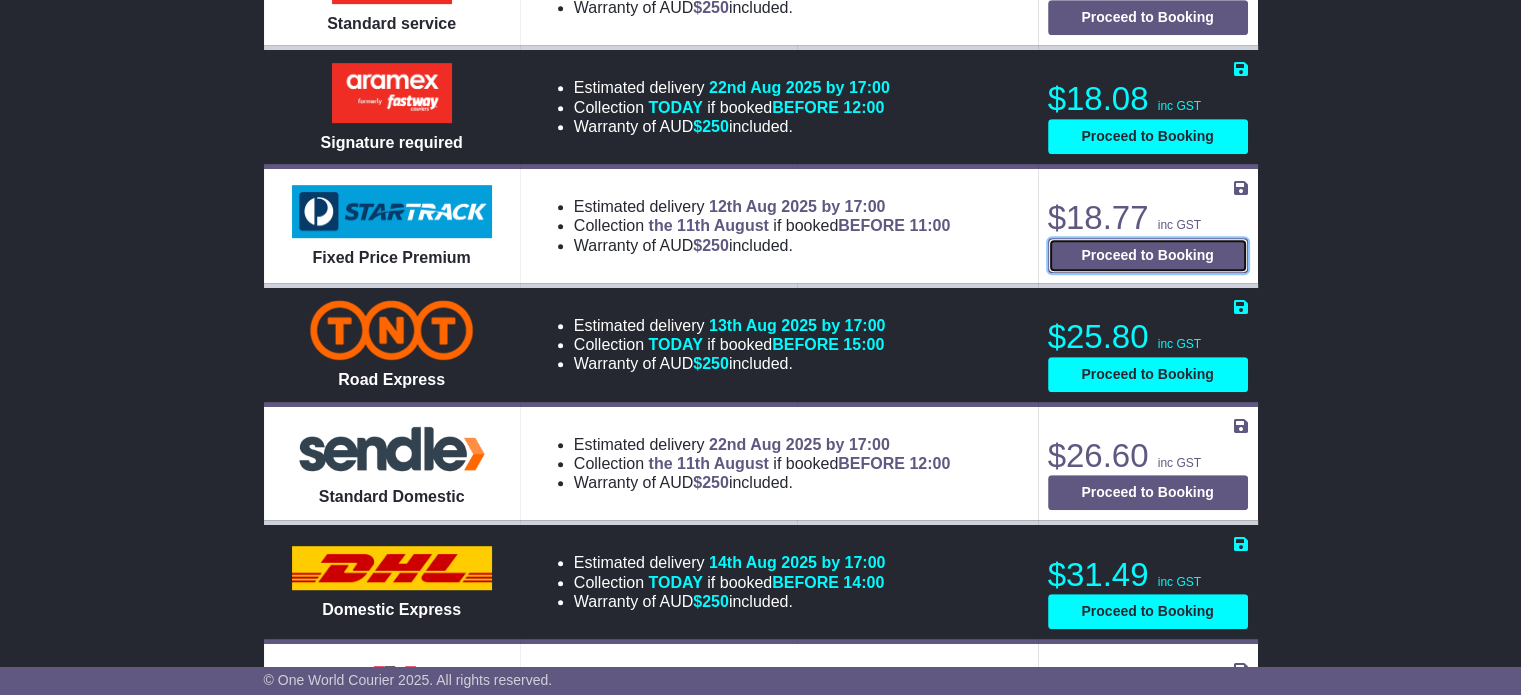 click on "Proceed to Booking" at bounding box center [1148, 255] 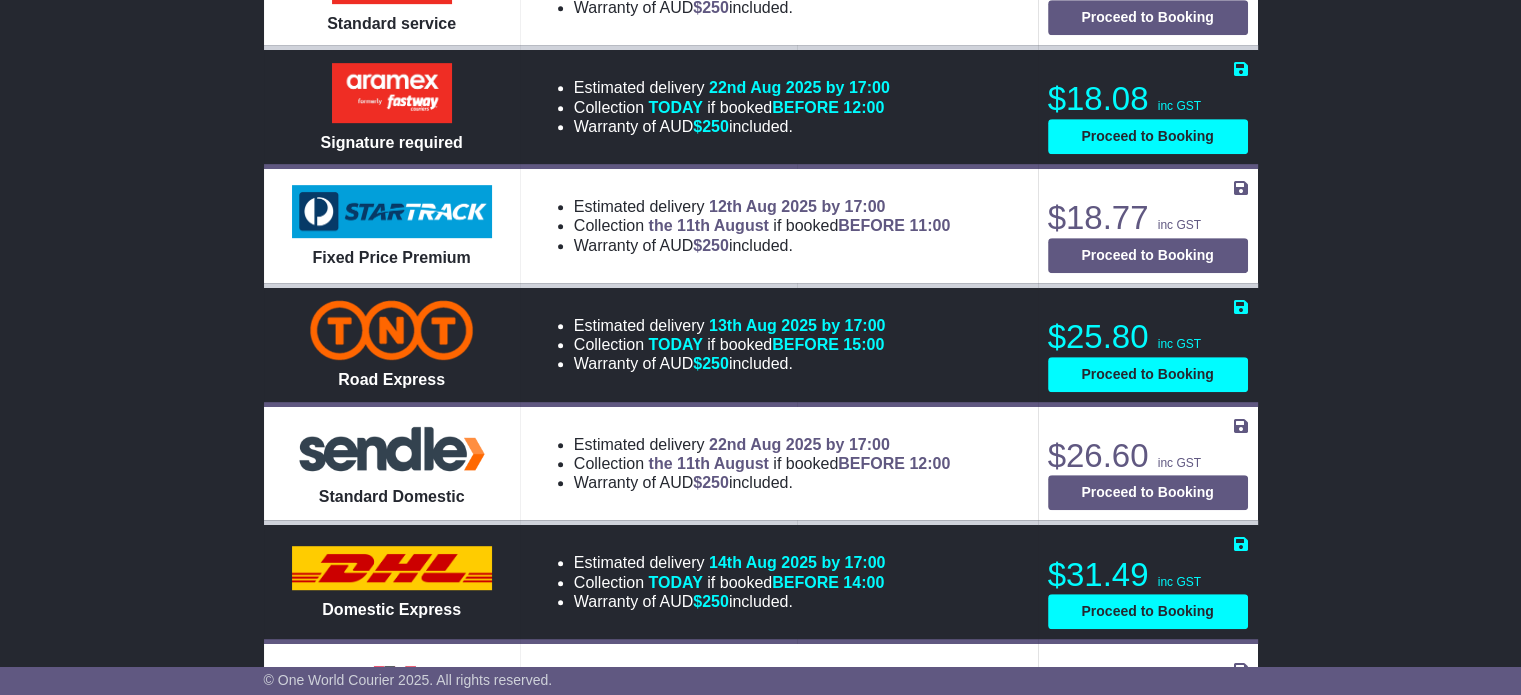 select on "*****" 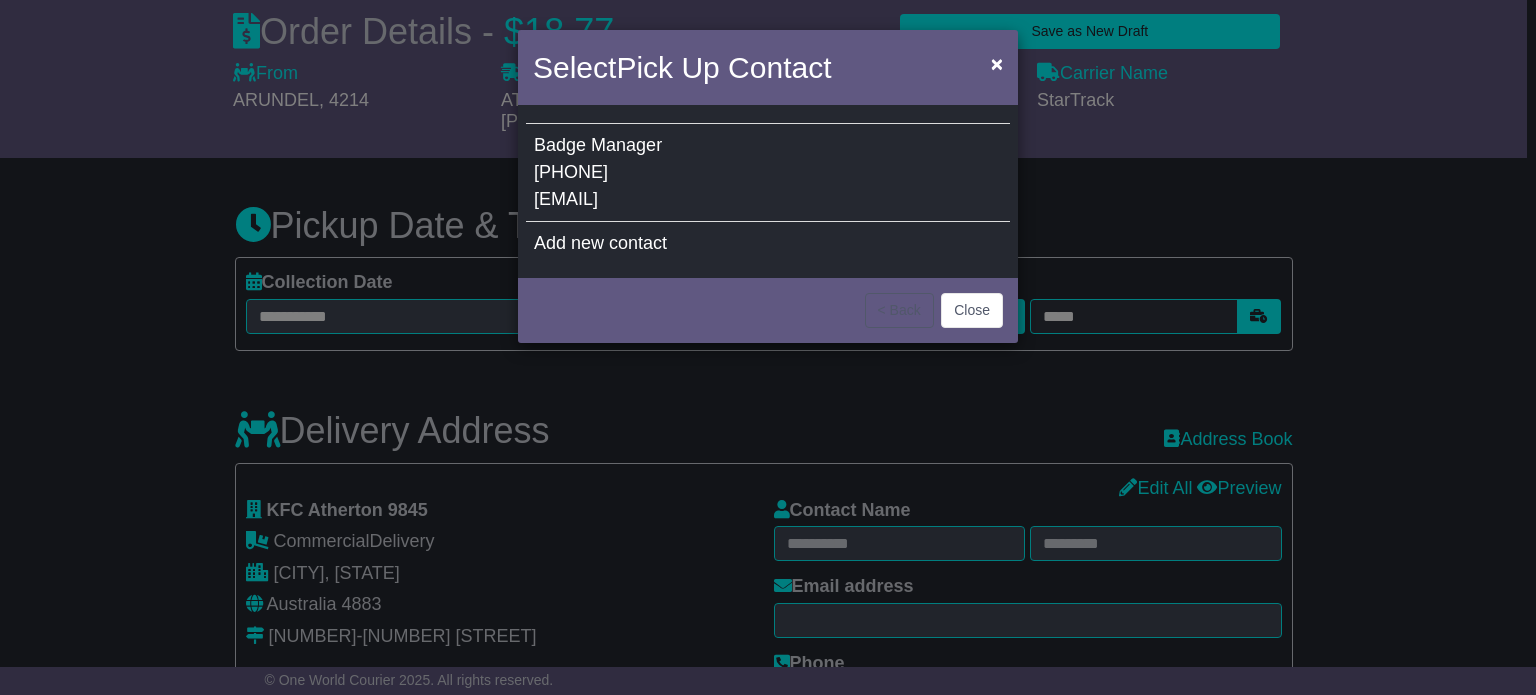 click on "Badge   Manager
07 3412 0285
info@snbsolutions.com.au" at bounding box center [768, 173] 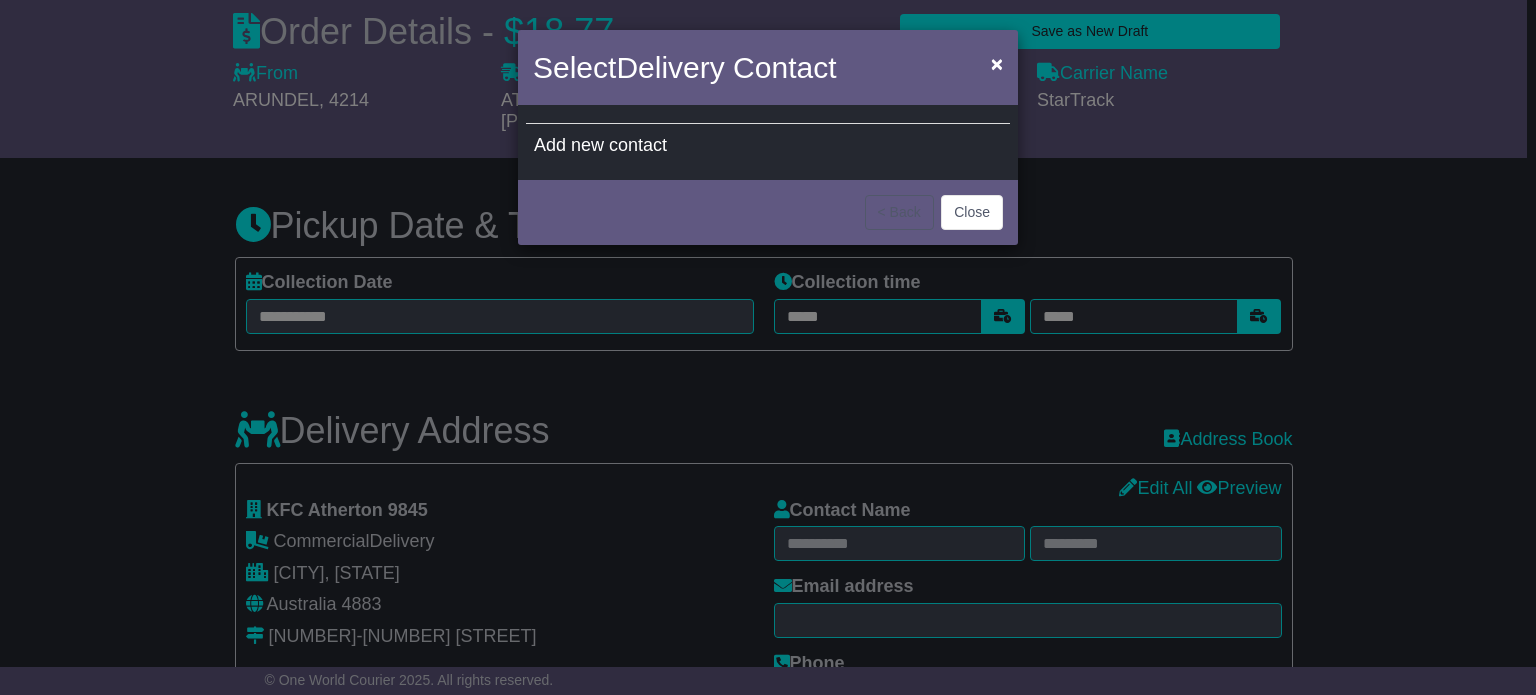 type on "*****" 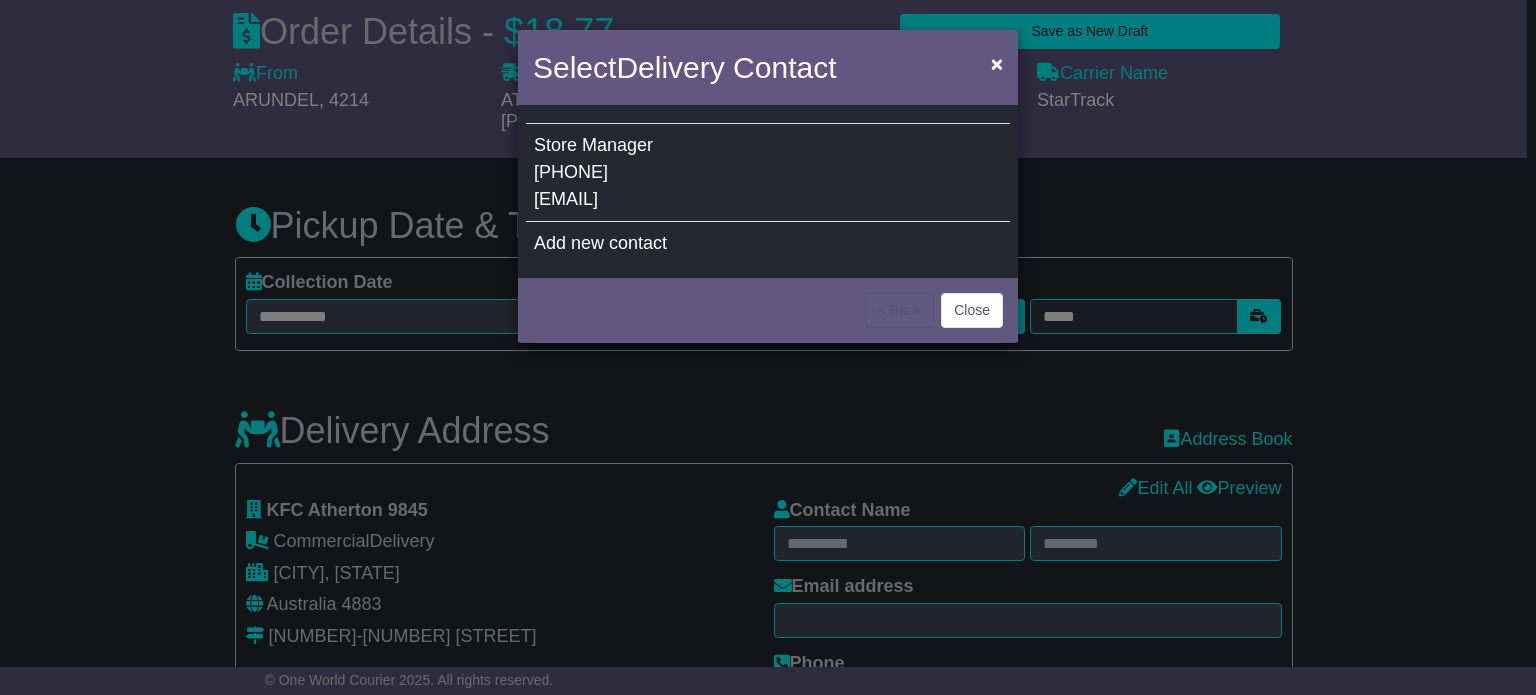 click on "Store   Manager
07 4091 5029
7845@collinsfg.com.au" at bounding box center (768, 173) 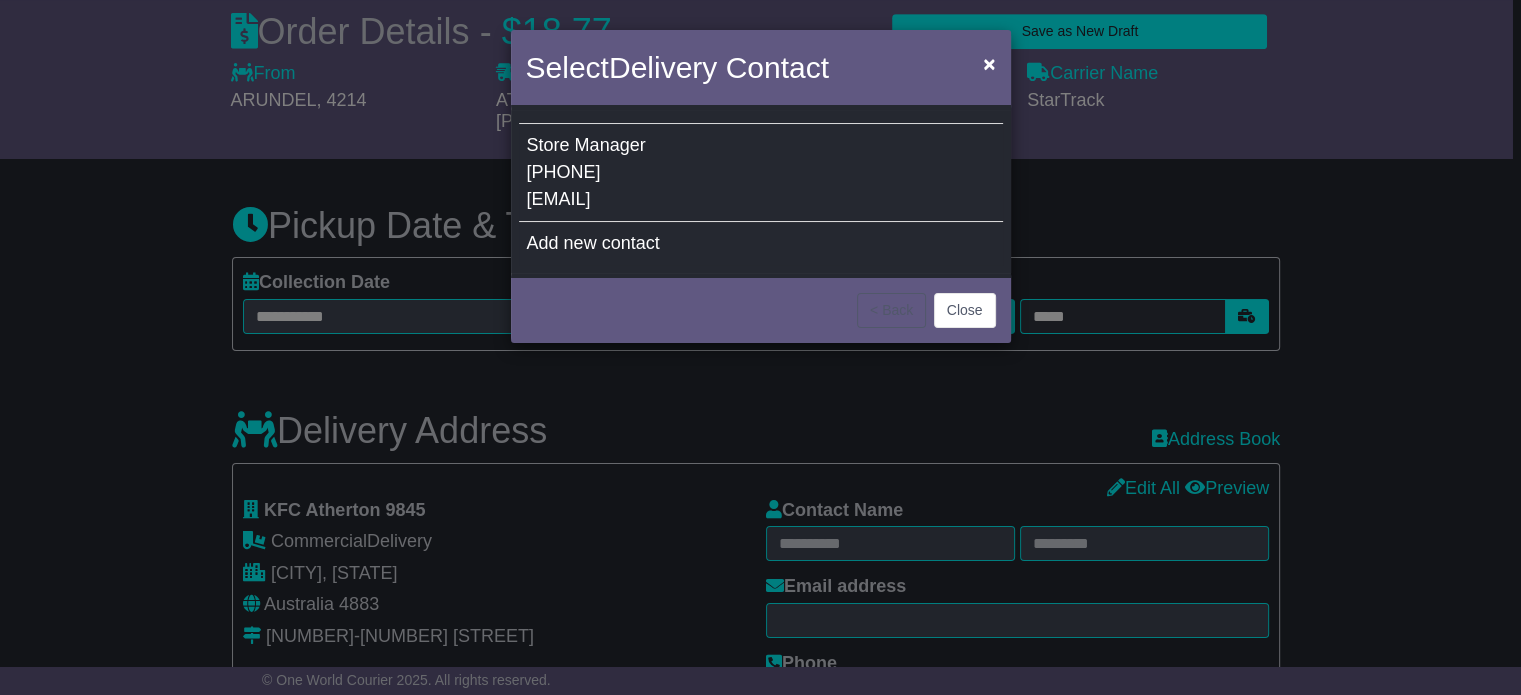 type on "*****" 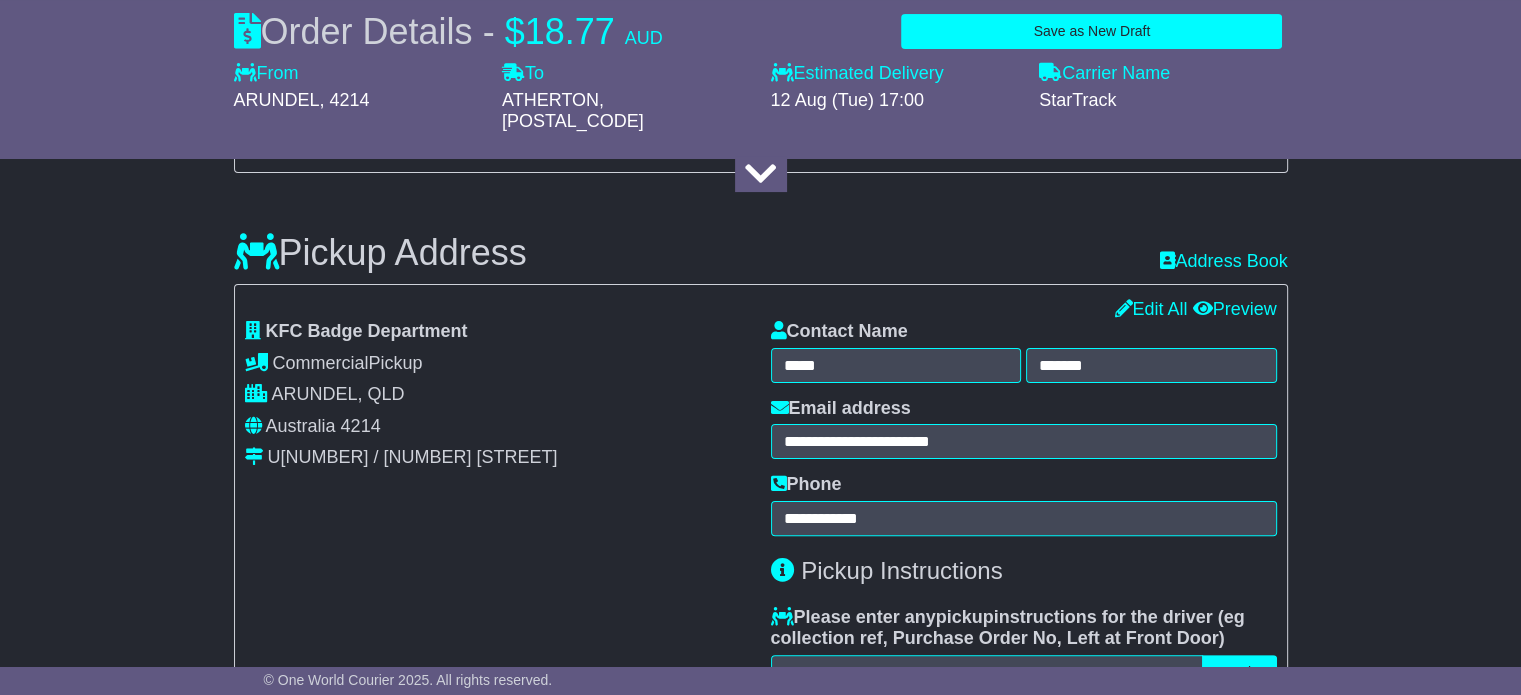 scroll, scrollTop: 300, scrollLeft: 0, axis: vertical 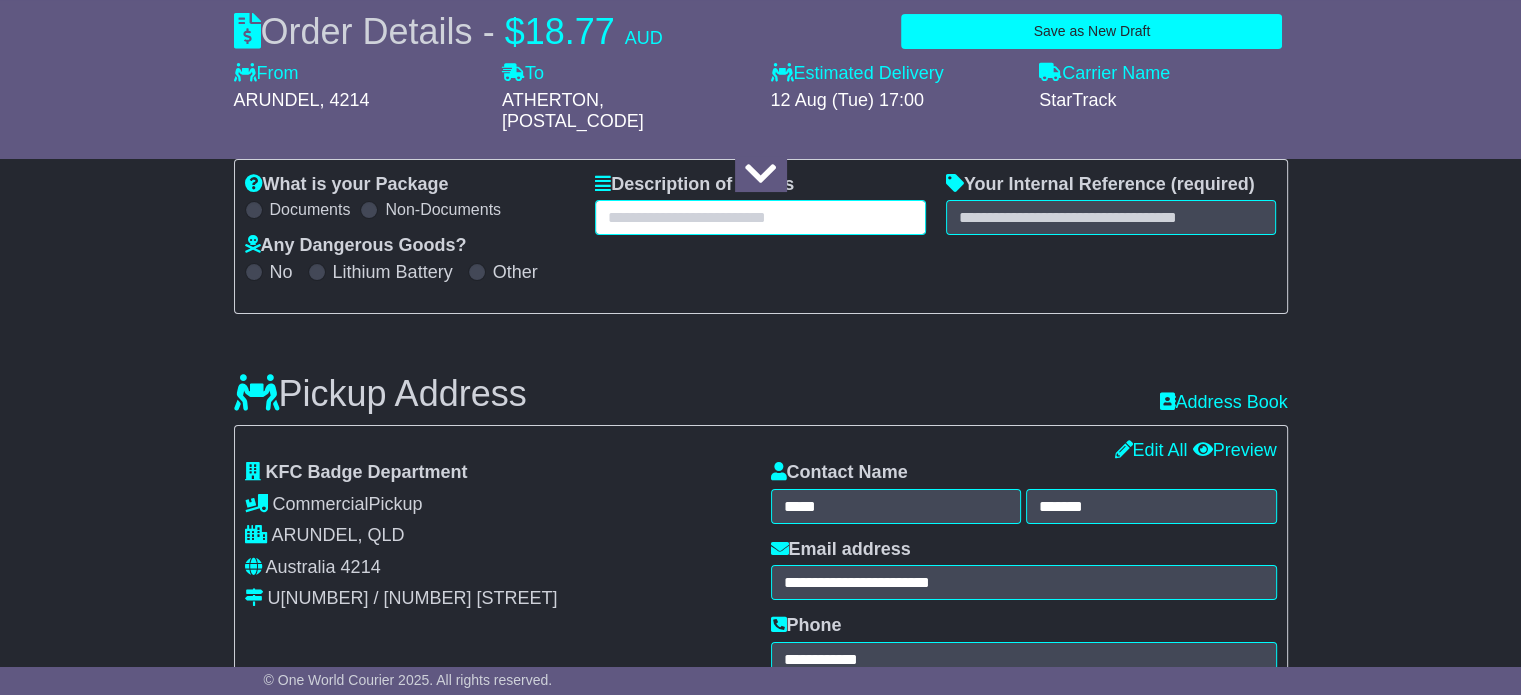 click at bounding box center (760, 217) 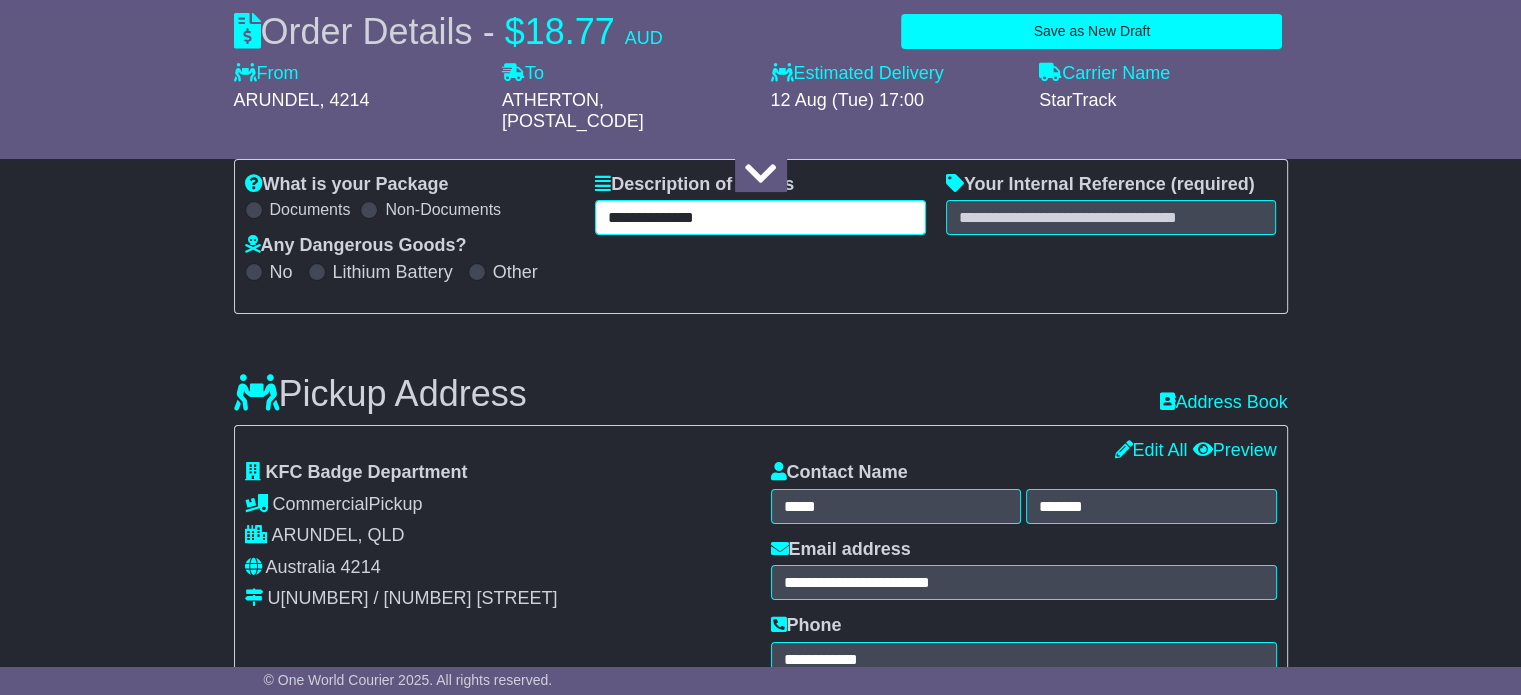 type on "**********" 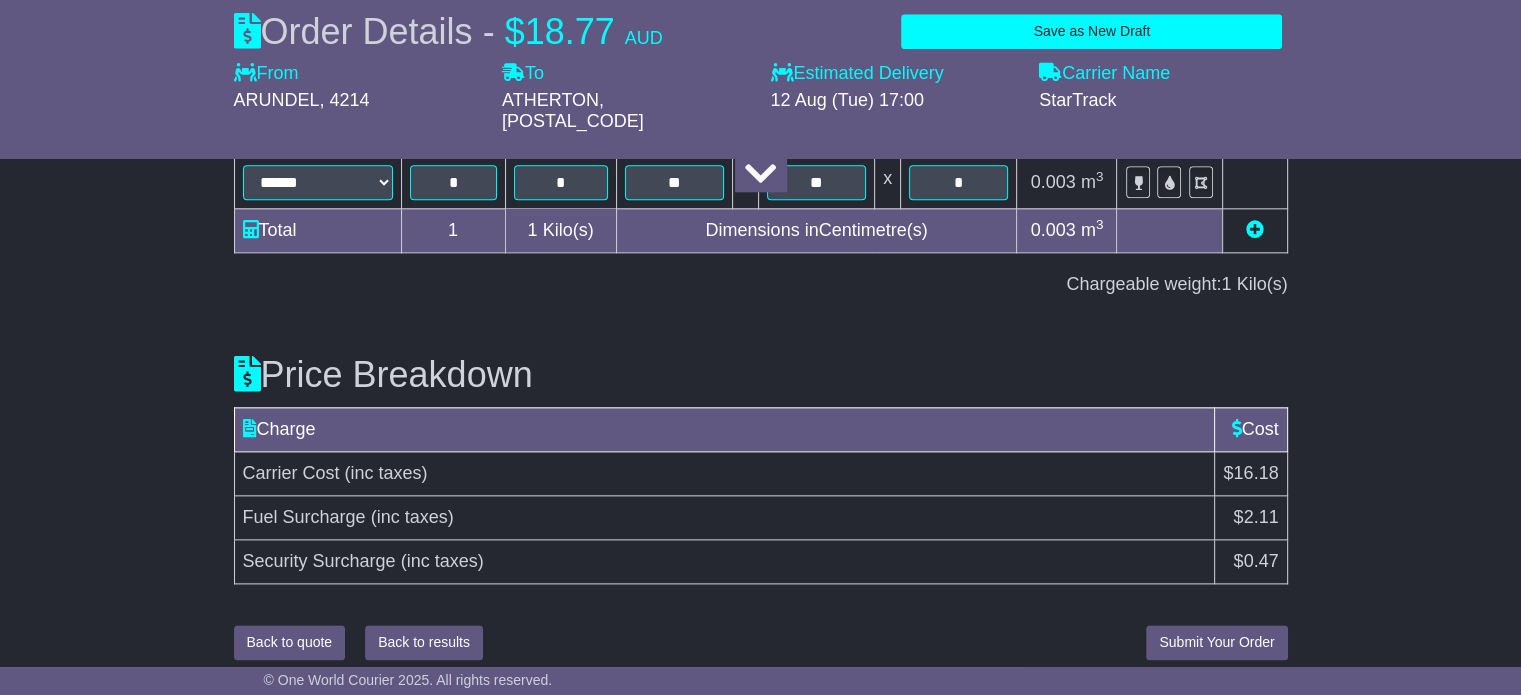 scroll, scrollTop: 2296, scrollLeft: 0, axis: vertical 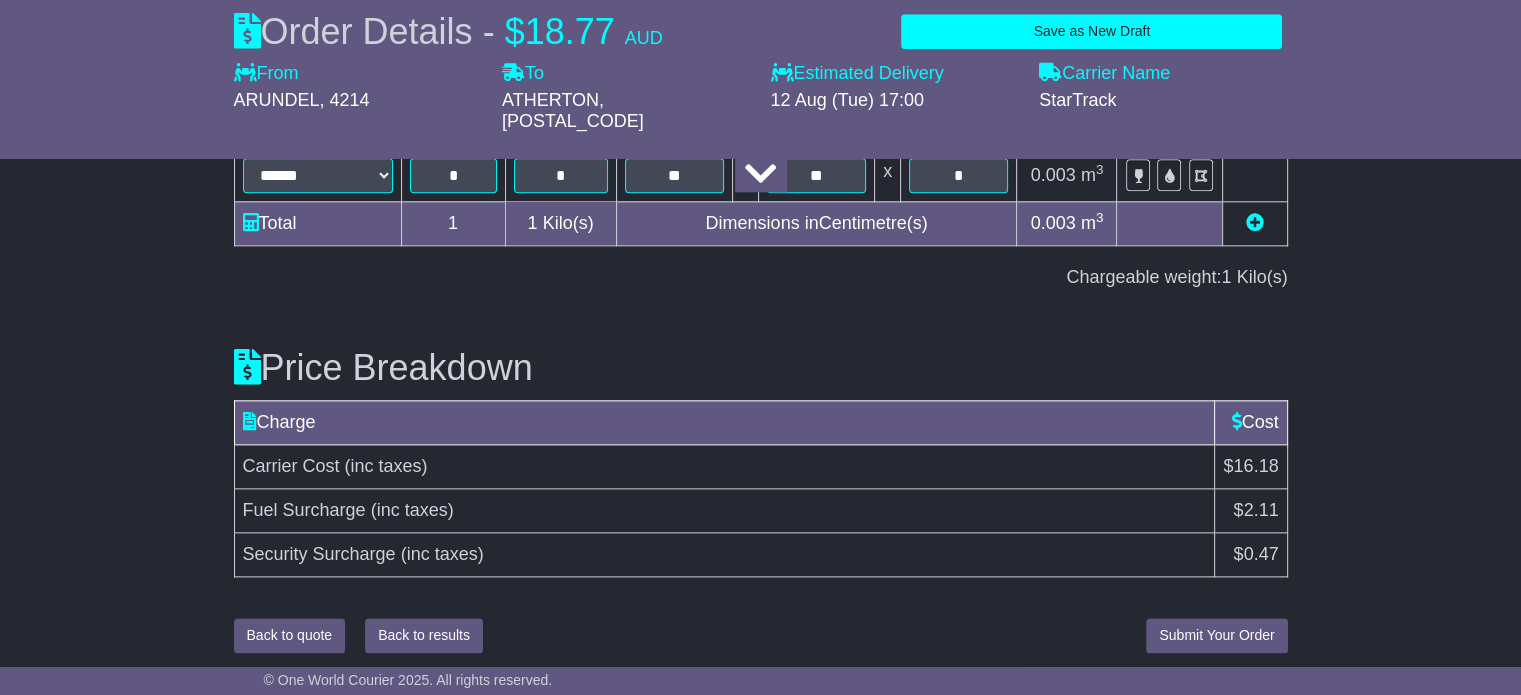 type on "**********" 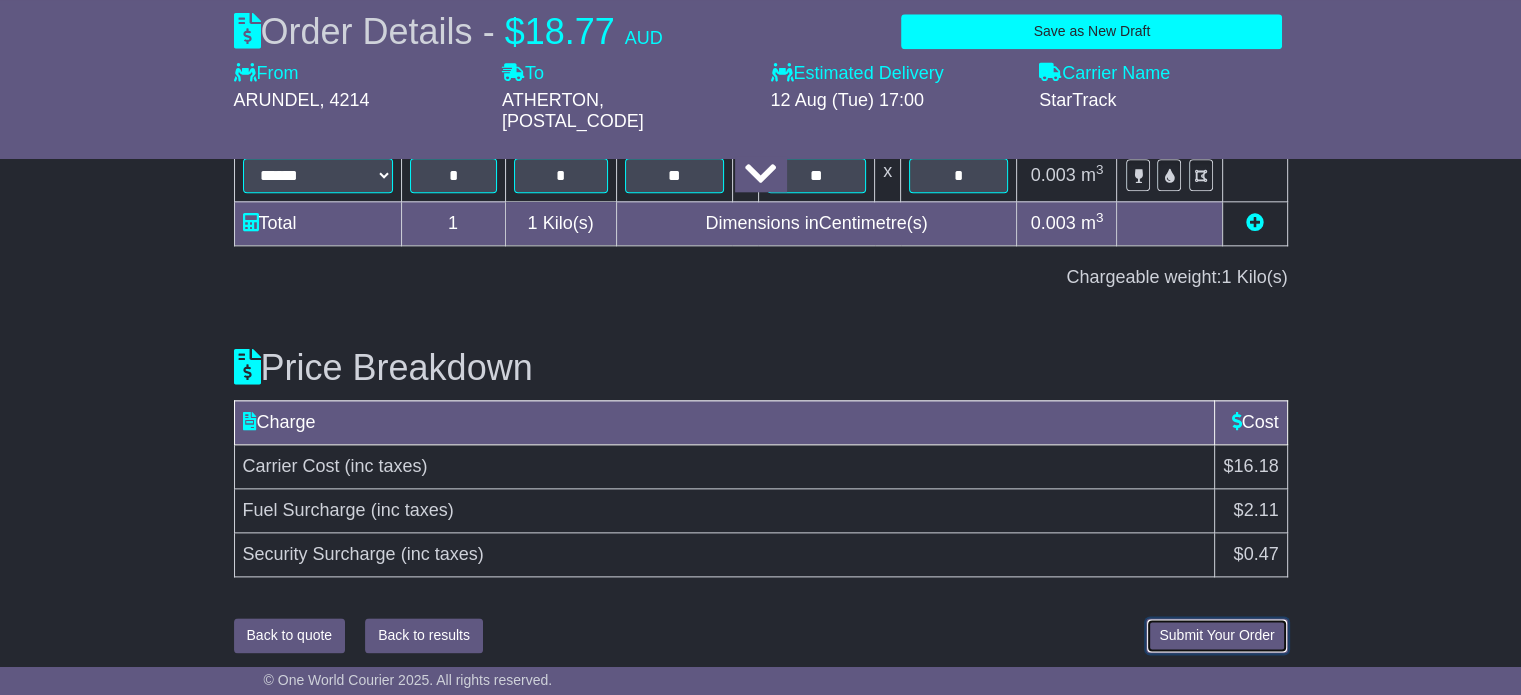 click on "Submit Your Order" at bounding box center [1216, 635] 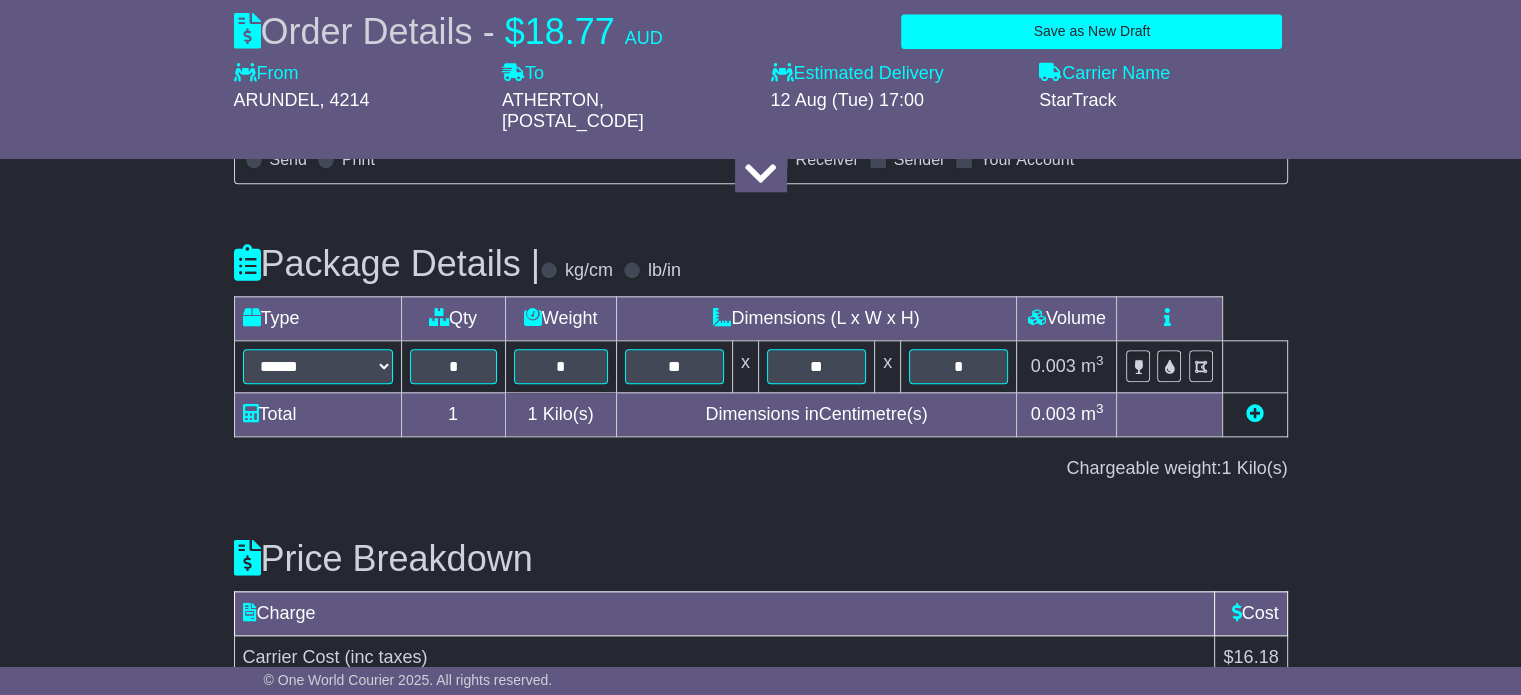scroll, scrollTop: 2371, scrollLeft: 0, axis: vertical 